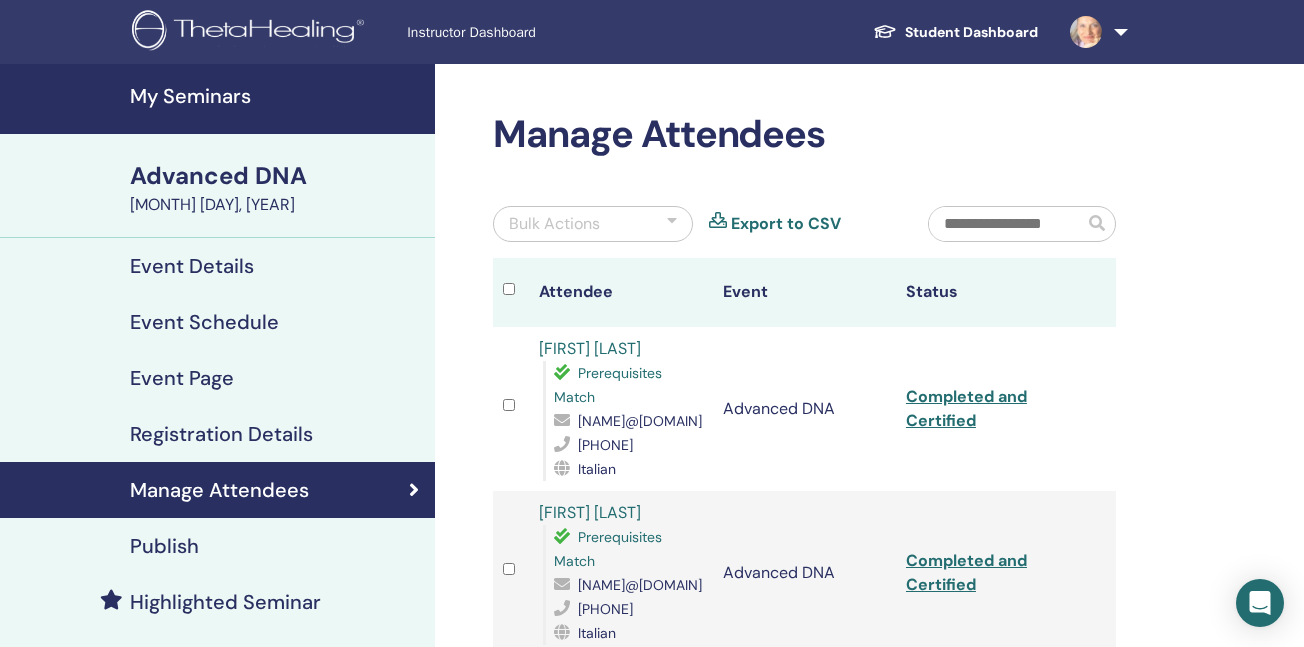 scroll, scrollTop: 0, scrollLeft: 0, axis: both 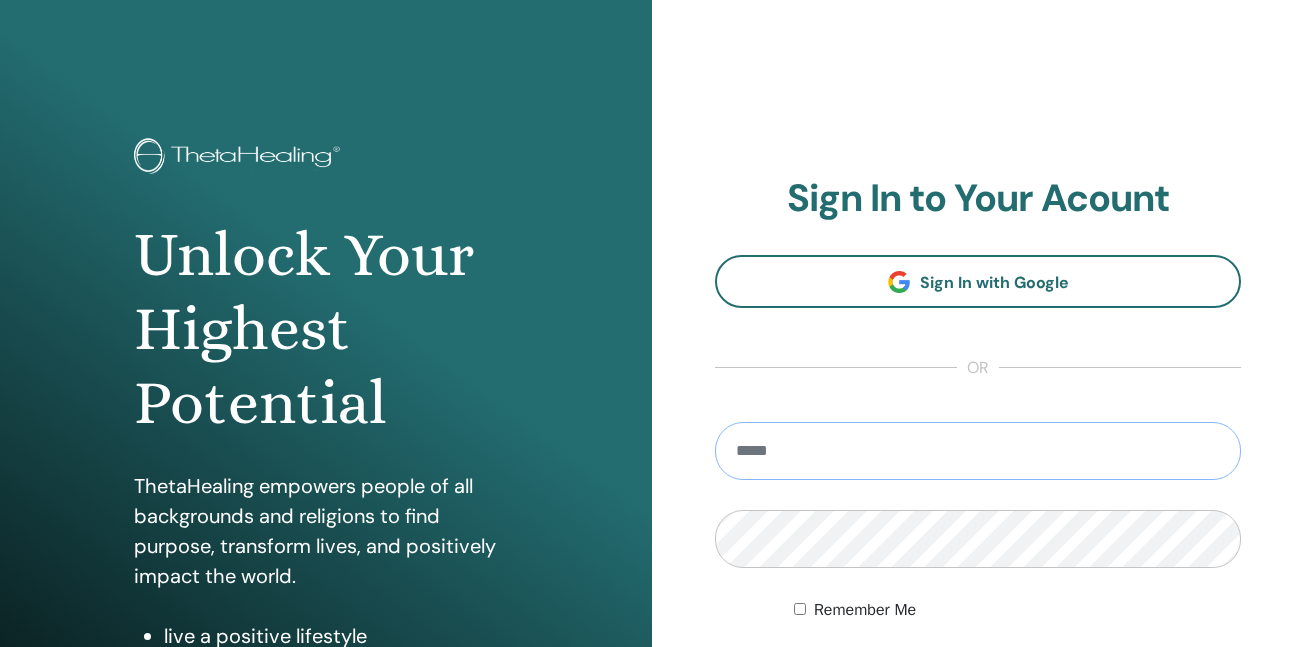 type on "**********" 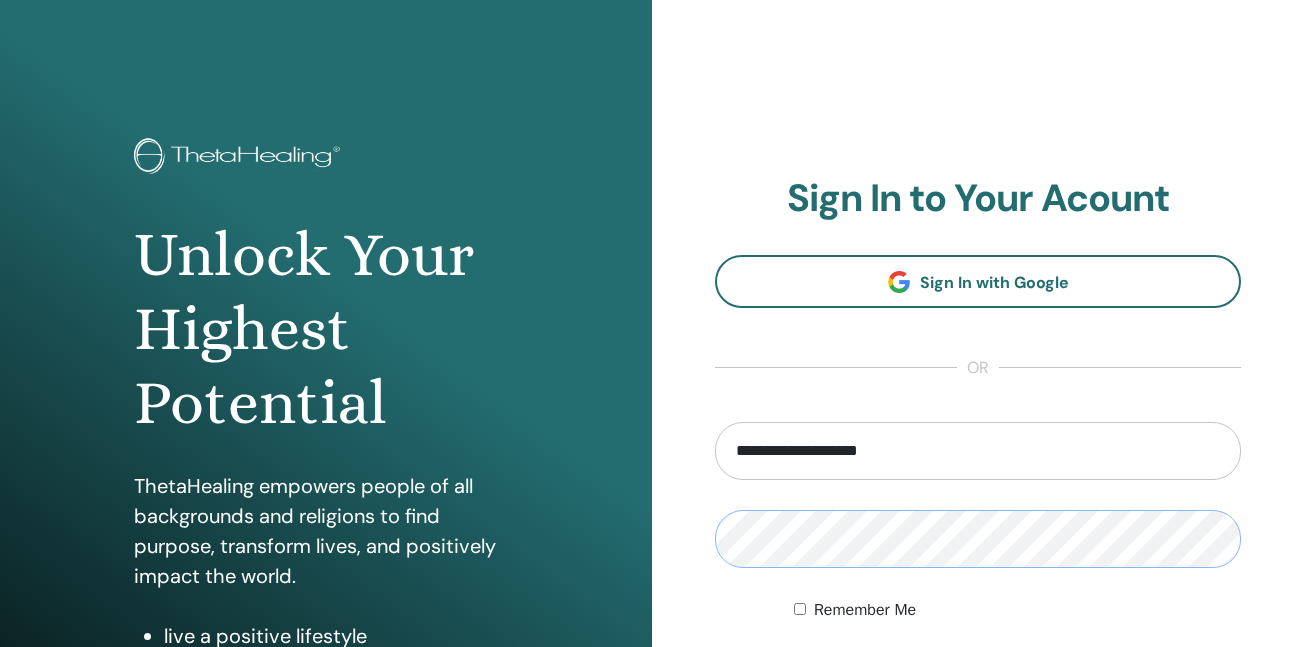 click on "Sign In" at bounding box center (978, 678) 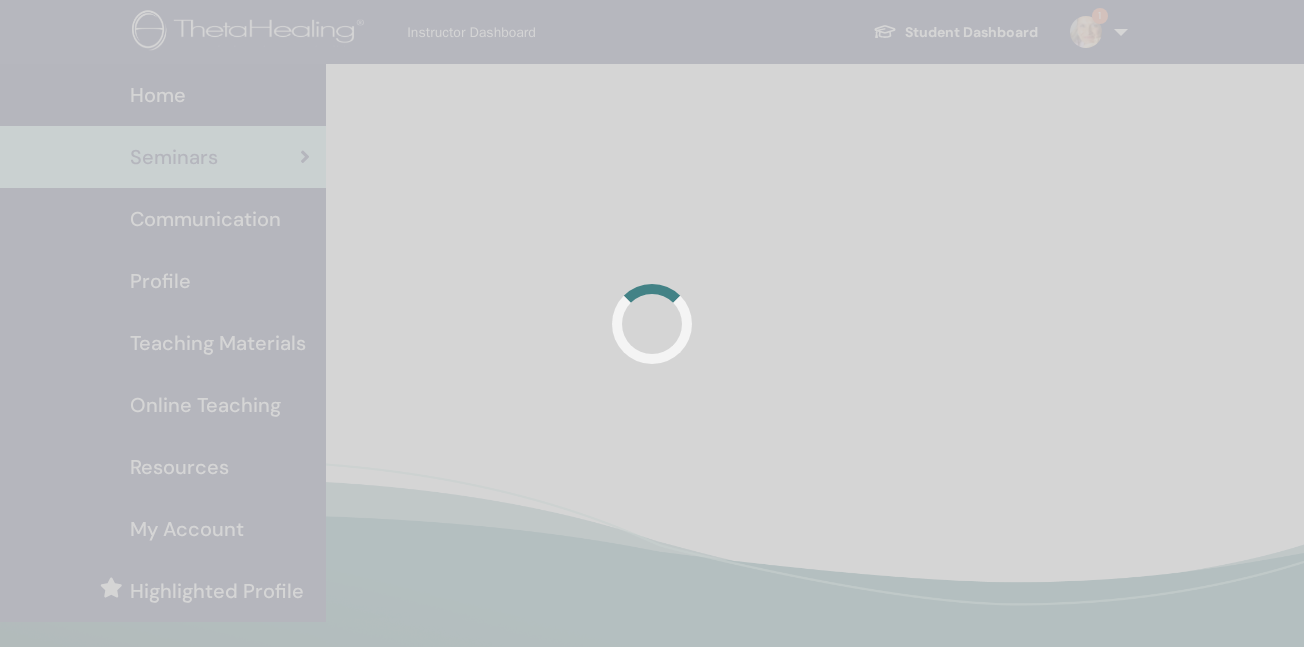 scroll, scrollTop: 0, scrollLeft: 0, axis: both 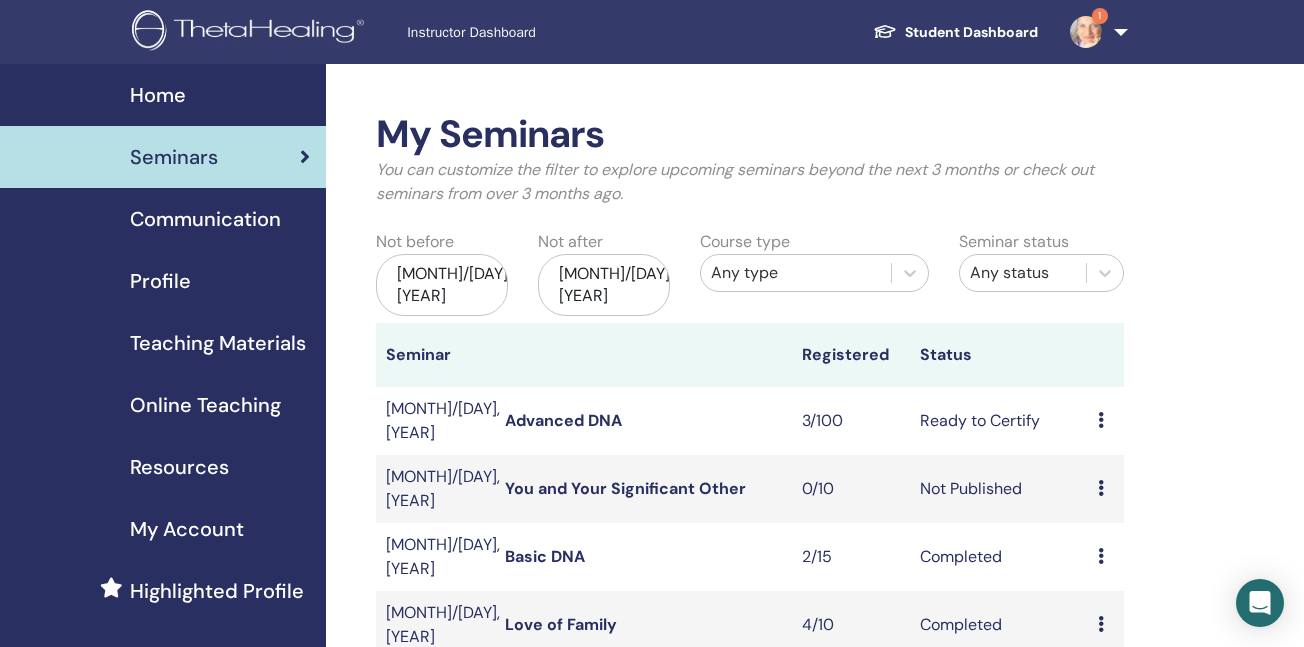 click on "Instructor Dashboard" at bounding box center (557, 32) 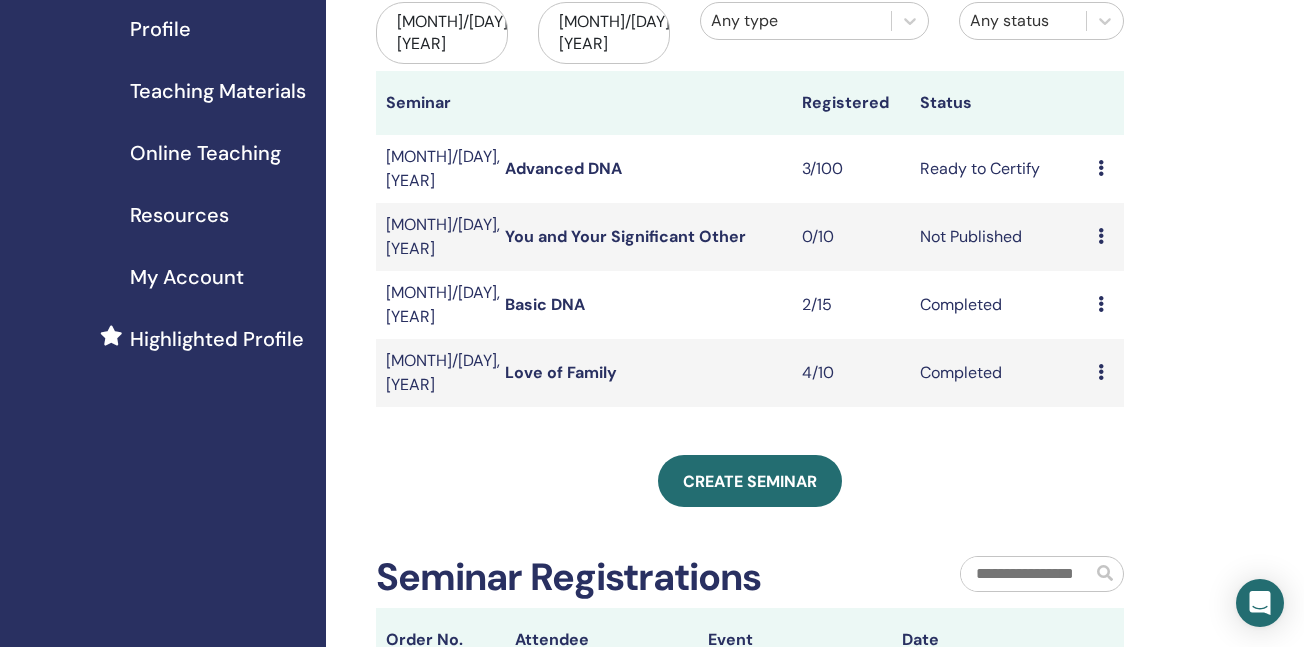scroll, scrollTop: 283, scrollLeft: 0, axis: vertical 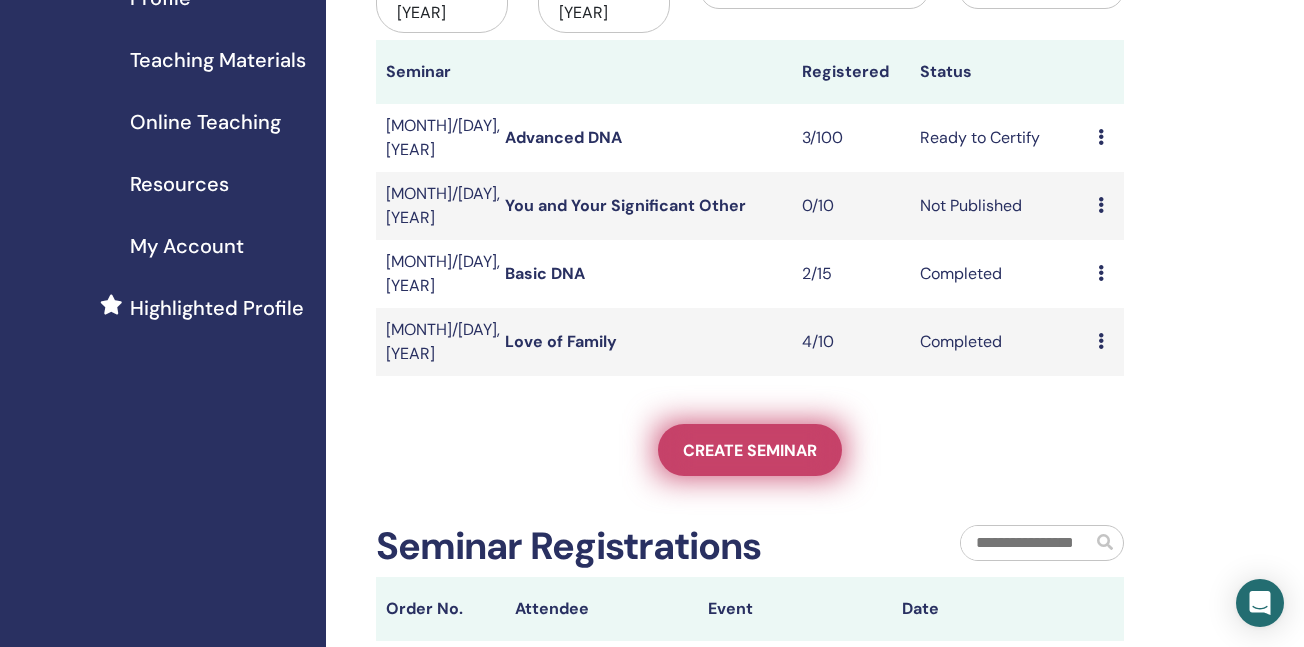click on "Create seminar" at bounding box center [750, 450] 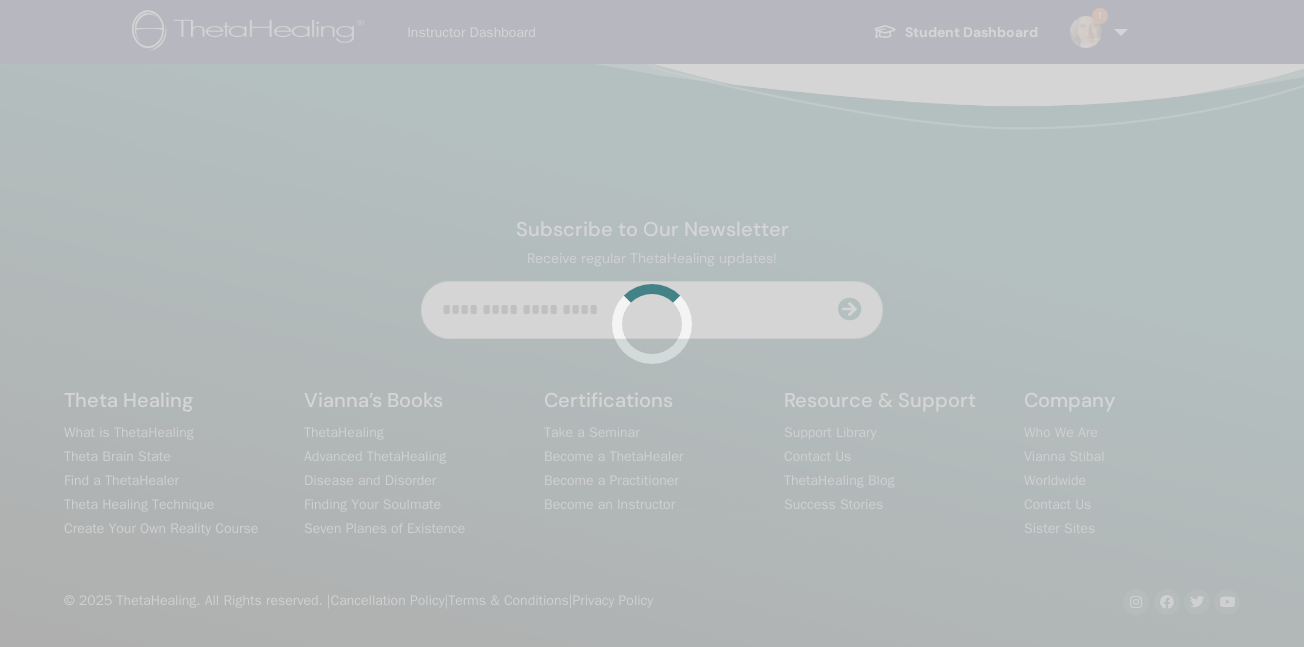 scroll, scrollTop: 0, scrollLeft: 0, axis: both 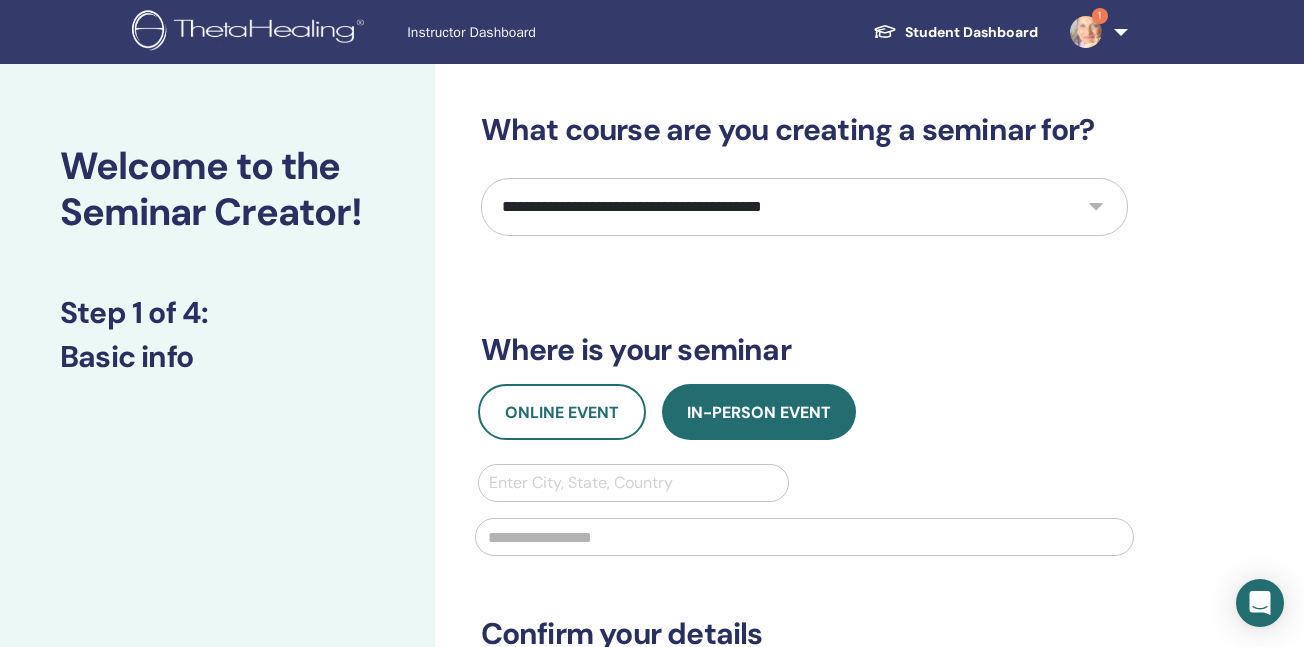 select on "*" 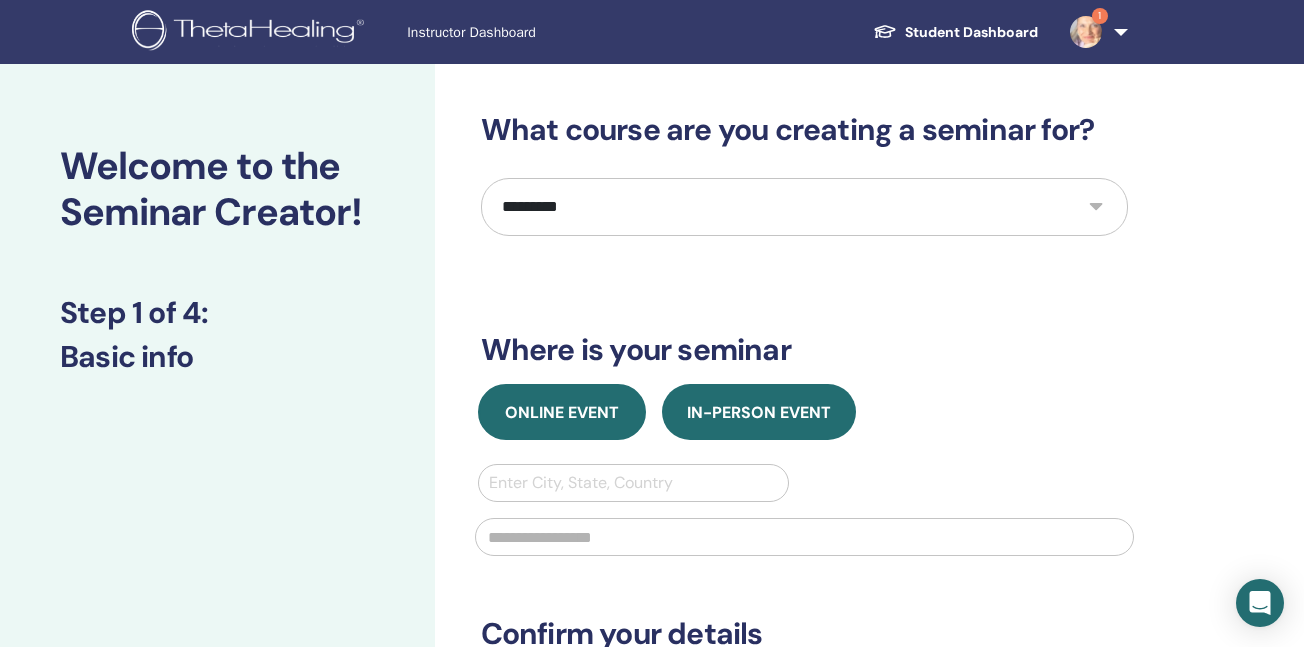click on "Online Event" at bounding box center [562, 412] 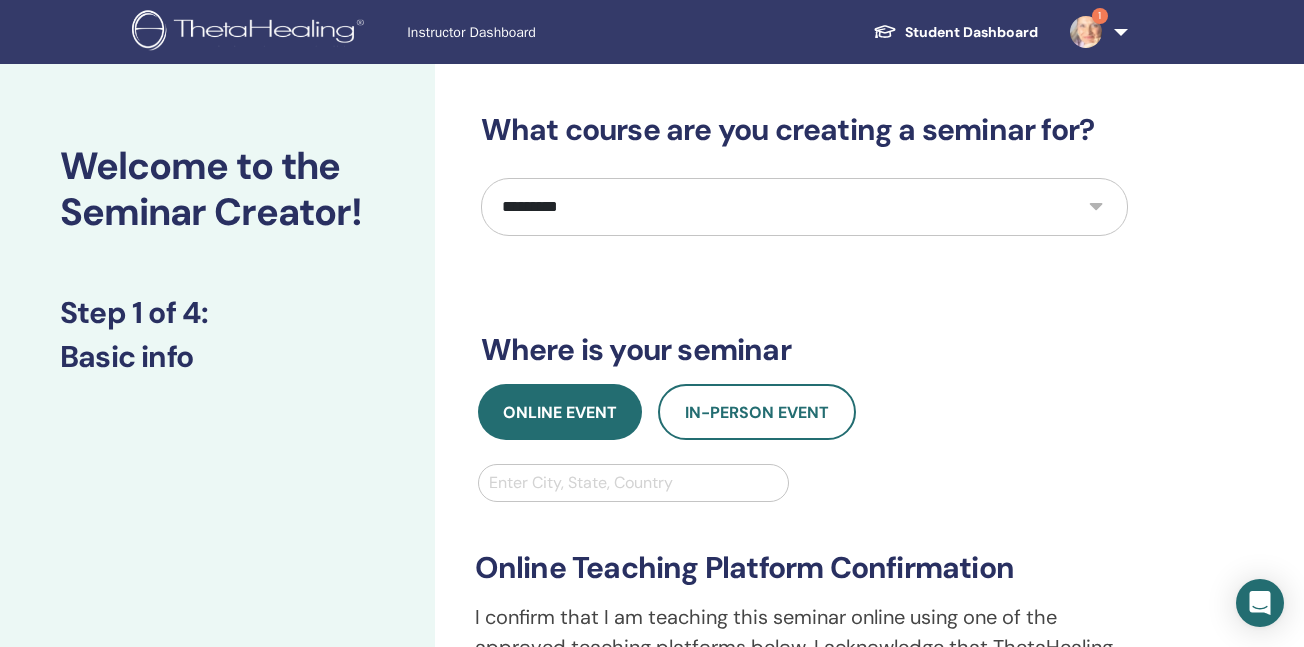 scroll, scrollTop: 0, scrollLeft: 0, axis: both 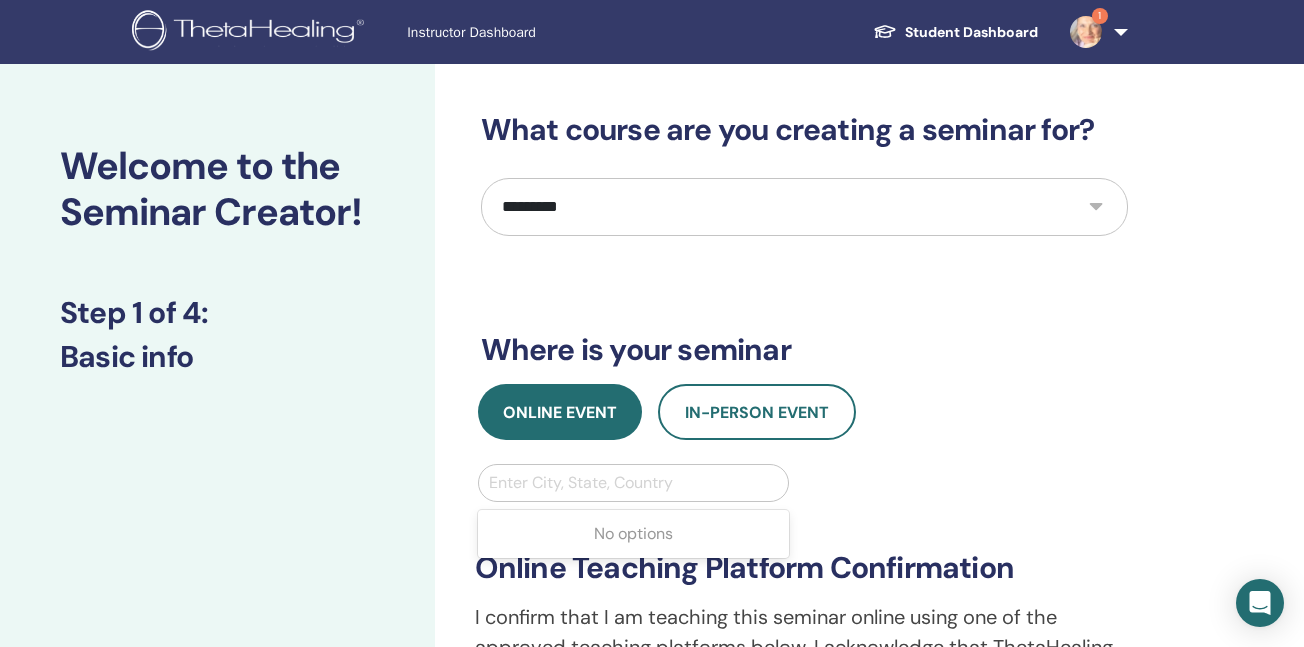 click at bounding box center [634, 483] 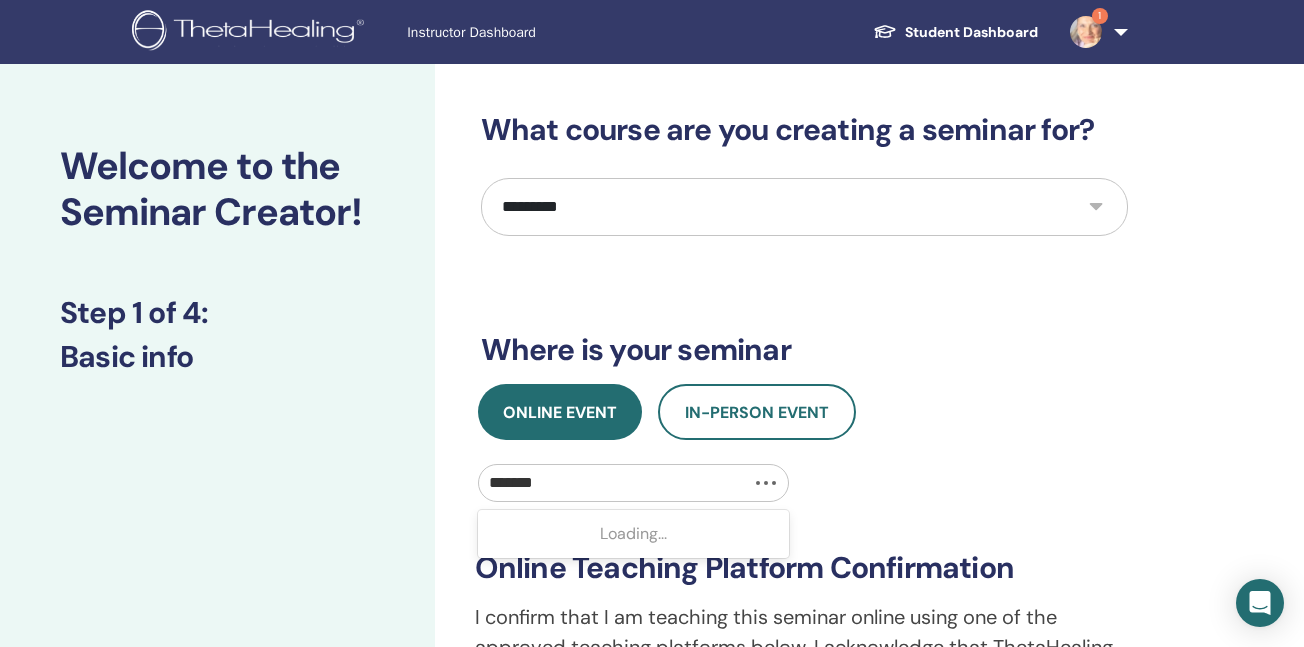 type on "********" 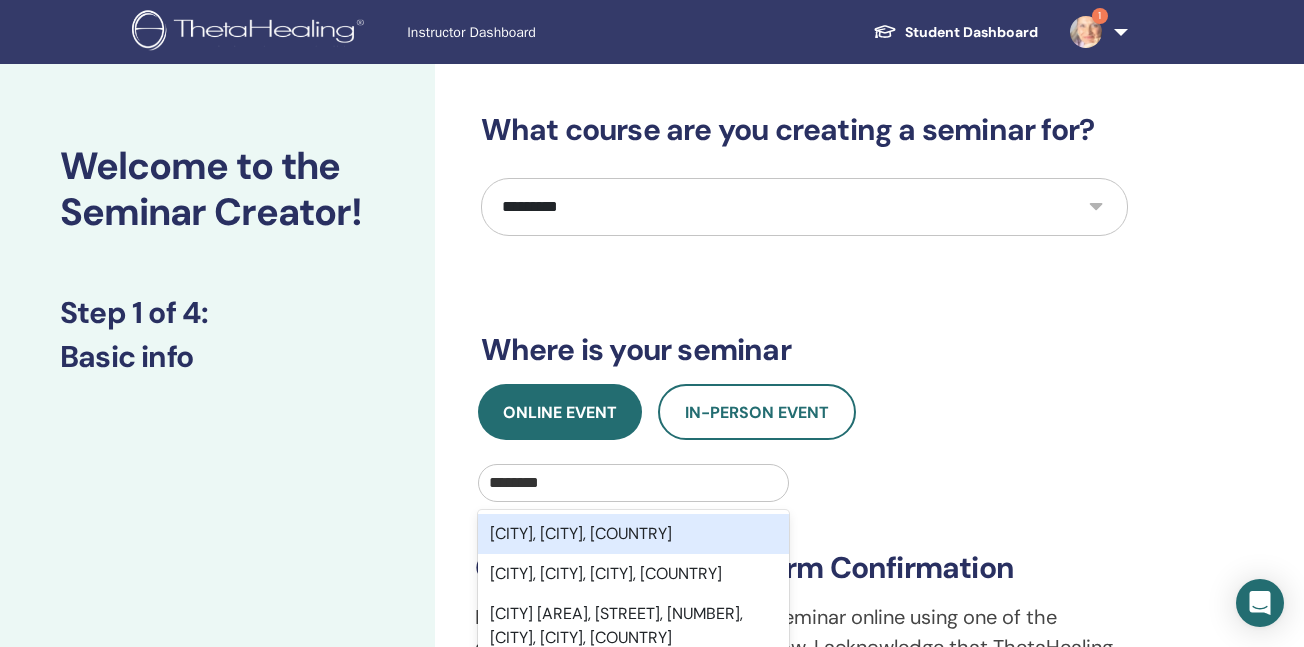 click on "[CITY], [CITY], [COUNTRY]" at bounding box center (634, 534) 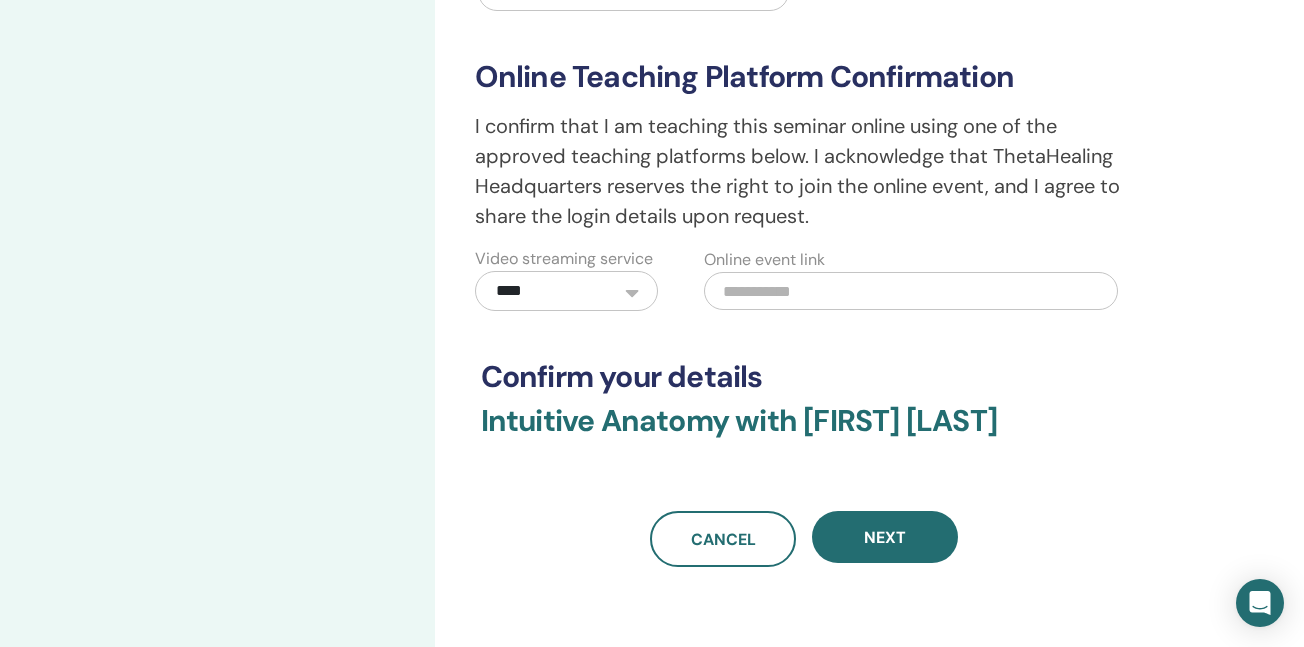 scroll, scrollTop: 501, scrollLeft: 0, axis: vertical 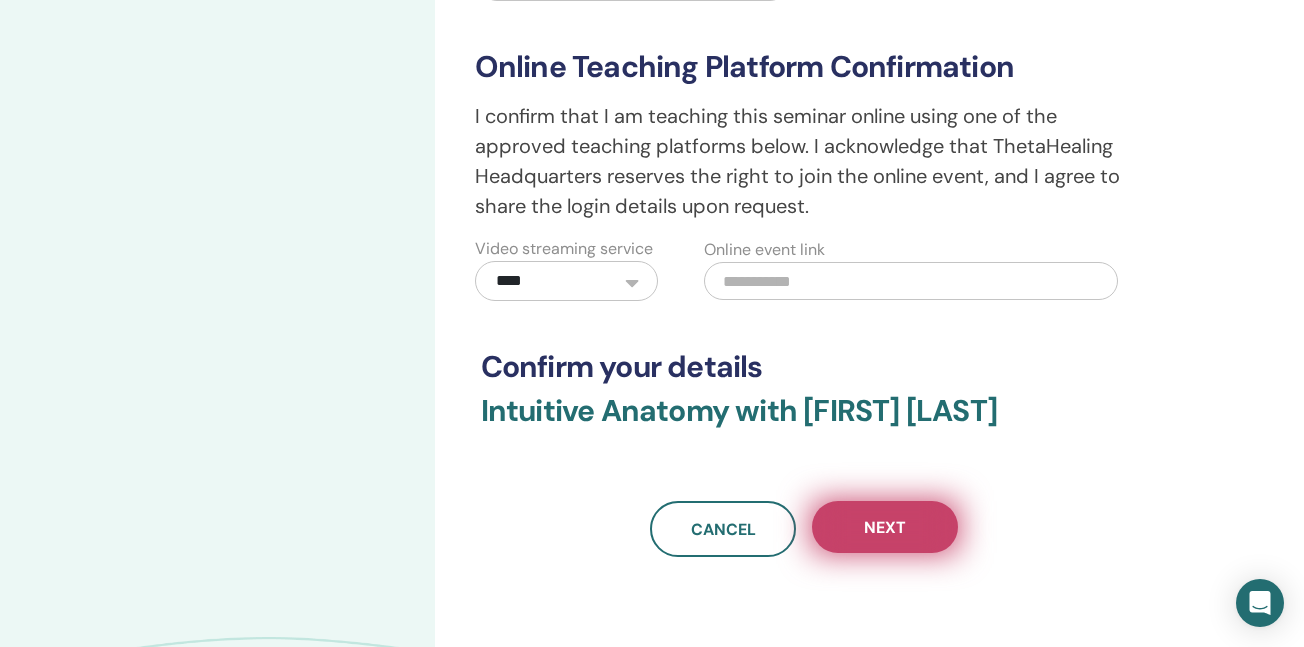 click on "Next" at bounding box center [885, 527] 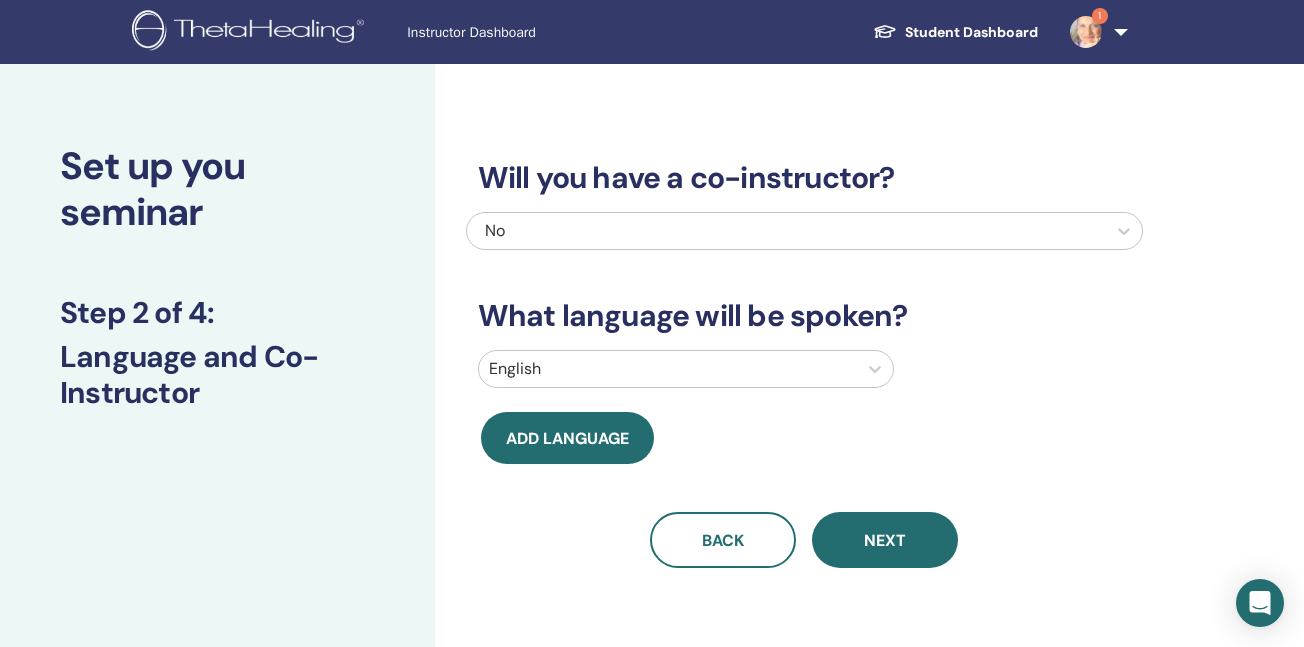 scroll, scrollTop: 0, scrollLeft: 0, axis: both 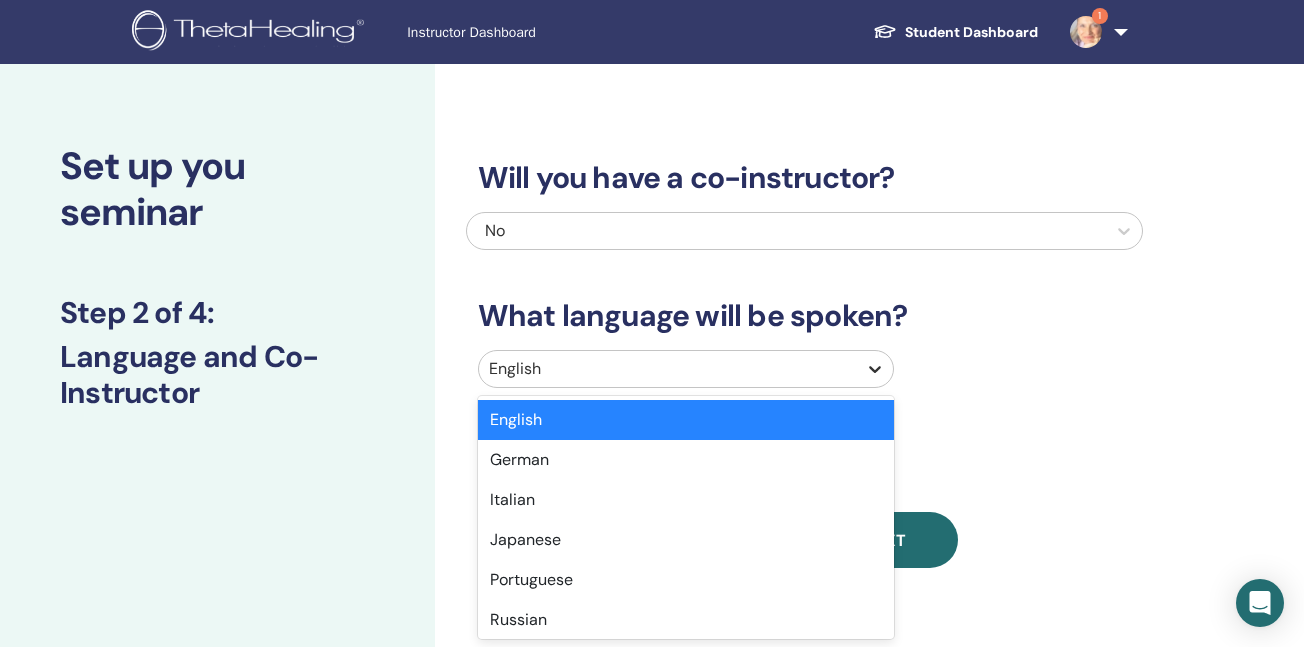 click at bounding box center [875, 369] 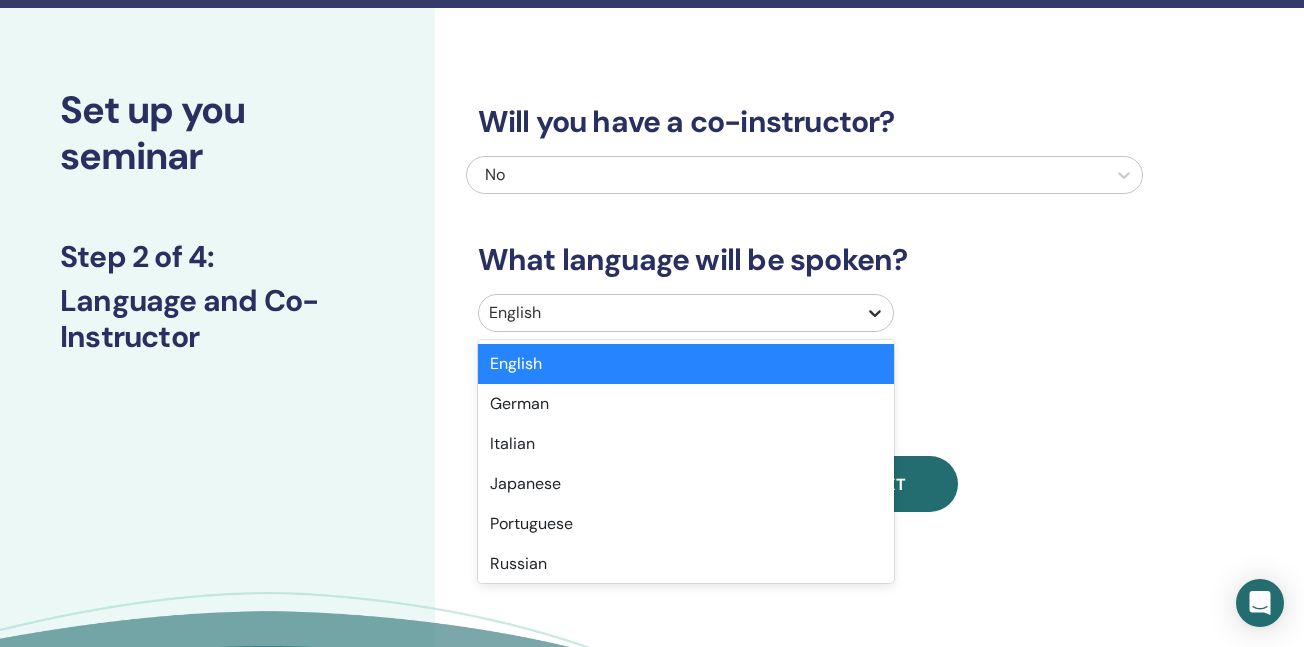 scroll, scrollTop: 57, scrollLeft: 0, axis: vertical 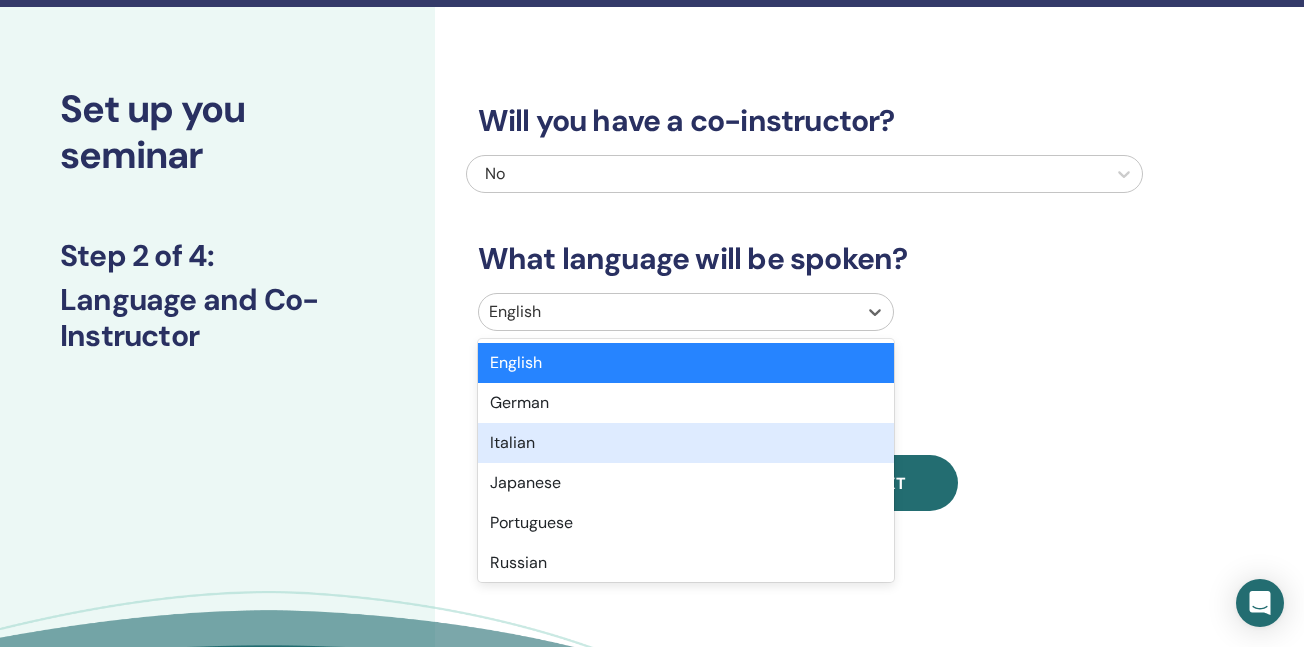click on "Italian" at bounding box center (686, 443) 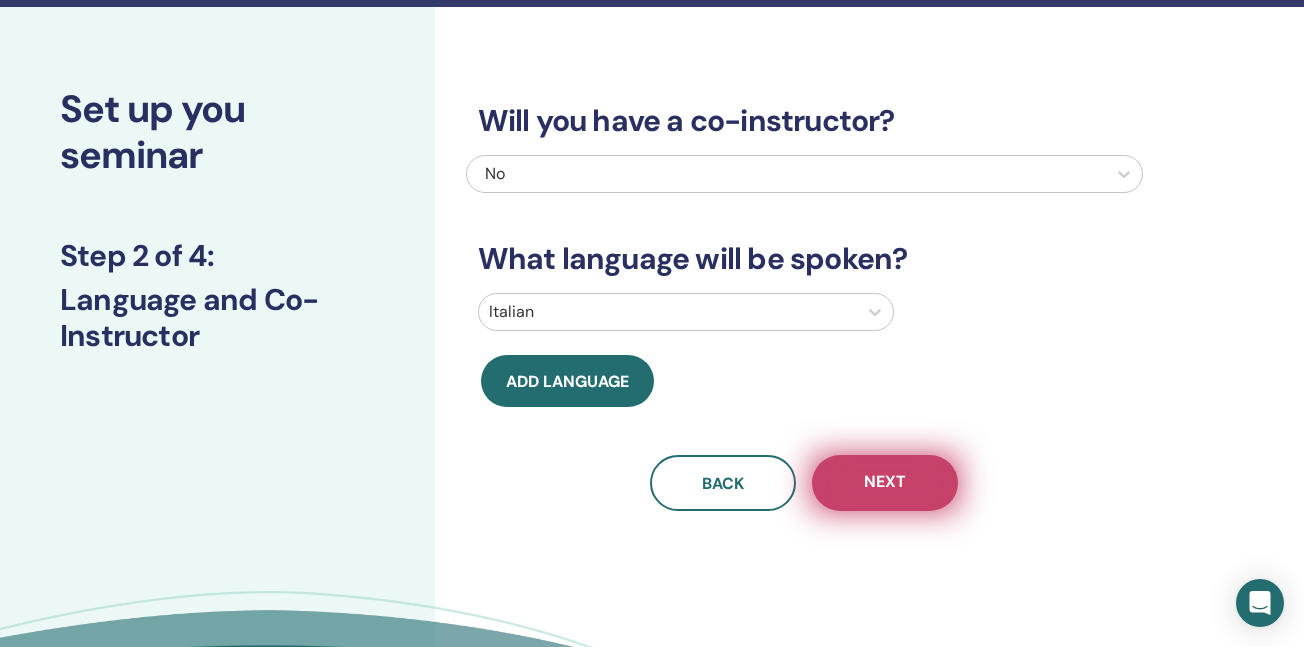 click on "Next" at bounding box center (885, 483) 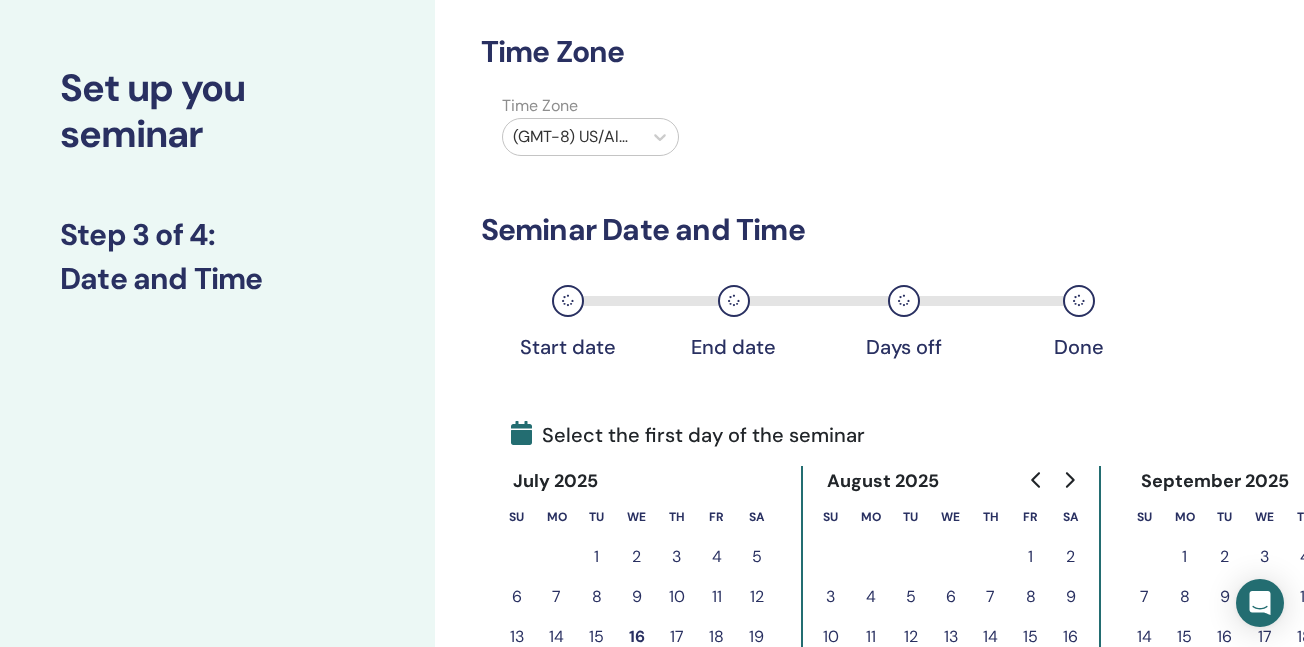 scroll, scrollTop: 68, scrollLeft: 0, axis: vertical 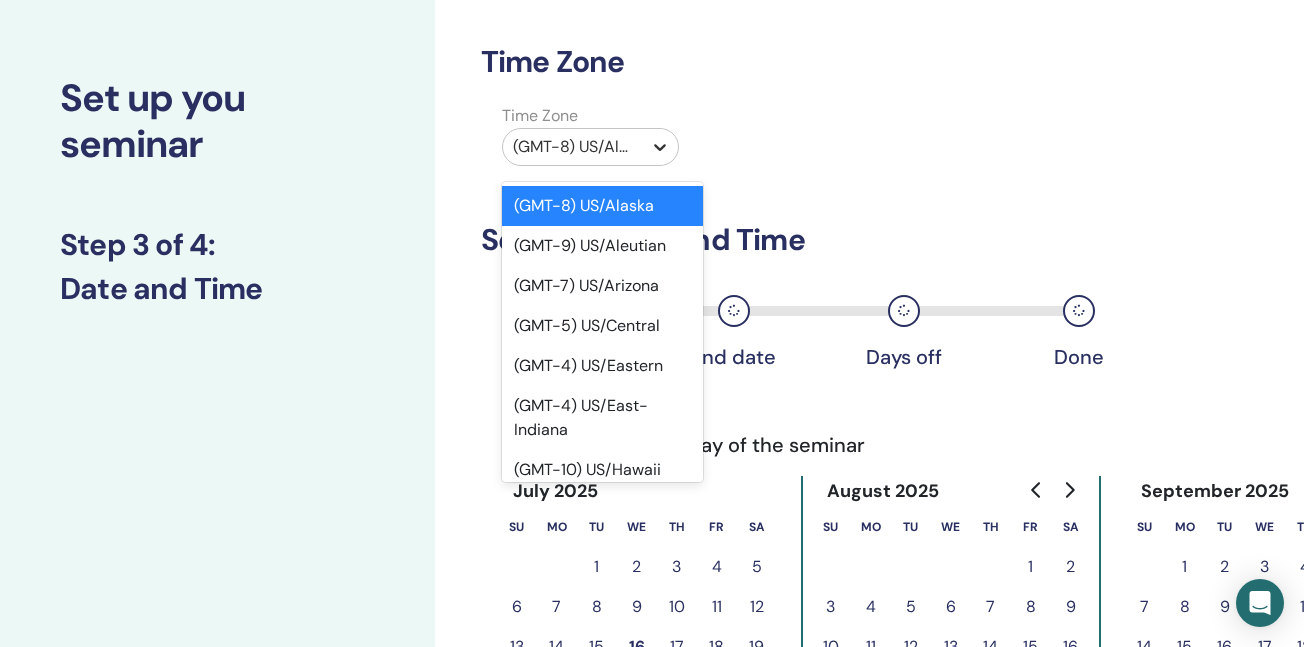 click 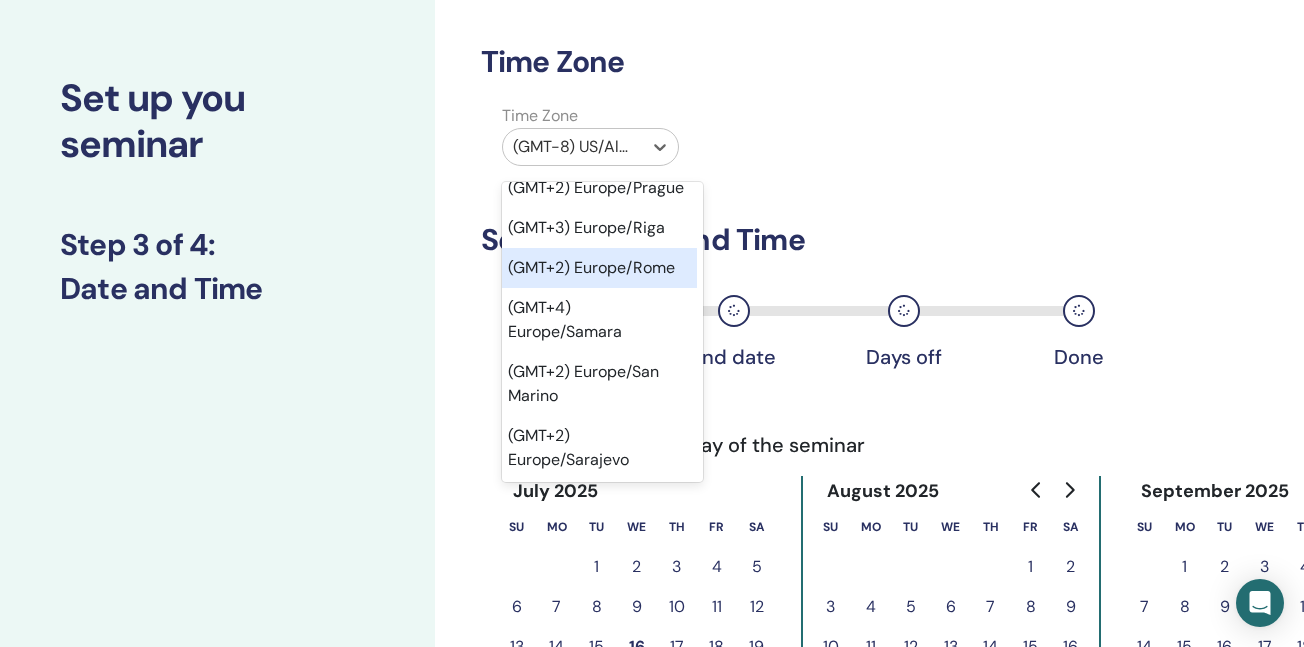 scroll, scrollTop: 26192, scrollLeft: 6, axis: both 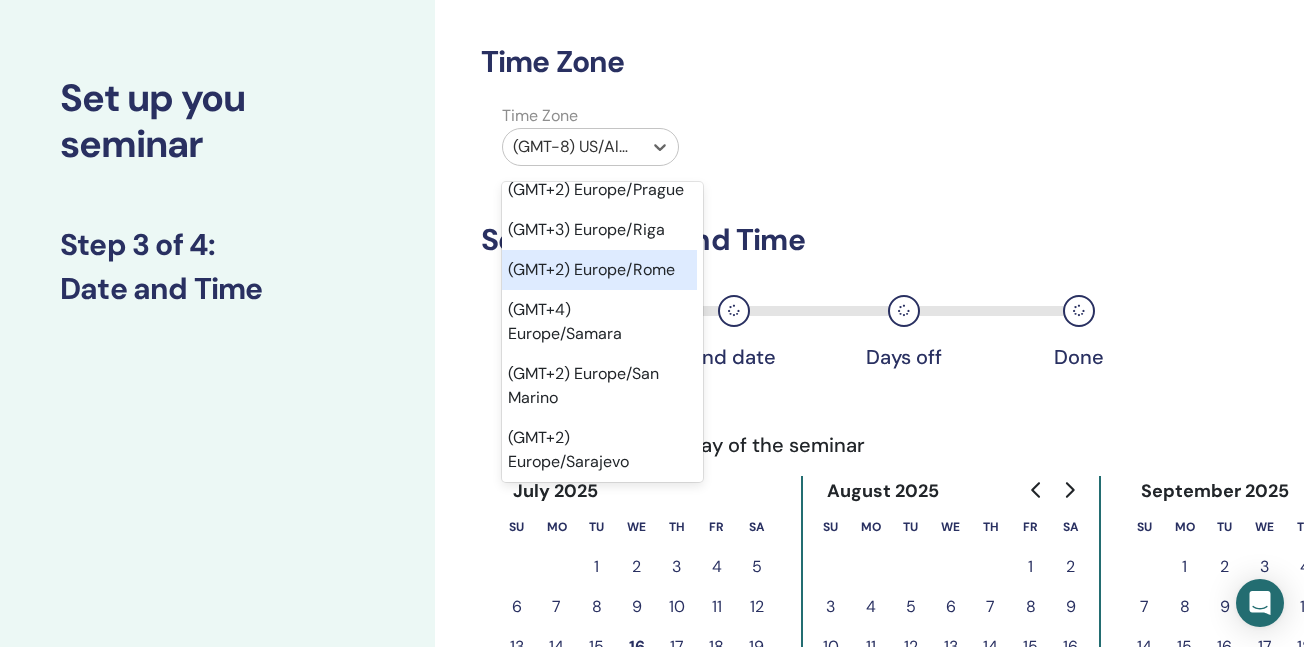 click on "(GMT+2) Europe/Rome" at bounding box center [597, 270] 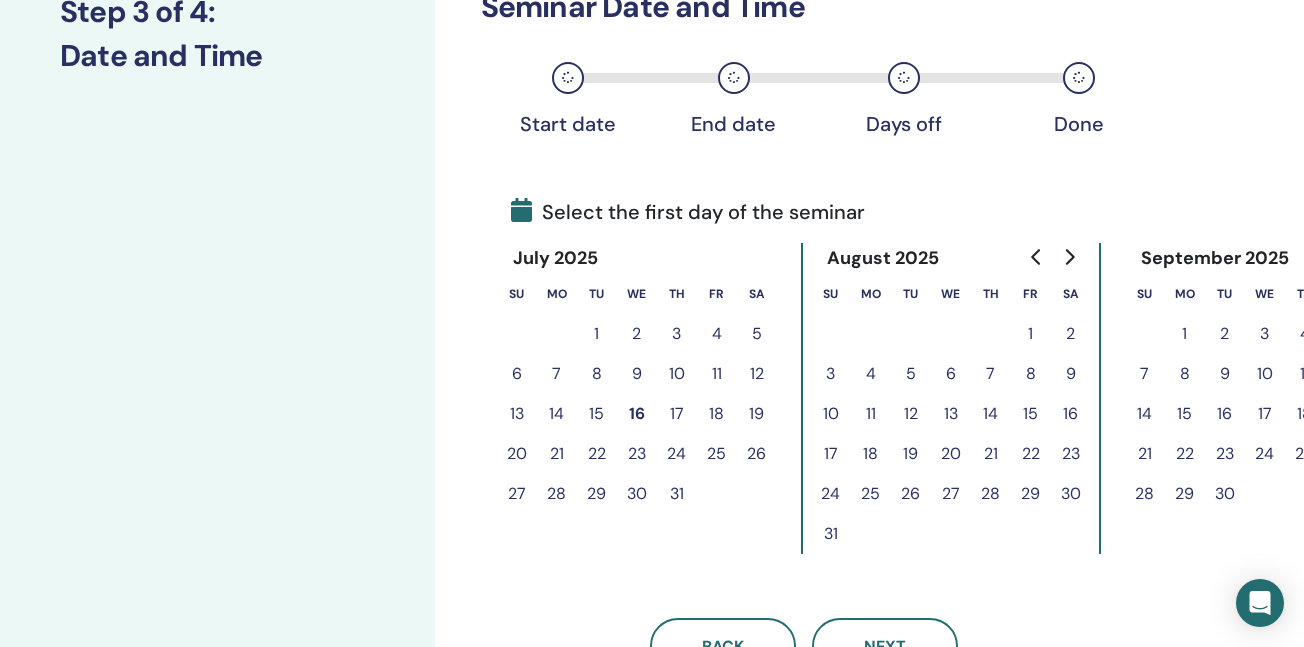 scroll, scrollTop: 300, scrollLeft: 0, axis: vertical 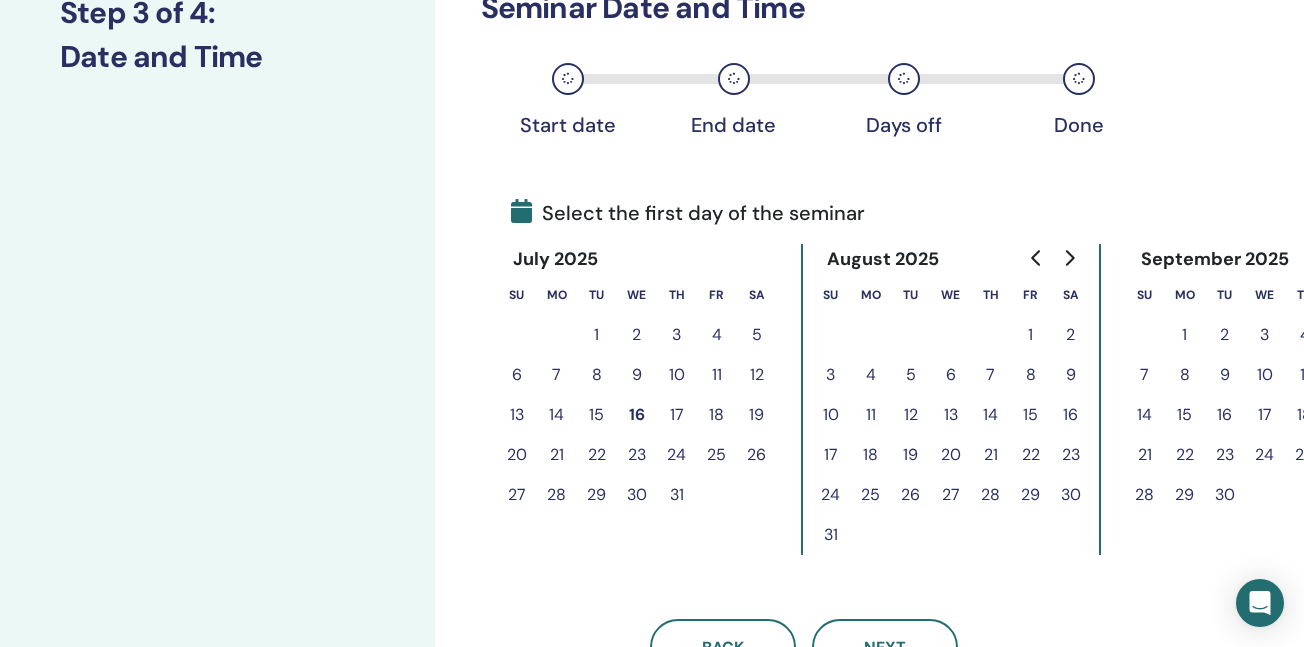 click on "7" at bounding box center (991, 375) 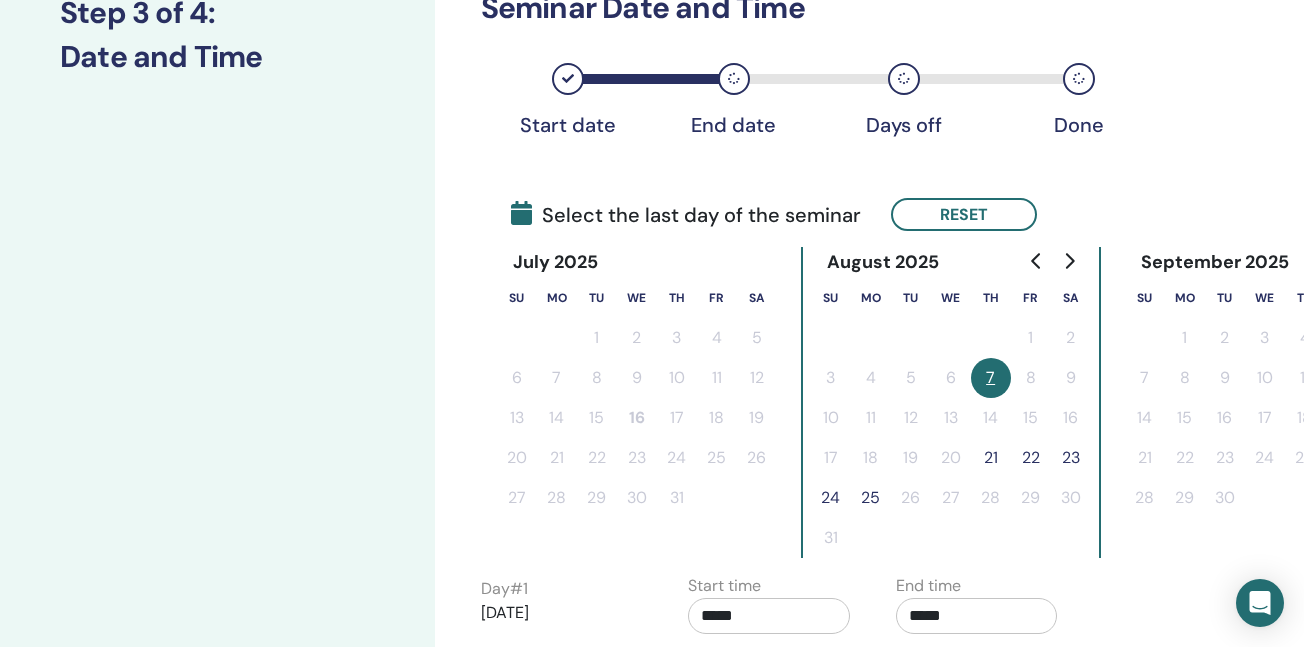 click on "23" at bounding box center (1071, 458) 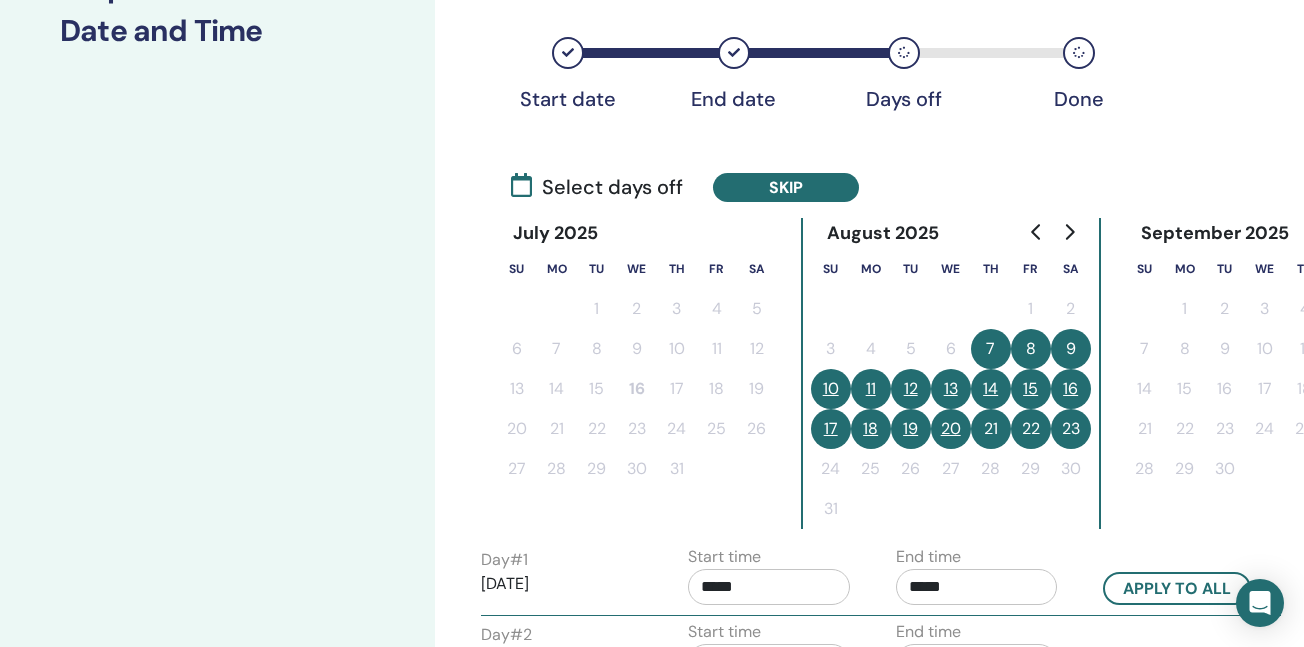 scroll, scrollTop: 330, scrollLeft: 0, axis: vertical 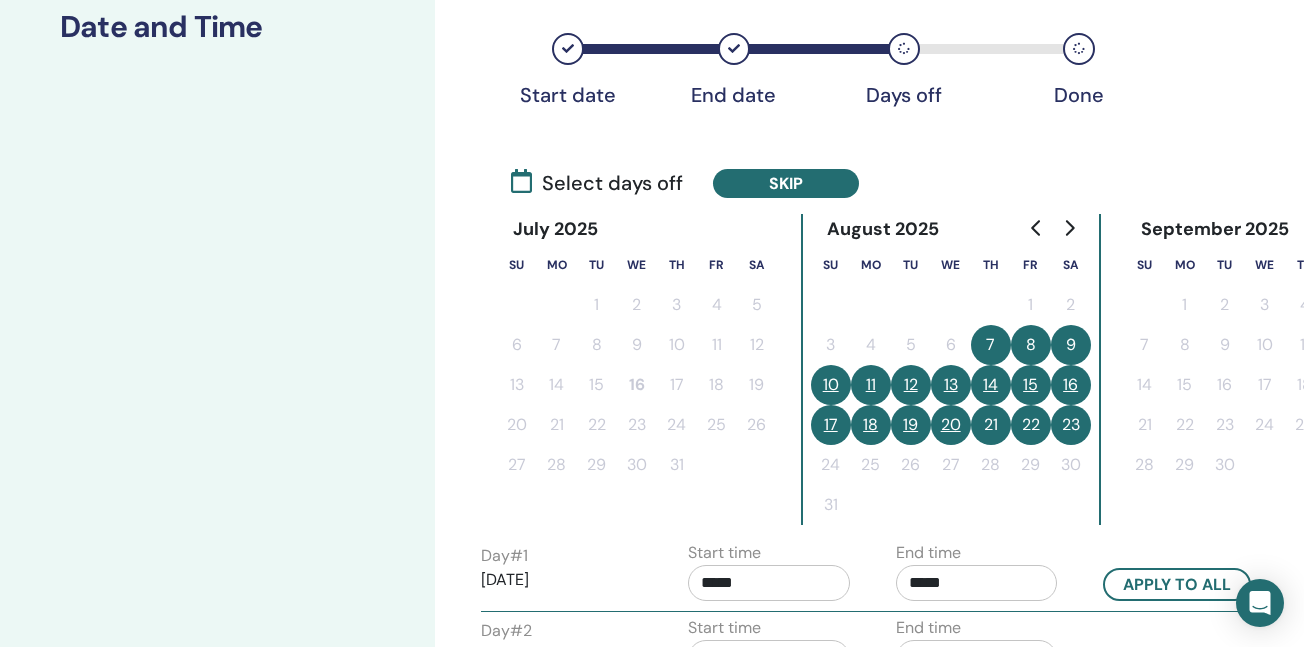 click on "22" at bounding box center (1031, 425) 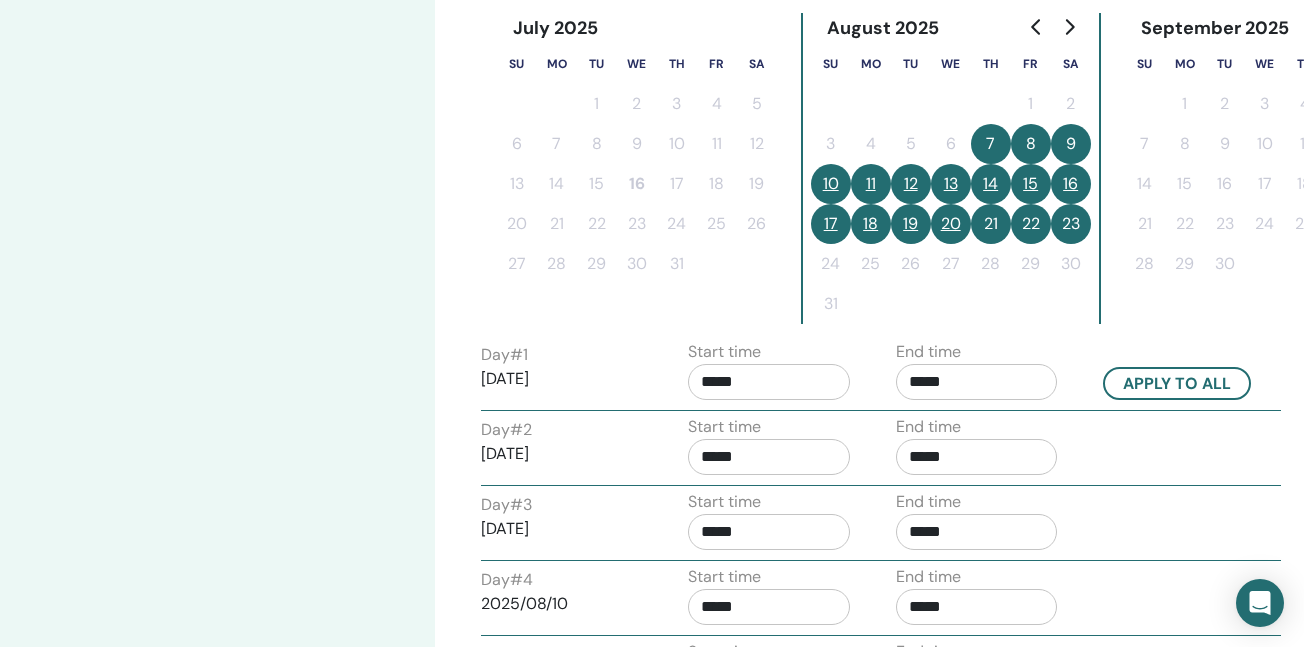 scroll, scrollTop: 537, scrollLeft: 0, axis: vertical 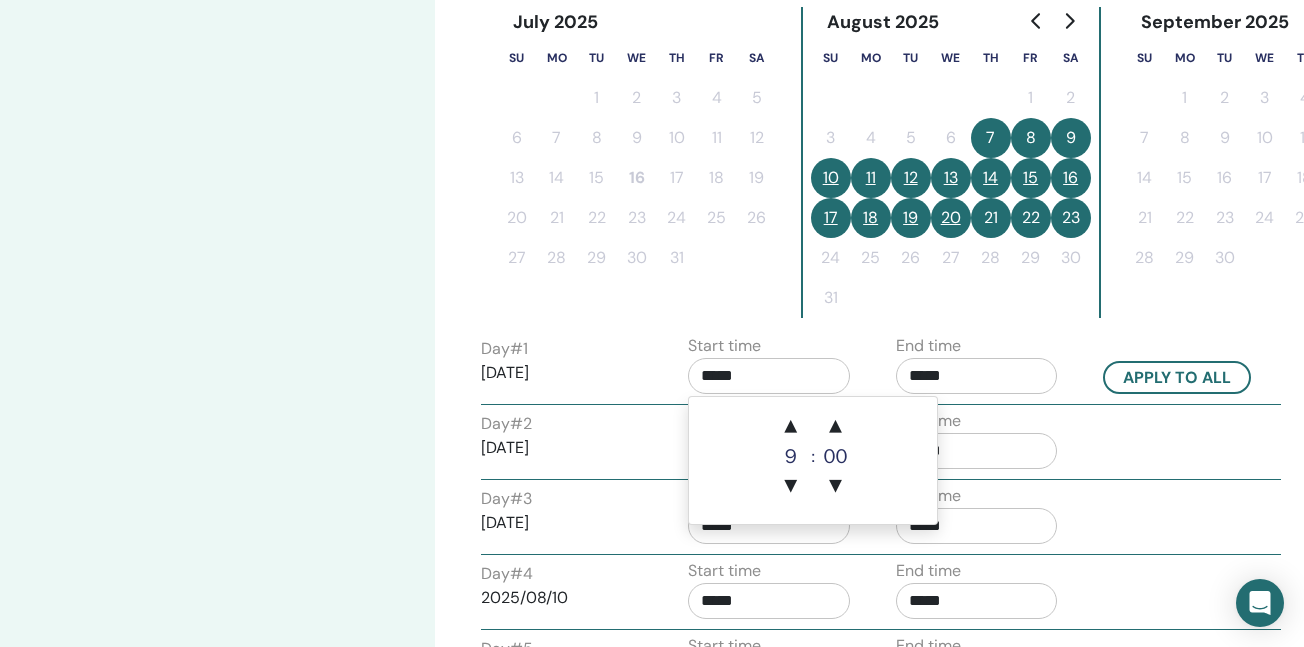 click on "*****" at bounding box center [769, 376] 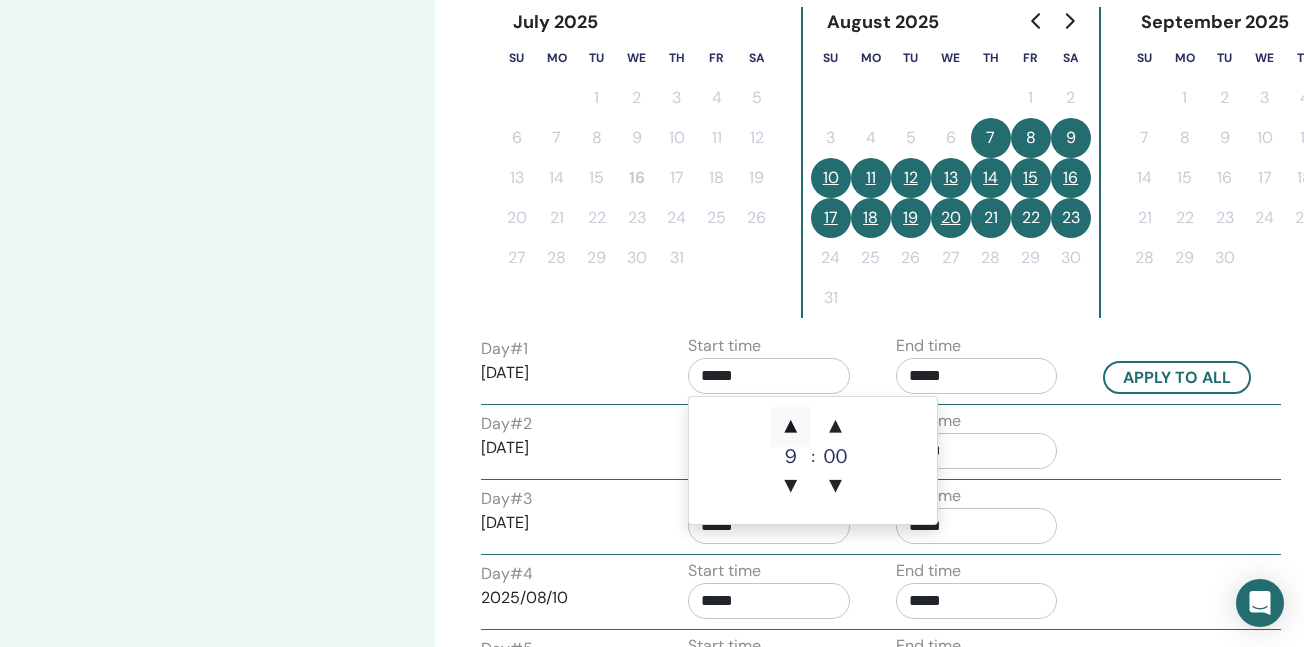 click on "▲" at bounding box center [791, 427] 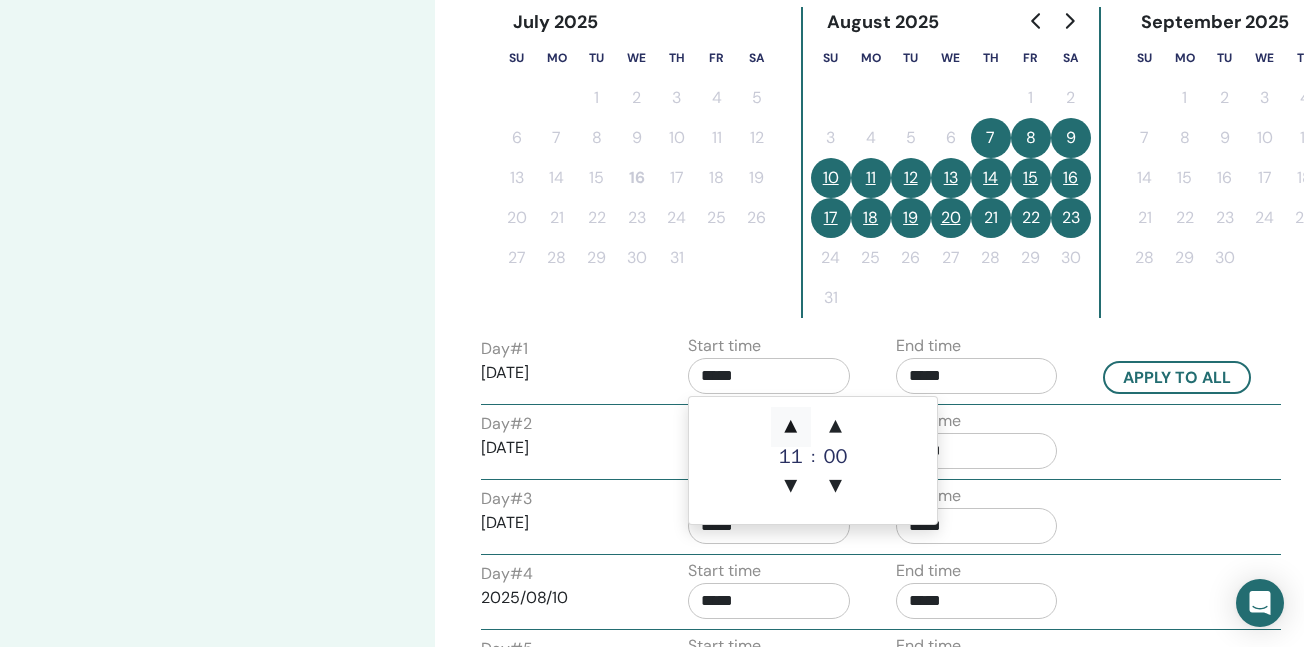 click on "▲" at bounding box center [791, 427] 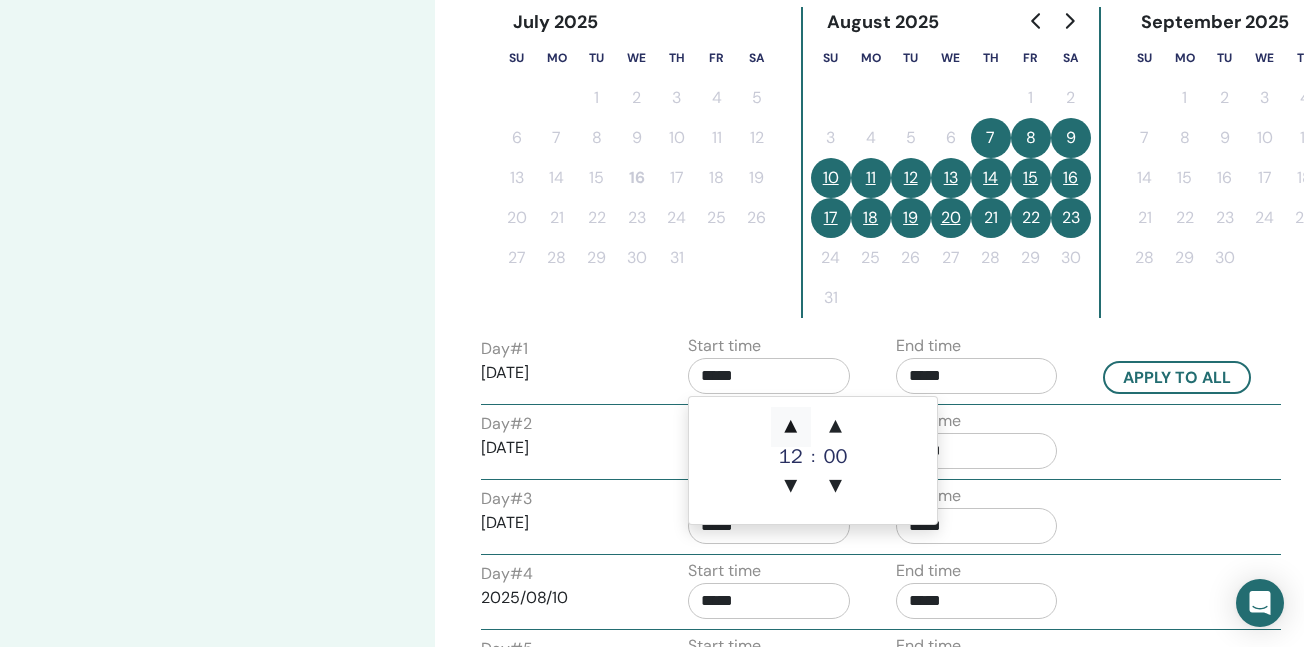 click on "▲" at bounding box center (791, 427) 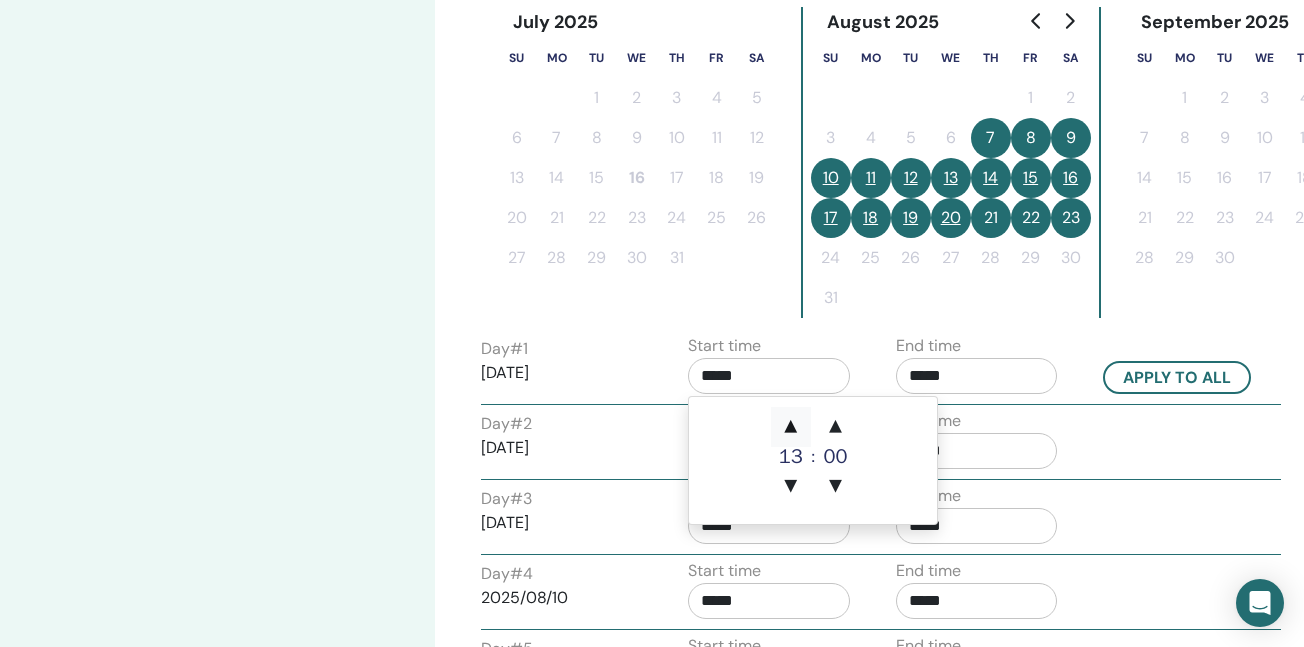 click on "▲" at bounding box center (791, 427) 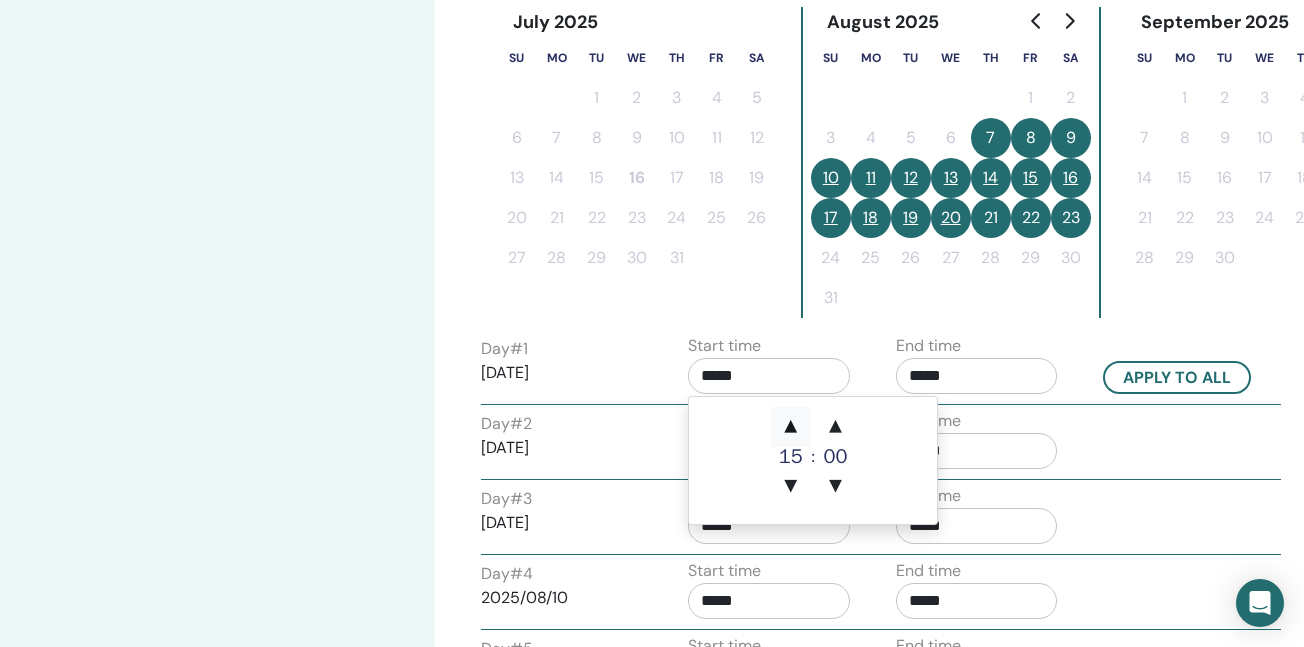 click on "▲" at bounding box center (791, 427) 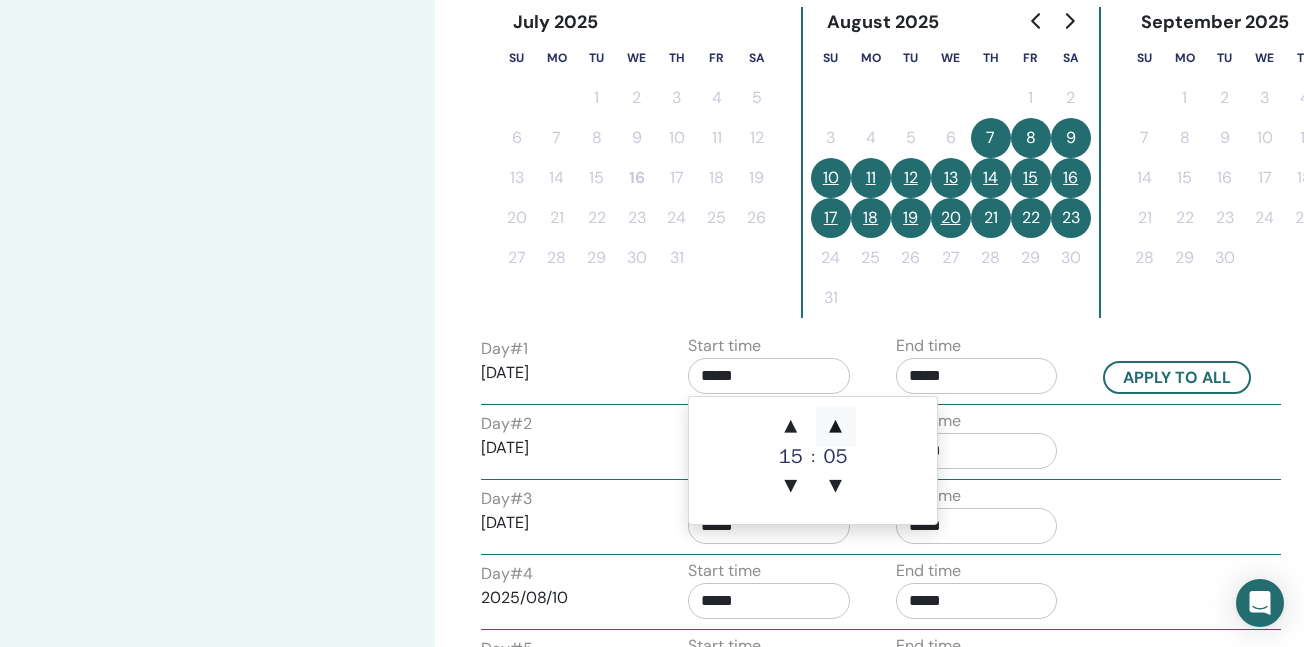 click on "▲" at bounding box center [836, 427] 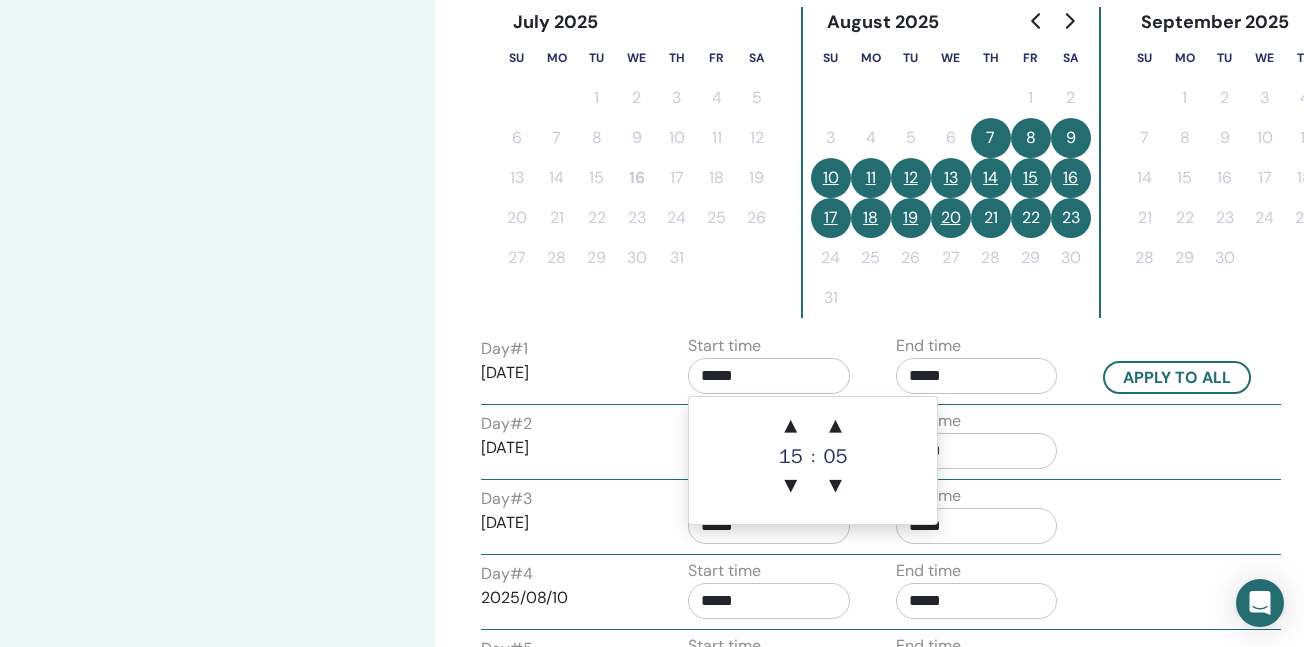 click on "*****" at bounding box center (769, 376) 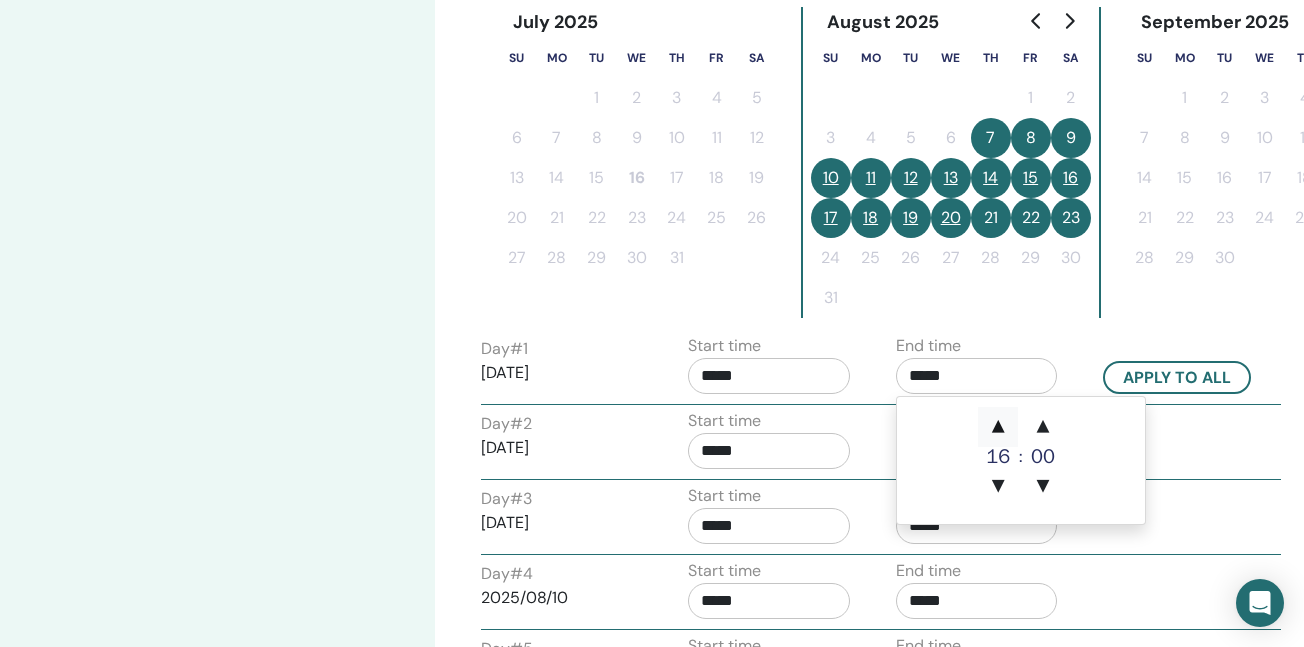 click on "▲" at bounding box center (998, 427) 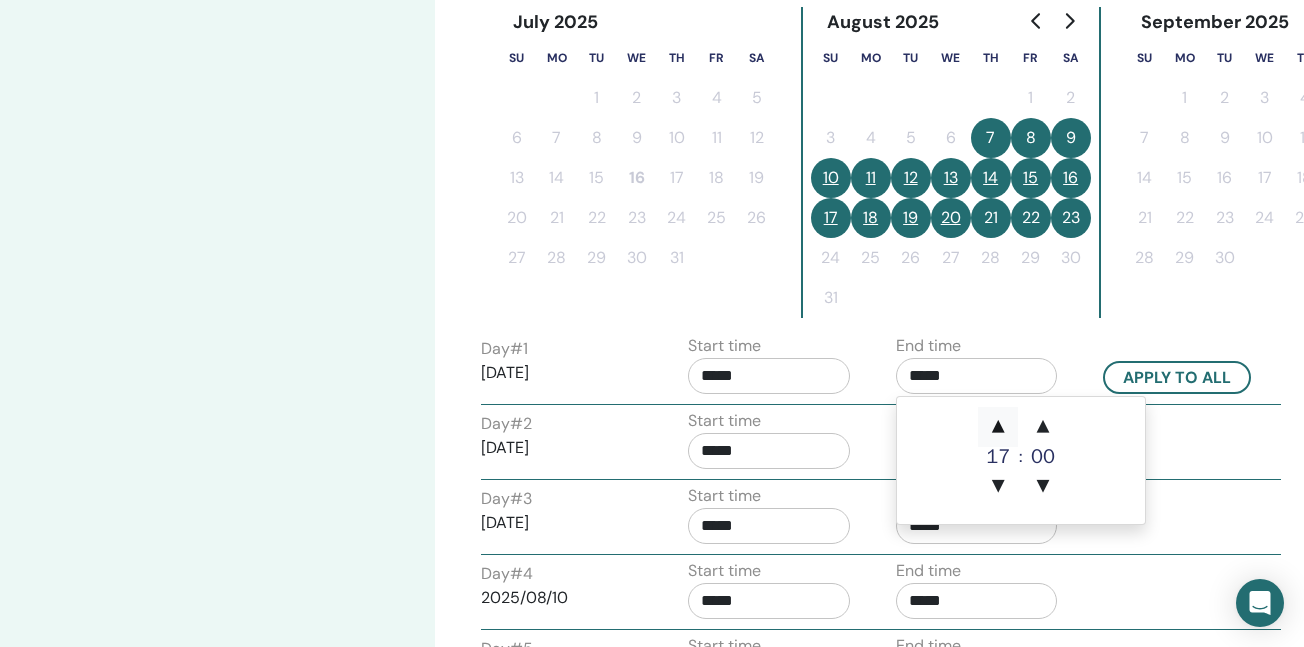 click on "▲" at bounding box center [998, 427] 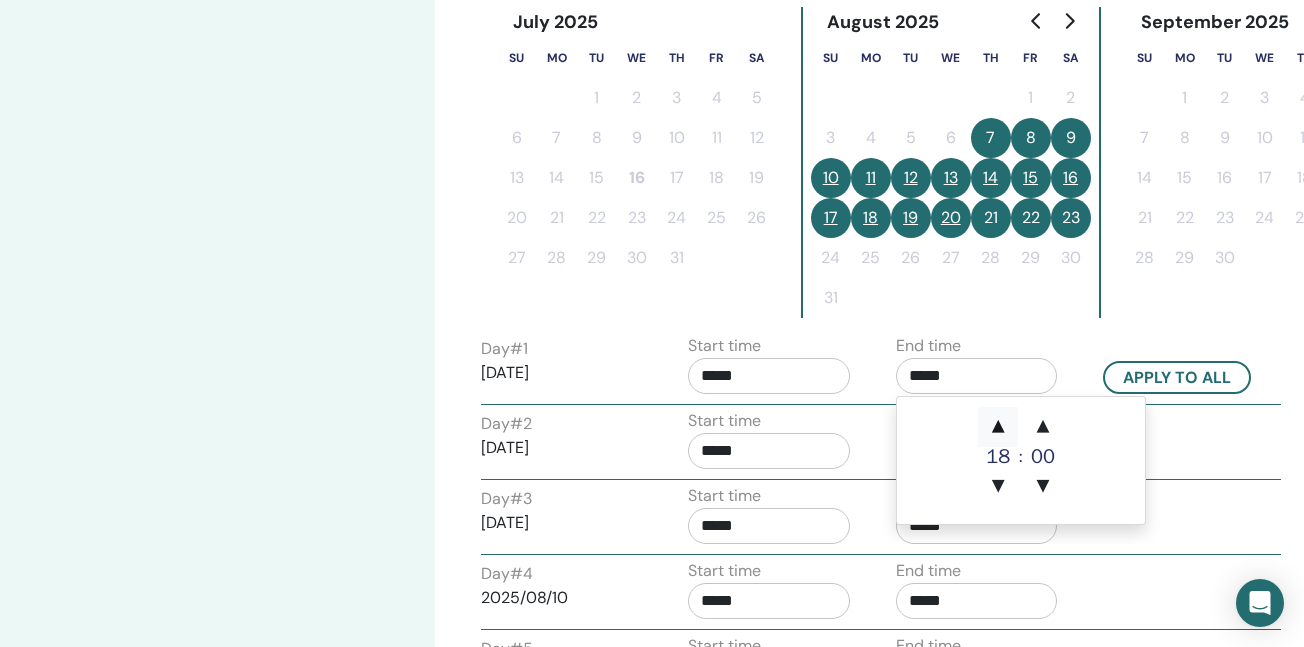click on "▲" at bounding box center [998, 427] 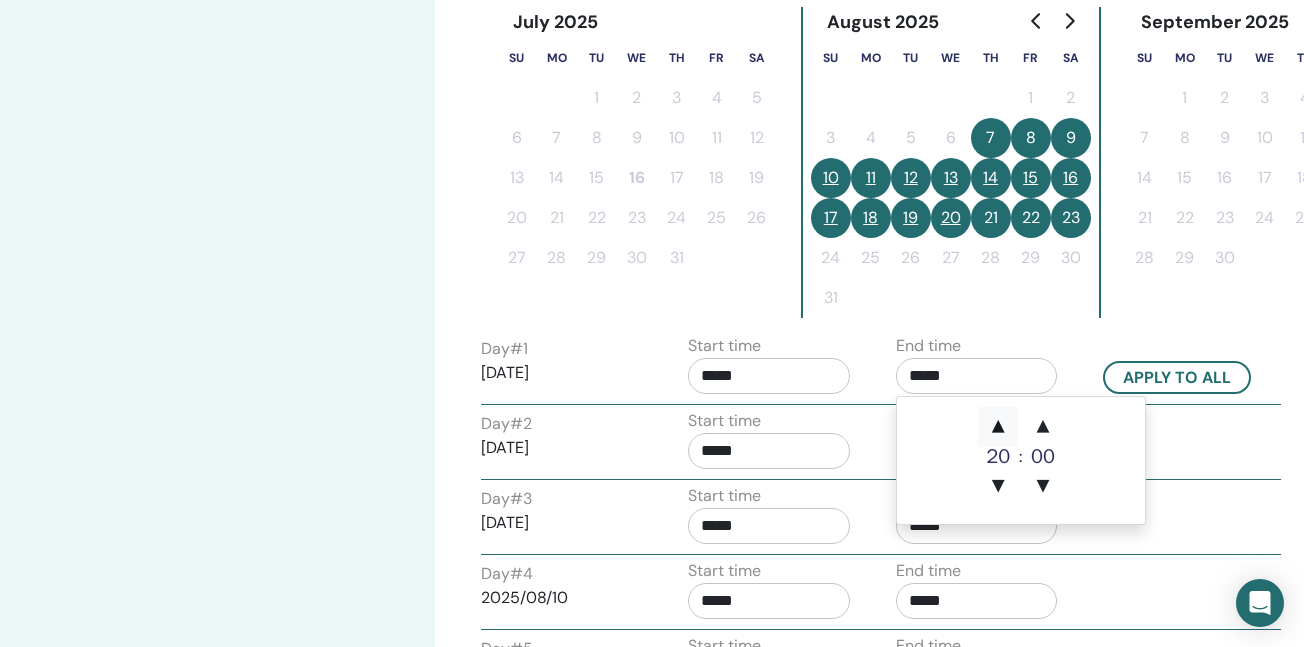 click on "▲" at bounding box center (998, 427) 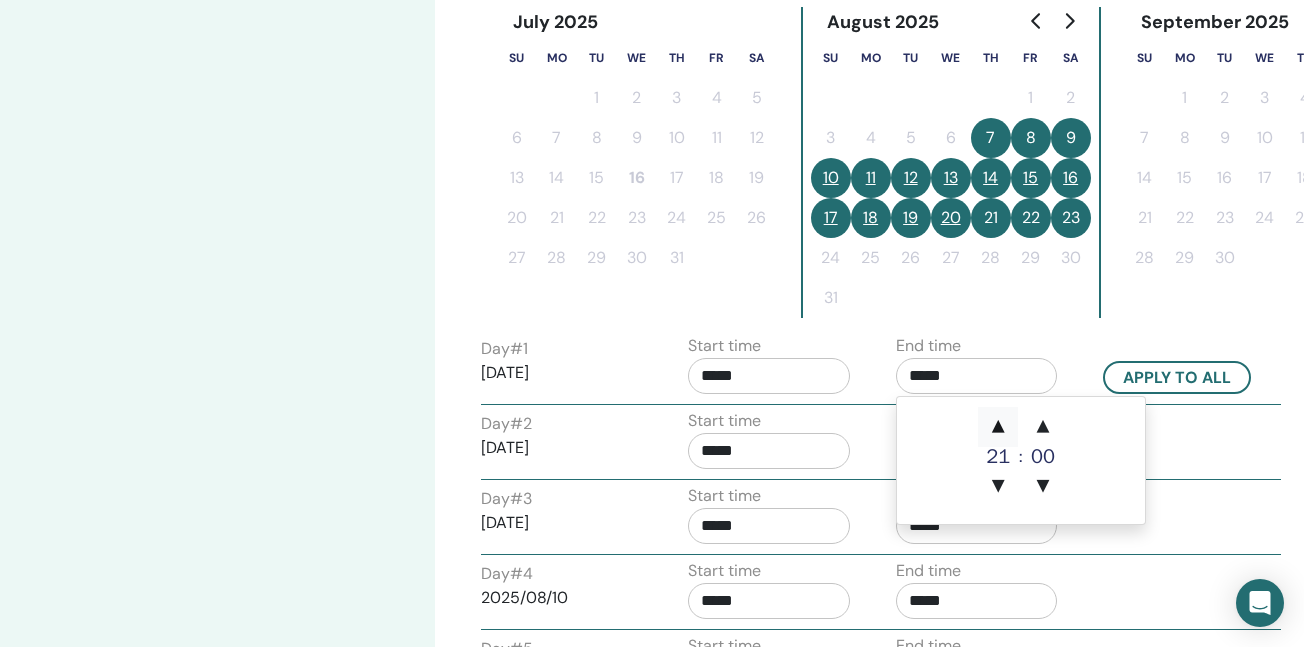 click on "▲" at bounding box center [998, 427] 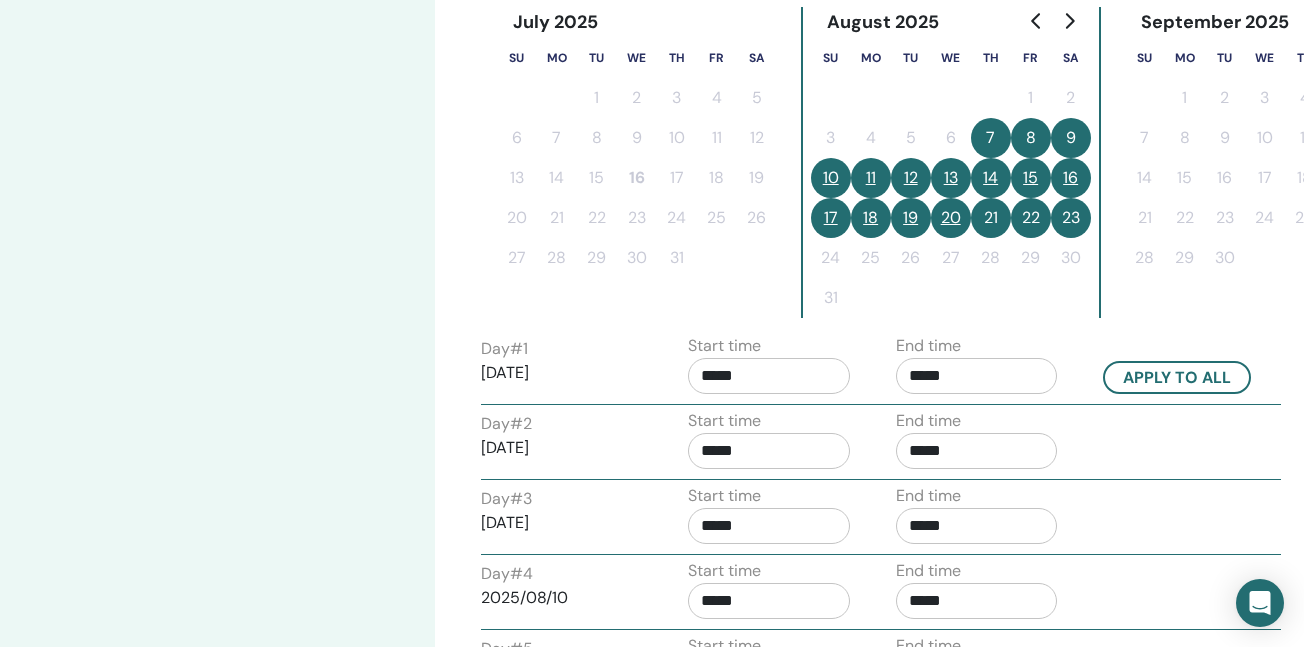 click on "23" at bounding box center [1071, 218] 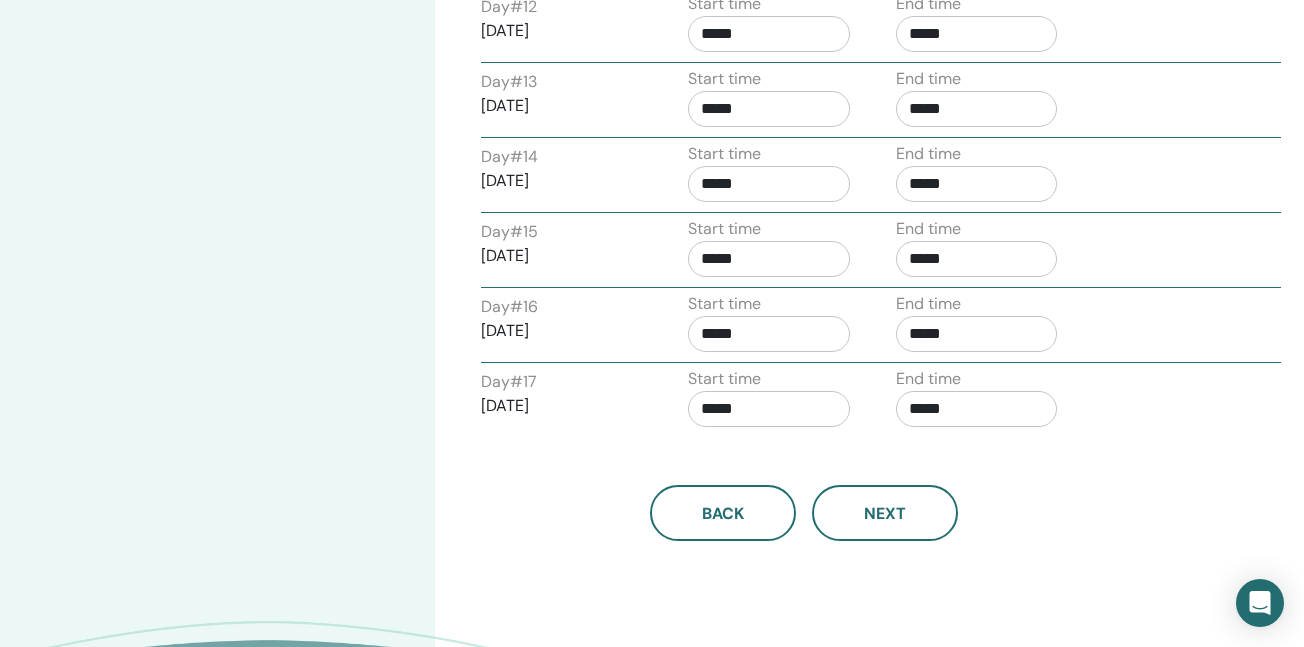 scroll, scrollTop: 1705, scrollLeft: 0, axis: vertical 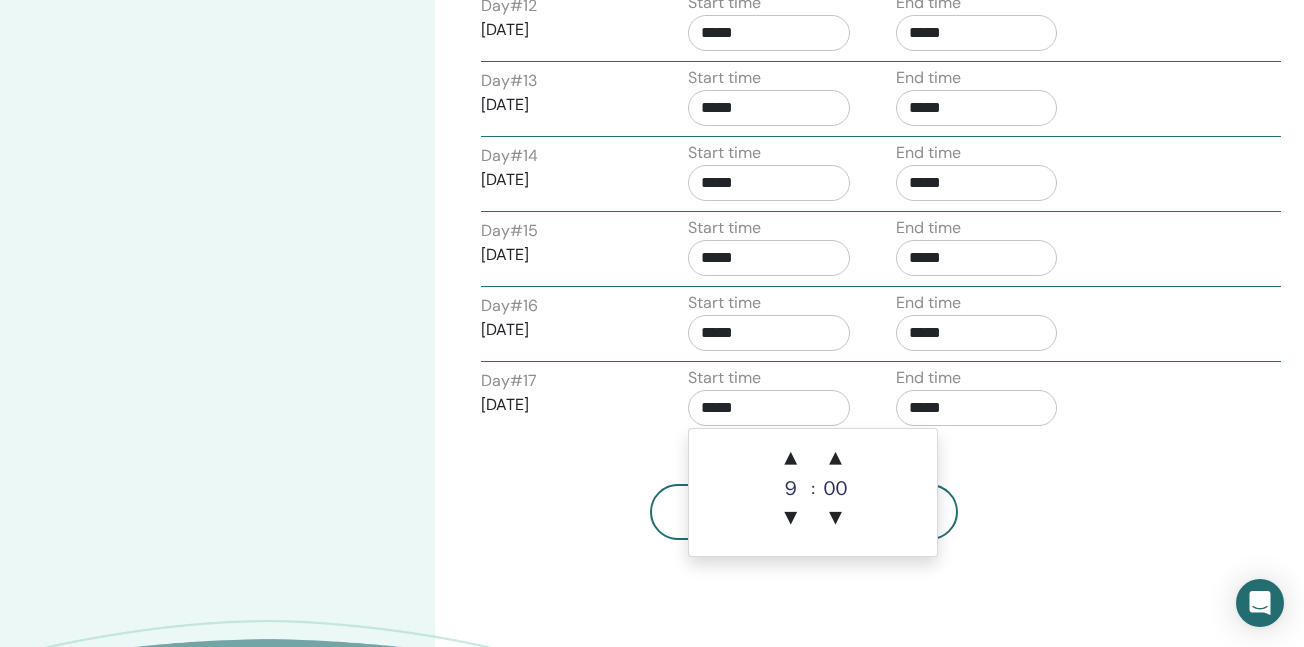 click on "*****" at bounding box center (769, 408) 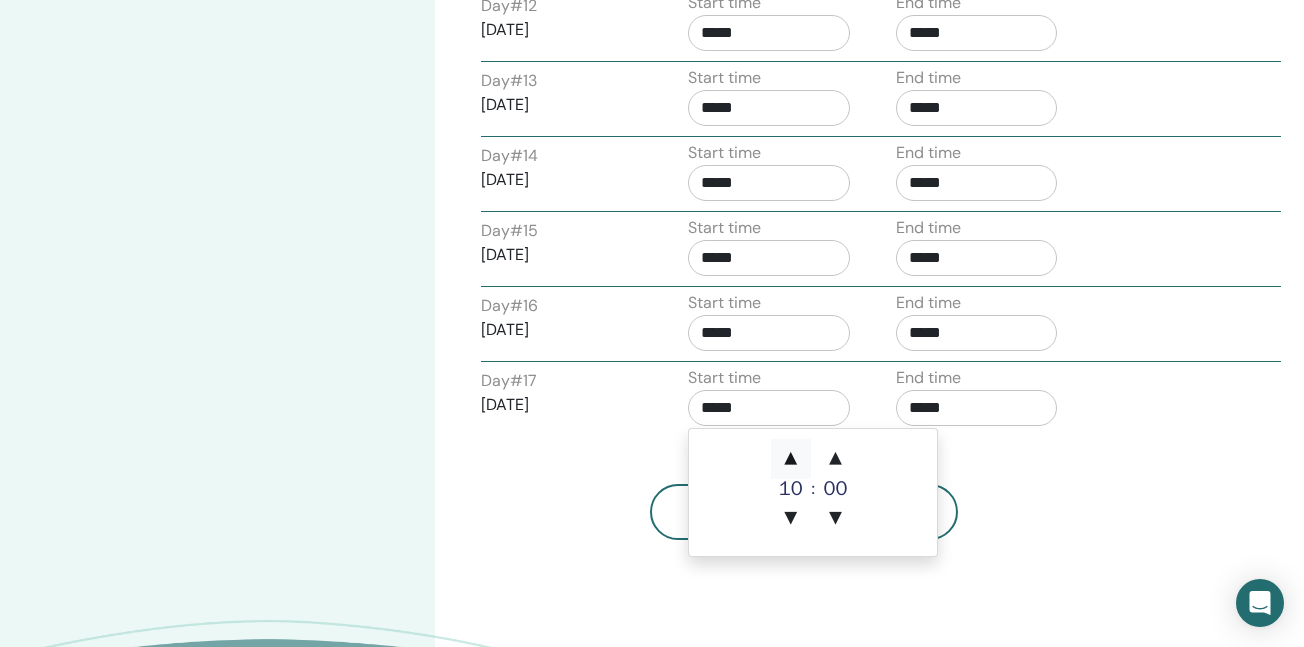 click on "▲" at bounding box center (791, 459) 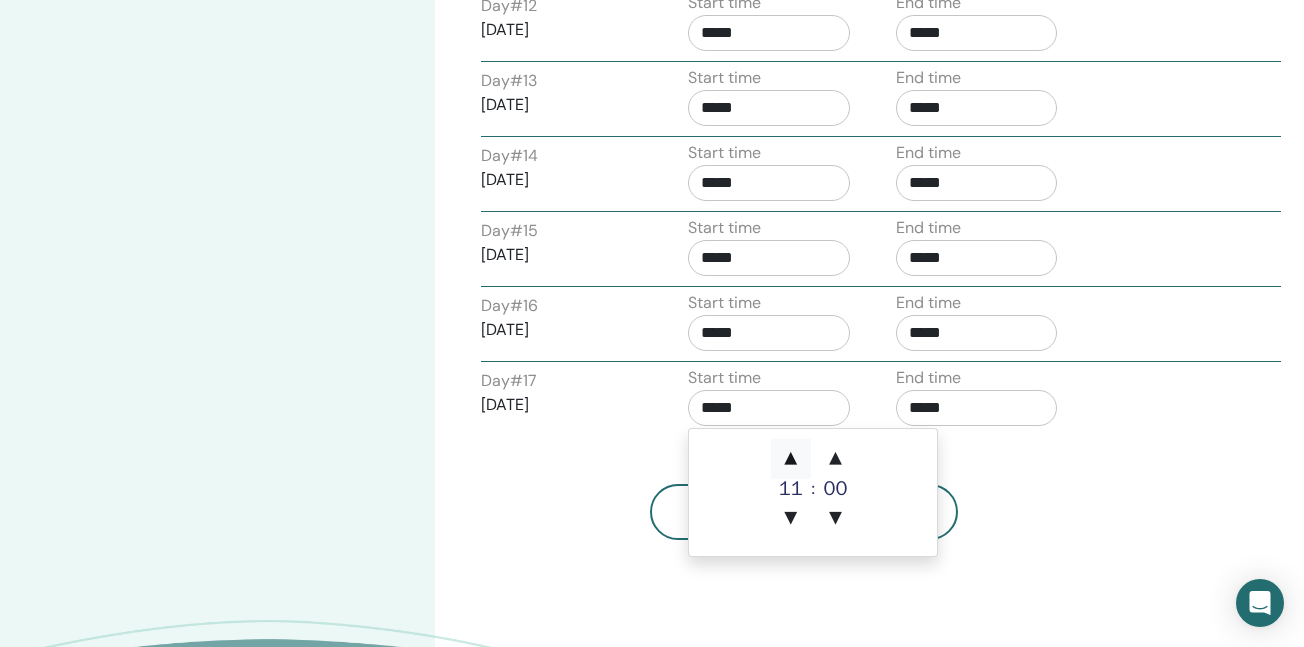 click on "▲" at bounding box center [791, 459] 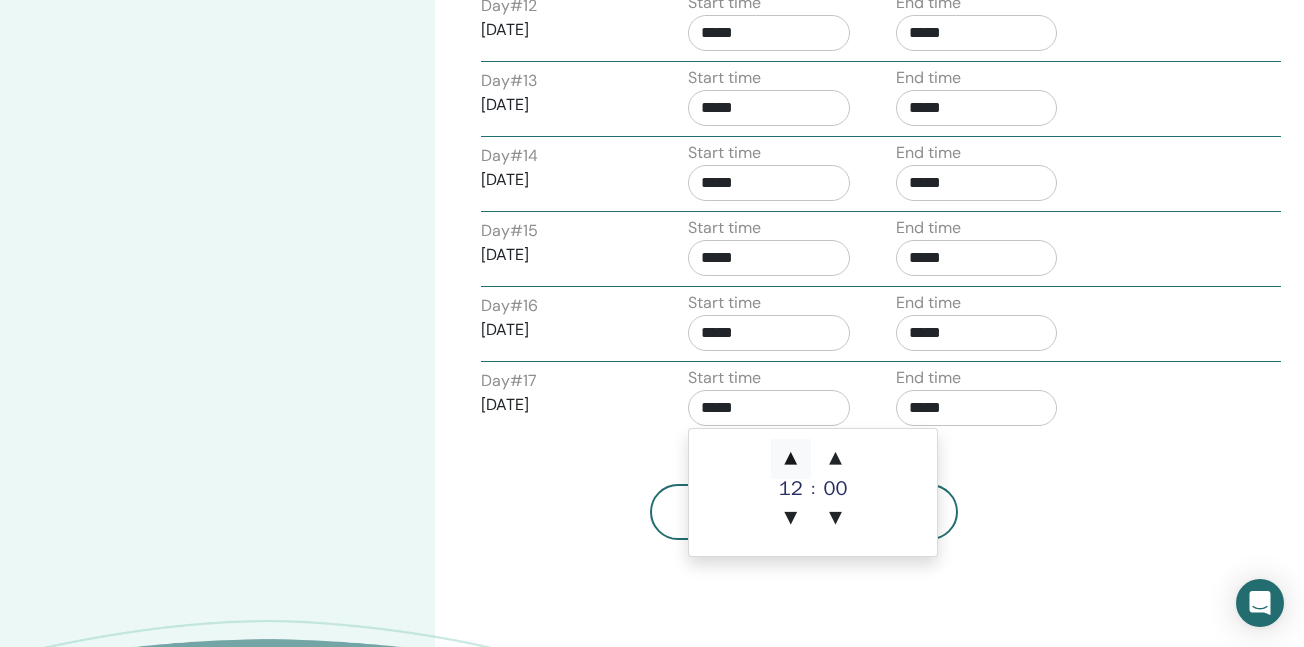 click on "▲" at bounding box center (791, 459) 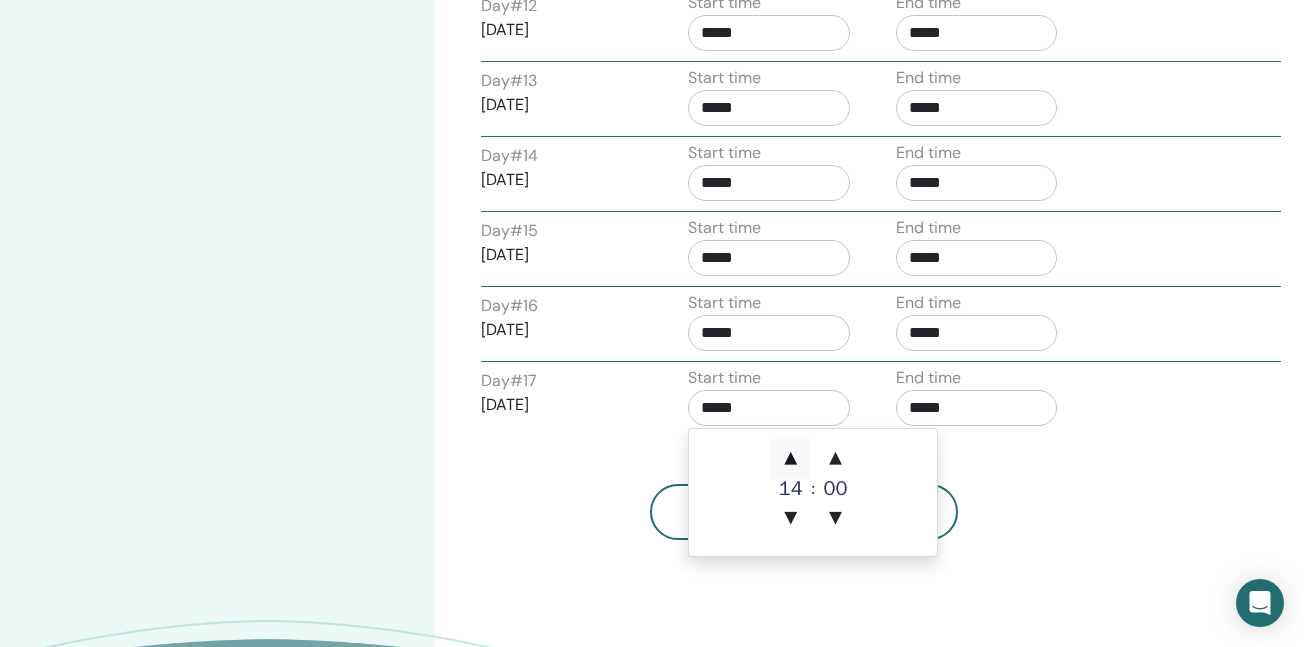 click on "▲" at bounding box center (791, 459) 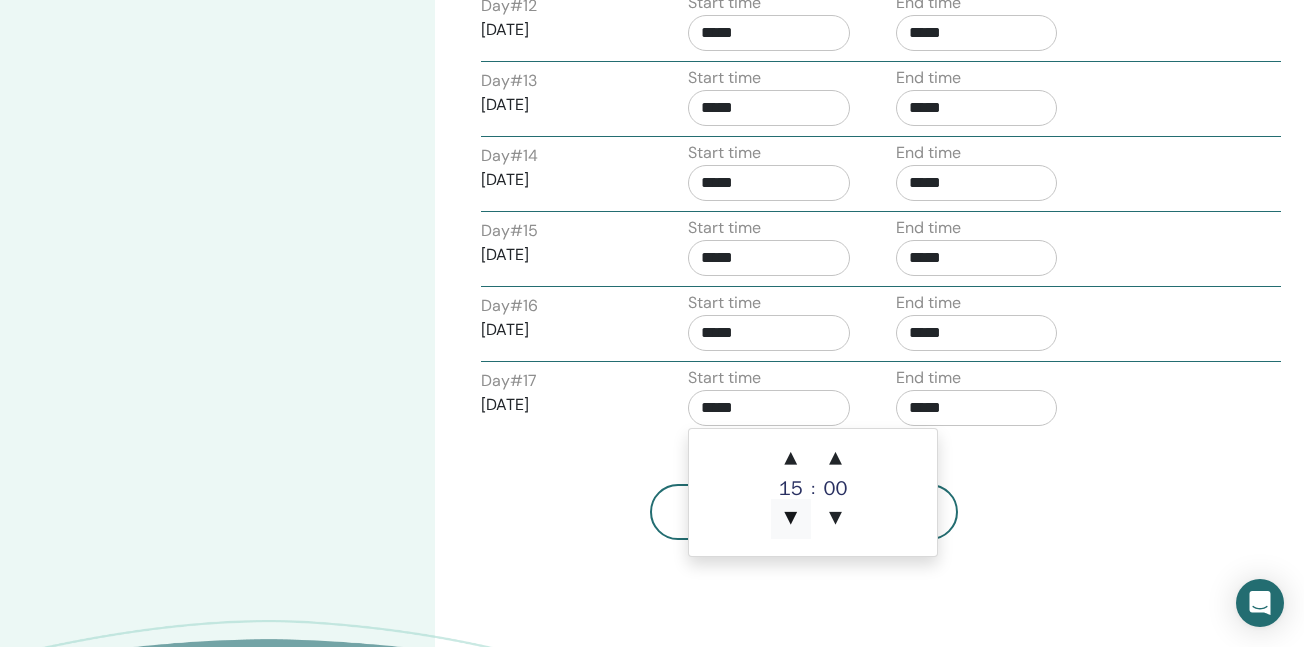 click on "▼" at bounding box center [791, 519] 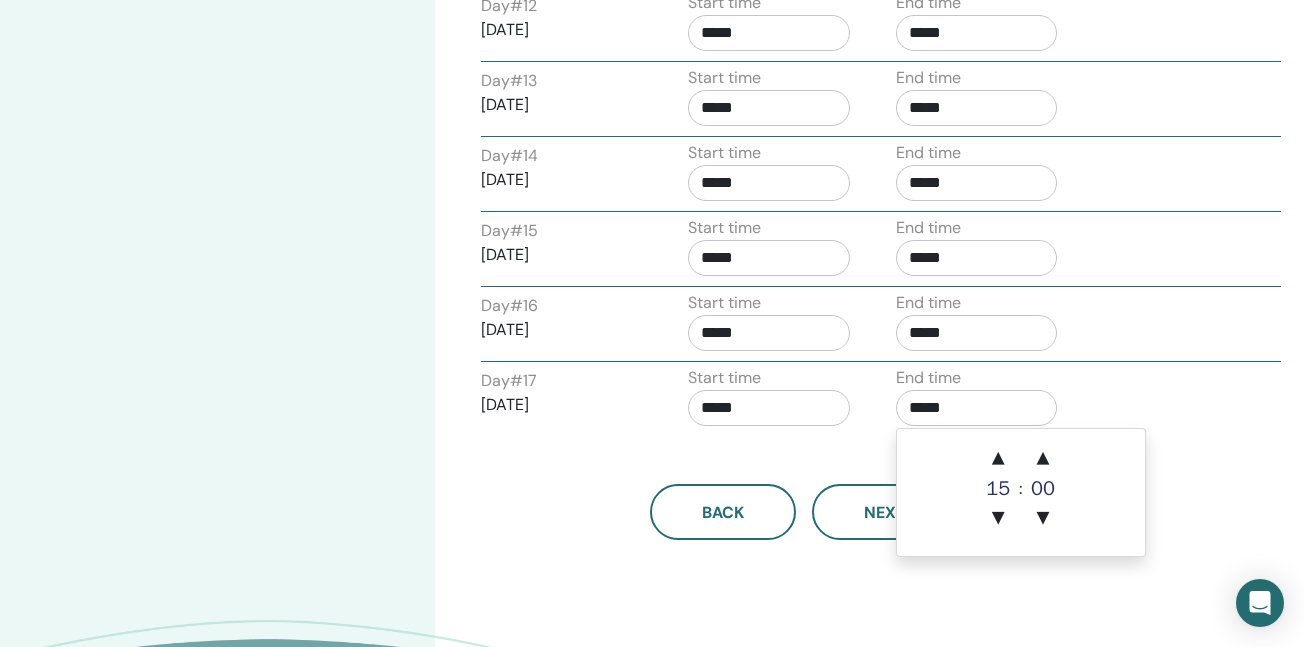 click on "*****" at bounding box center (977, 408) 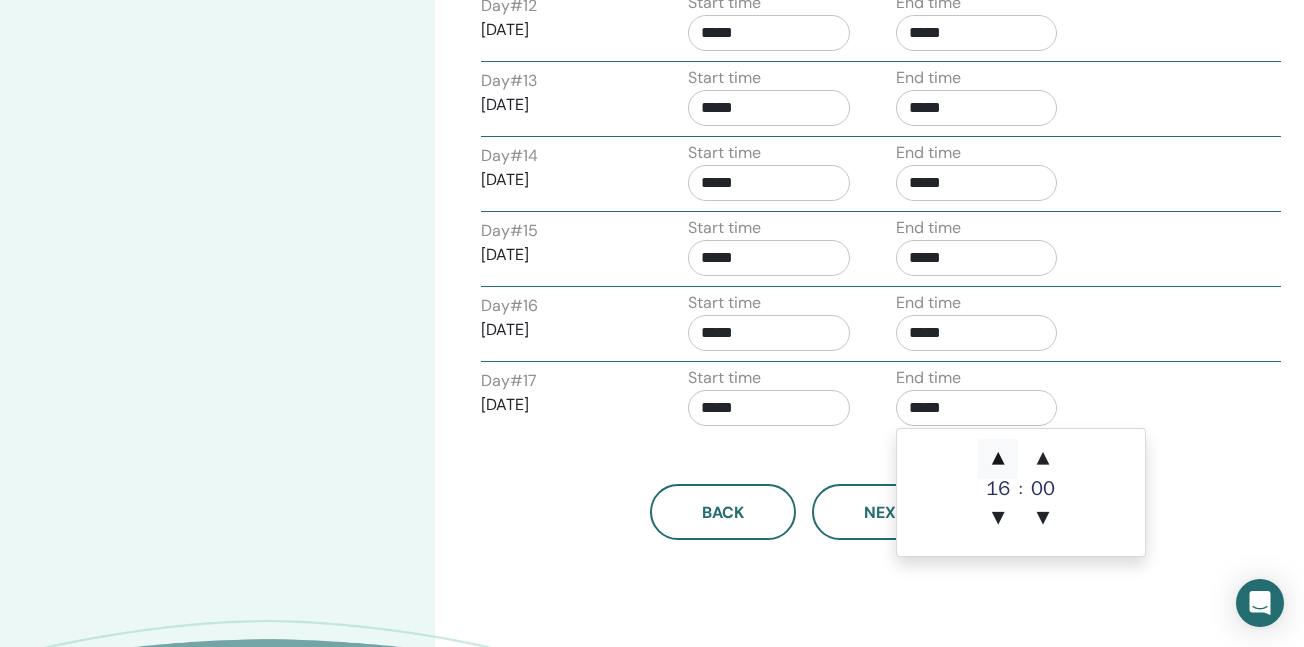 click on "▲" at bounding box center (998, 459) 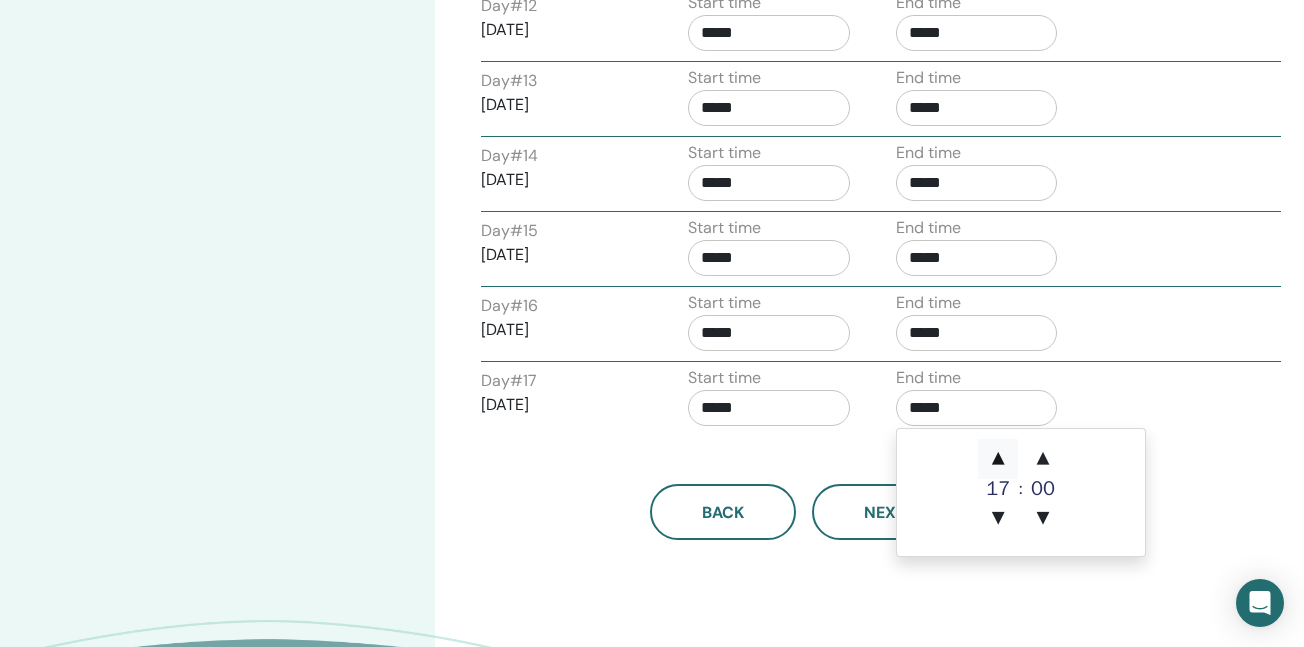 click on "▲" at bounding box center [998, 459] 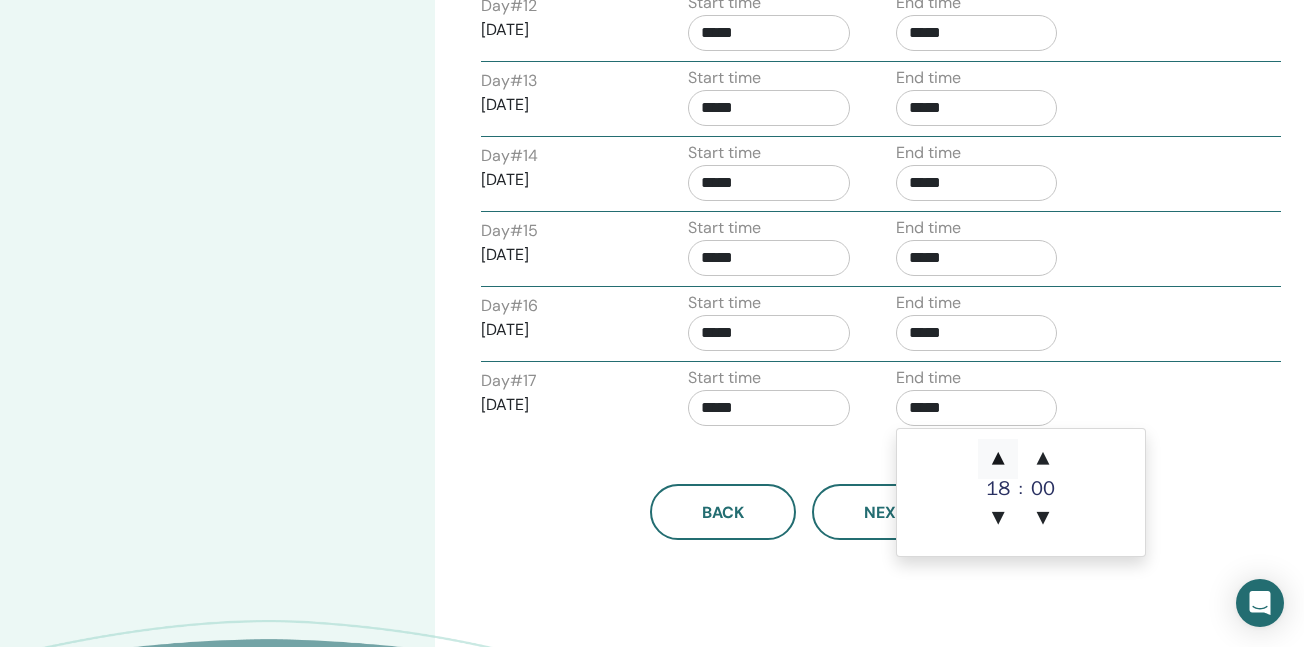 click on "▲" at bounding box center [998, 459] 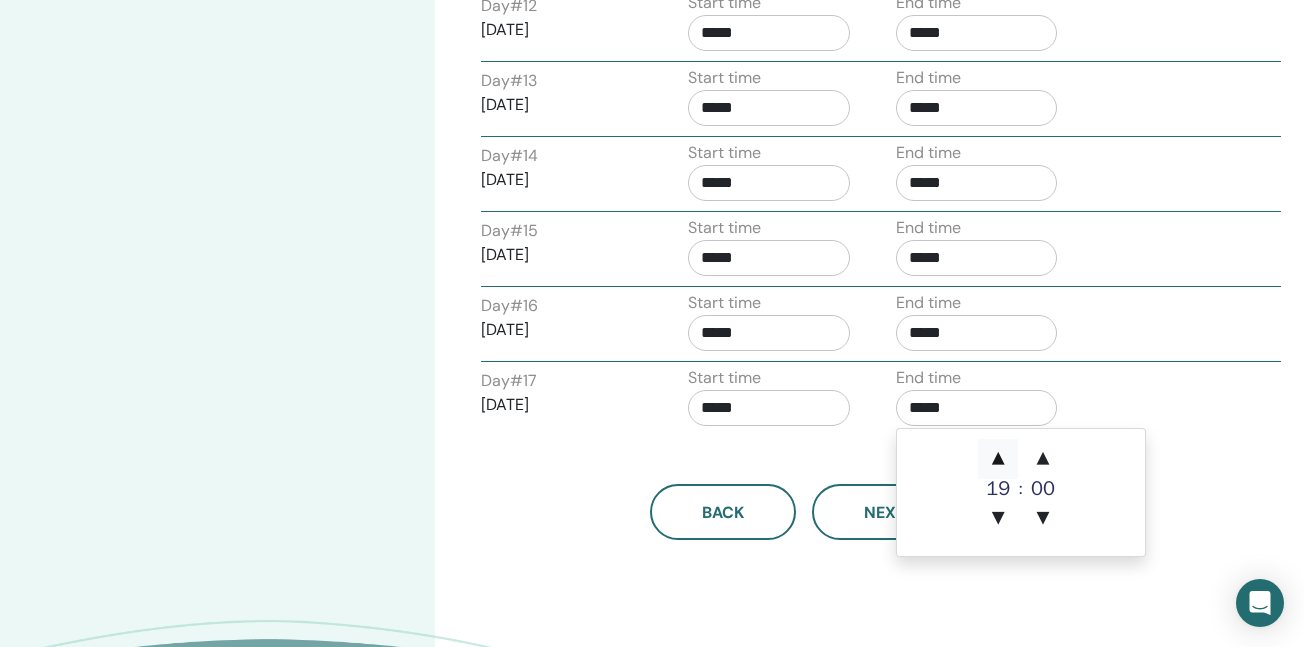 click on "▲" at bounding box center (998, 459) 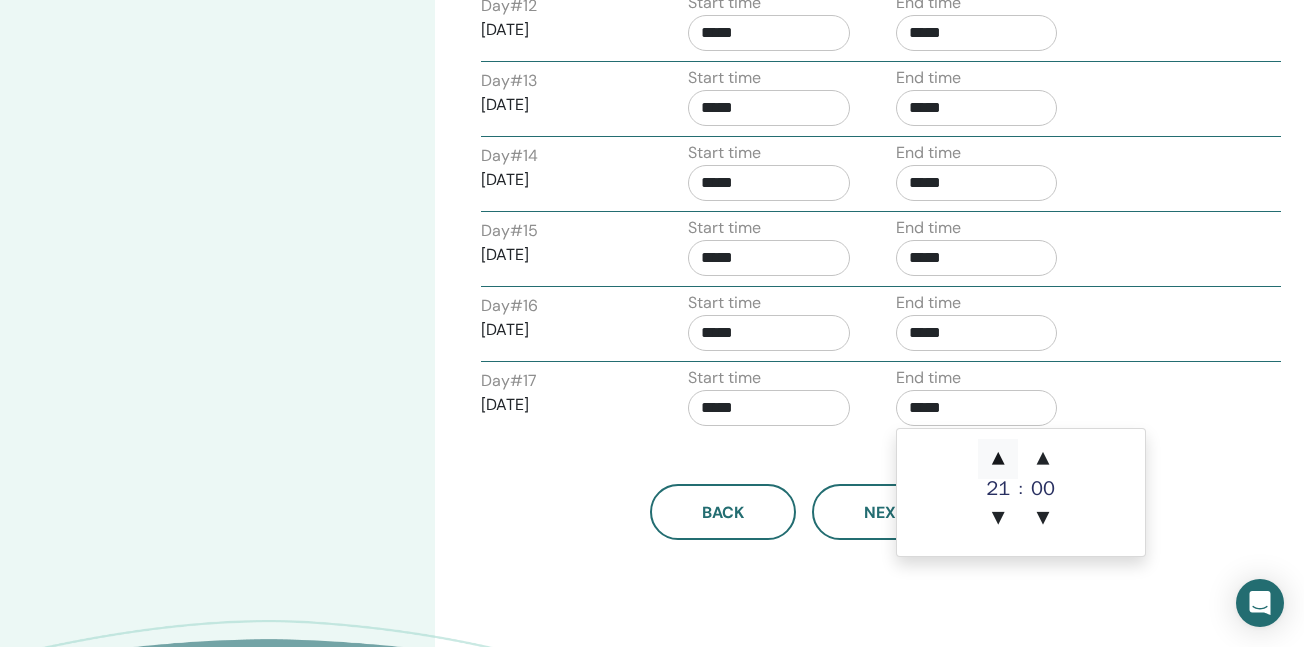 click on "▲" at bounding box center (998, 459) 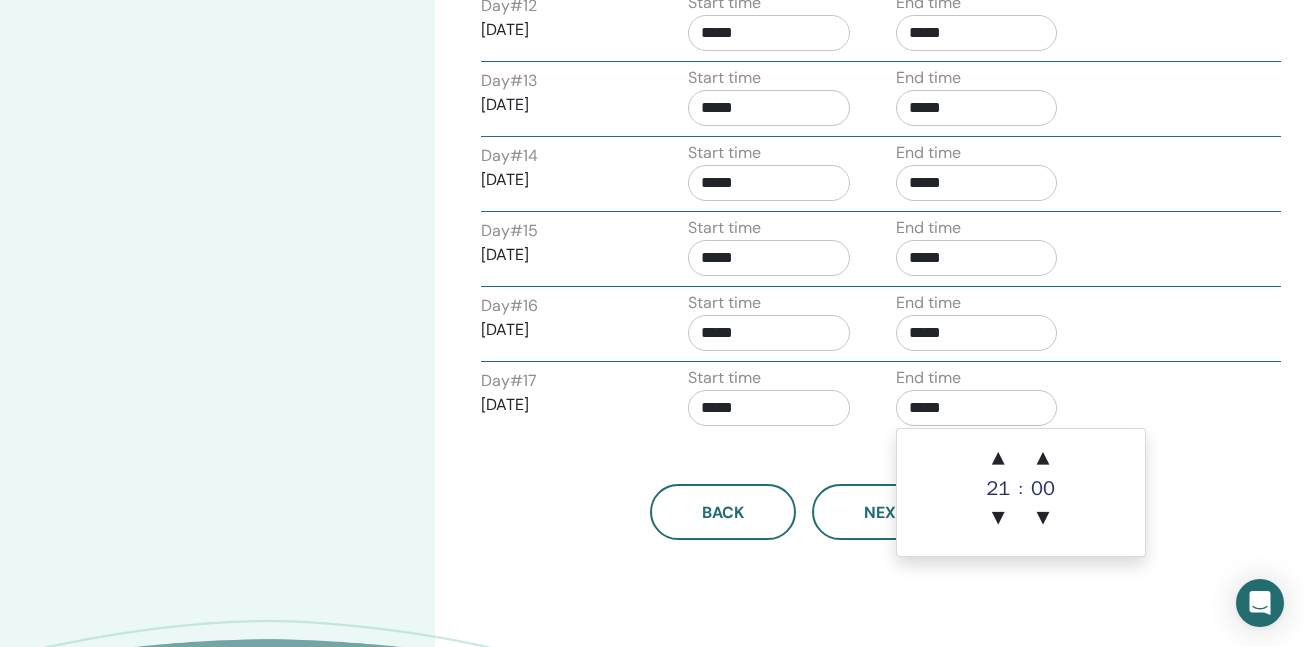 click on "*****" at bounding box center (769, 333) 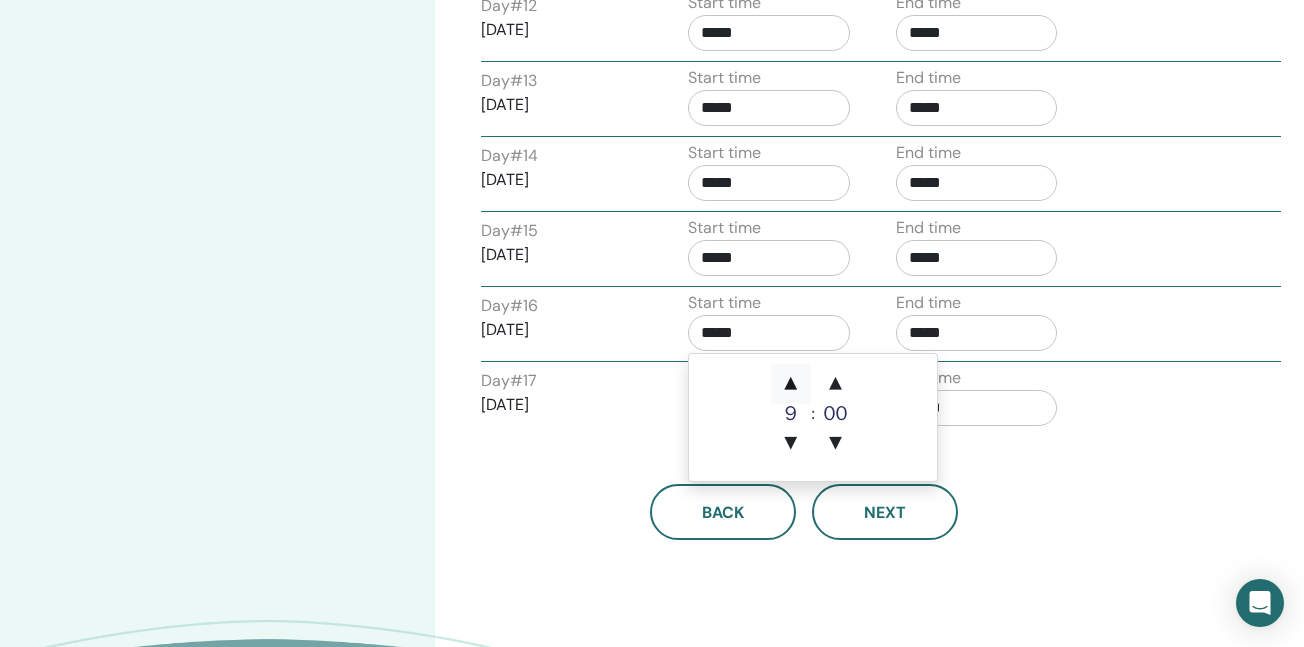 click on "▲" at bounding box center (791, 384) 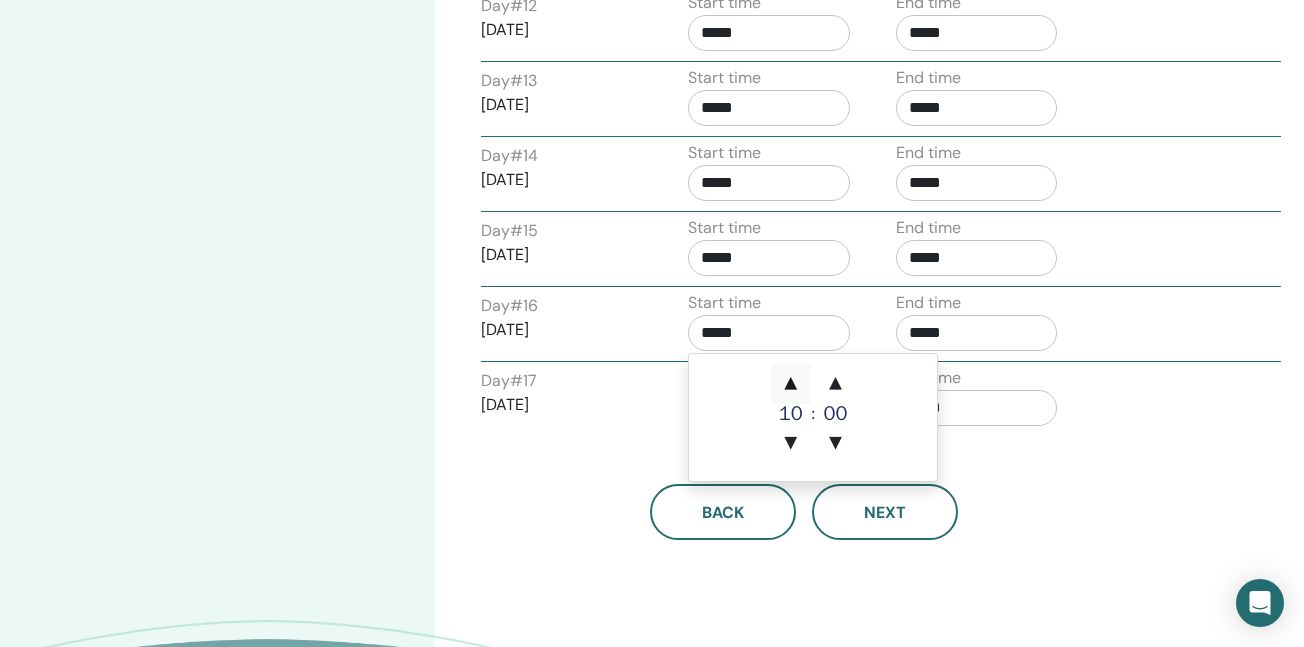 click on "▲" at bounding box center [791, 384] 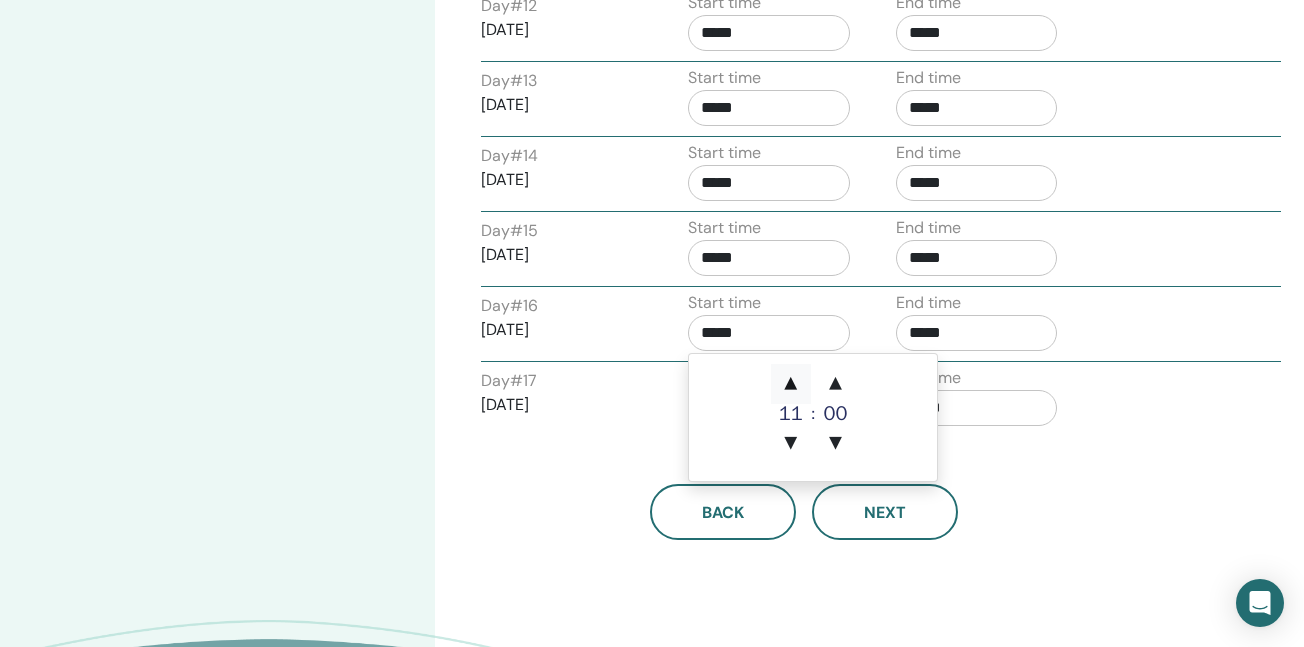click on "▲" at bounding box center (791, 384) 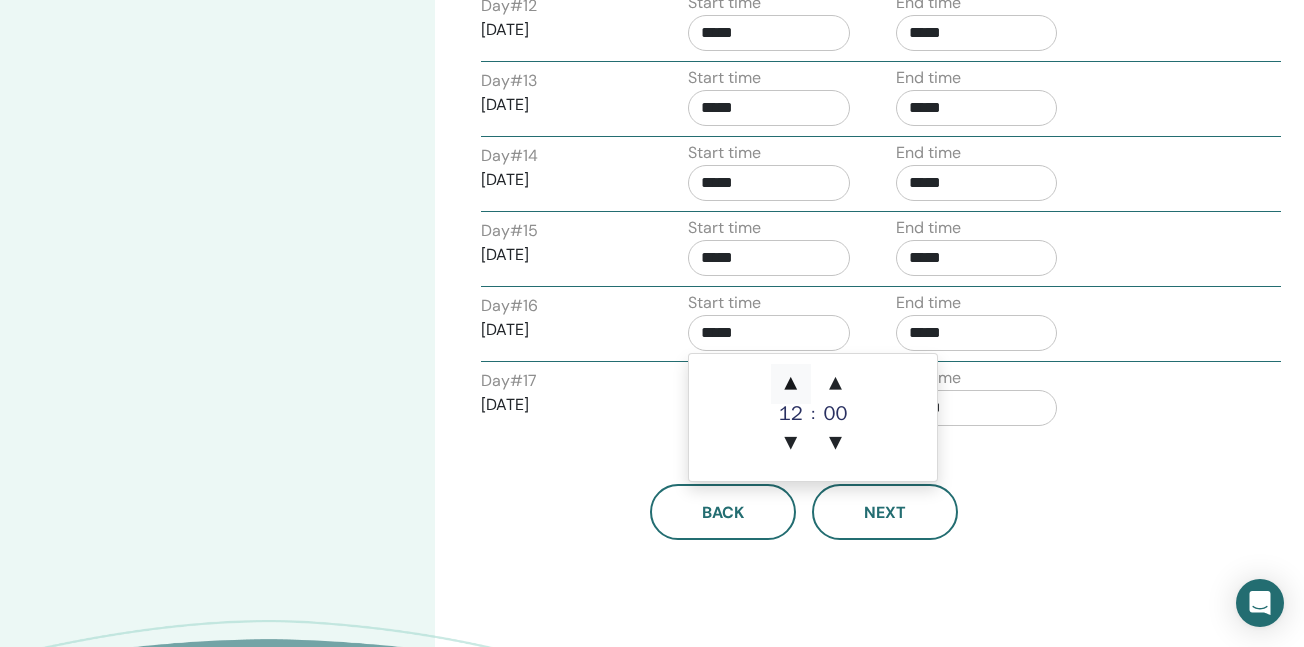 click on "▲" at bounding box center (791, 384) 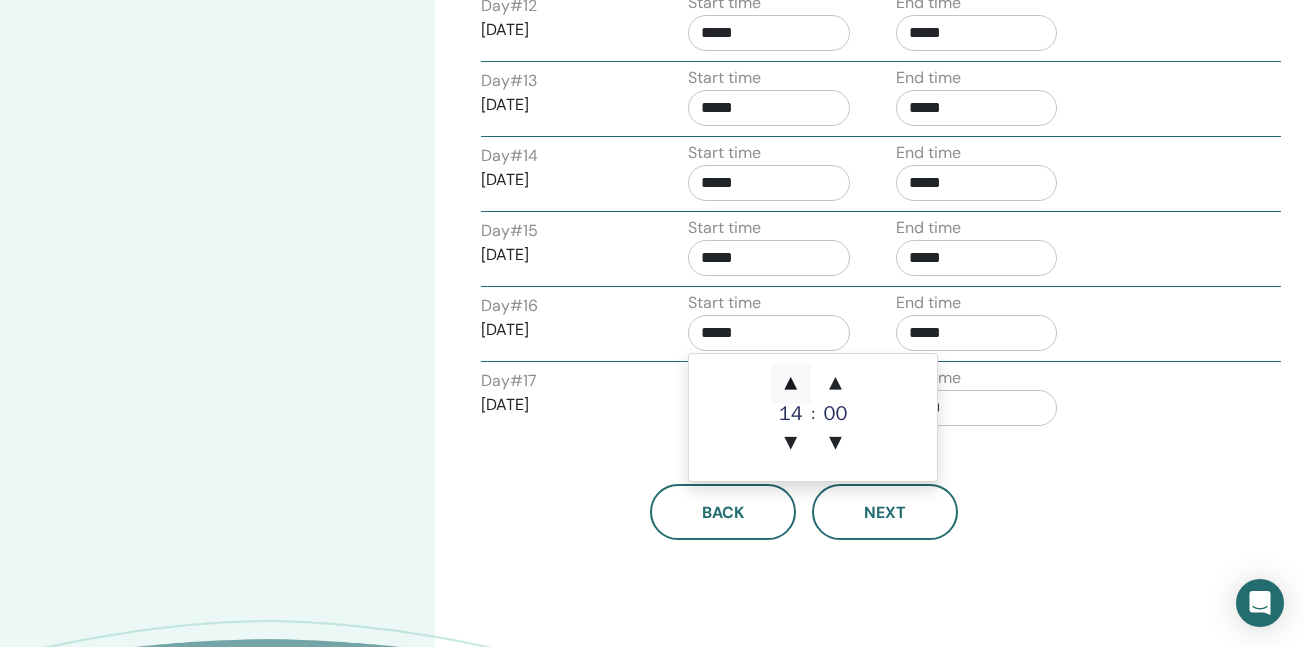 click on "▲" at bounding box center (791, 384) 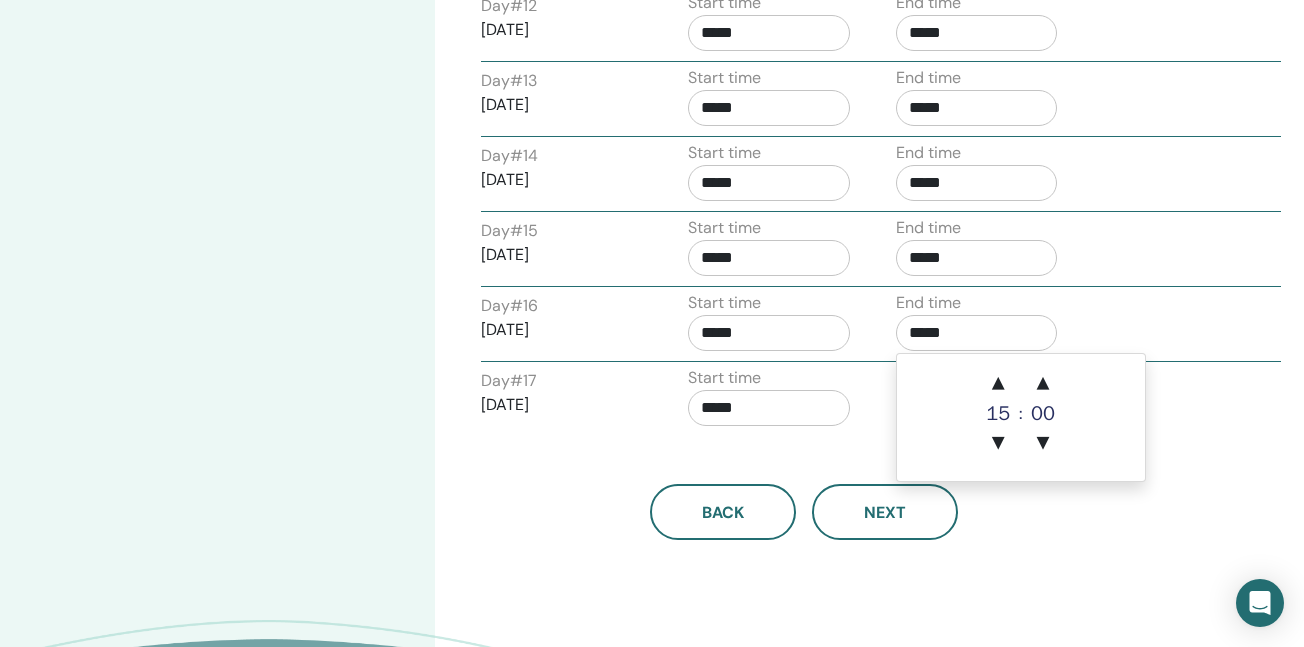 click on "*****" at bounding box center [977, 333] 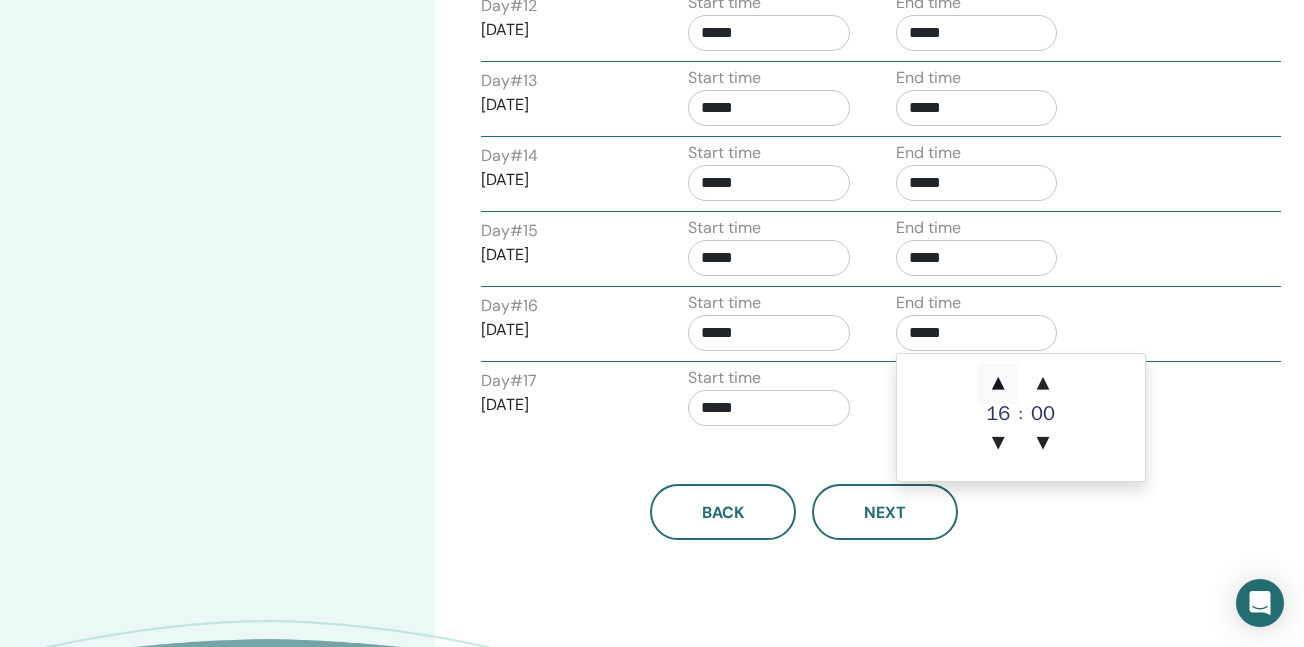 click on "▲" at bounding box center [998, 384] 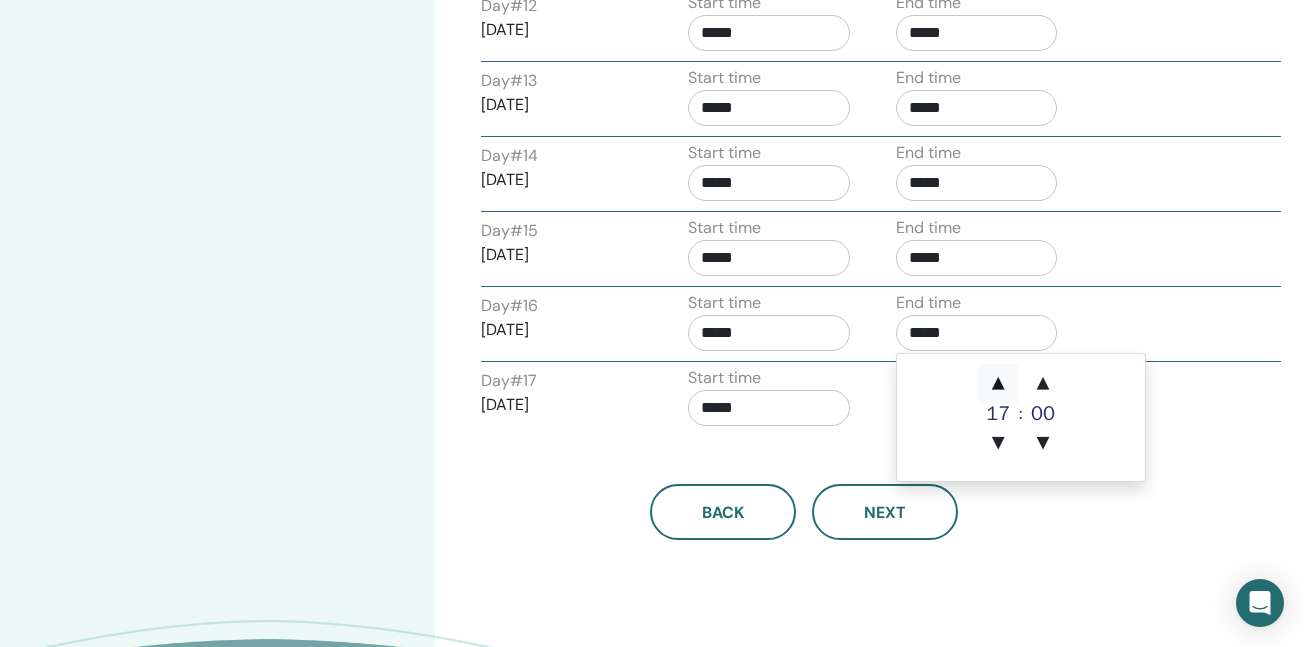 click on "▲" at bounding box center [998, 384] 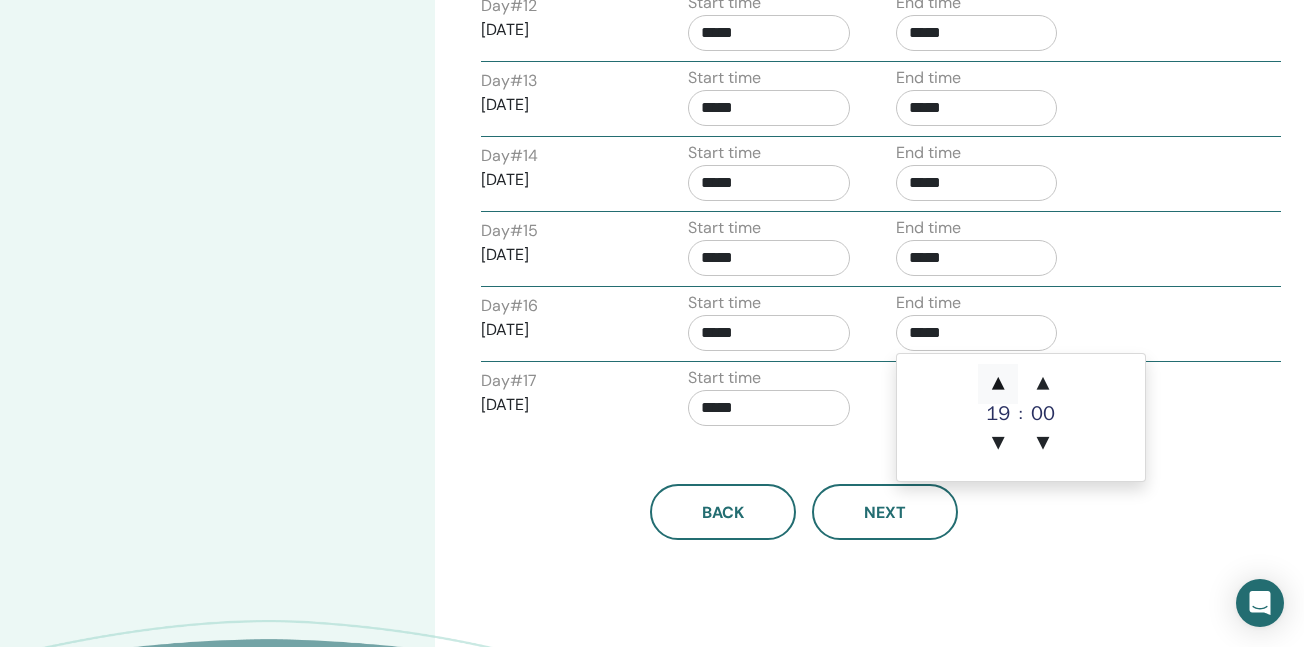 click on "▲" at bounding box center (998, 384) 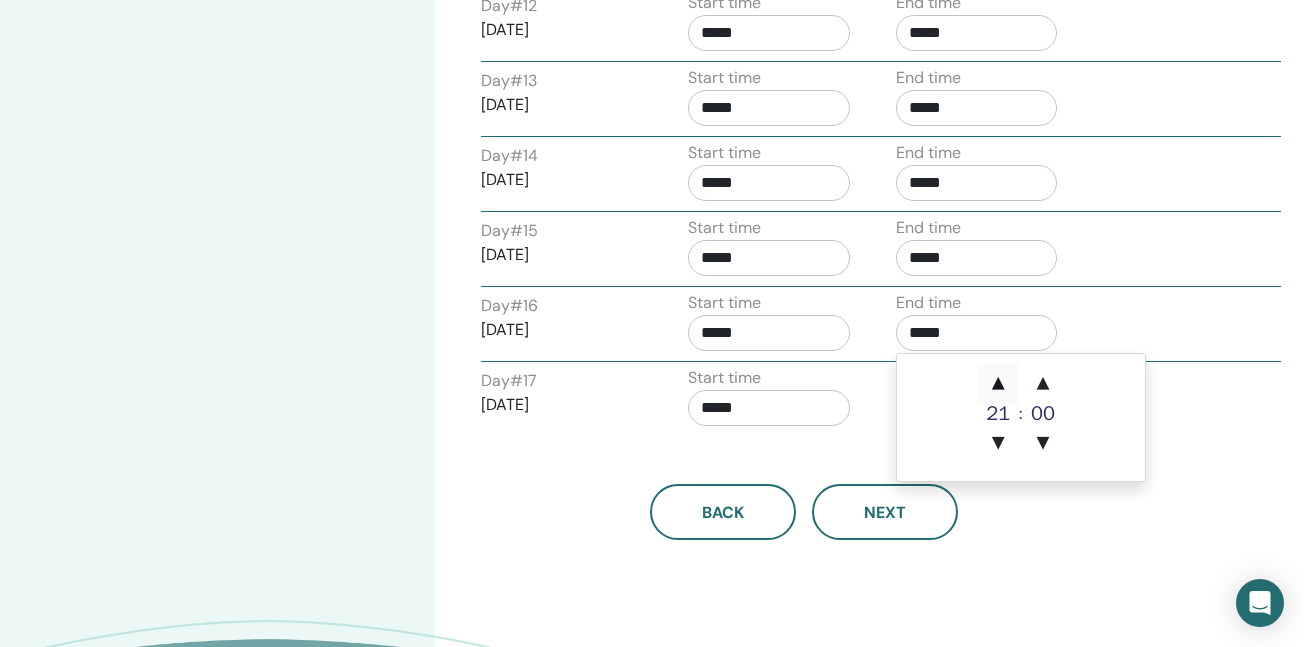 click on "▲" at bounding box center [998, 384] 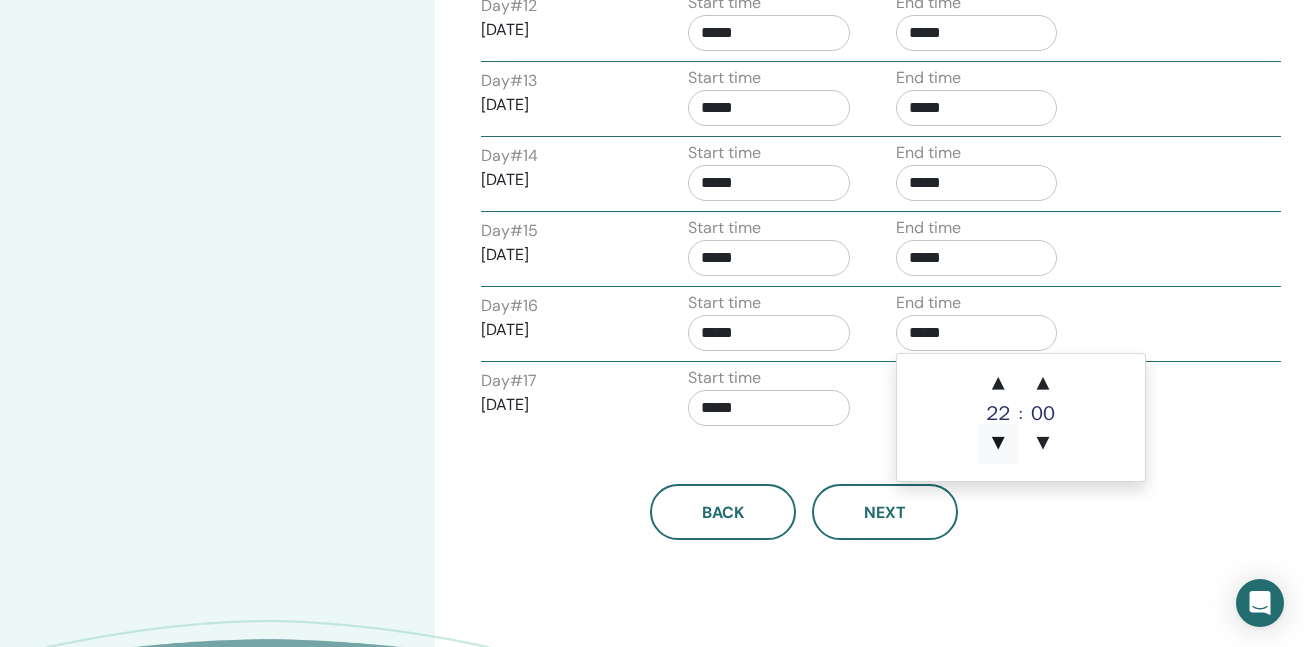 click on "▼" at bounding box center [998, 444] 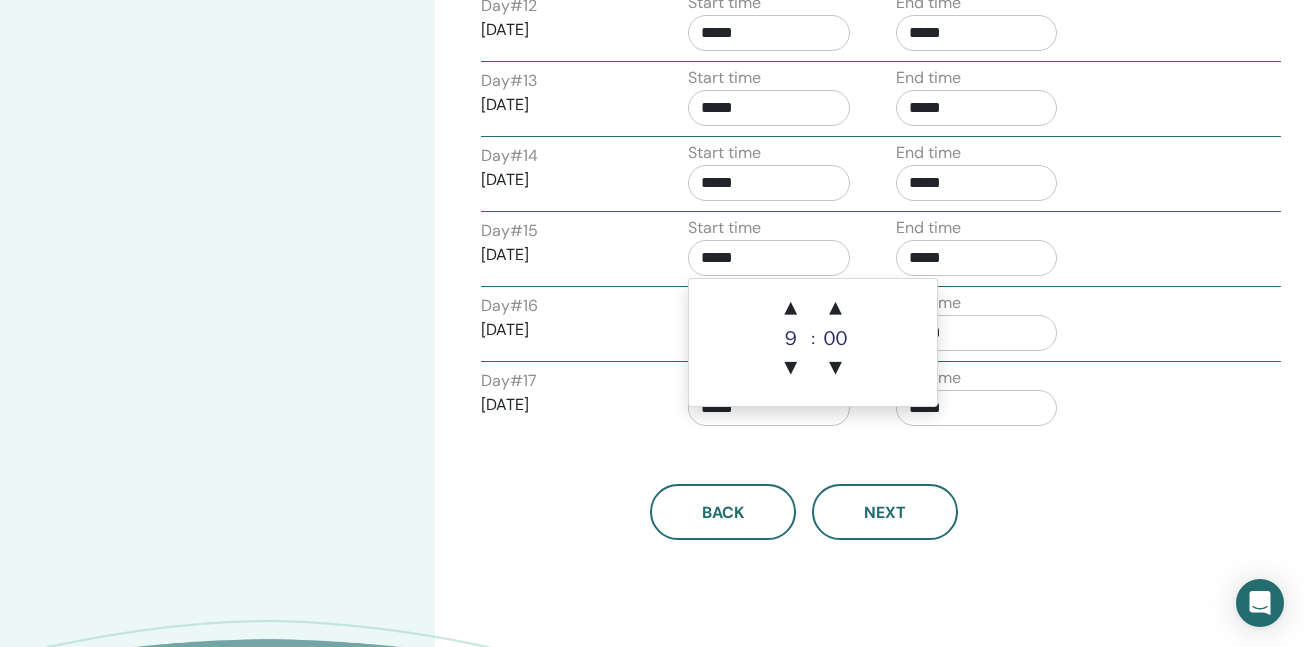 click on "*****" at bounding box center (769, 258) 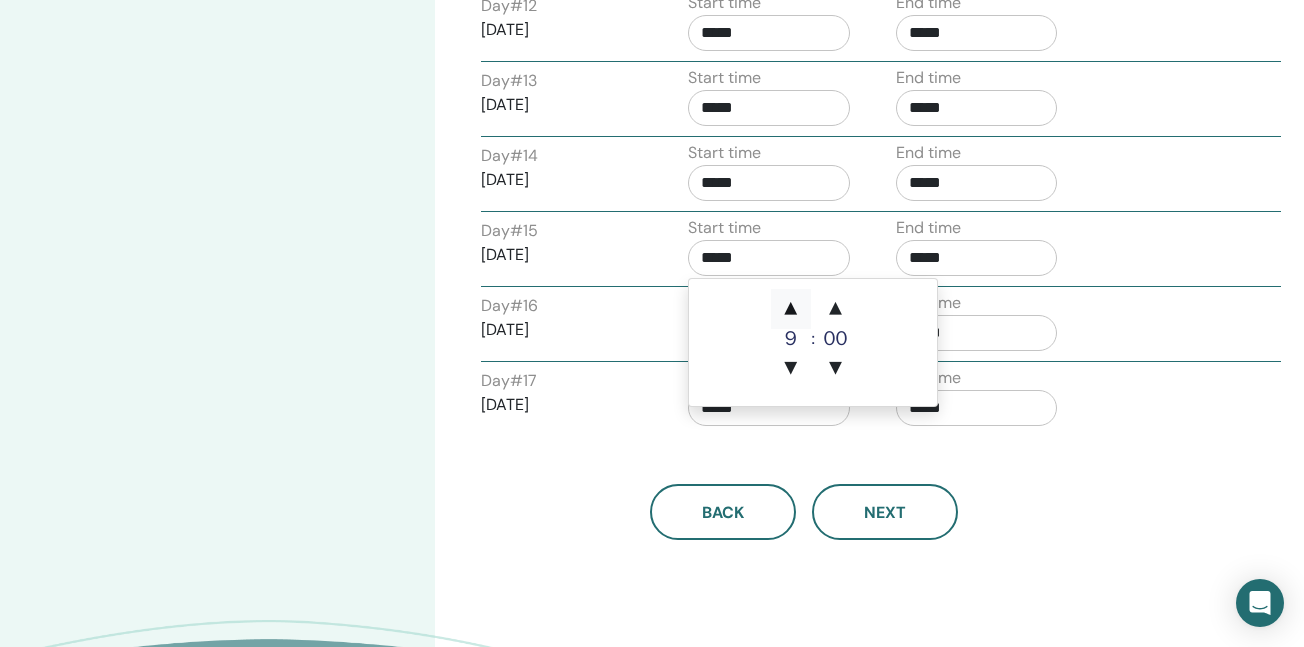click on "▲" at bounding box center [791, 309] 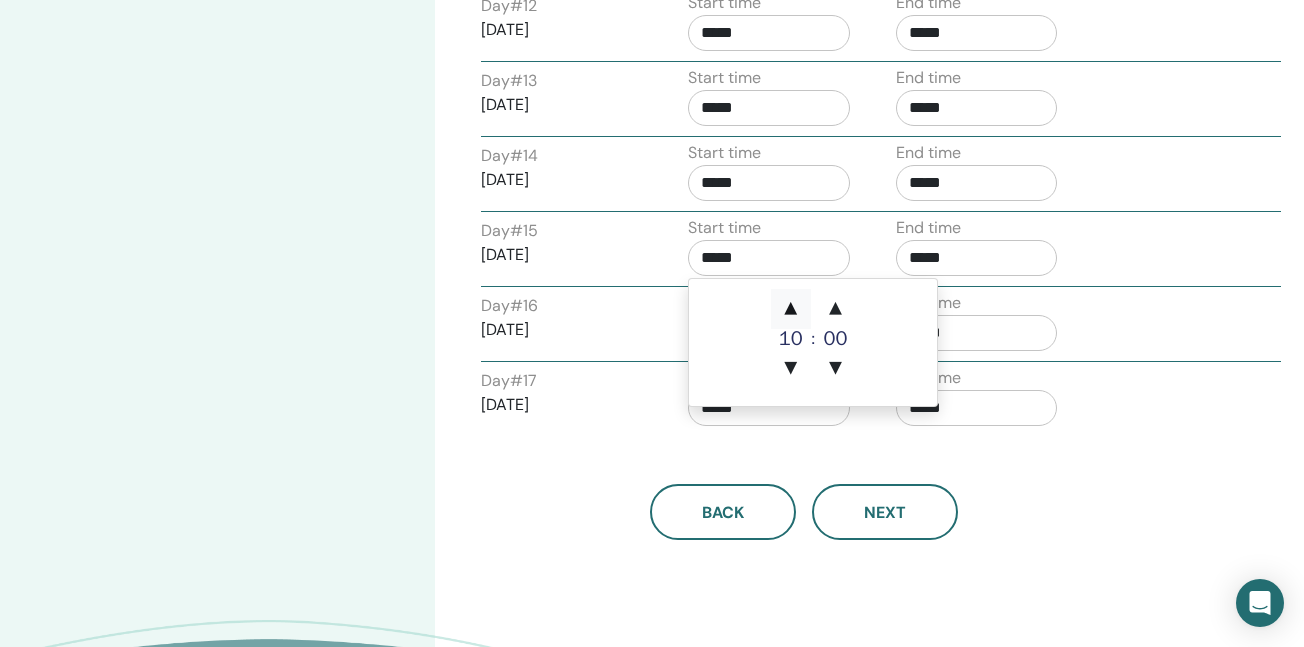 click on "▲" at bounding box center (791, 309) 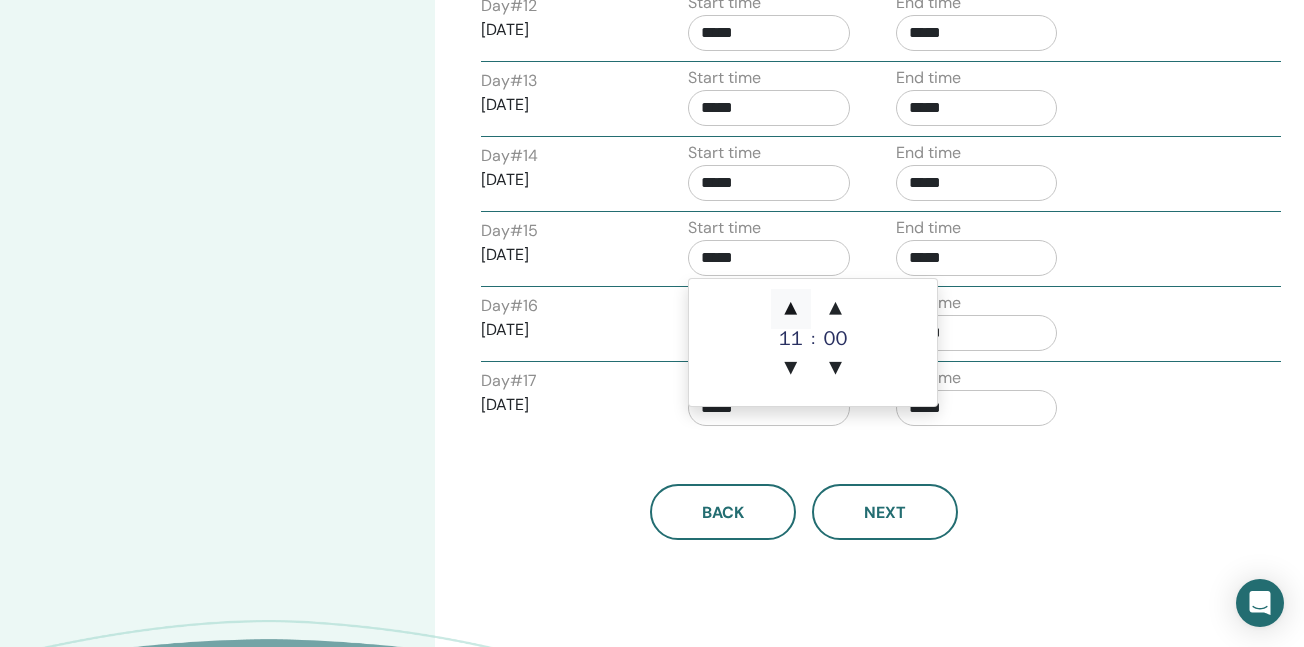 click on "▲" at bounding box center (791, 309) 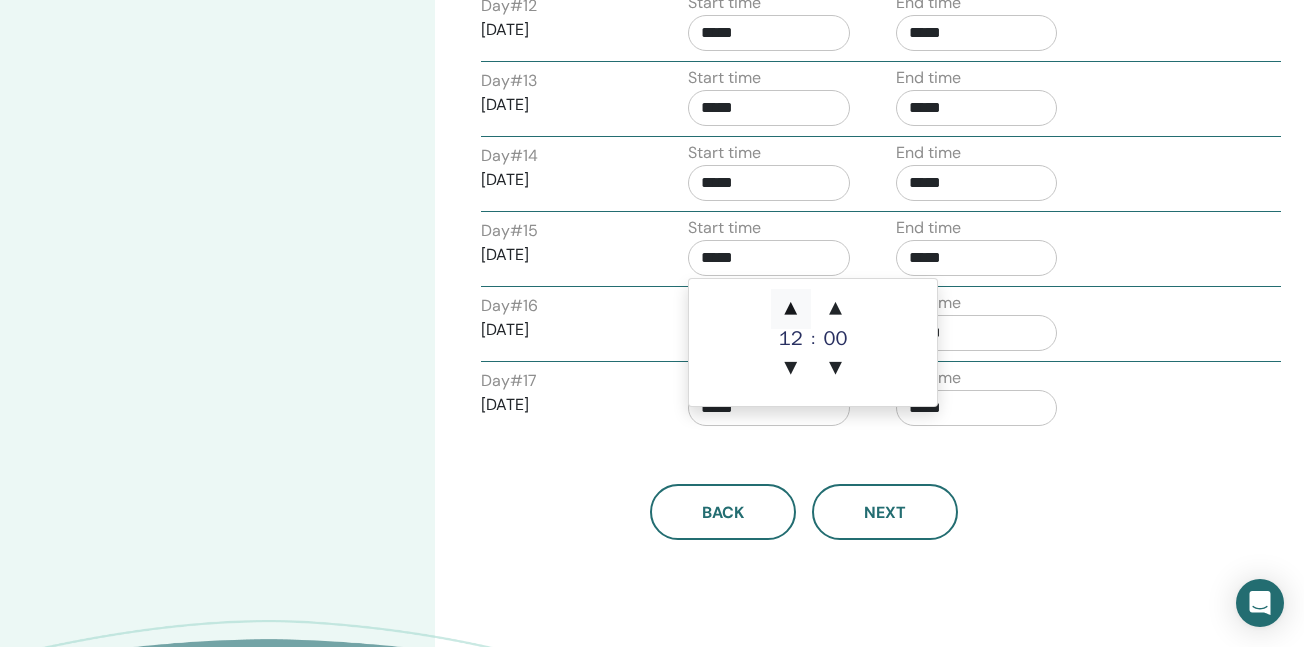 click on "▲" at bounding box center (791, 309) 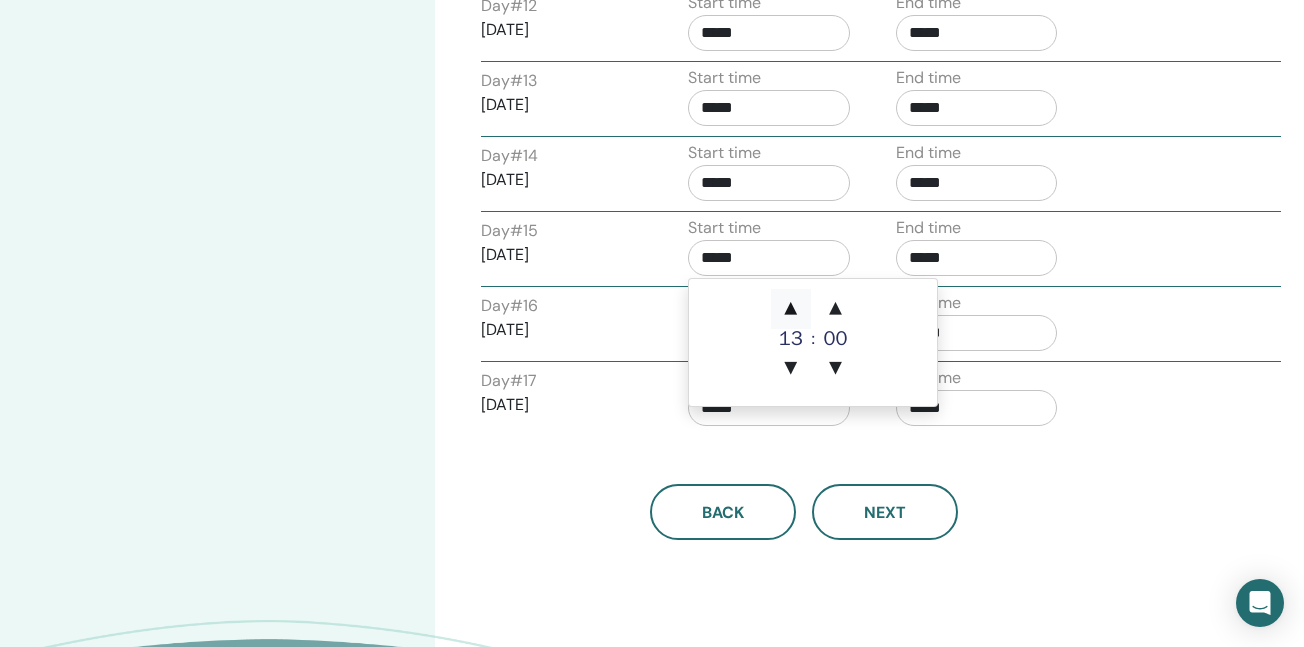 click on "▲" at bounding box center (791, 309) 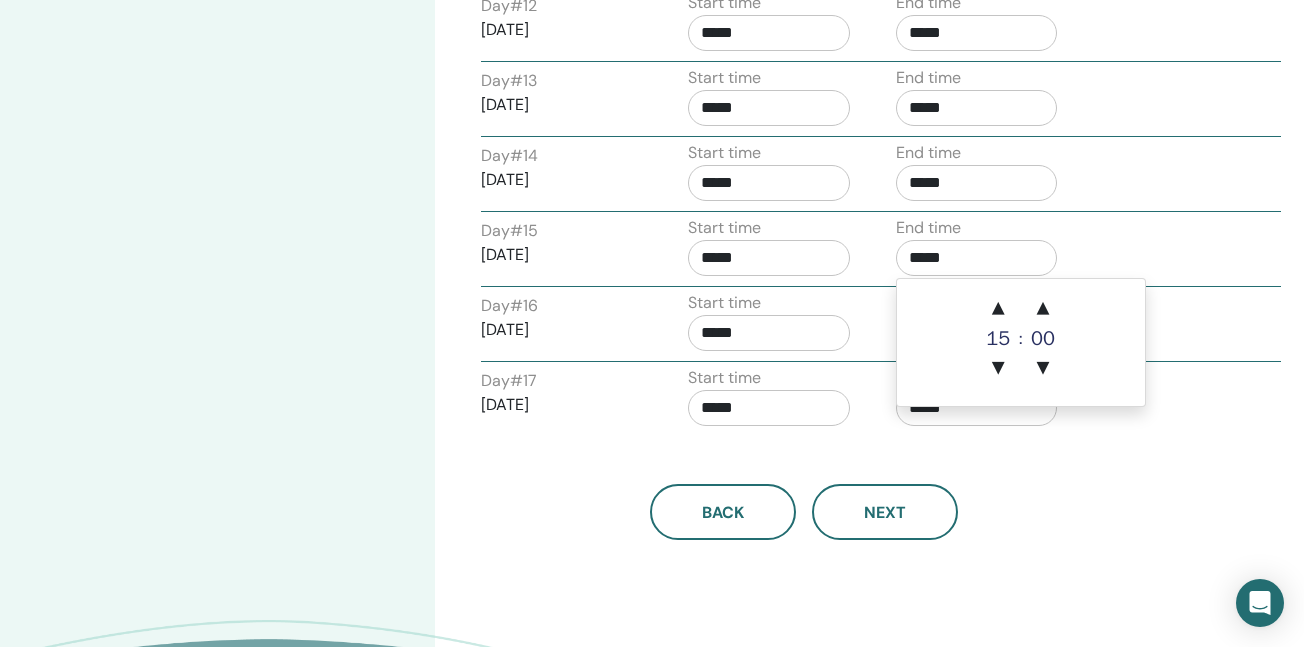 click on "*****" at bounding box center (977, 258) 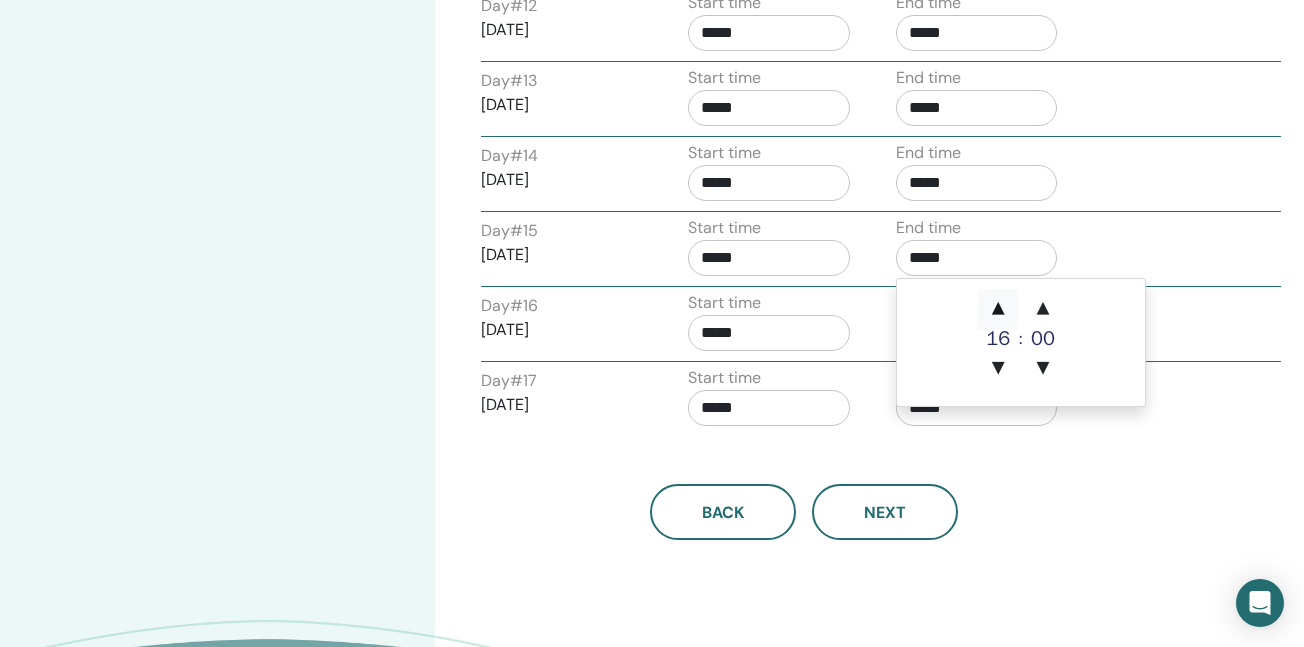 click on "▲" at bounding box center [998, 309] 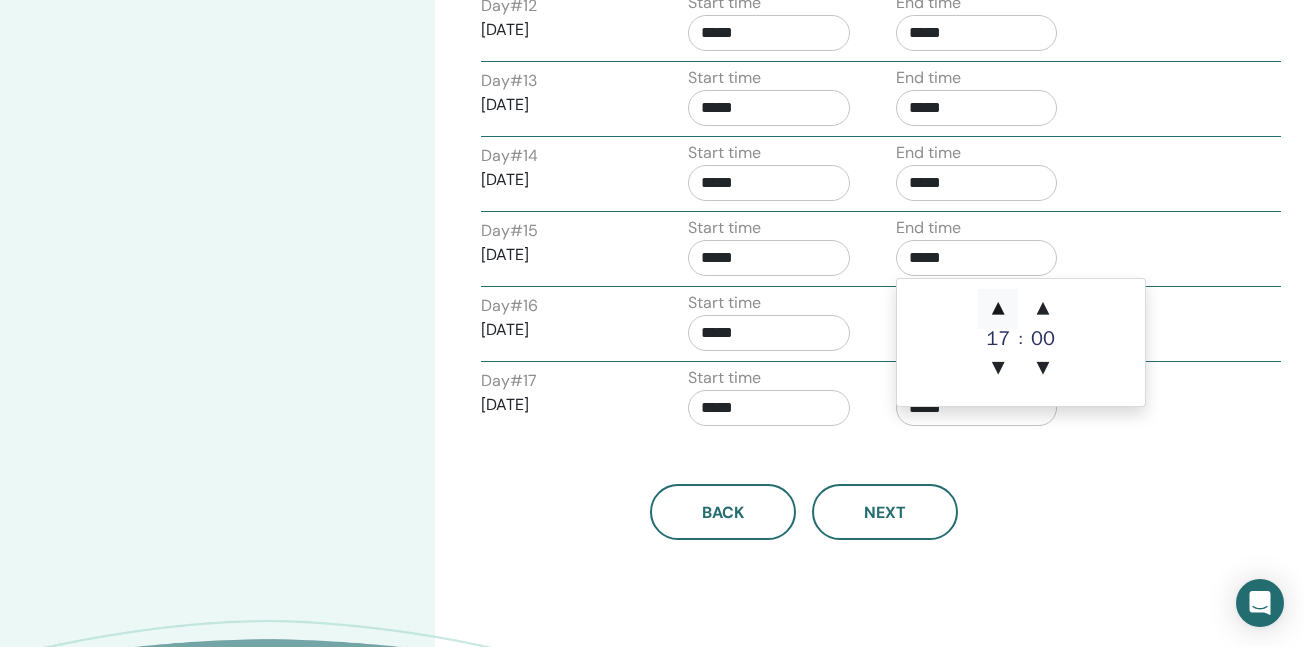 click on "▲" at bounding box center (998, 309) 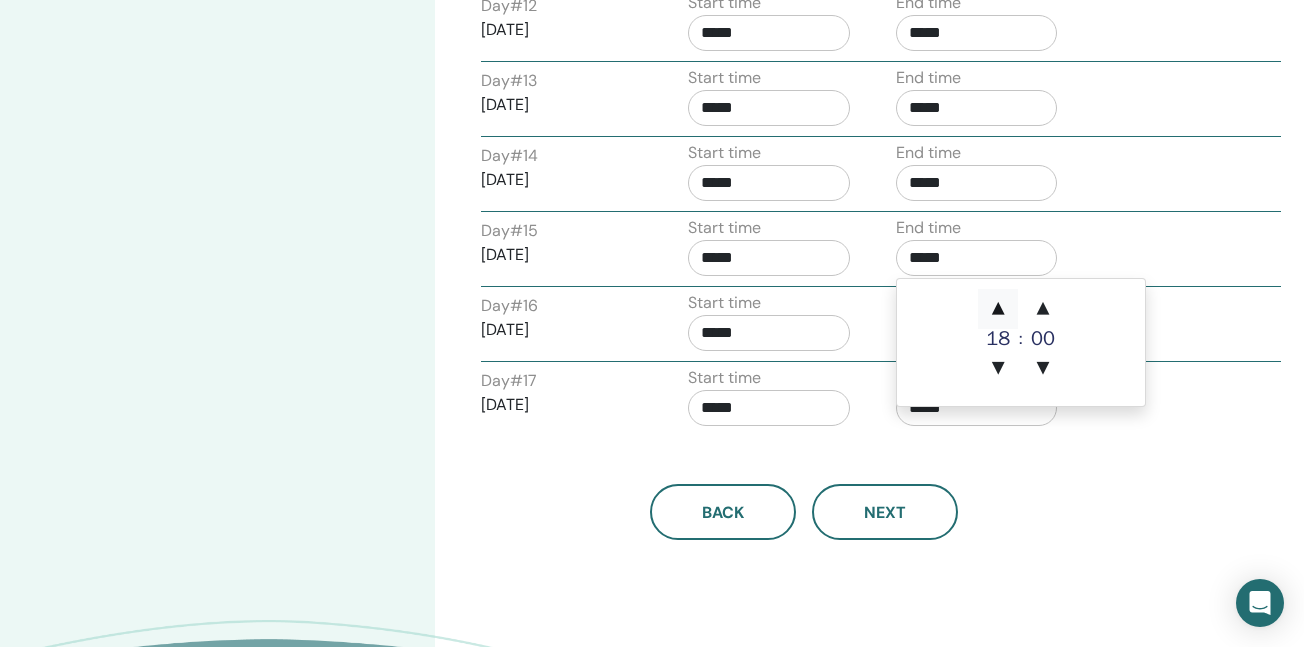 click on "▲" at bounding box center (998, 309) 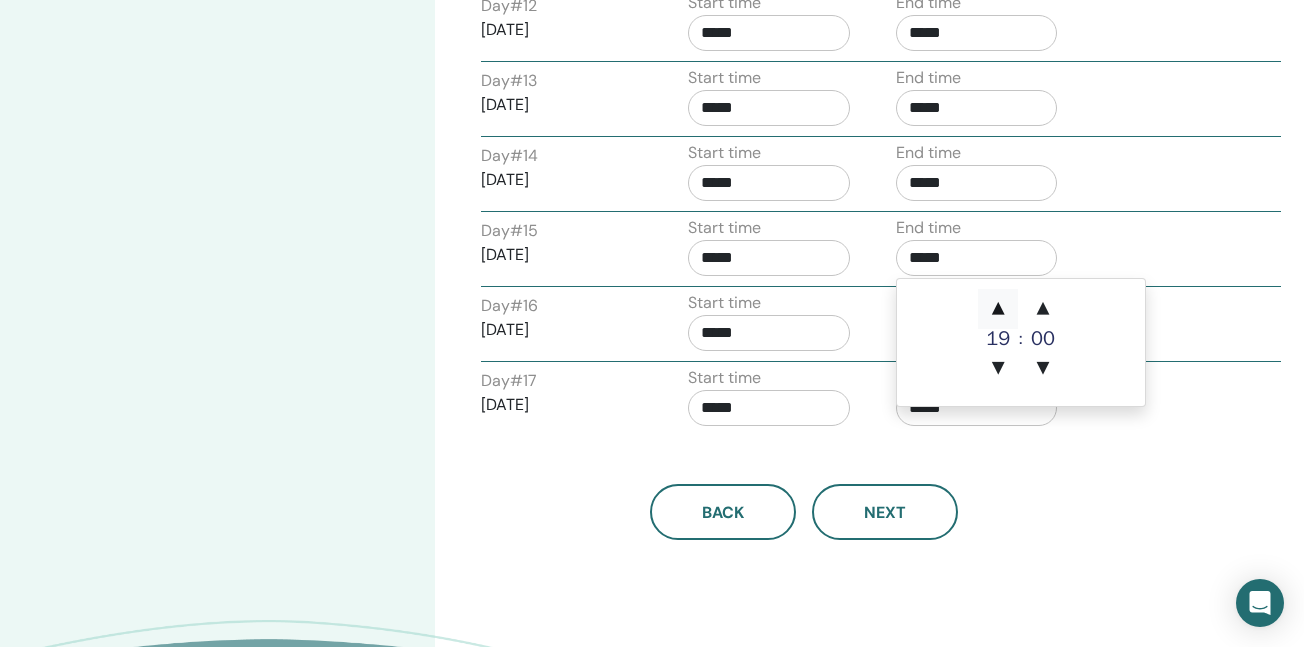 click on "▲" at bounding box center (998, 309) 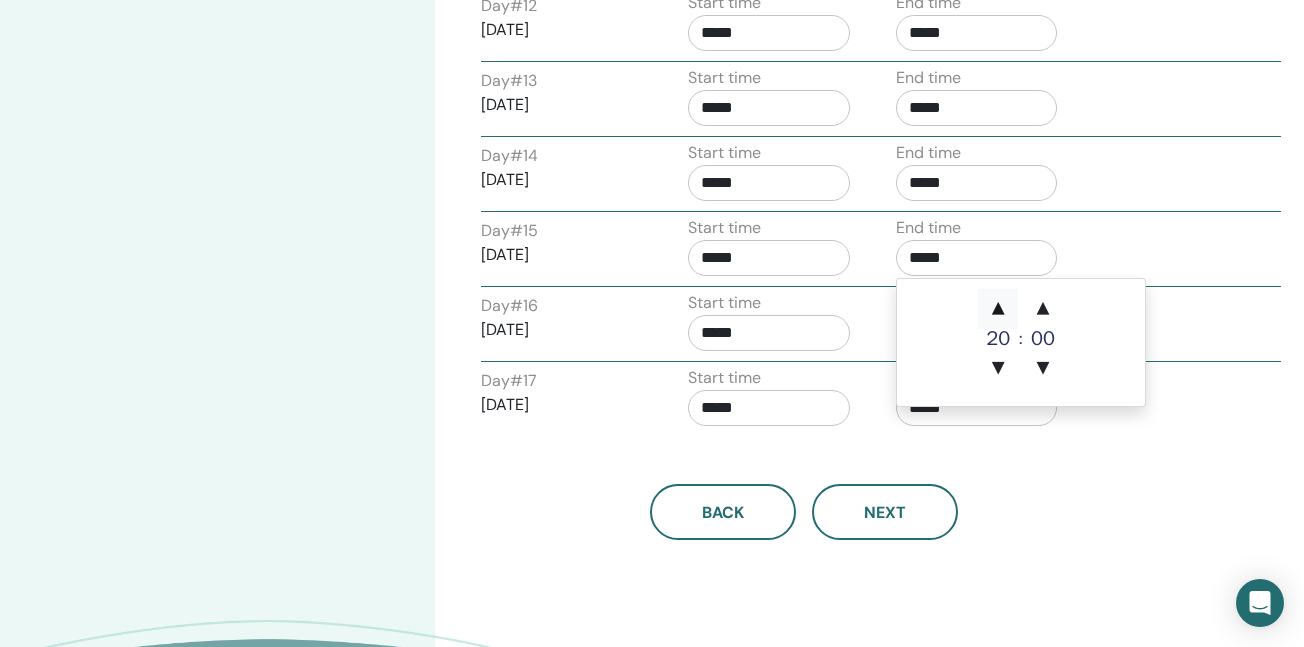 click on "▲" at bounding box center (998, 309) 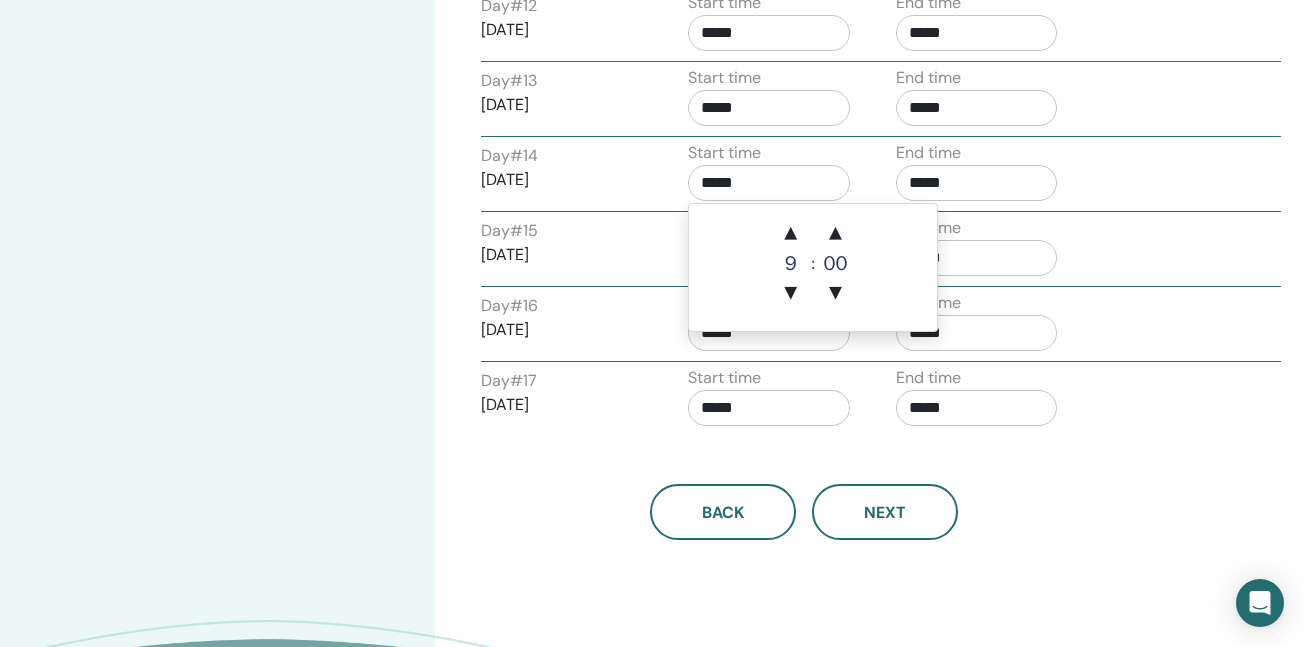 click on "*****" at bounding box center (769, 183) 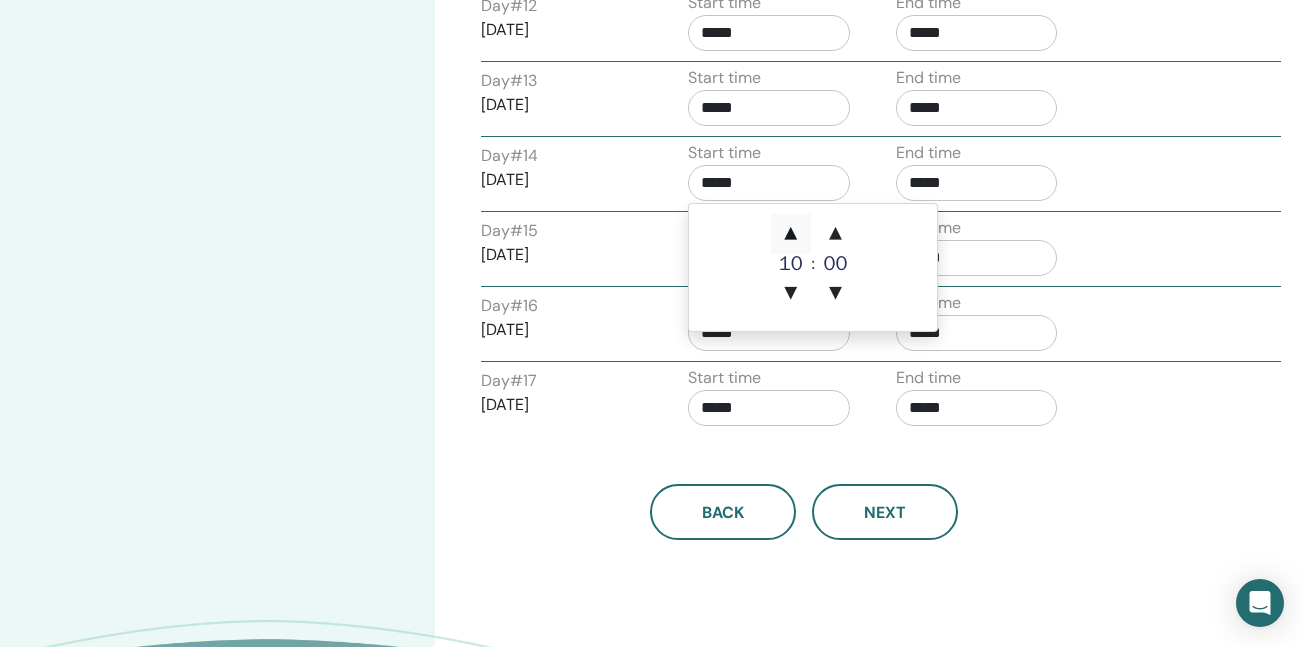 click on "▲" at bounding box center (791, 234) 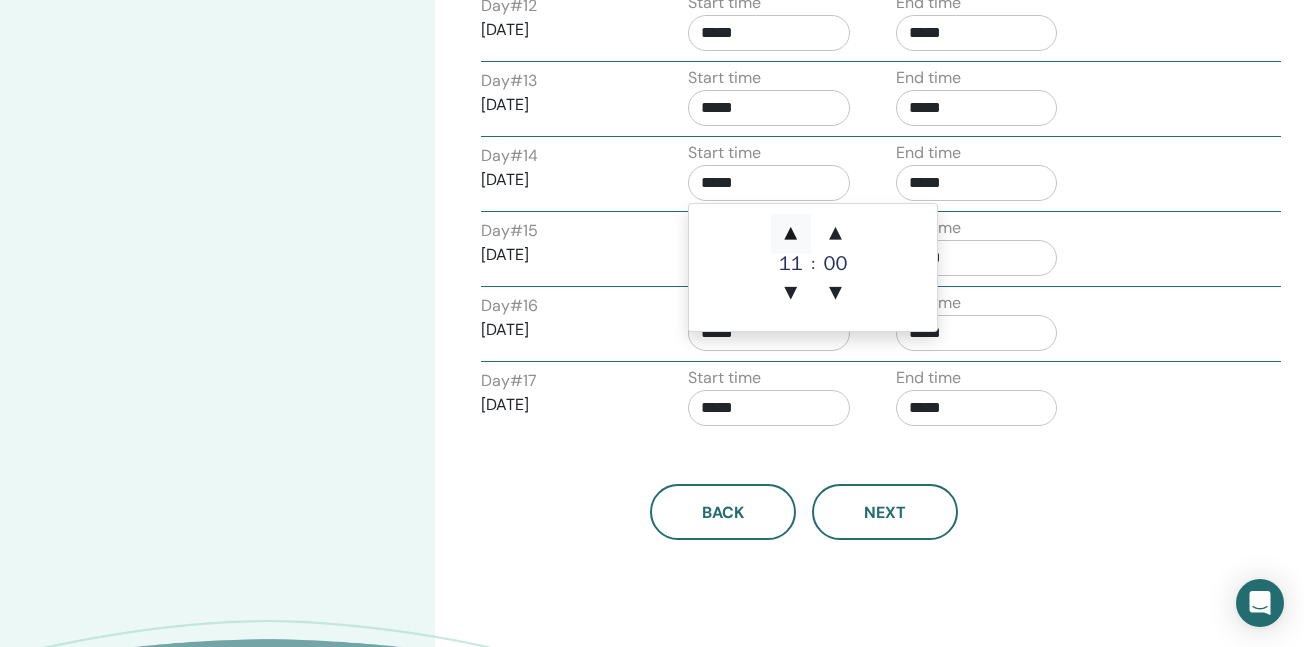 click on "▲" at bounding box center (791, 234) 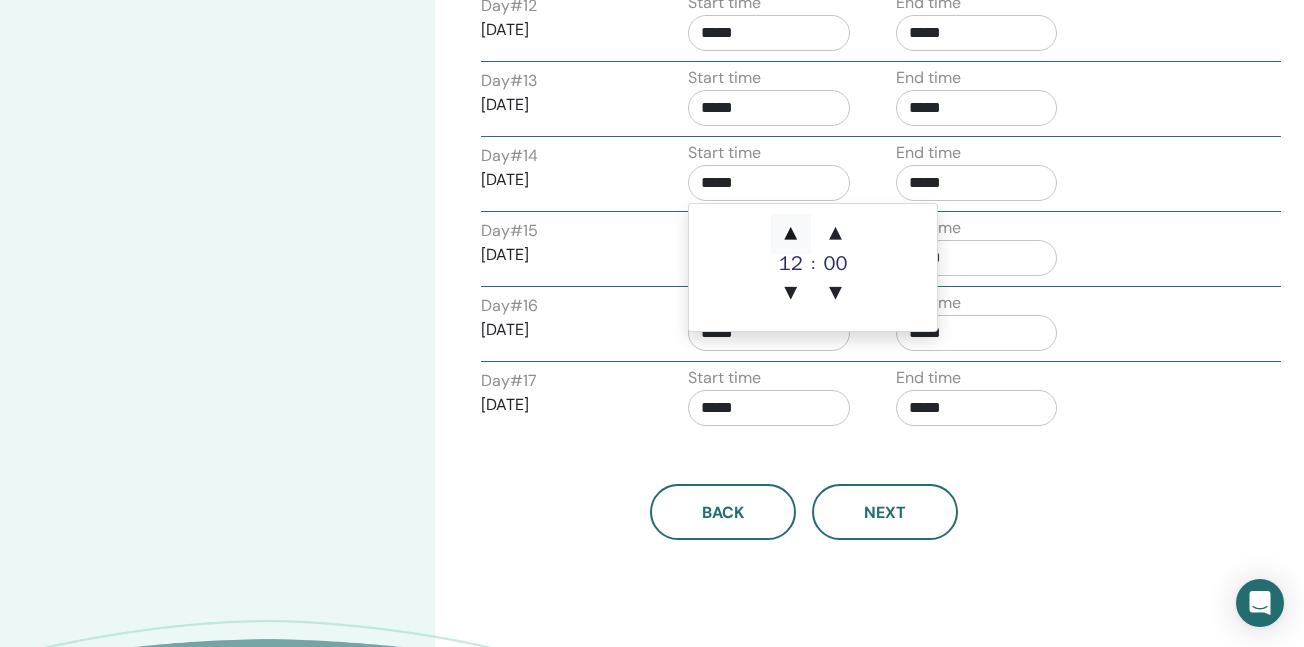 click on "▲" at bounding box center (791, 234) 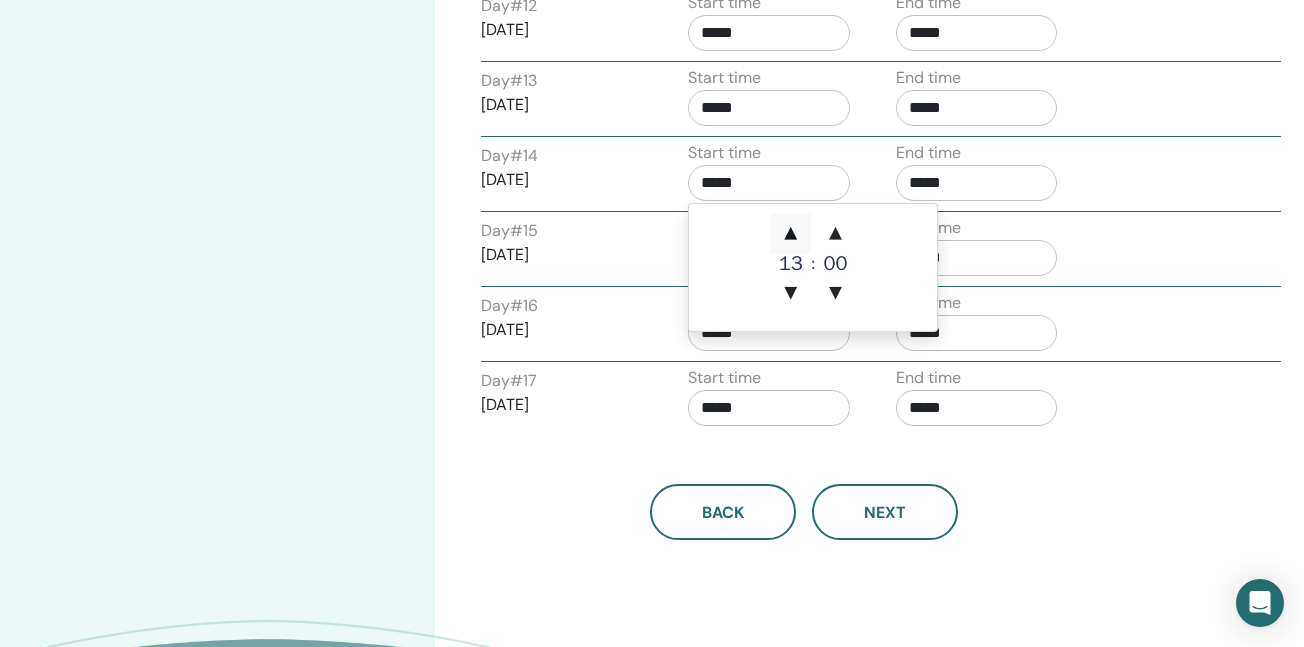 click on "▲" at bounding box center [791, 234] 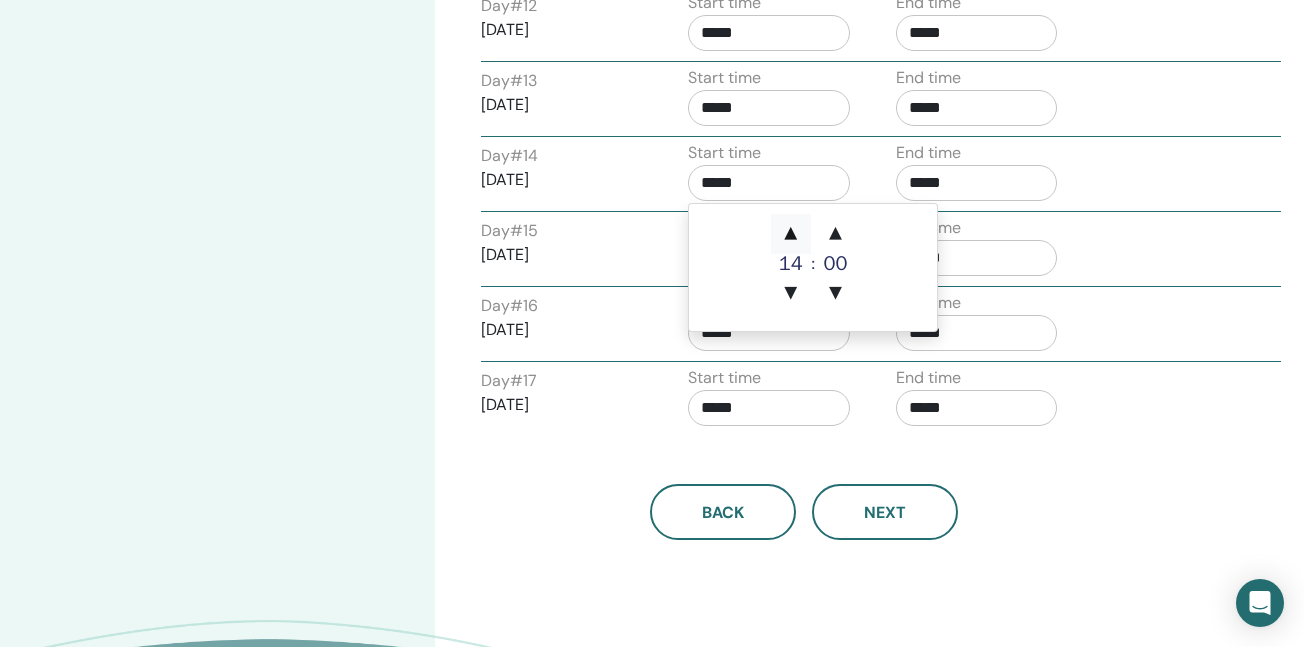 click on "▲" at bounding box center [791, 234] 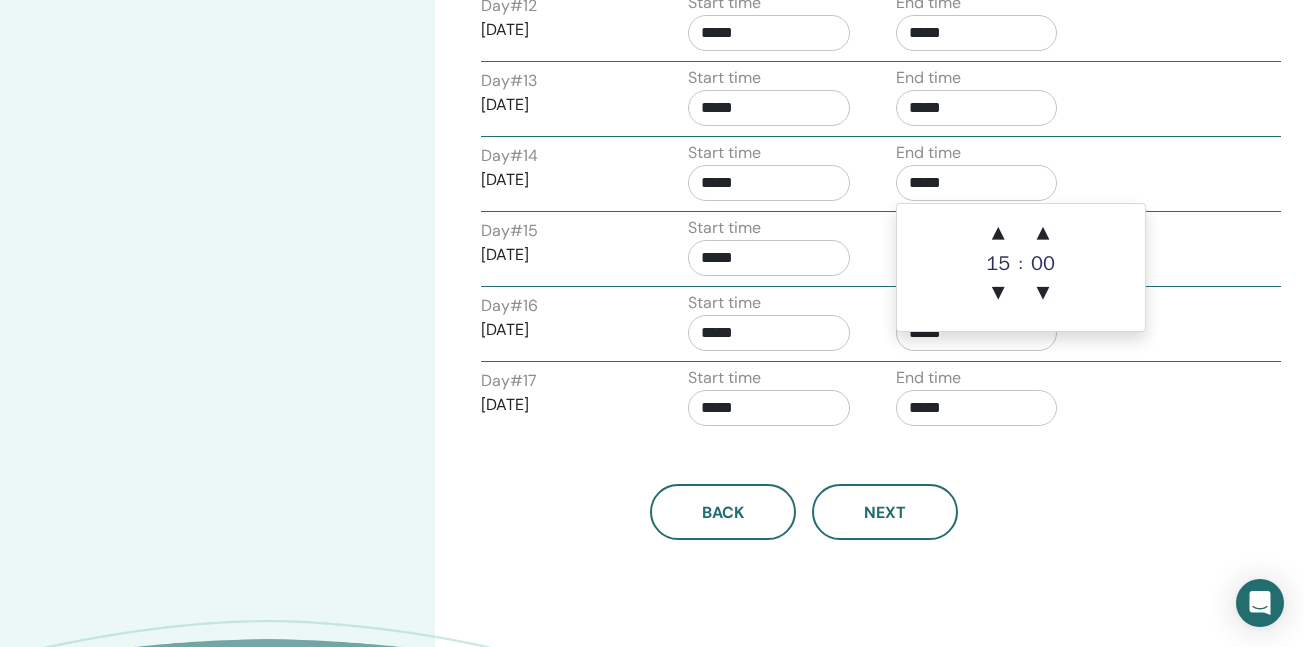click on "*****" at bounding box center (977, 183) 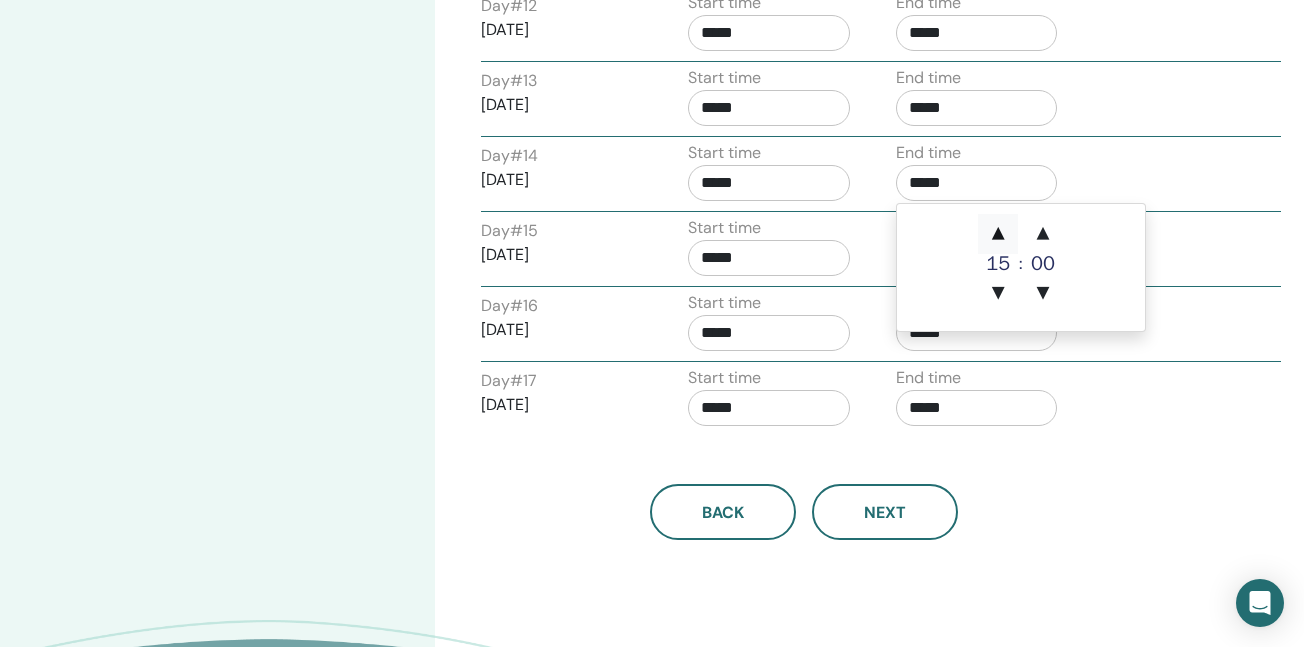 click on "▲" at bounding box center (998, 234) 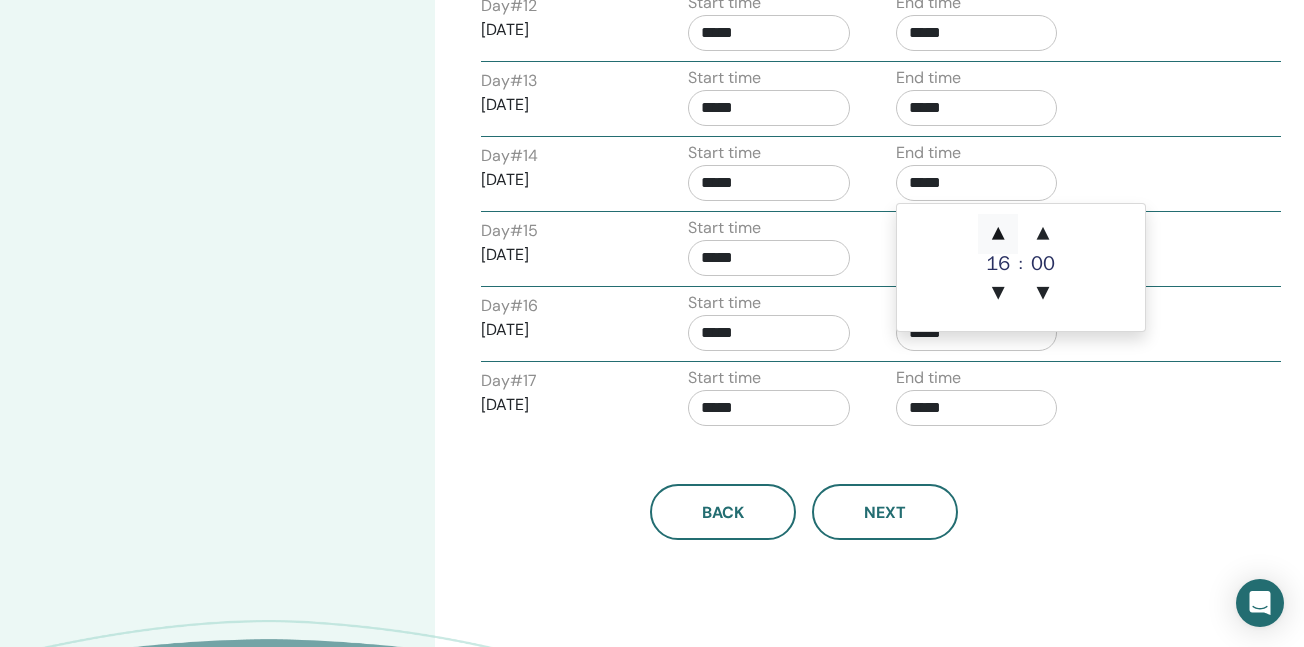 click on "▲" at bounding box center (998, 234) 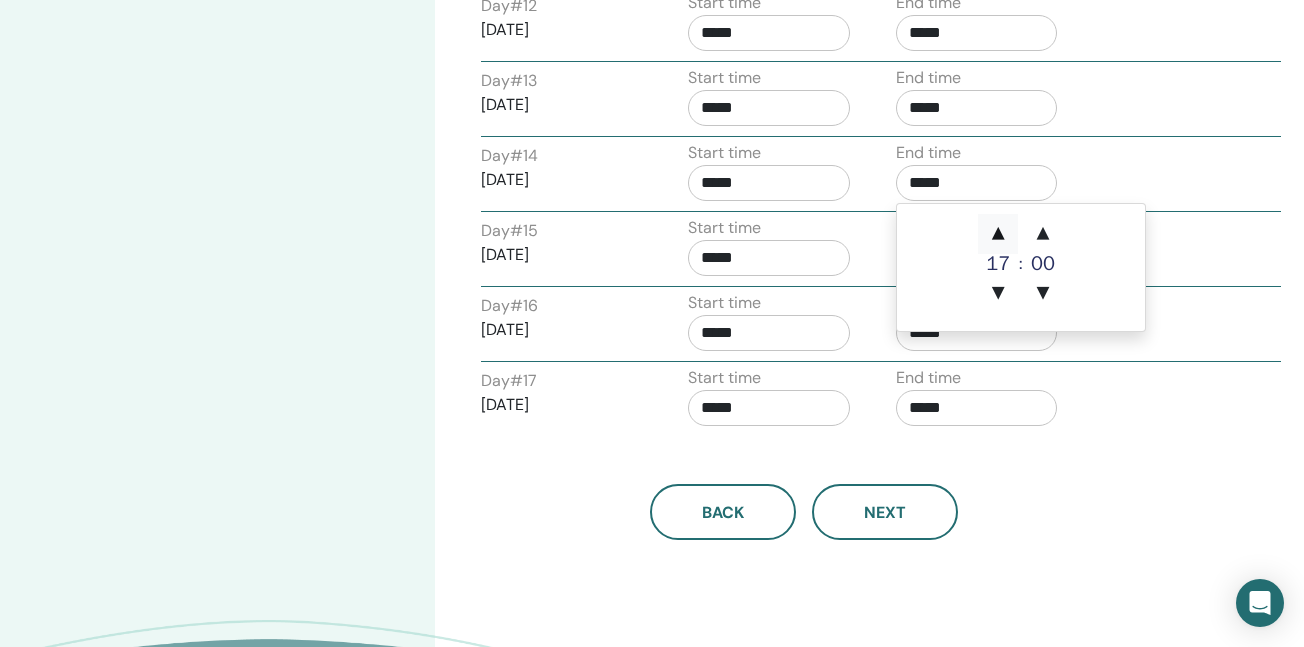 click on "▲" at bounding box center (998, 234) 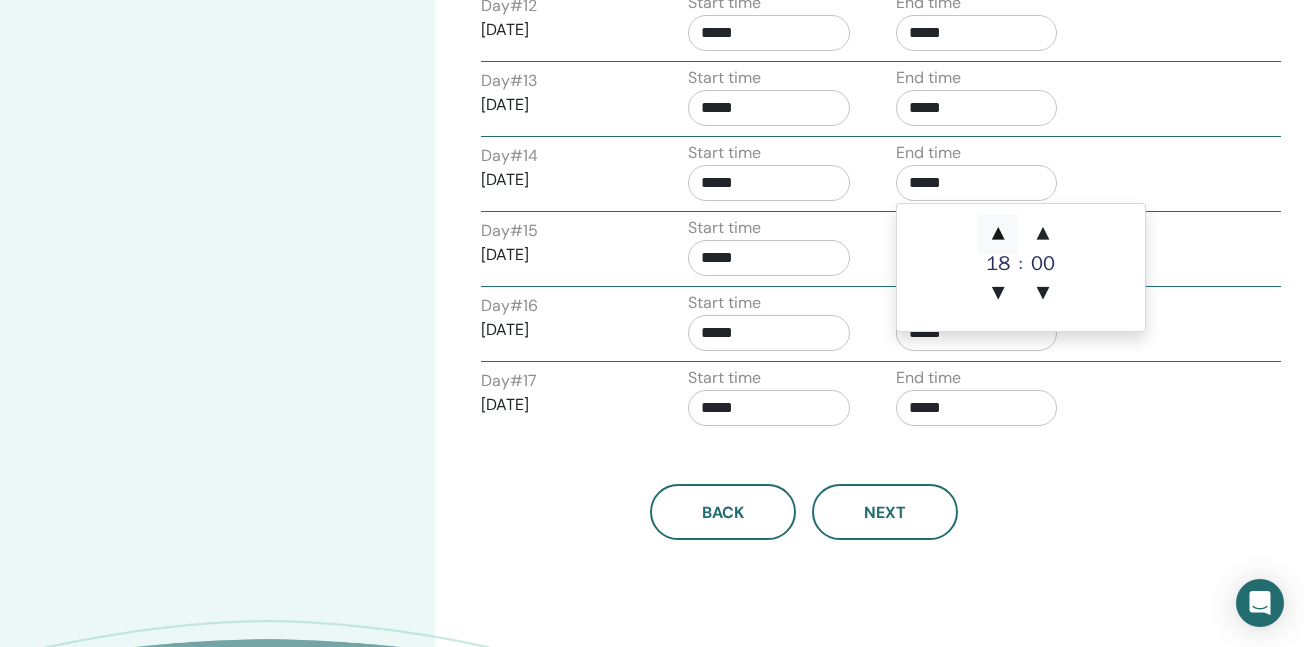 click on "▲" at bounding box center (998, 234) 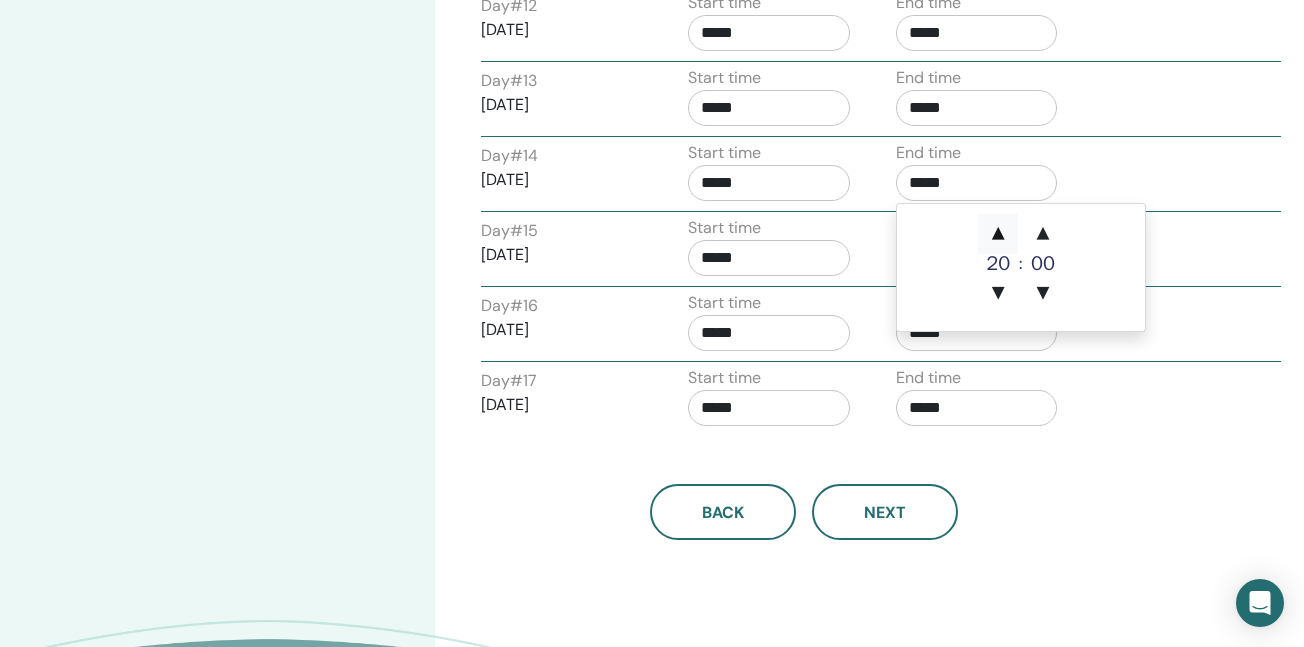 click on "▲" at bounding box center [998, 234] 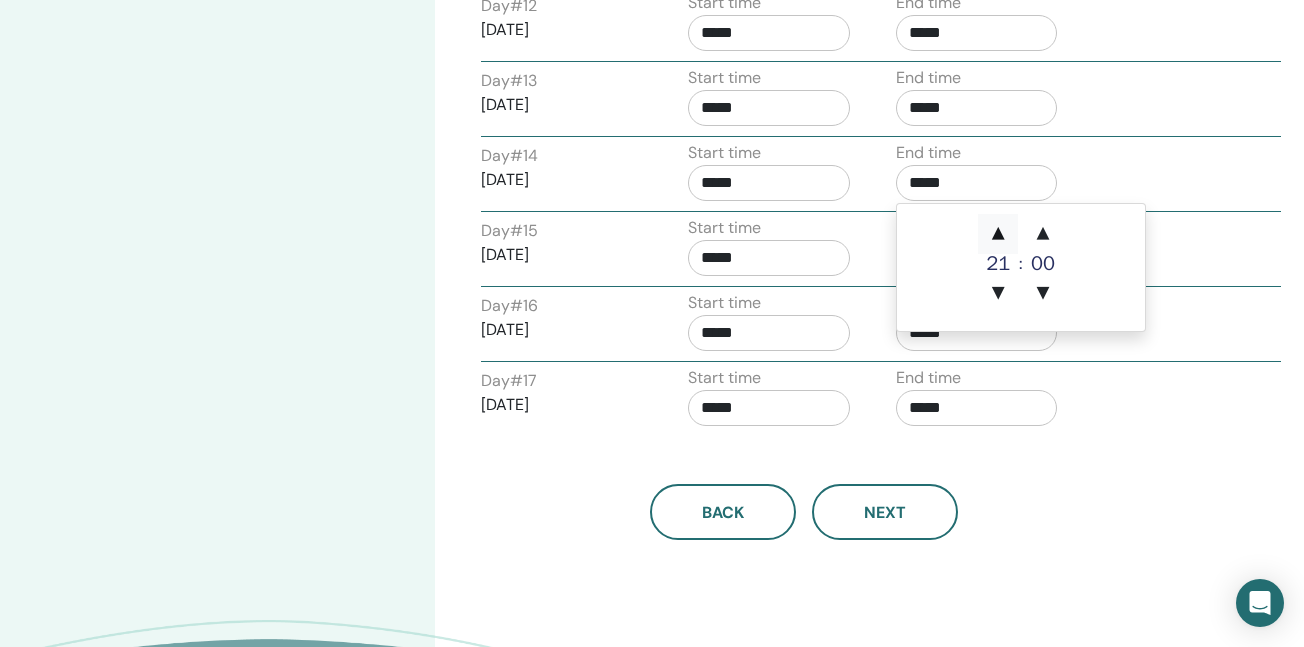 type on "*****" 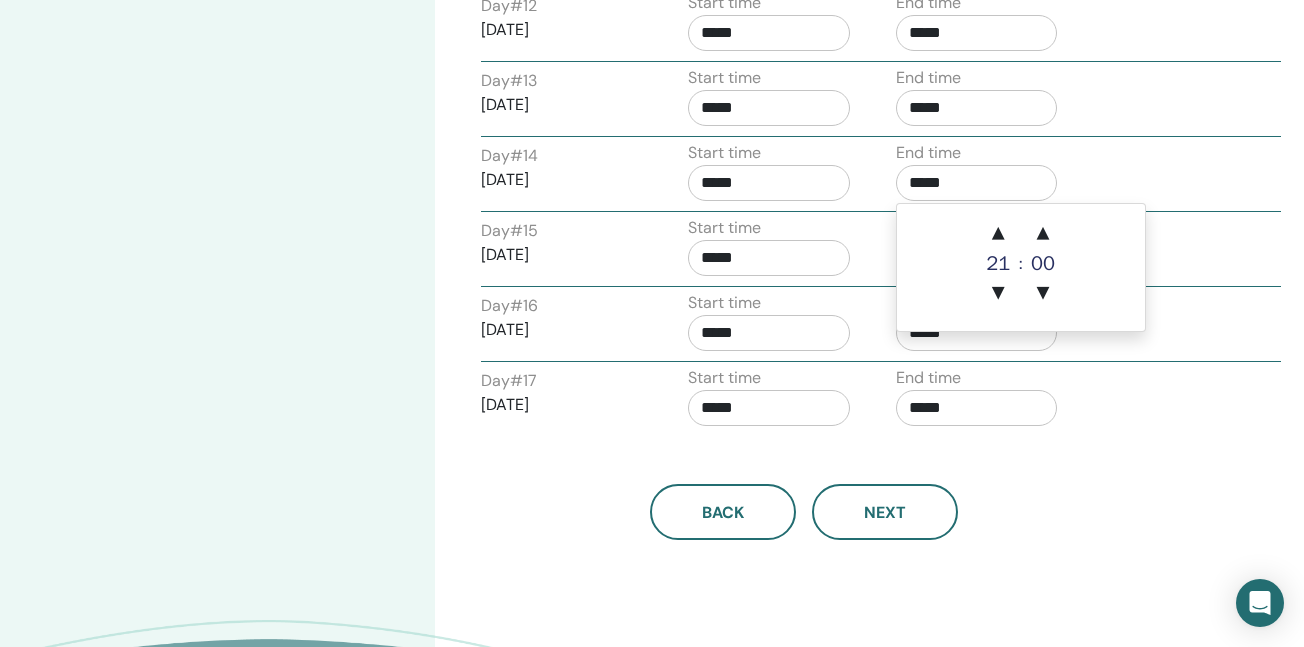 click on "*****" at bounding box center (769, 108) 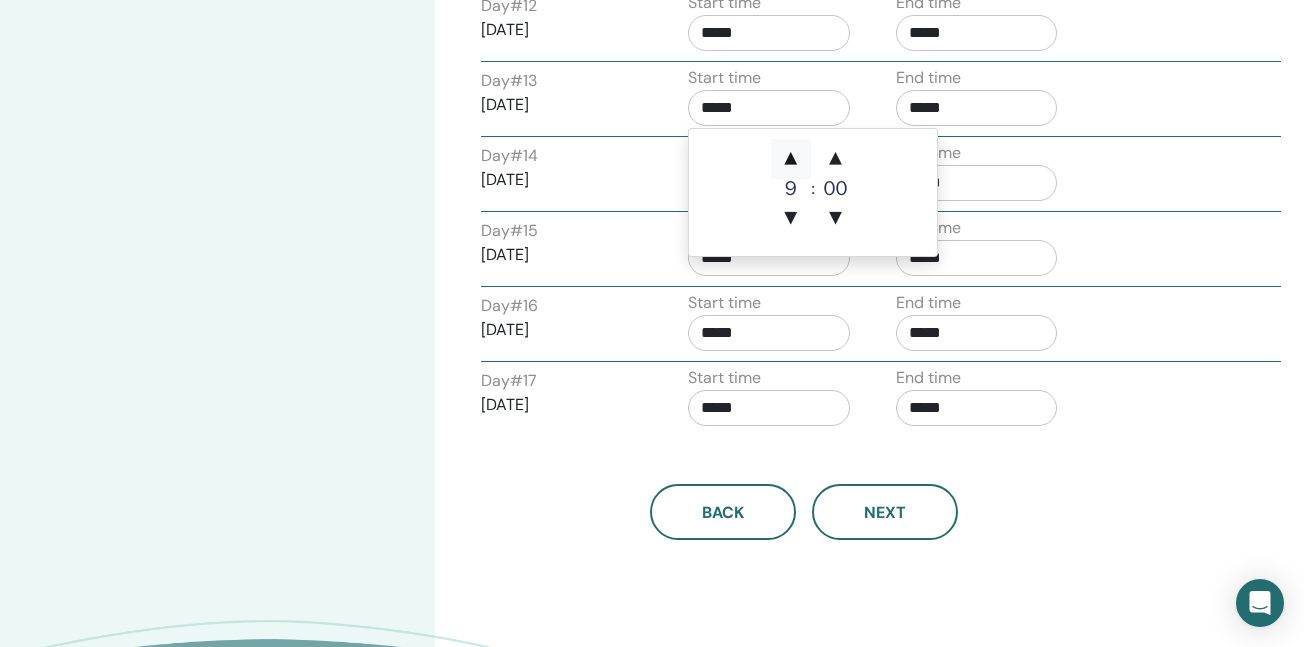 click on "▲" at bounding box center (791, 159) 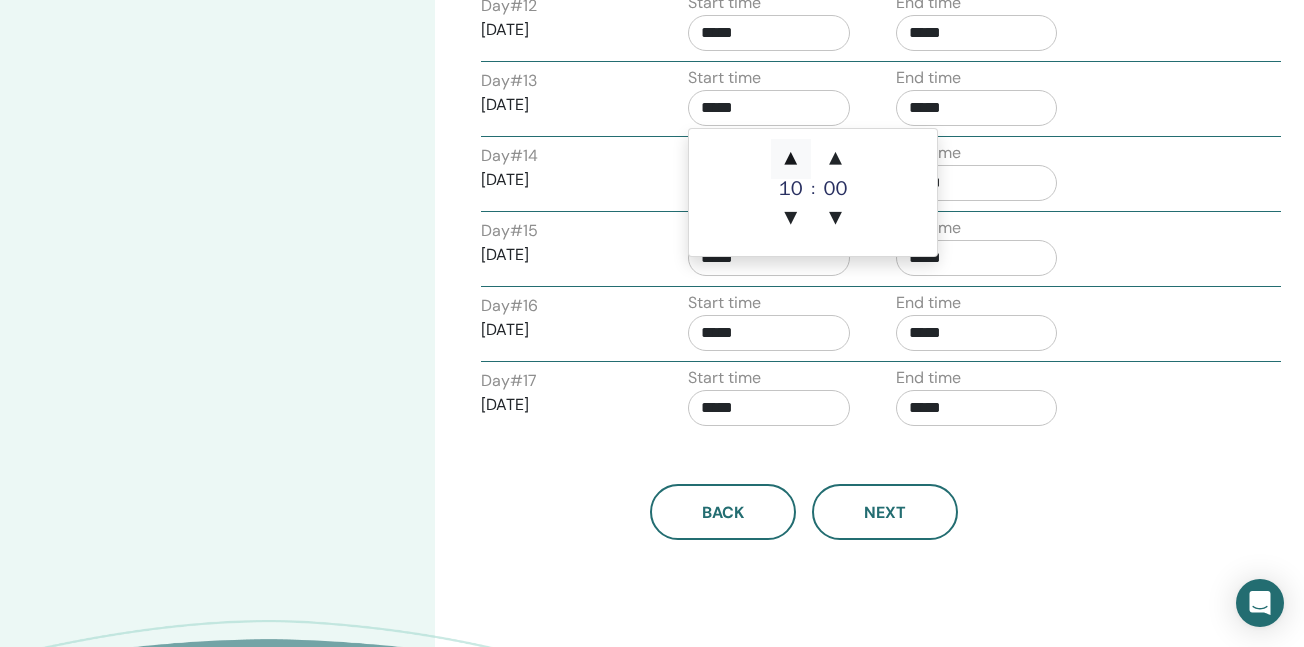 click on "▲" at bounding box center (791, 159) 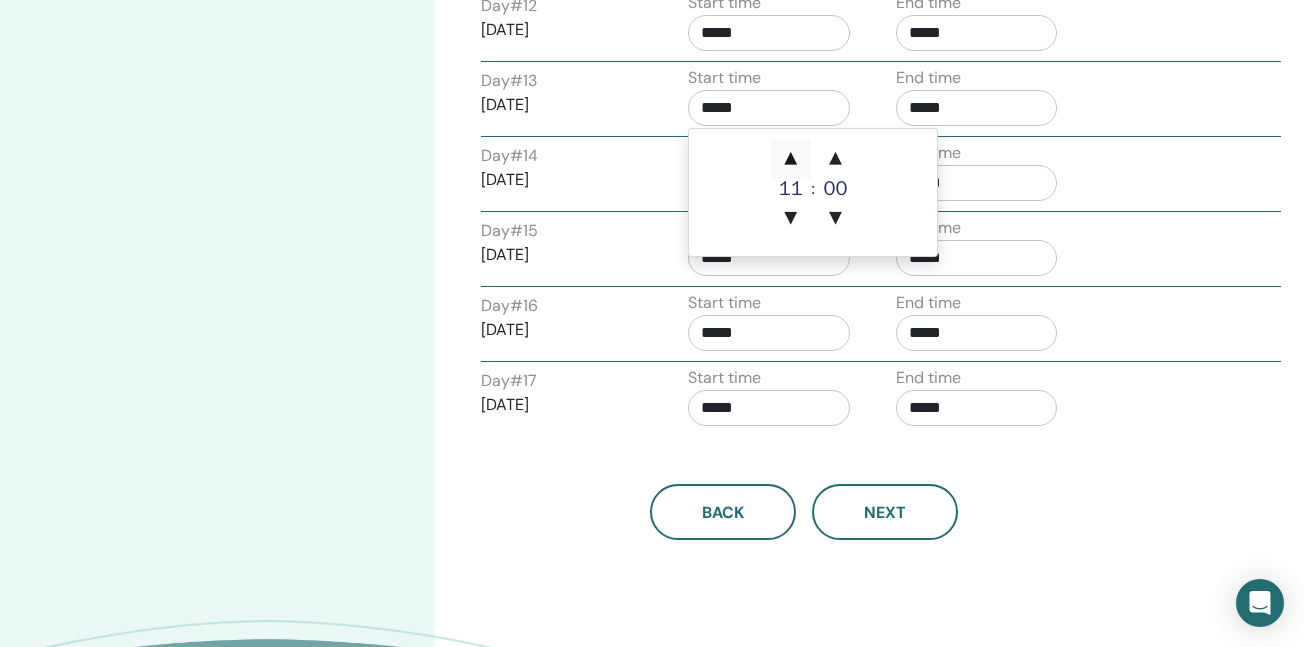 click on "▲" at bounding box center [791, 159] 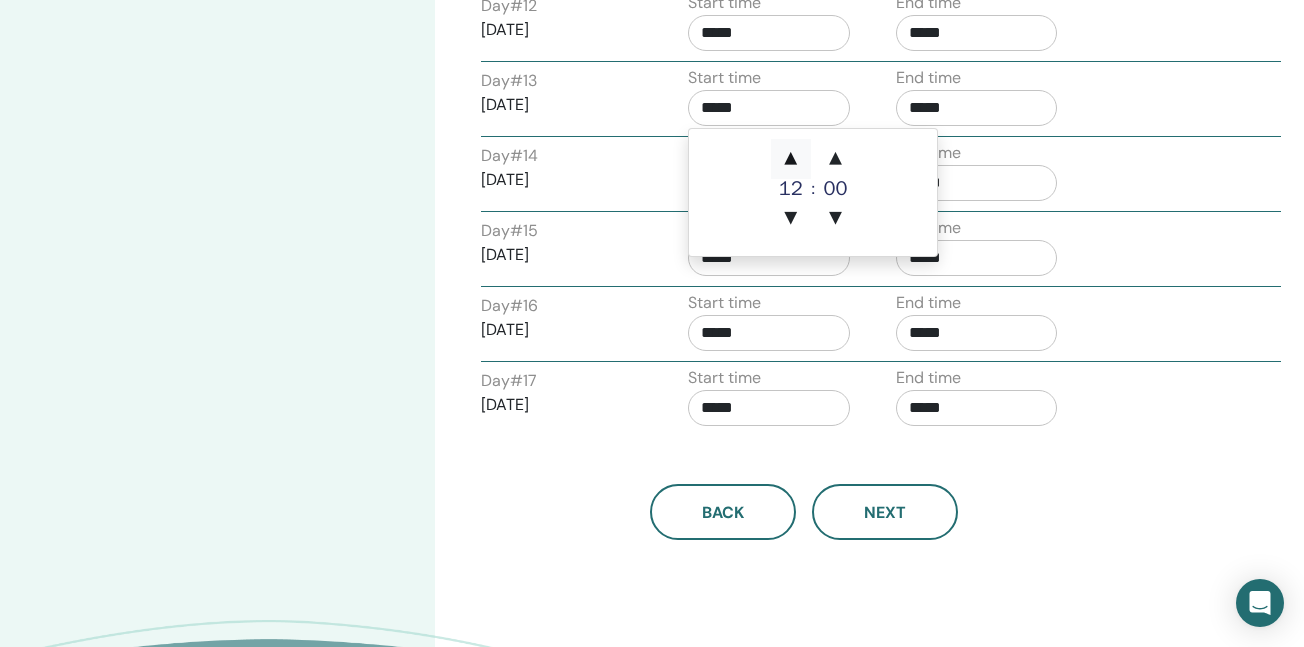 click on "▲" at bounding box center [791, 159] 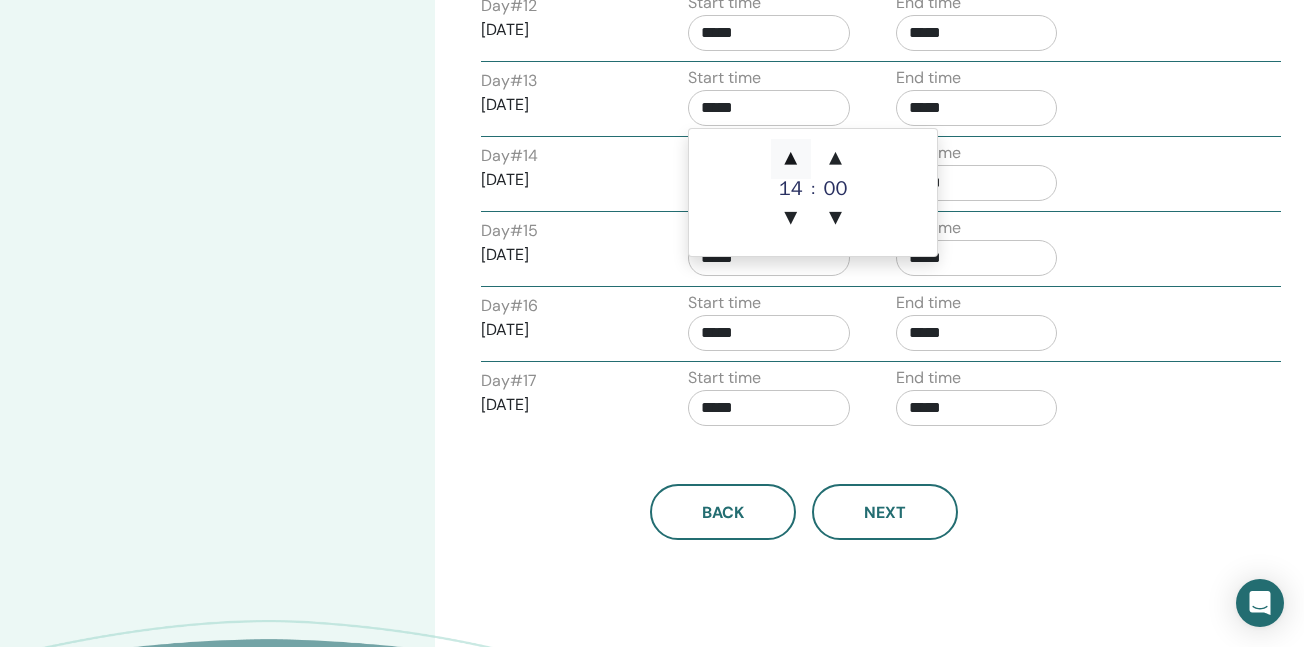 click on "▲" at bounding box center [791, 159] 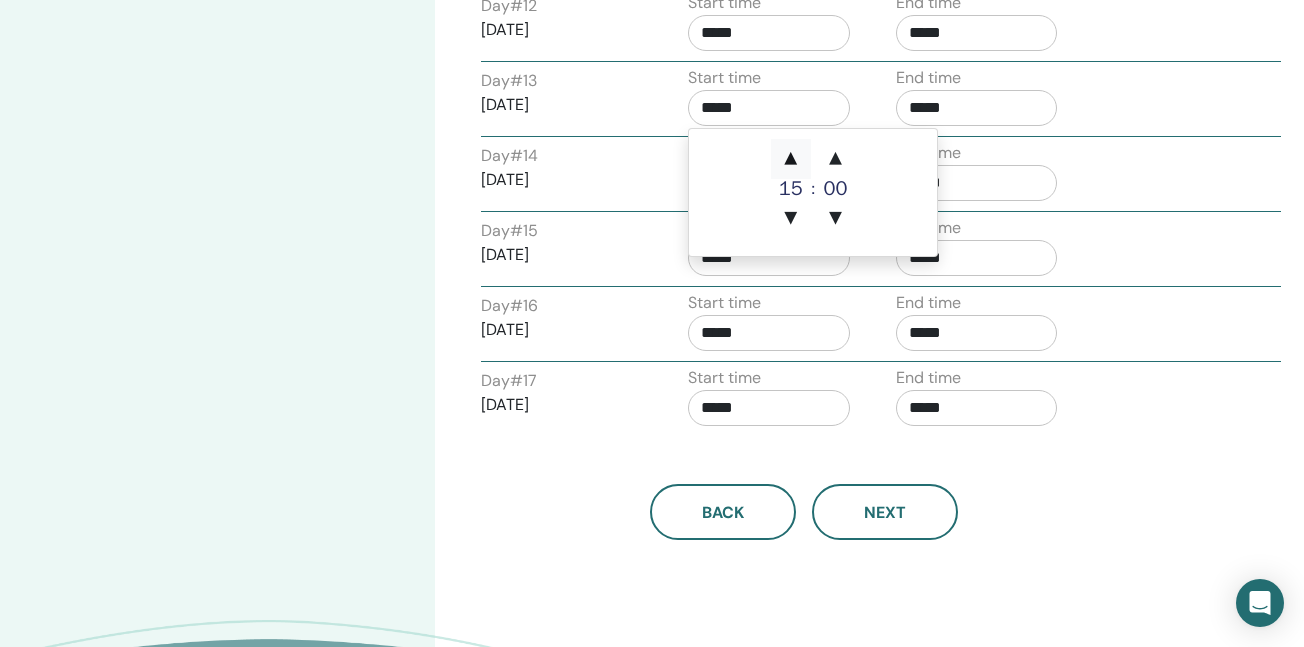 click on "▲" at bounding box center [791, 159] 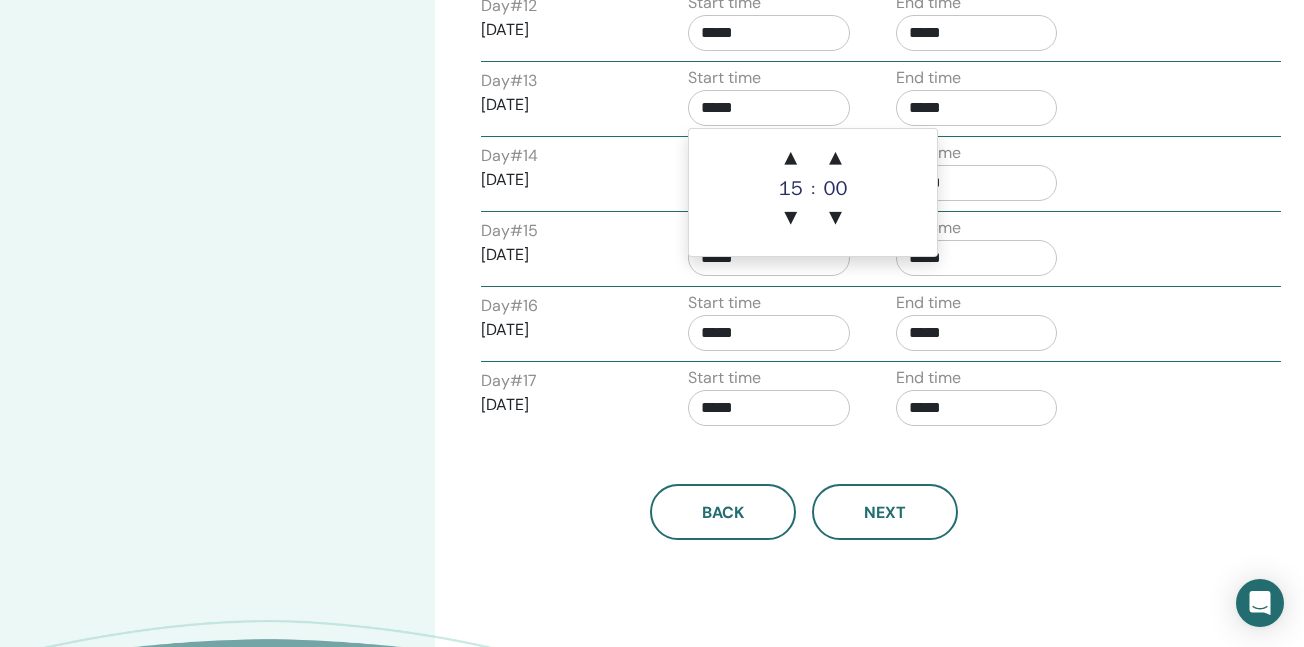 click on "*****" at bounding box center [977, 108] 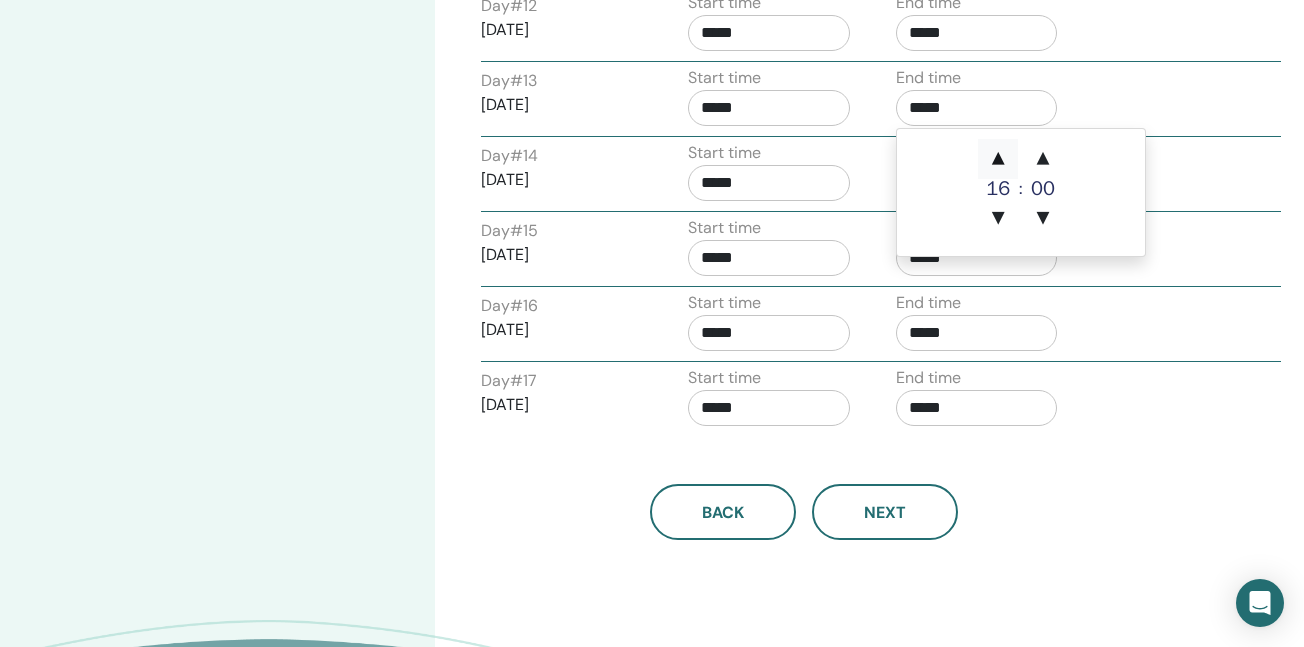 click on "▲" at bounding box center (998, 159) 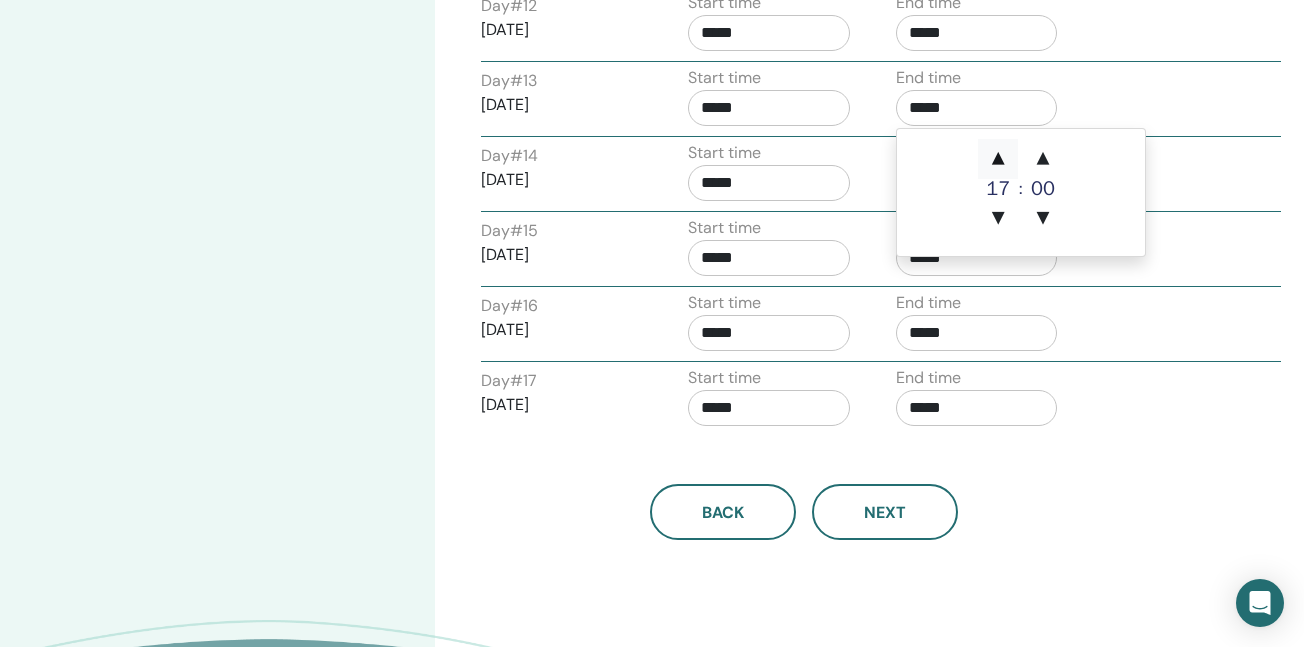 click on "▲" at bounding box center (998, 159) 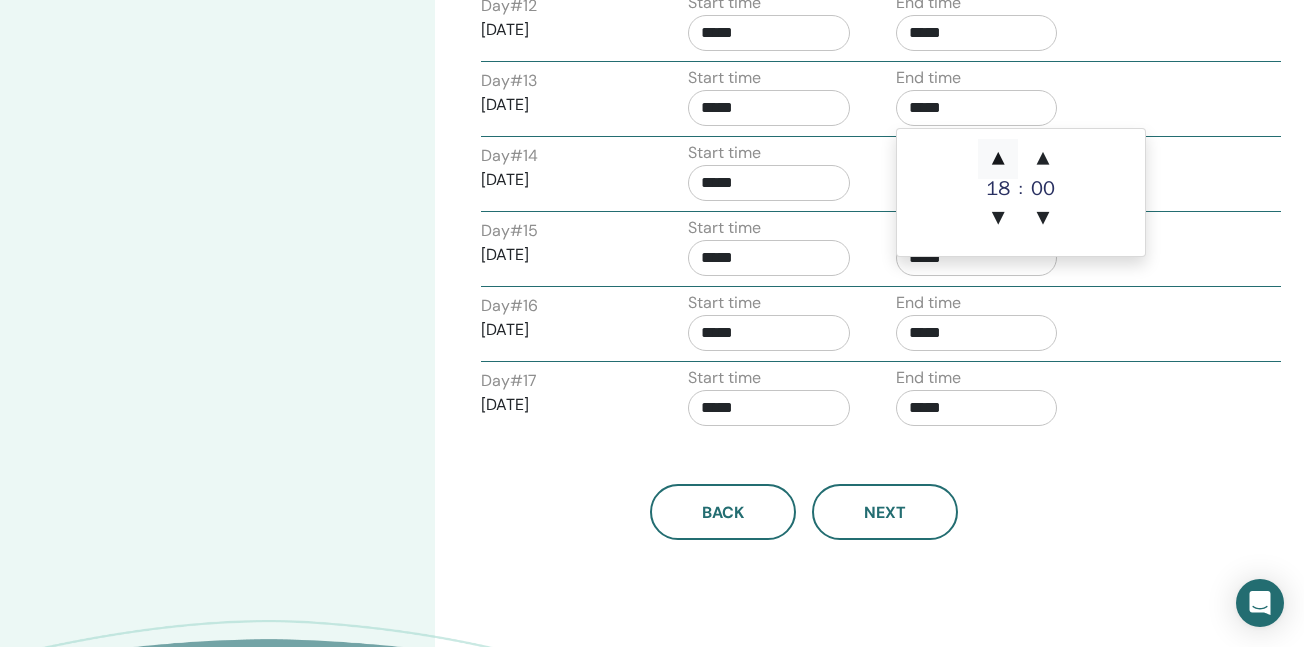 click on "▲" at bounding box center (998, 159) 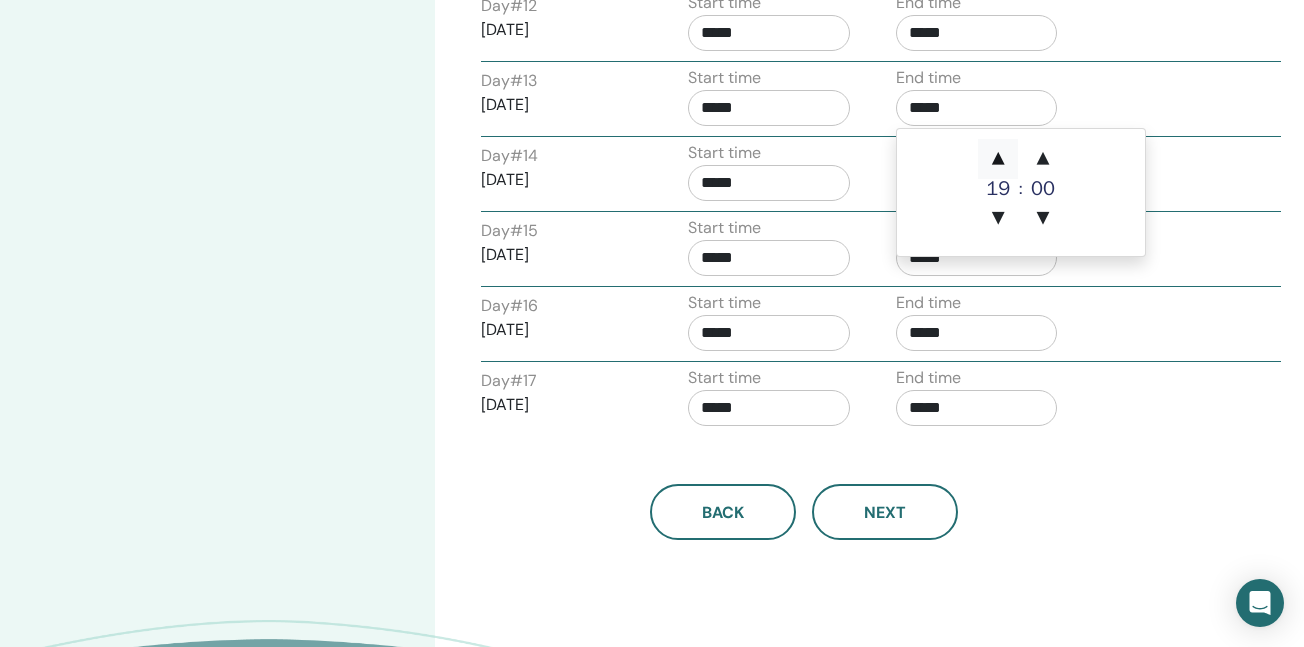 click on "▲" at bounding box center [998, 159] 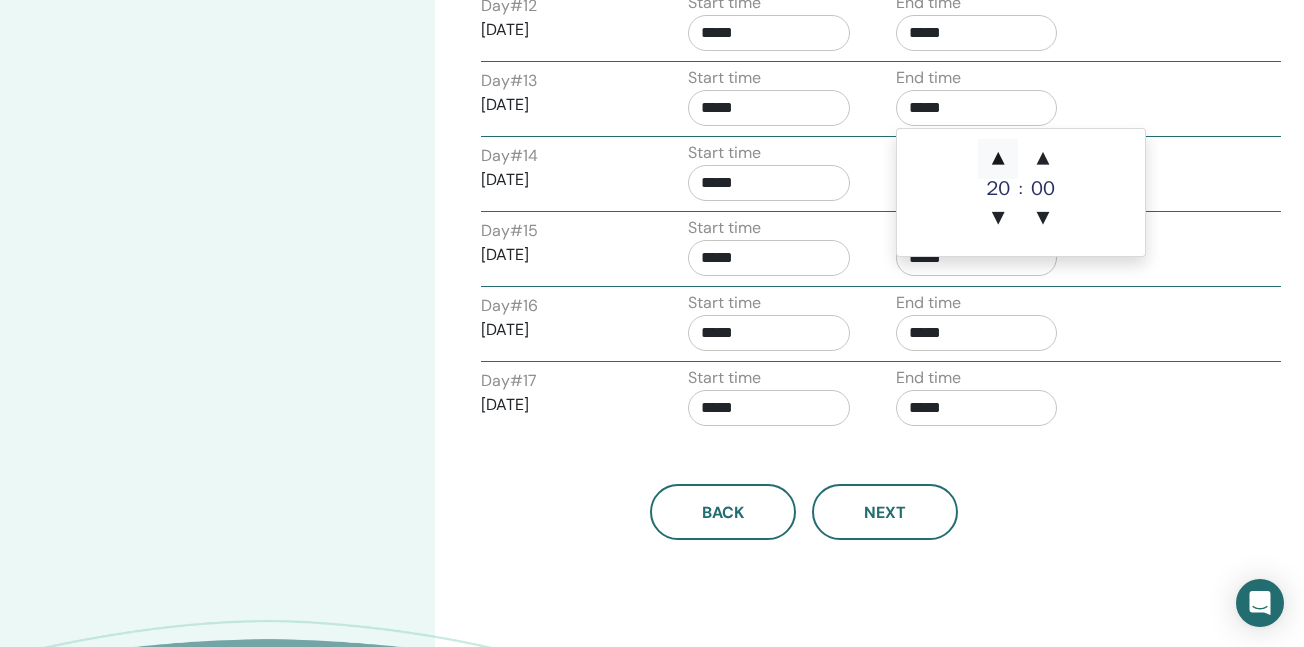 click on "▲" at bounding box center (998, 159) 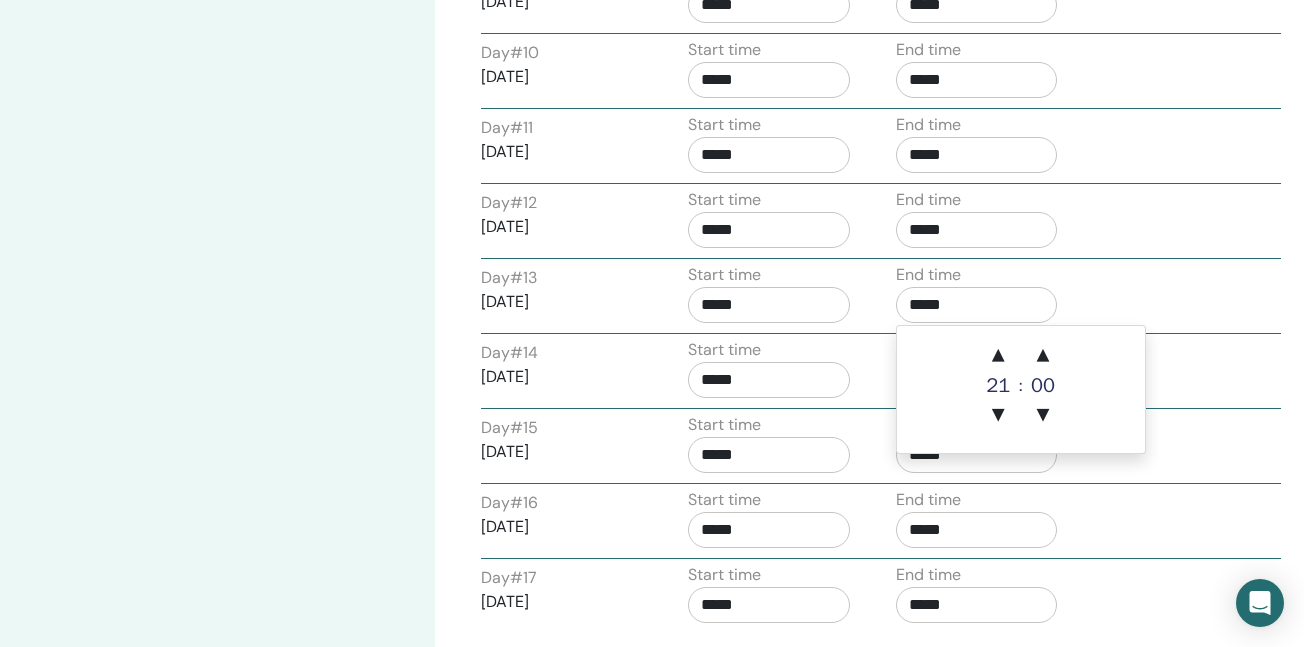scroll, scrollTop: 1506, scrollLeft: 0, axis: vertical 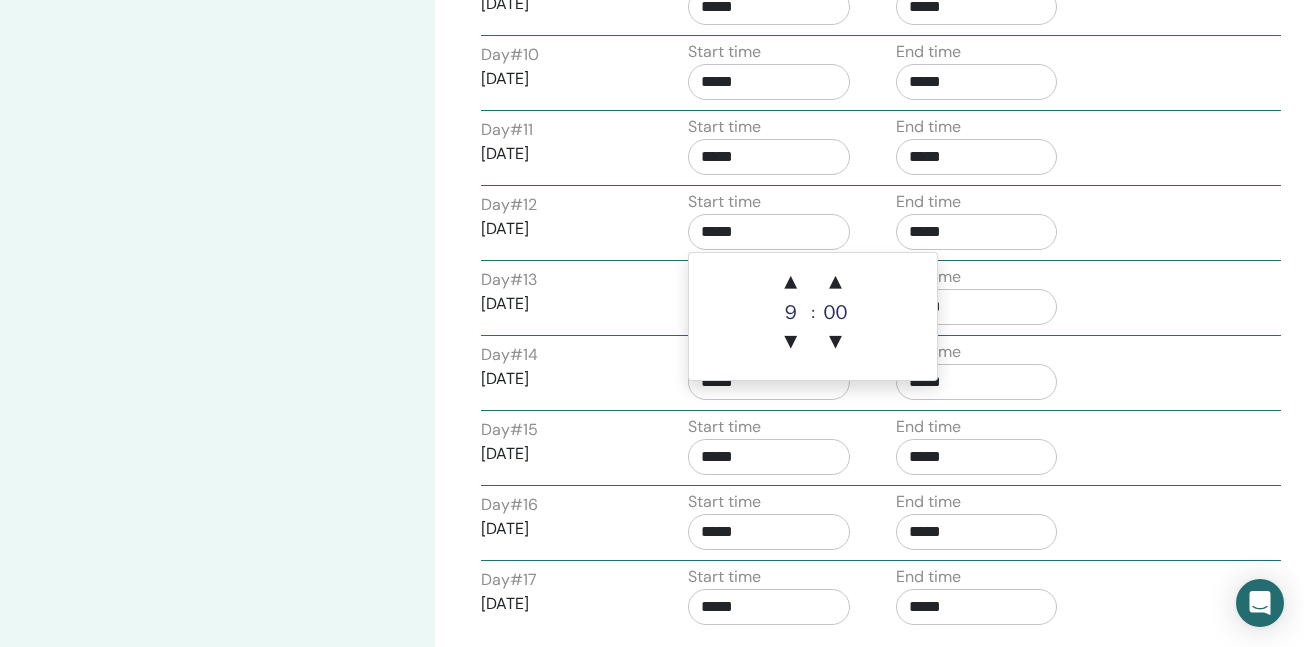 click on "*****" at bounding box center (769, 232) 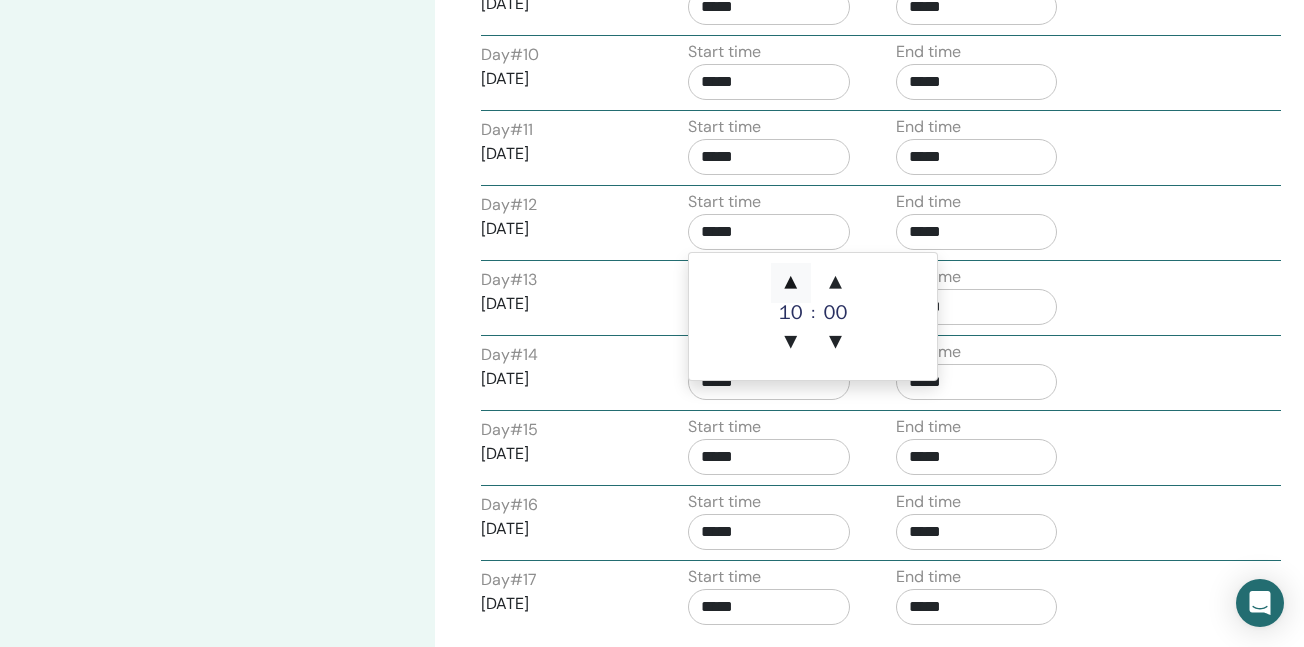 click on "▲" at bounding box center (791, 283) 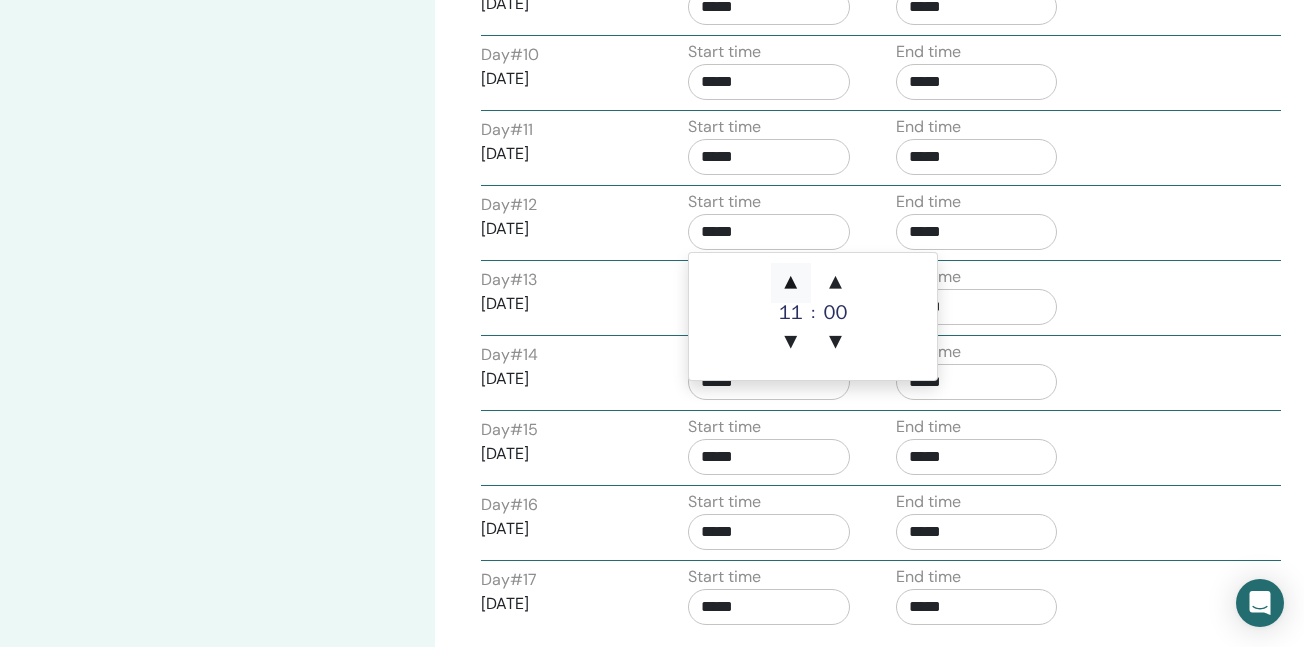 click on "▲" at bounding box center (791, 283) 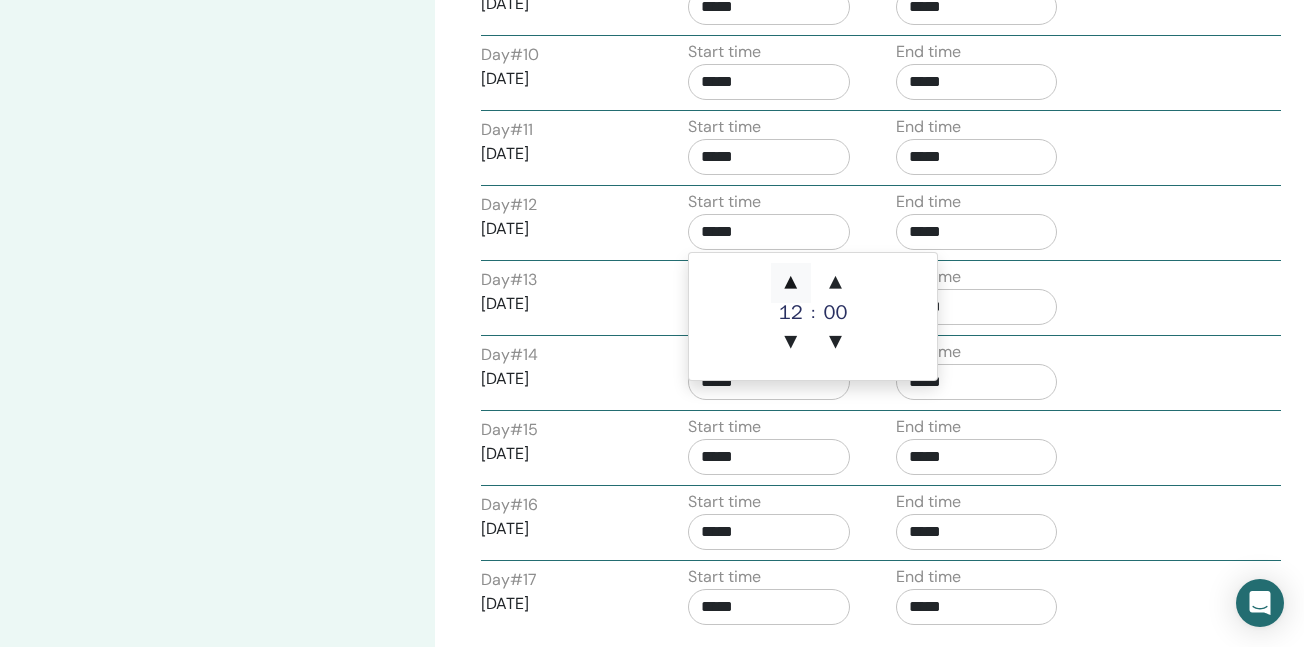 click on "▲" at bounding box center (791, 283) 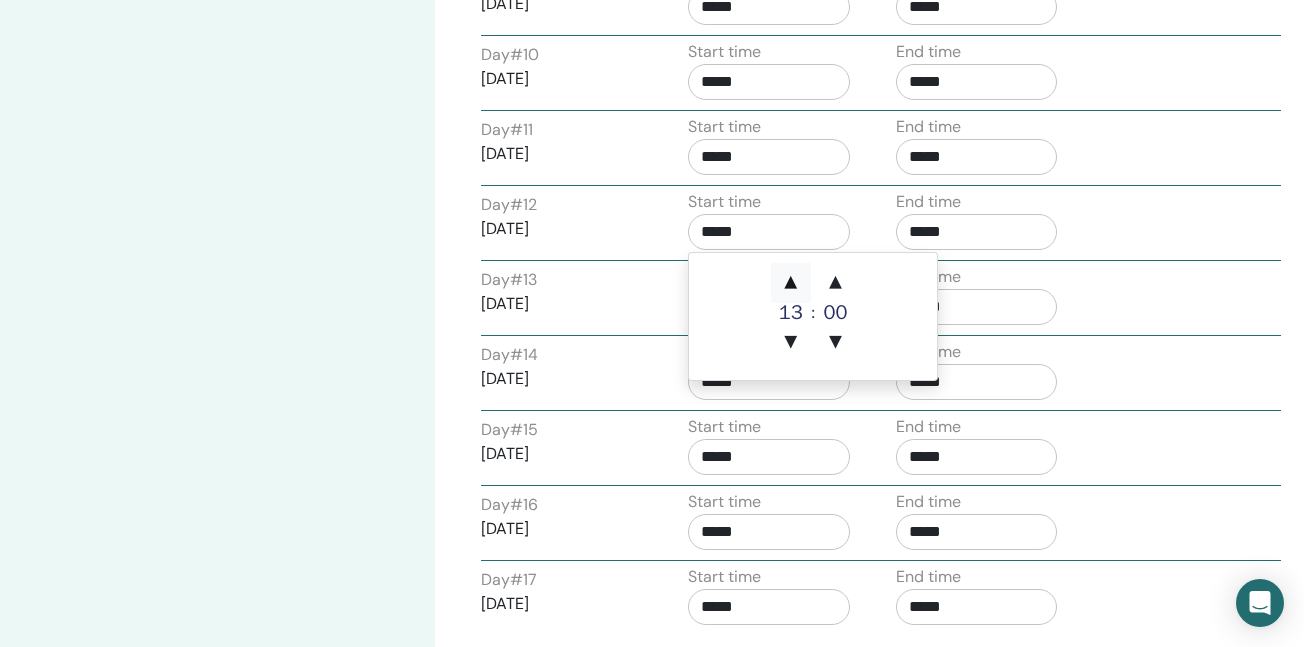 click on "▲" at bounding box center (791, 283) 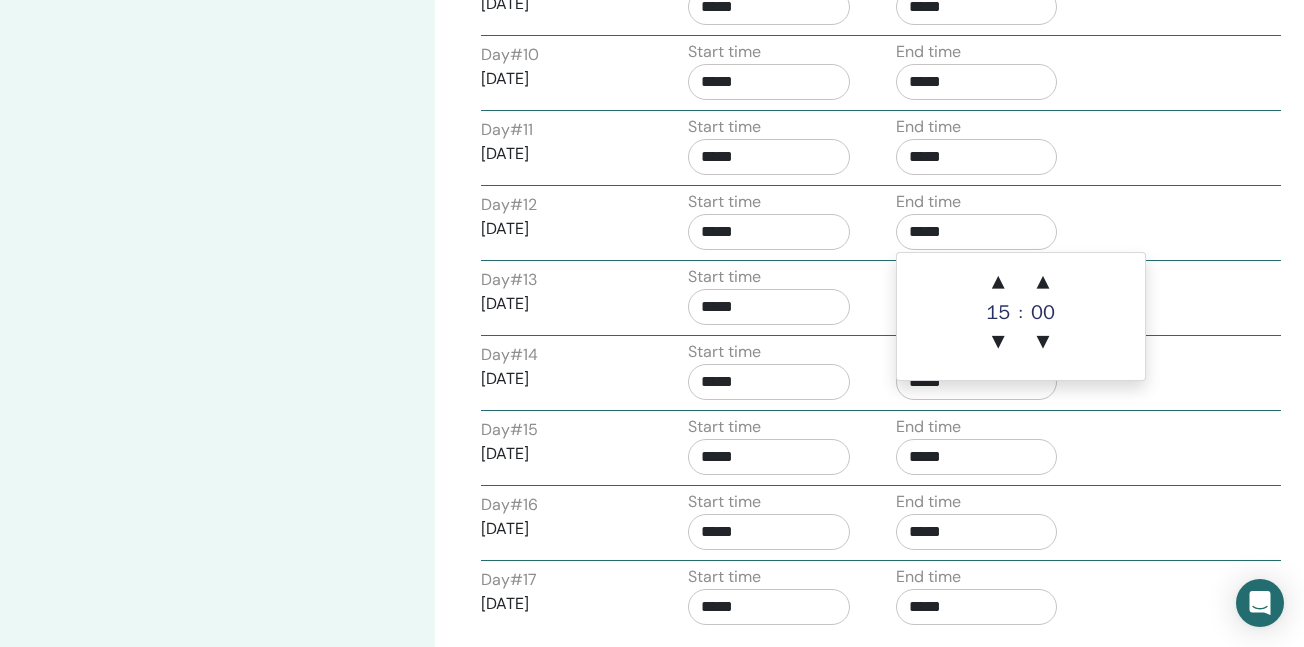 click on "*****" at bounding box center [977, 232] 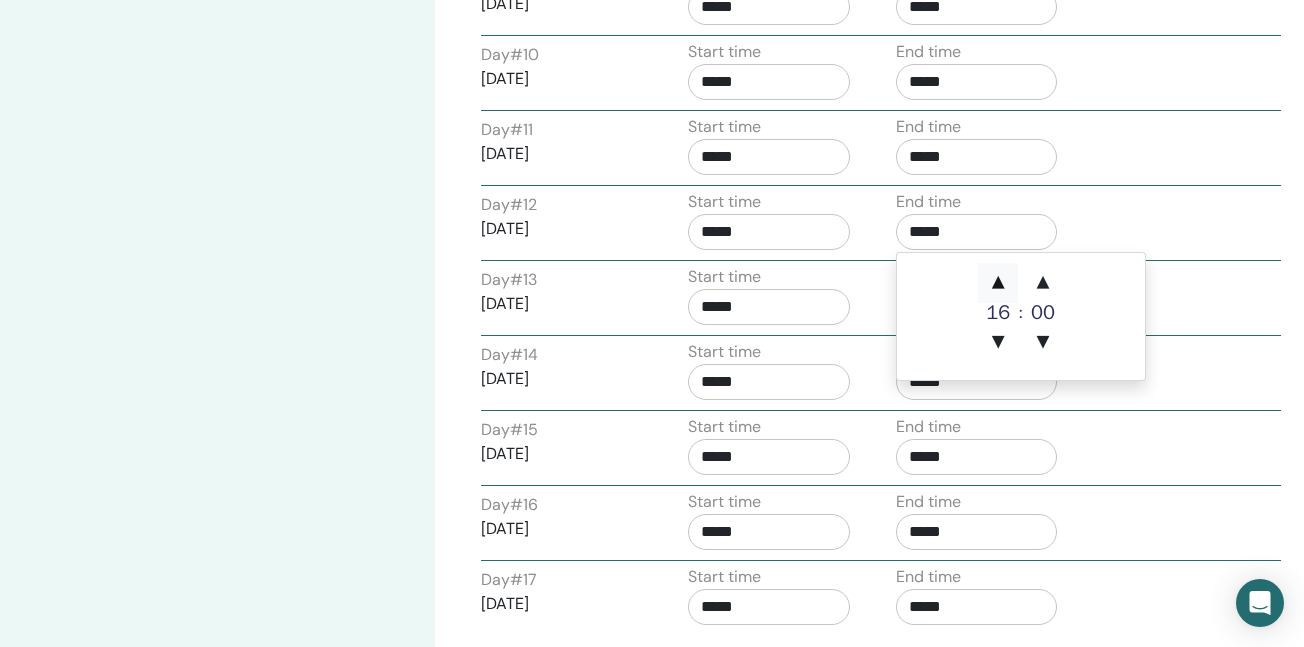 click on "▲" at bounding box center (998, 283) 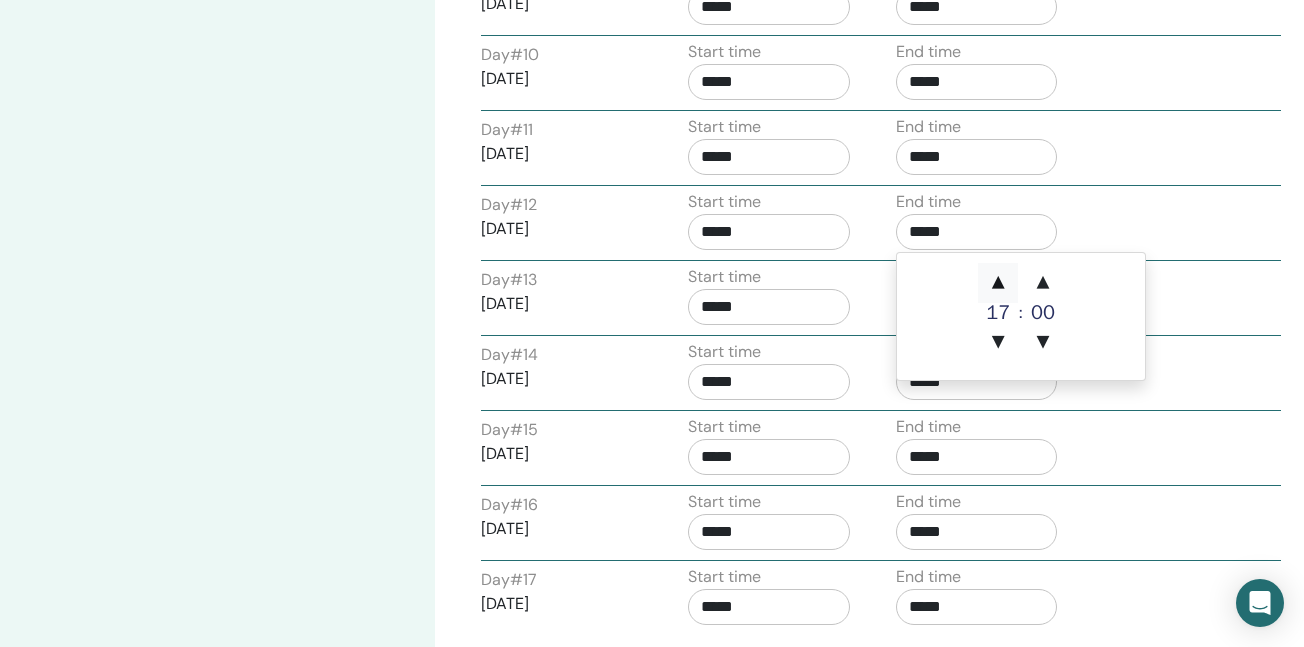 click on "▲" at bounding box center [998, 283] 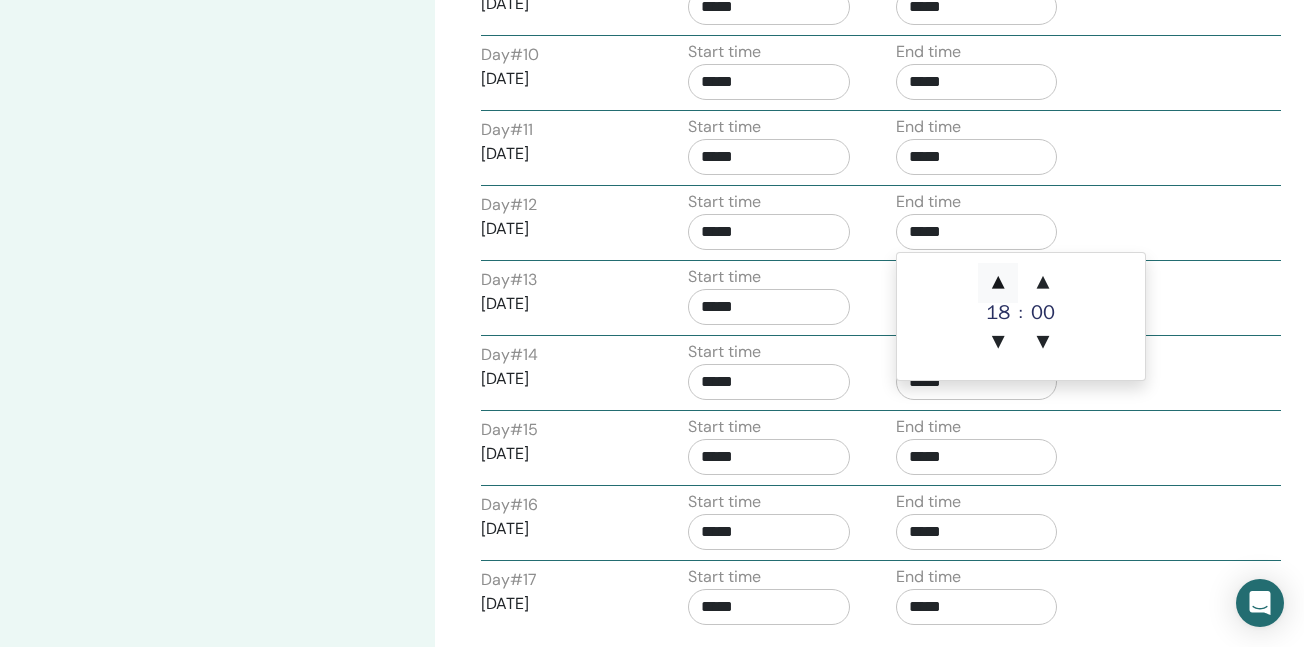 click on "▲" at bounding box center [998, 283] 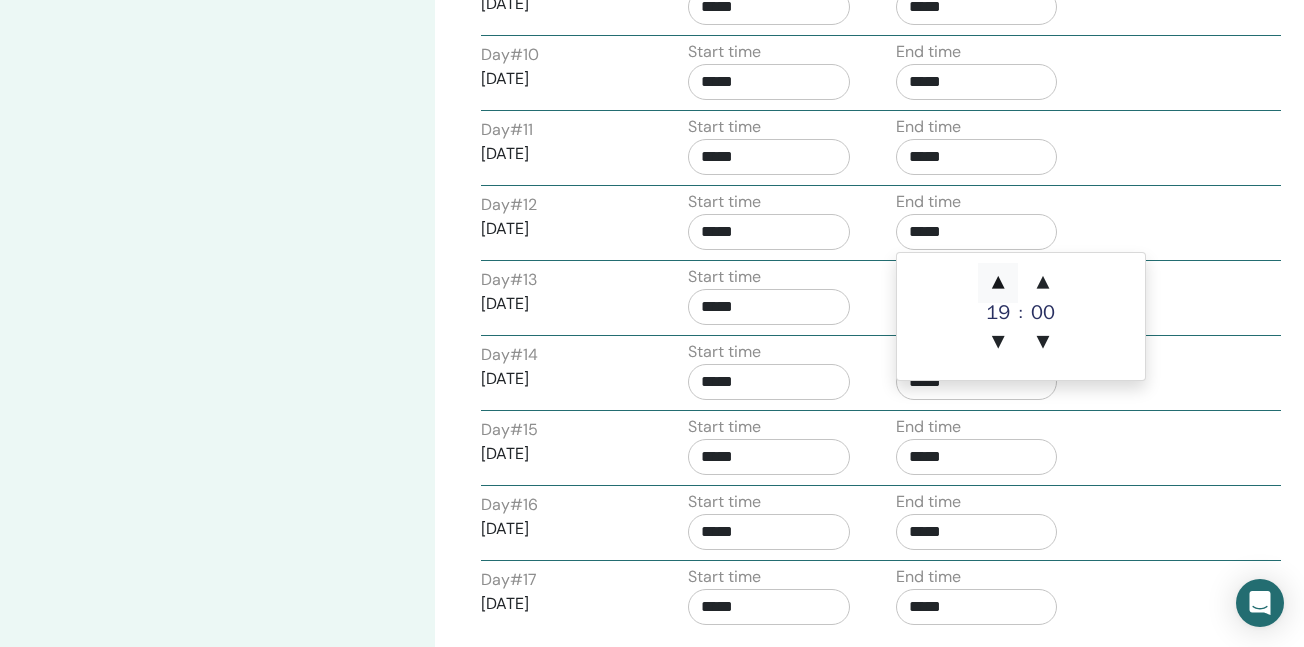 click on "▲" at bounding box center (998, 283) 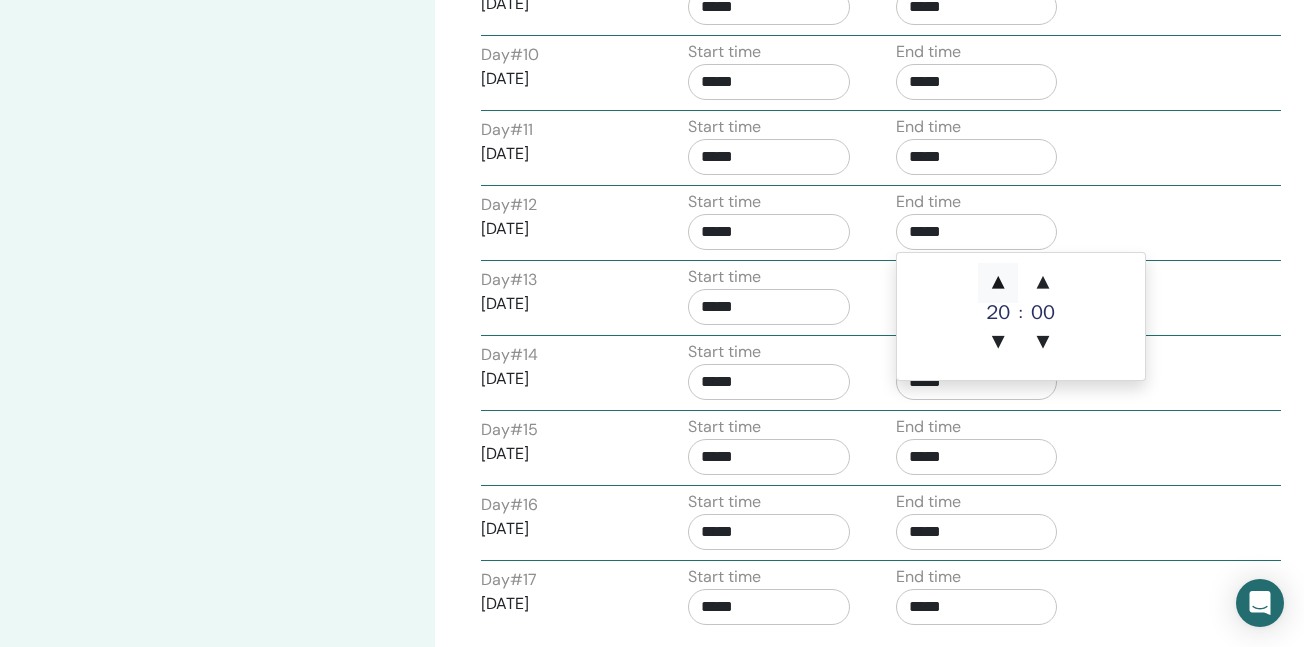 click on "▲" at bounding box center (998, 283) 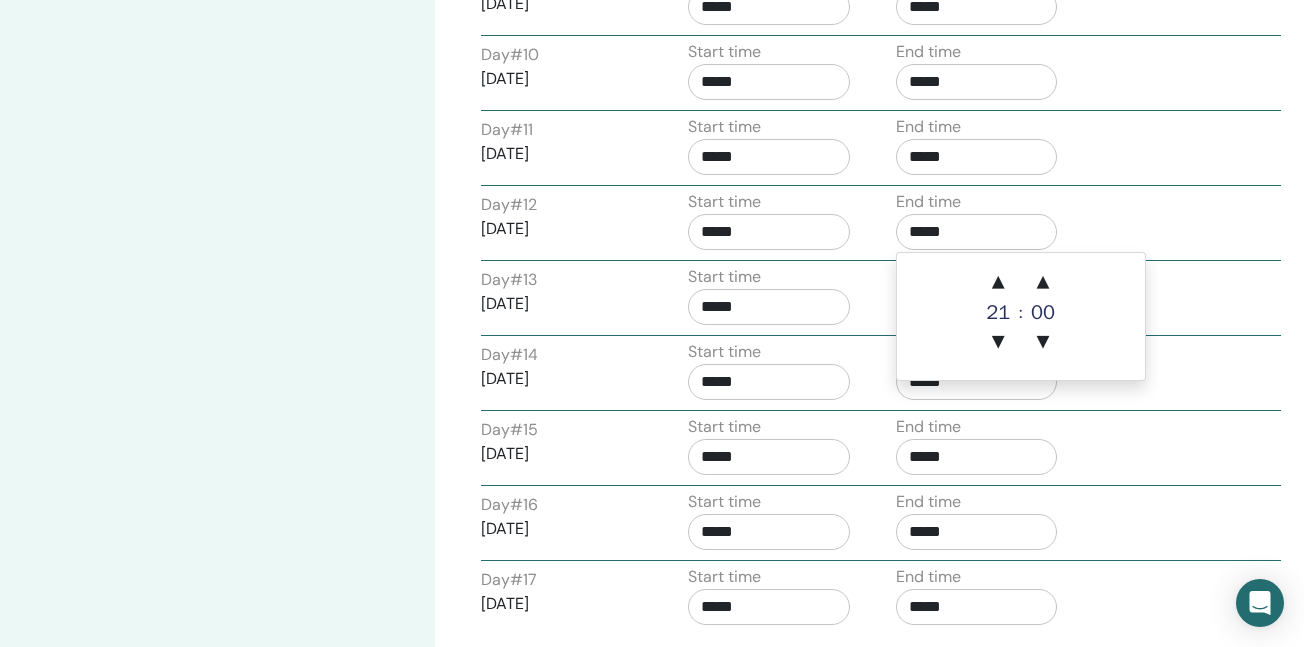 click on "*****" at bounding box center (769, 157) 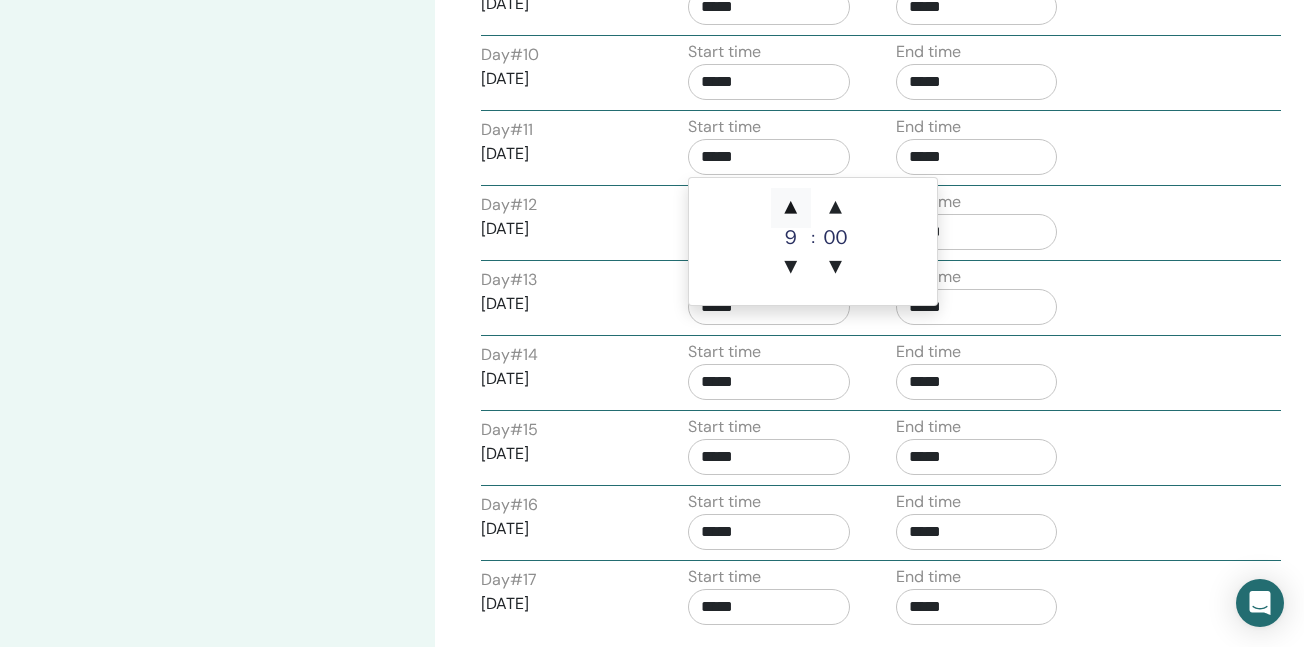 click on "▲" at bounding box center (791, 208) 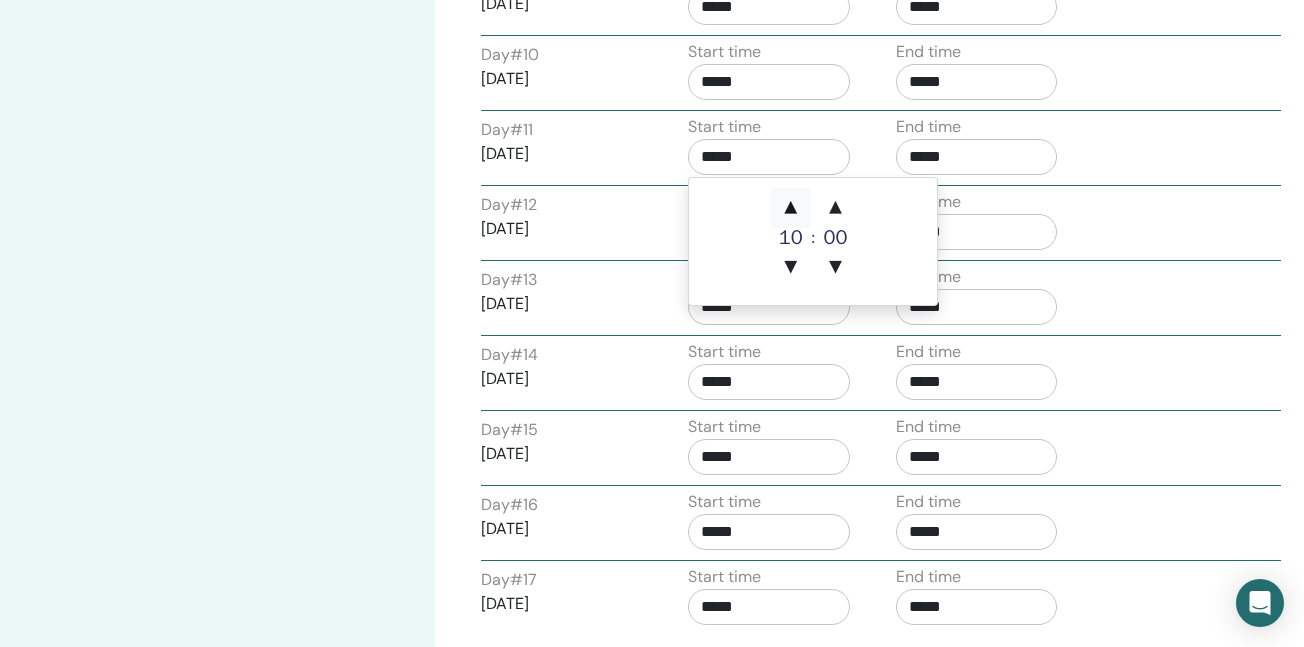 click on "▲" at bounding box center [791, 208] 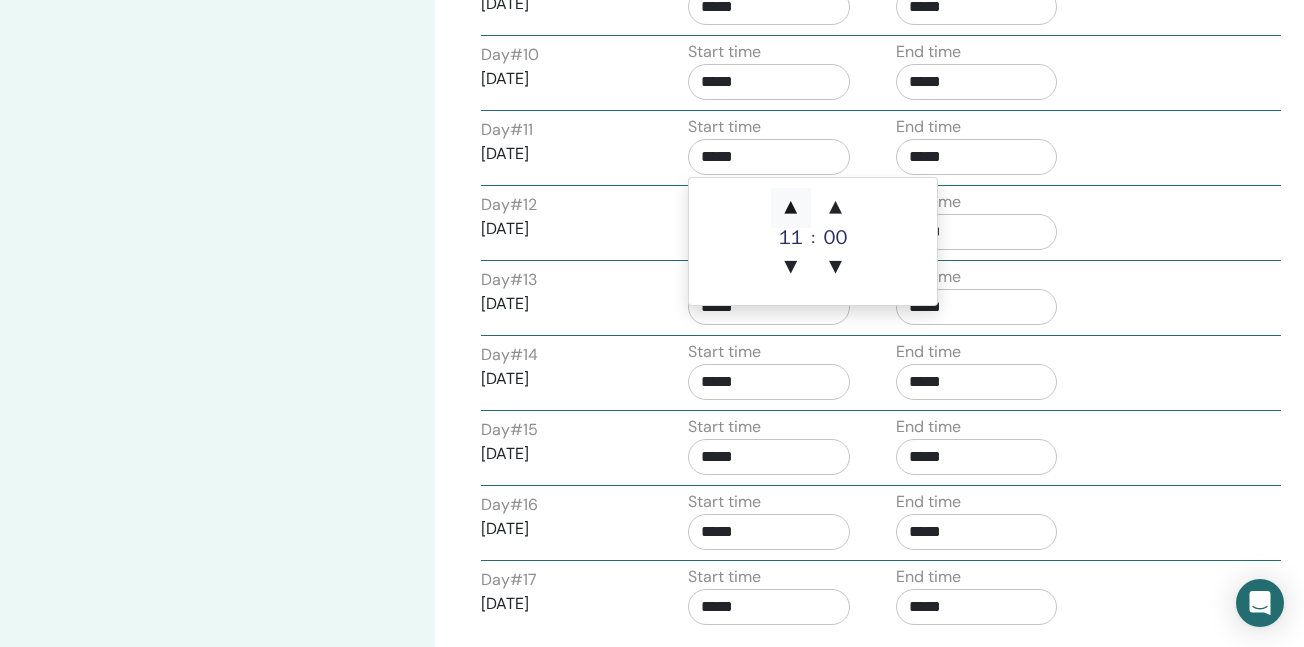 click on "▲" at bounding box center (791, 208) 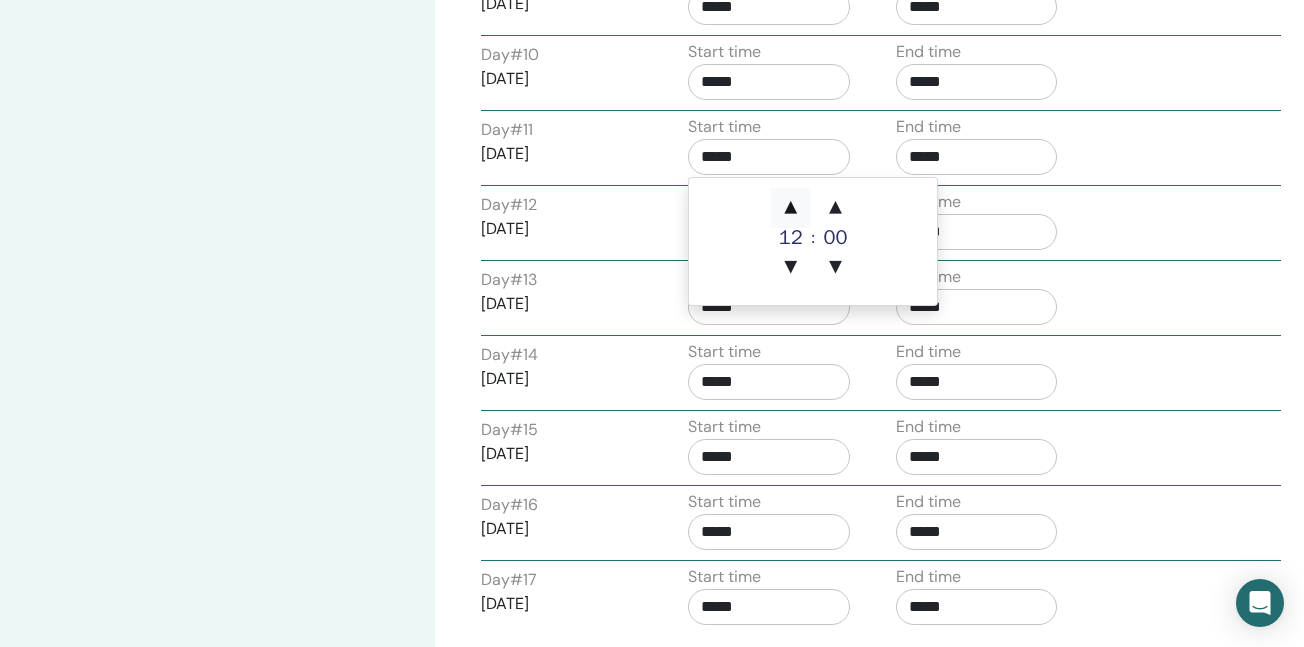 click on "▲" at bounding box center (791, 208) 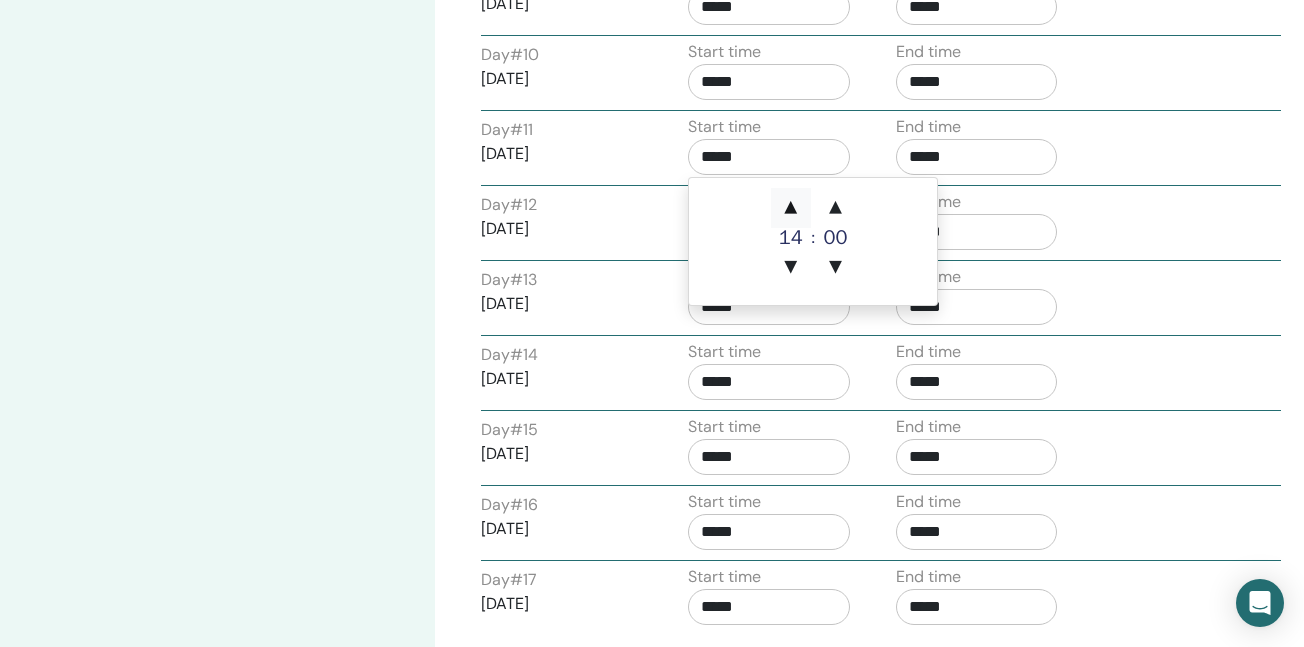 click on "▲" at bounding box center [791, 208] 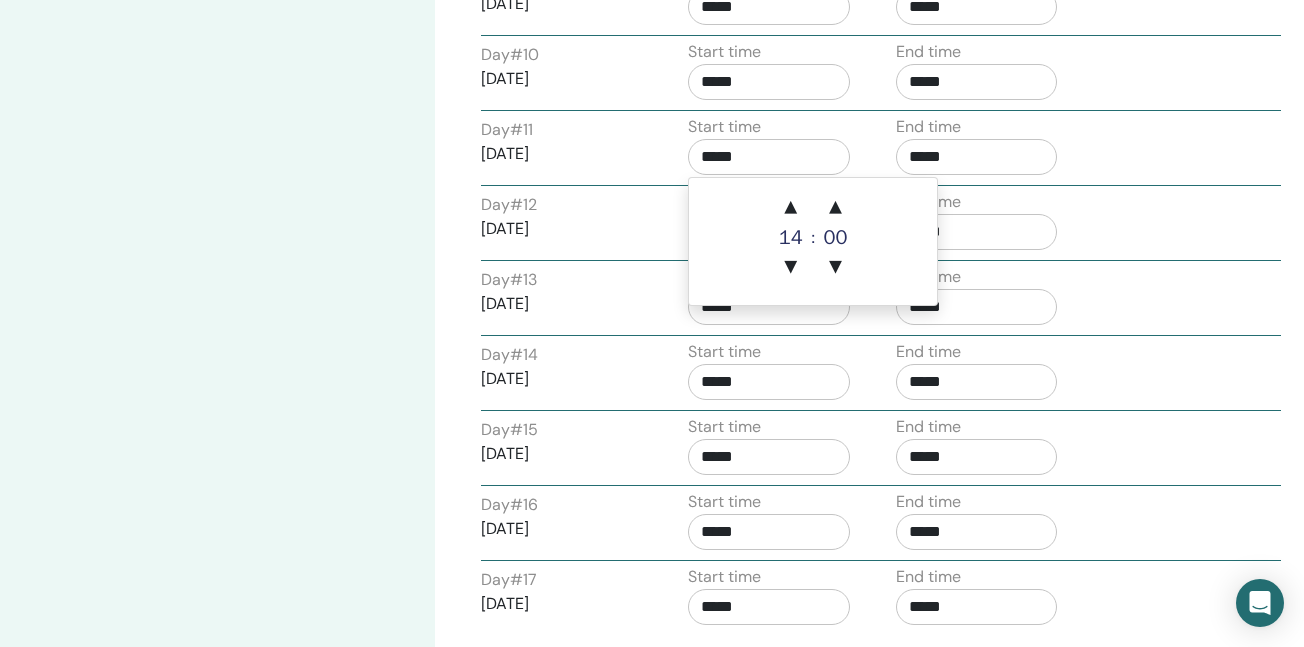 click on "*****" at bounding box center (977, 157) 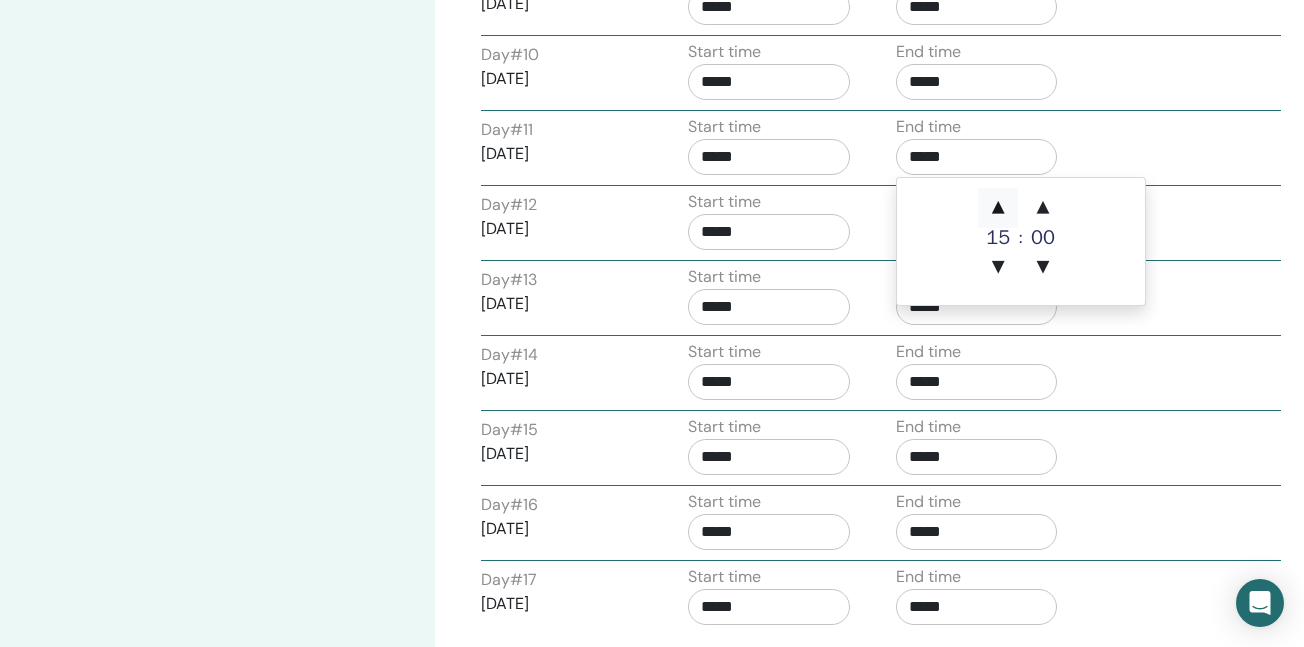click on "▲" at bounding box center [998, 208] 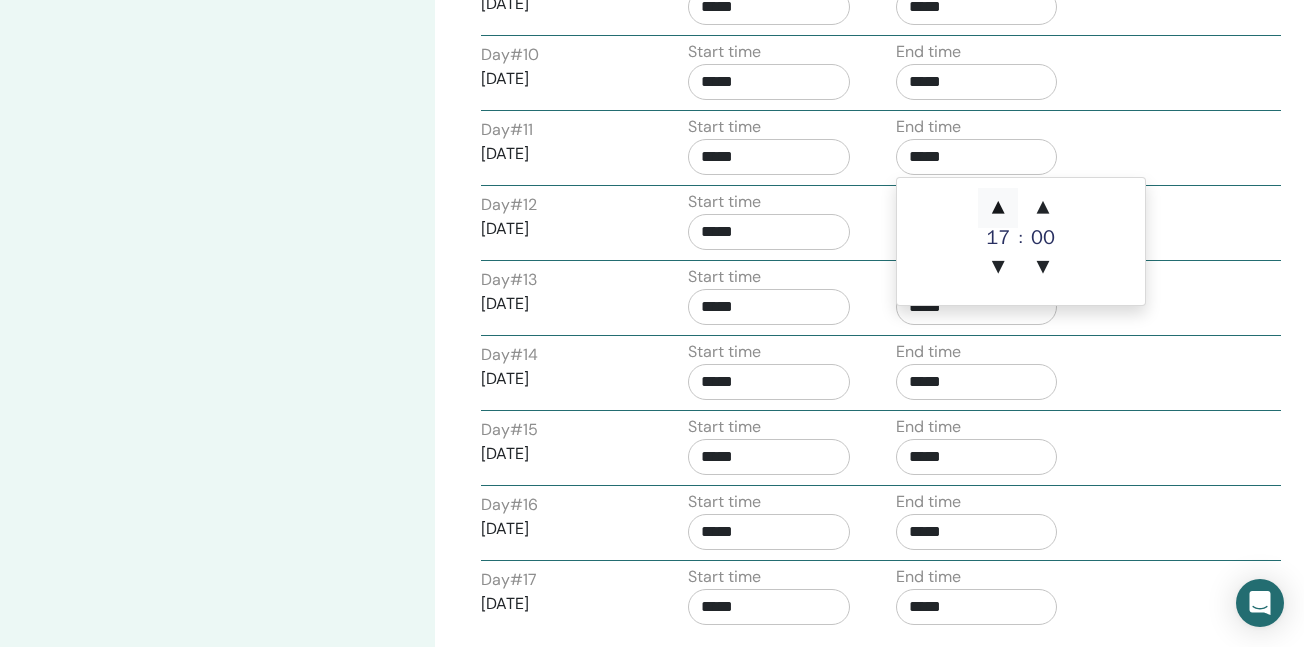 click on "▲" at bounding box center [998, 208] 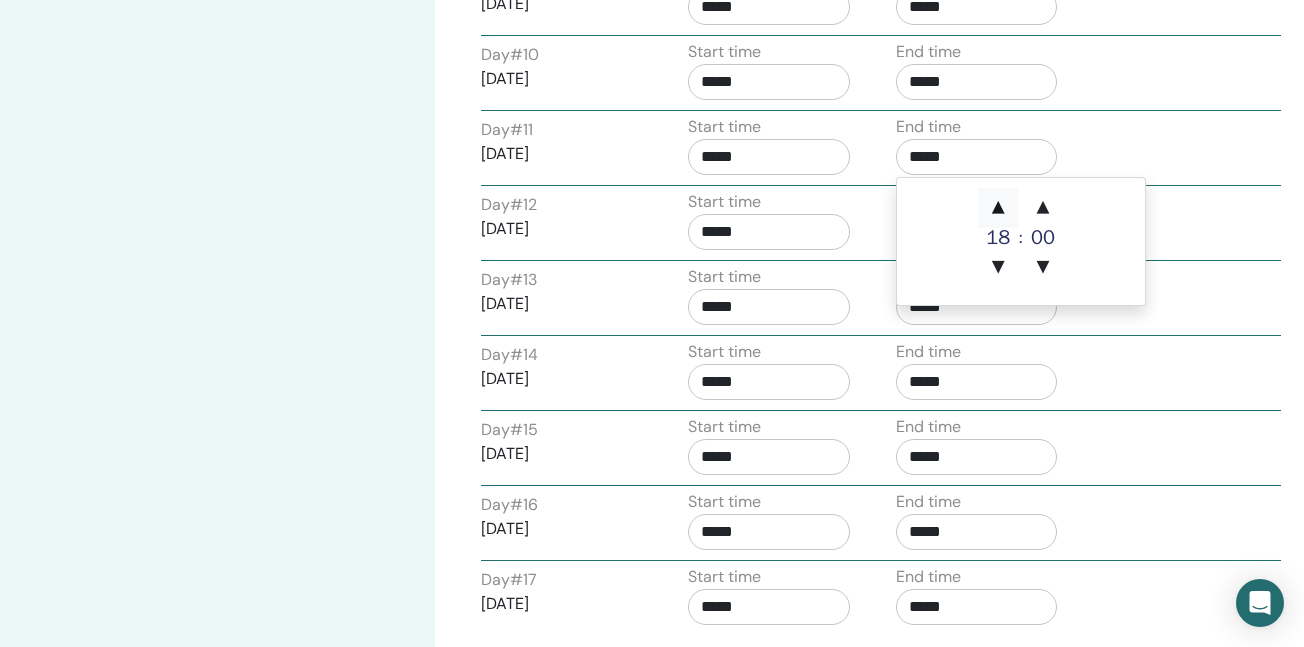 click on "▲" at bounding box center (998, 208) 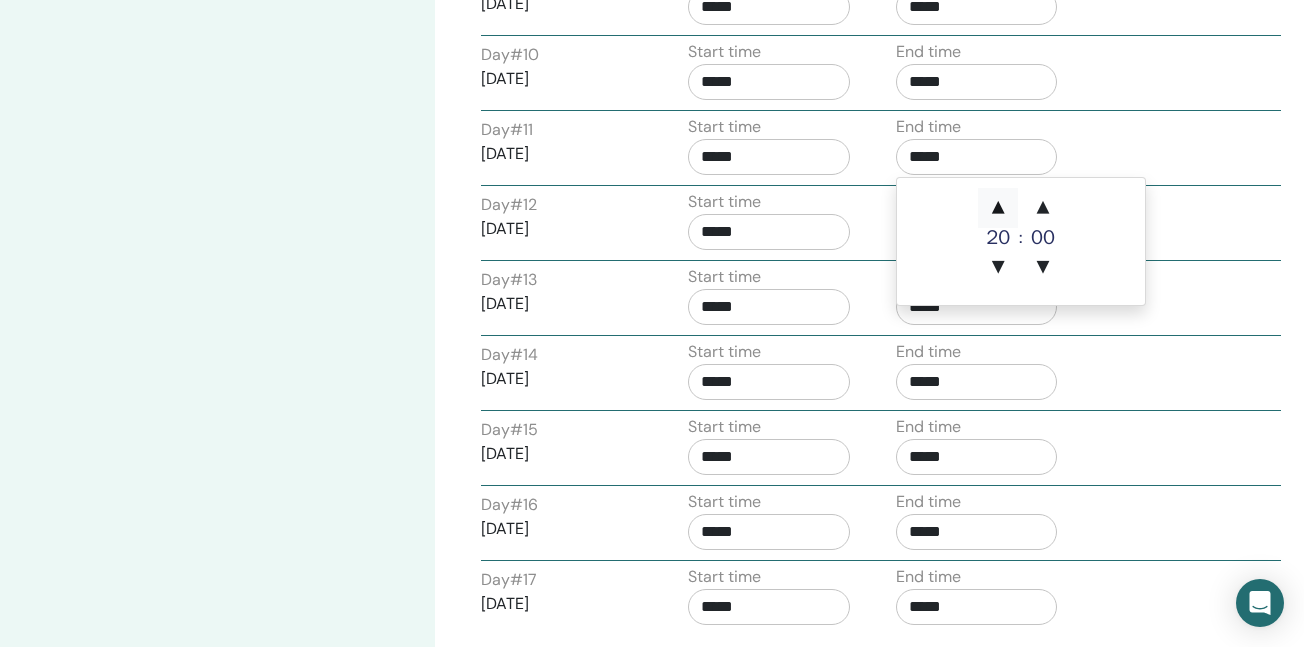 click on "▲" at bounding box center [998, 208] 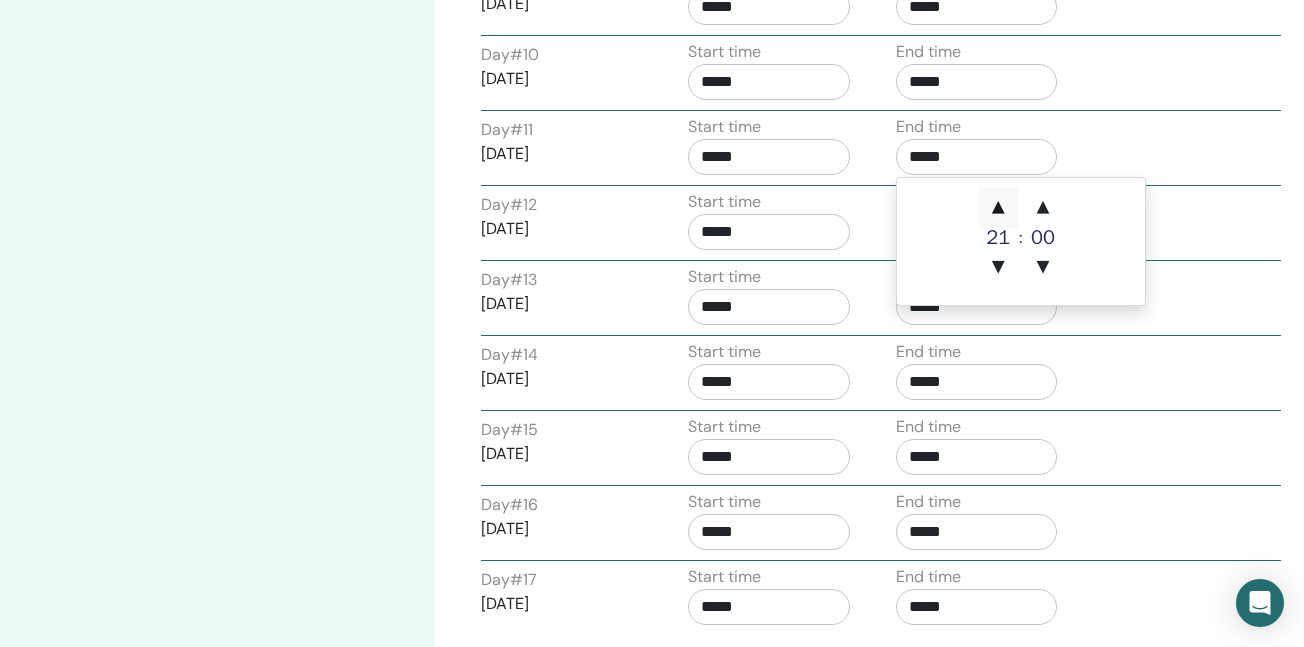 click on "▲" at bounding box center (998, 208) 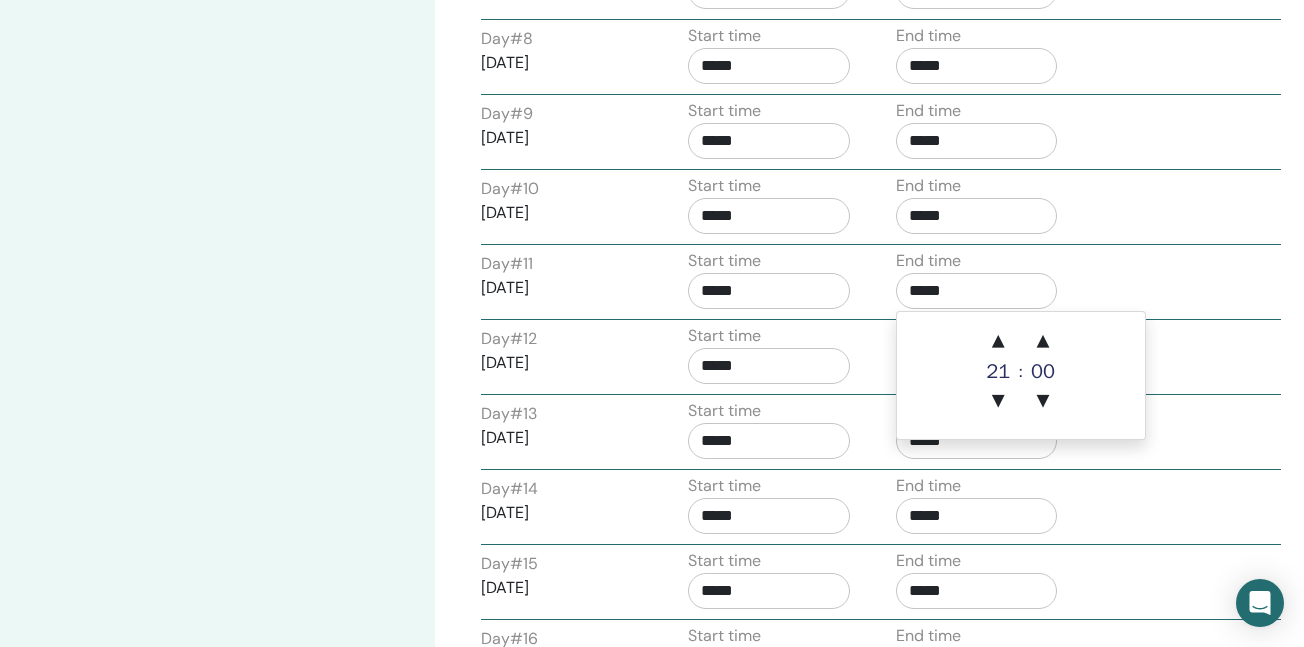 scroll, scrollTop: 1366, scrollLeft: 0, axis: vertical 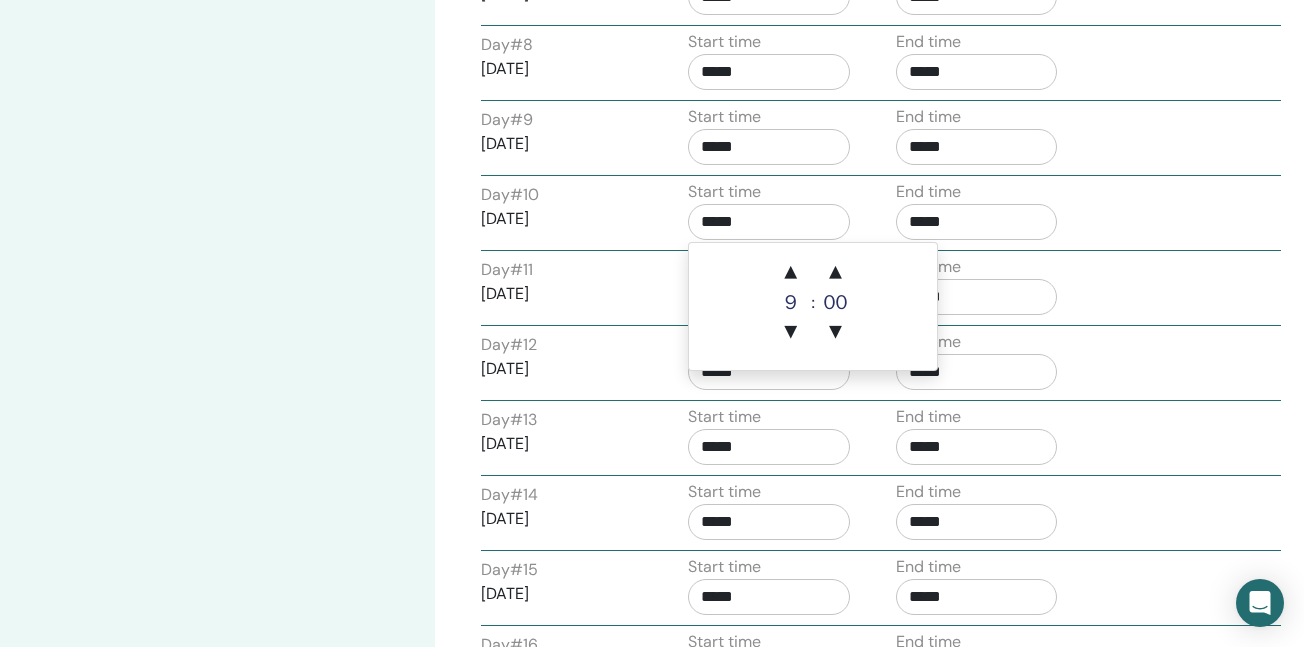 click on "*****" at bounding box center [769, 222] 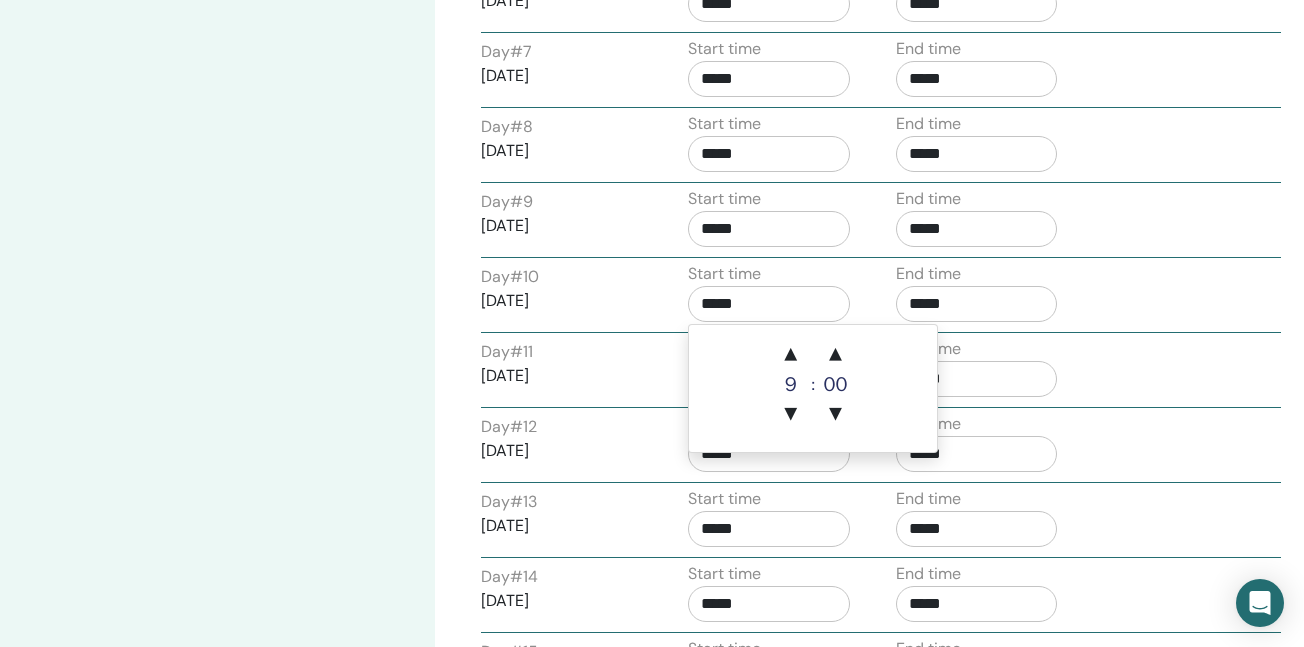scroll, scrollTop: 1281, scrollLeft: 0, axis: vertical 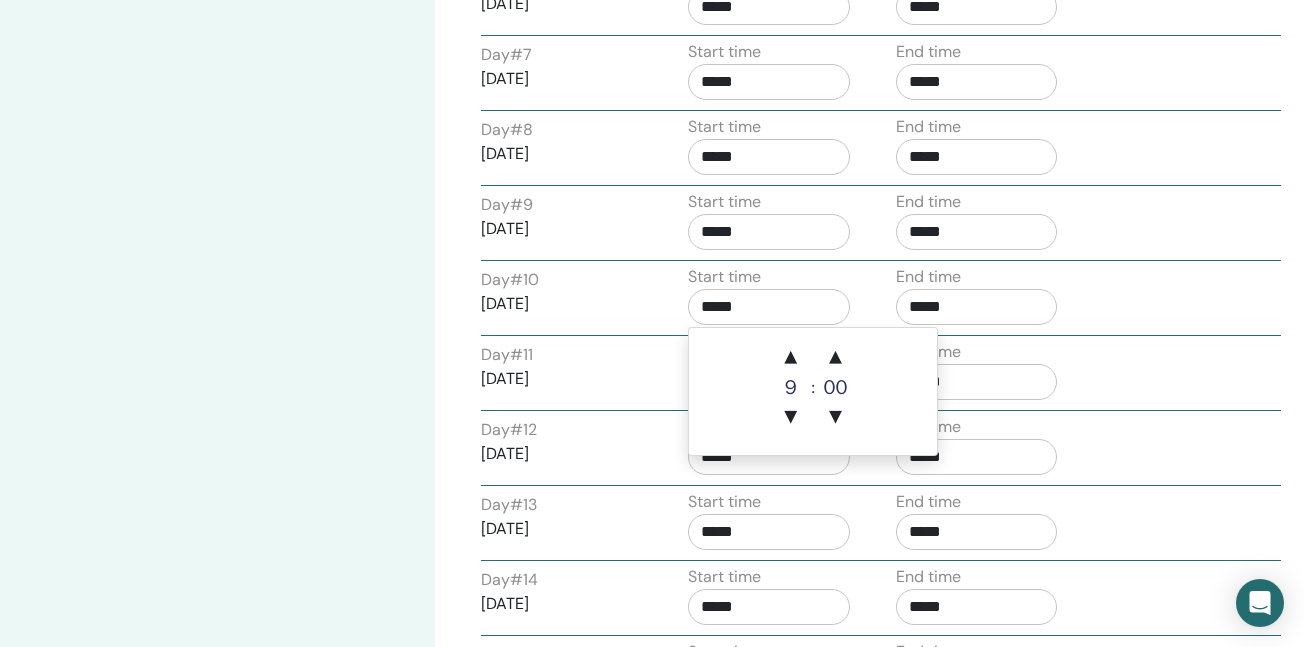click on "*****" at bounding box center (769, 157) 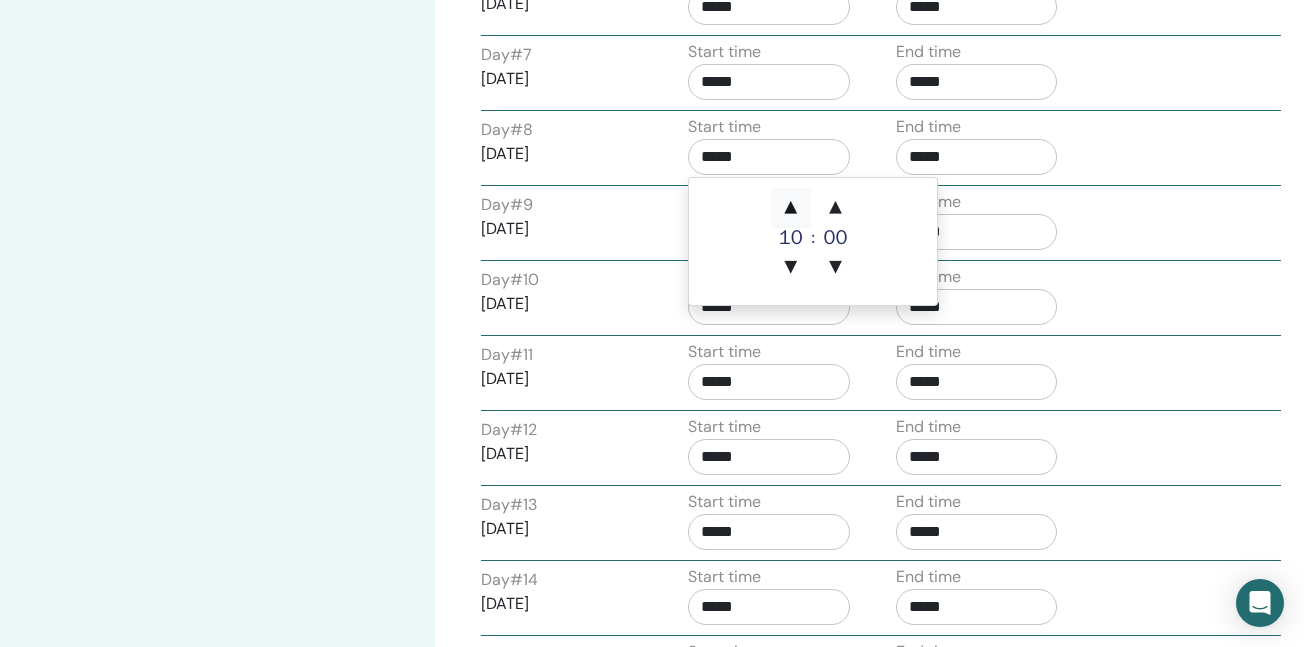 click on "▲" at bounding box center (791, 208) 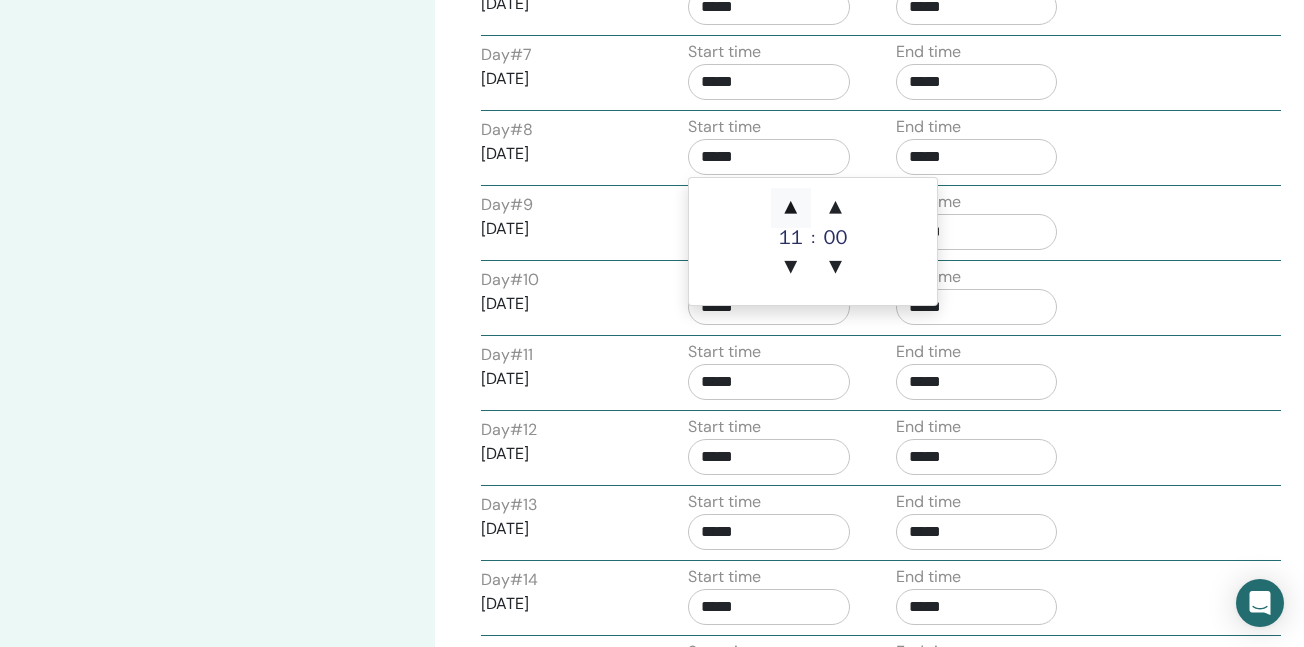 click on "▲" at bounding box center [791, 208] 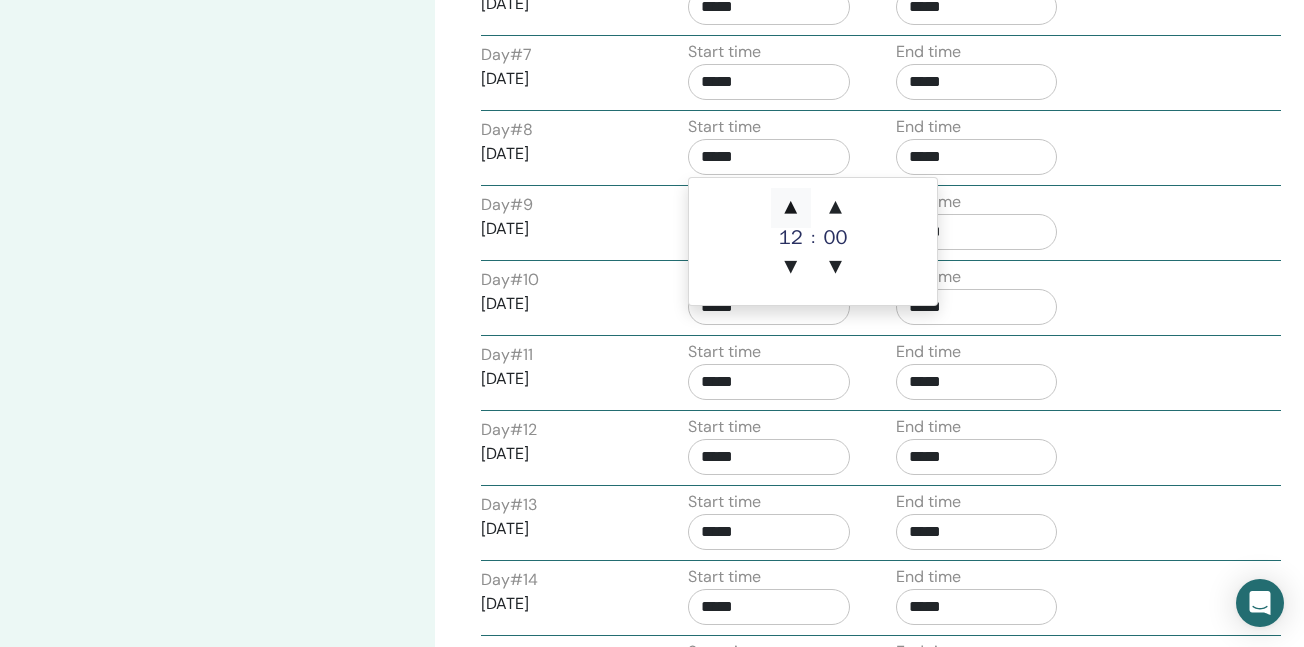 click on "▲" at bounding box center (791, 208) 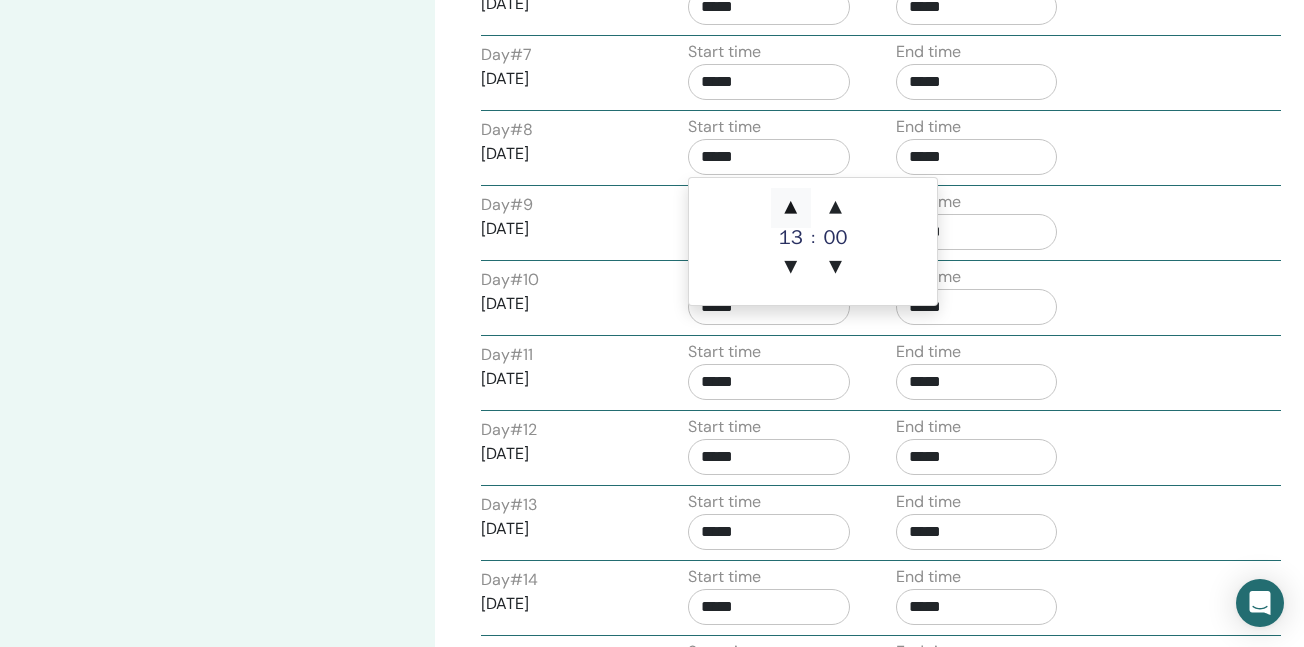 click on "▲" at bounding box center (791, 208) 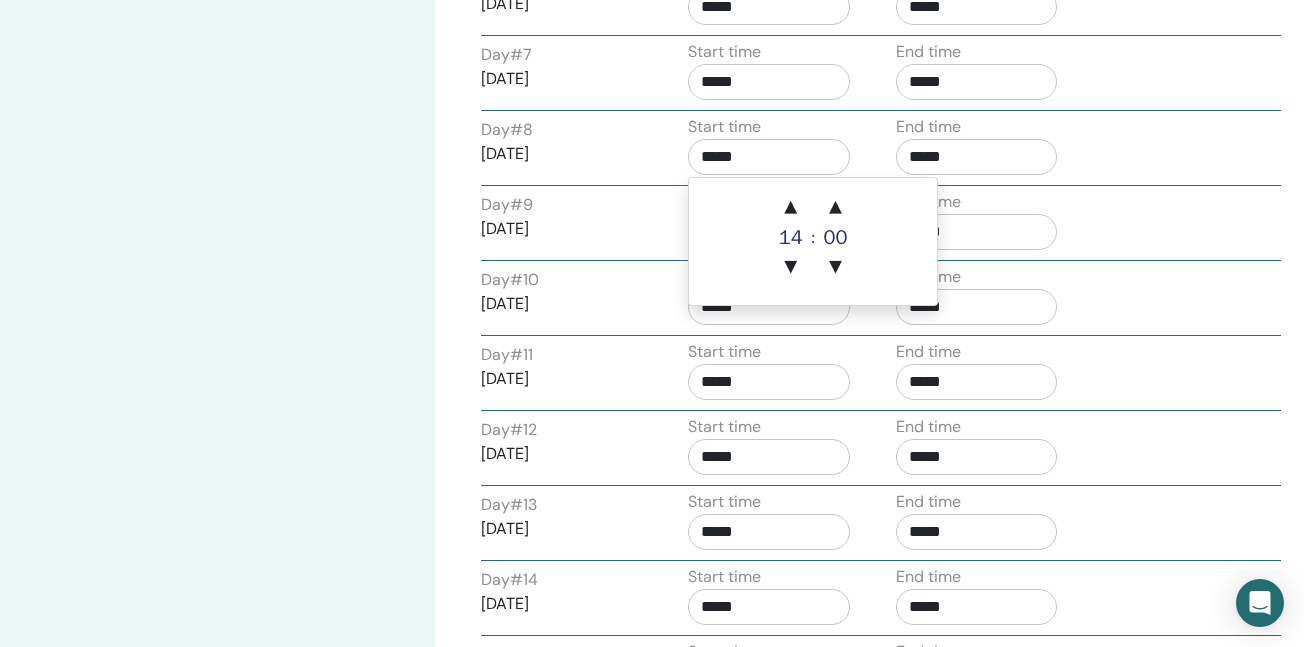 click on "*****" at bounding box center (977, 157) 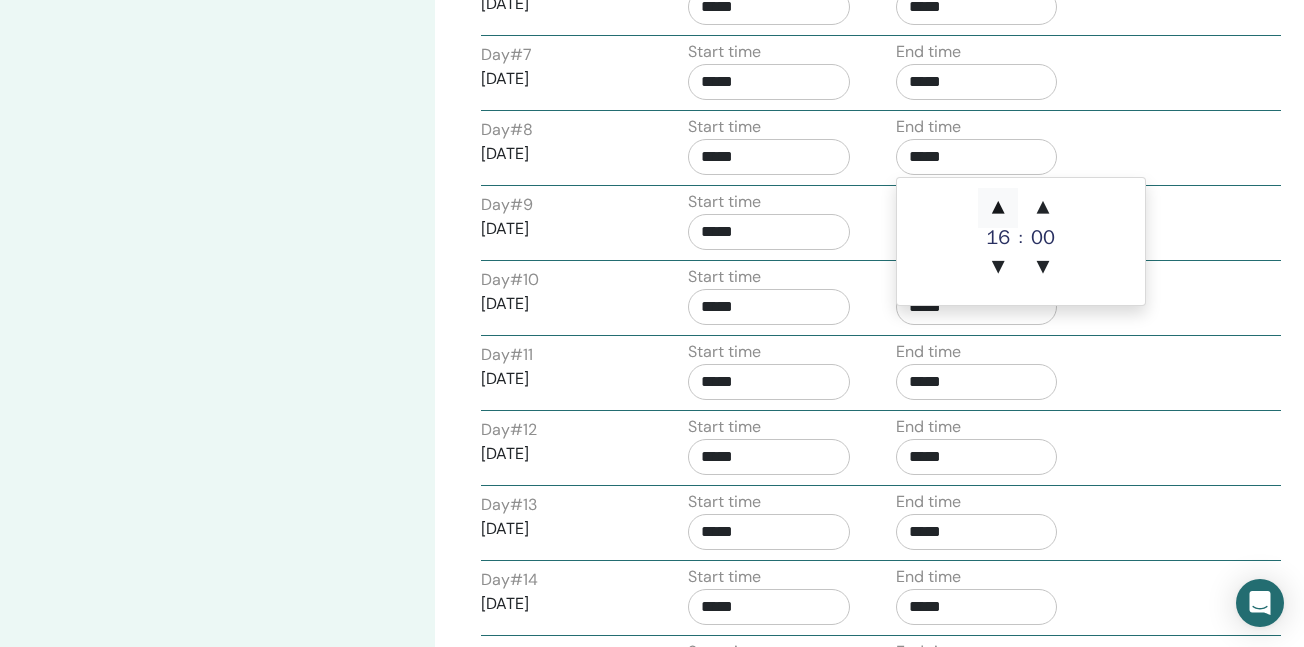 click on "▲" at bounding box center [998, 208] 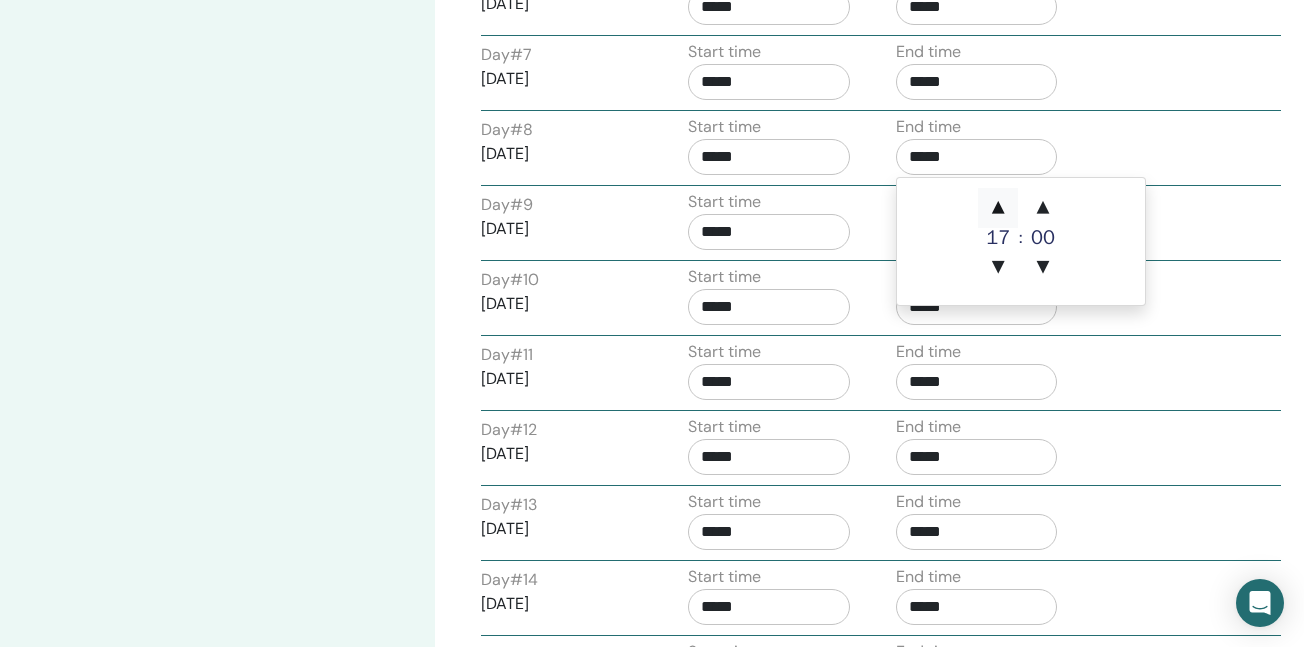click on "▲" at bounding box center (998, 208) 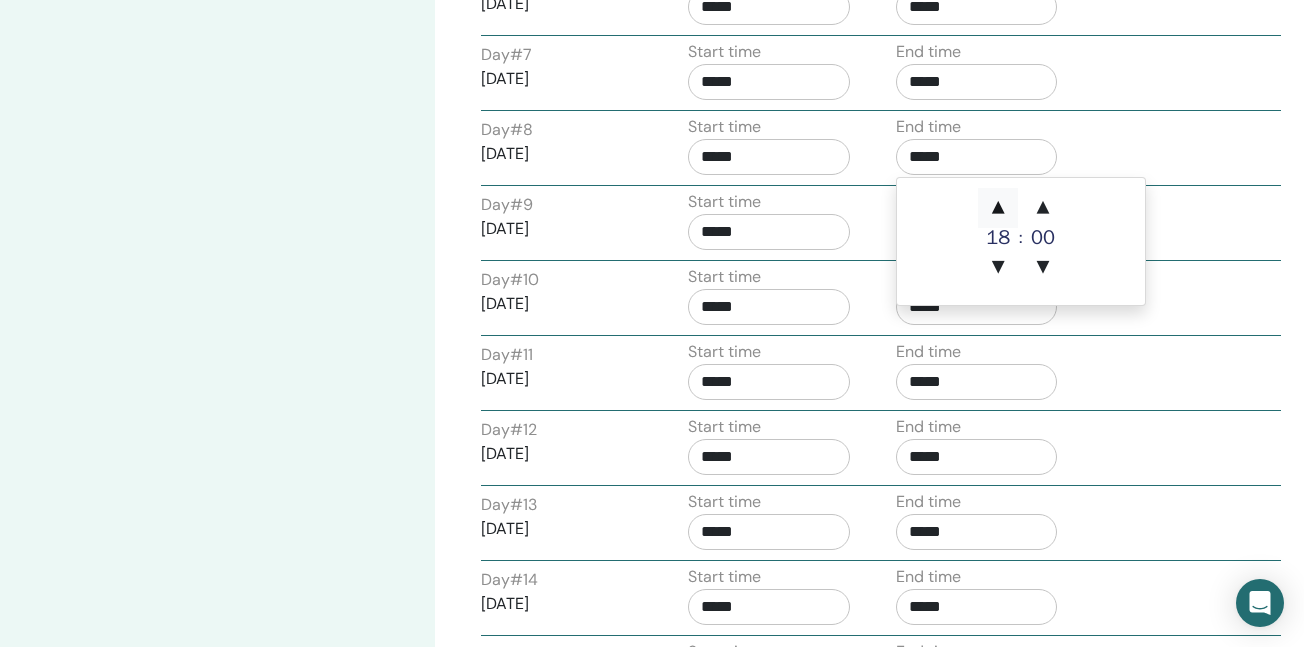 click on "▲" at bounding box center [998, 208] 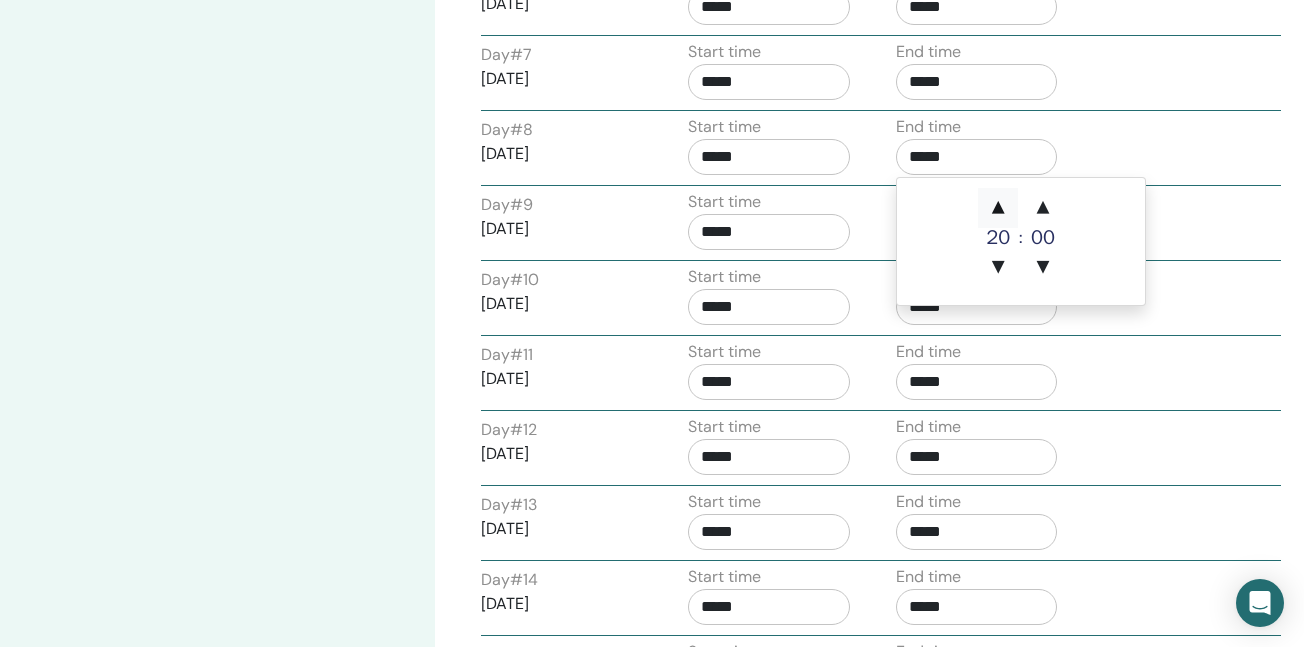 click on "▲" at bounding box center (998, 208) 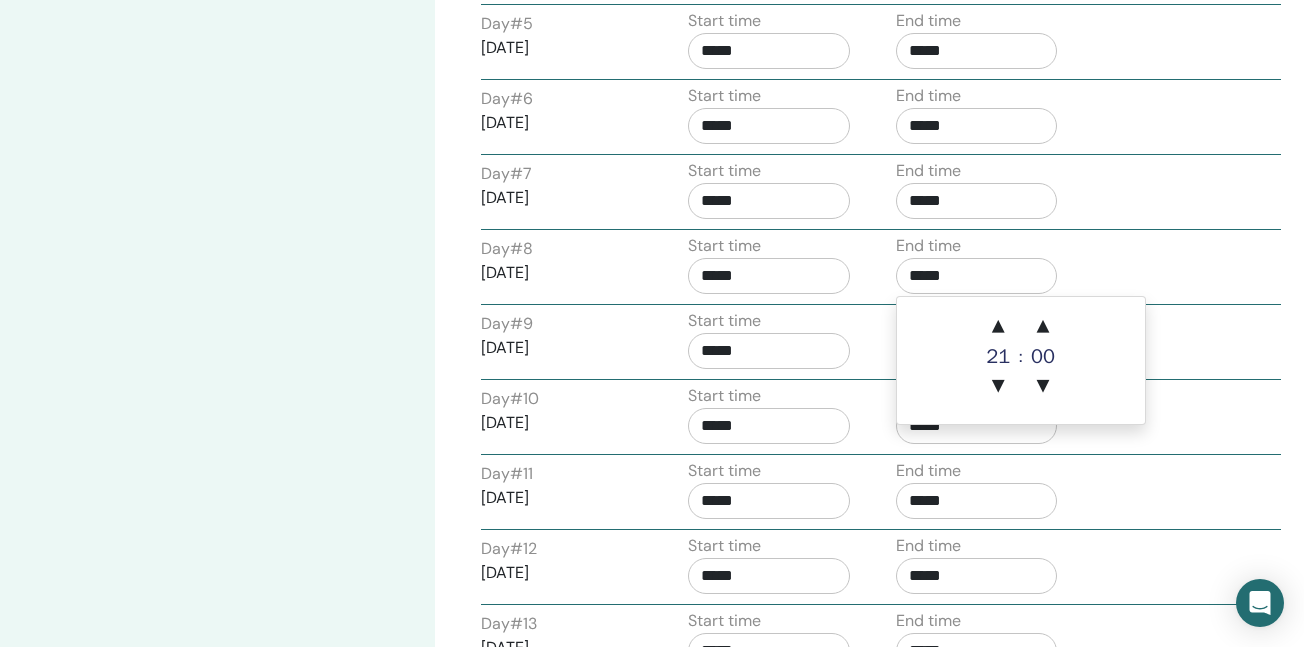 scroll, scrollTop: 1159, scrollLeft: 0, axis: vertical 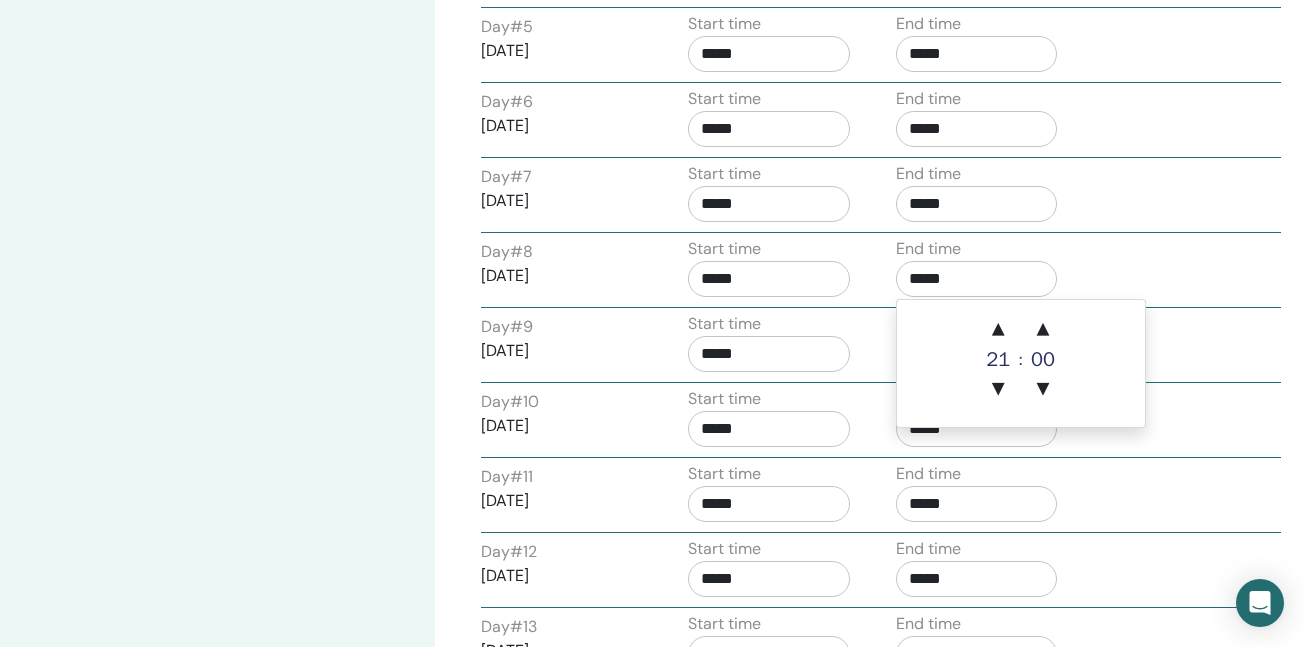 click on "*****" at bounding box center [769, 204] 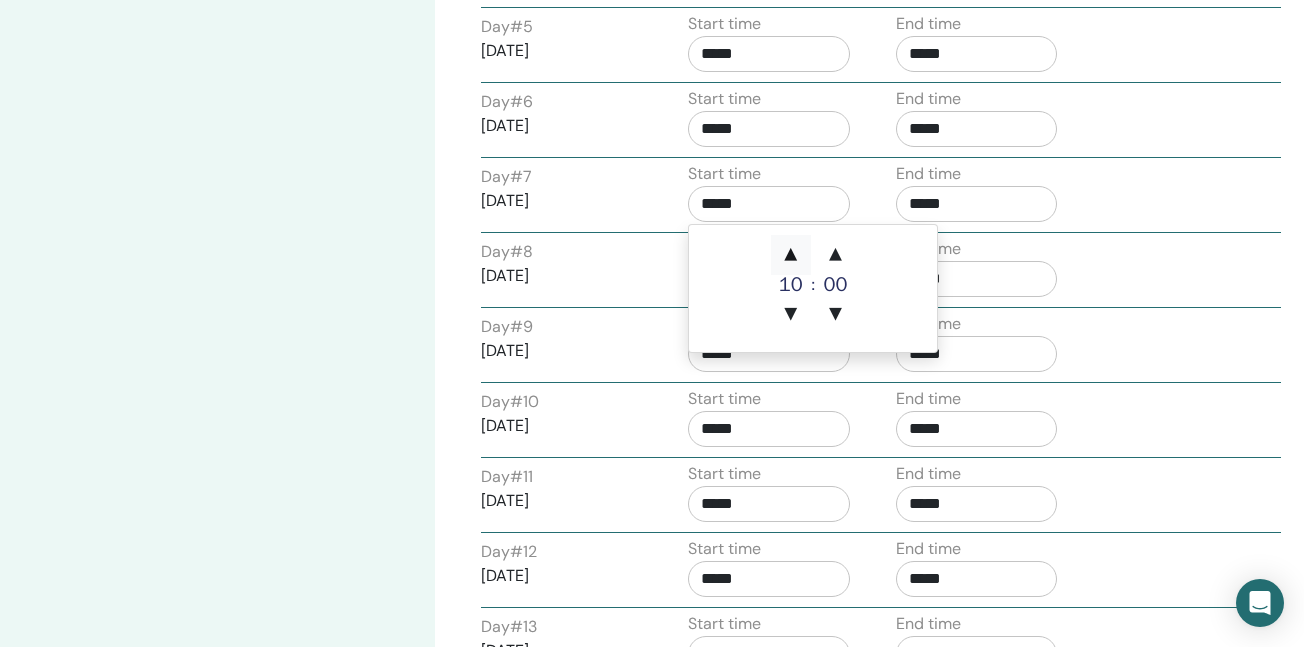 click on "▲" at bounding box center (791, 255) 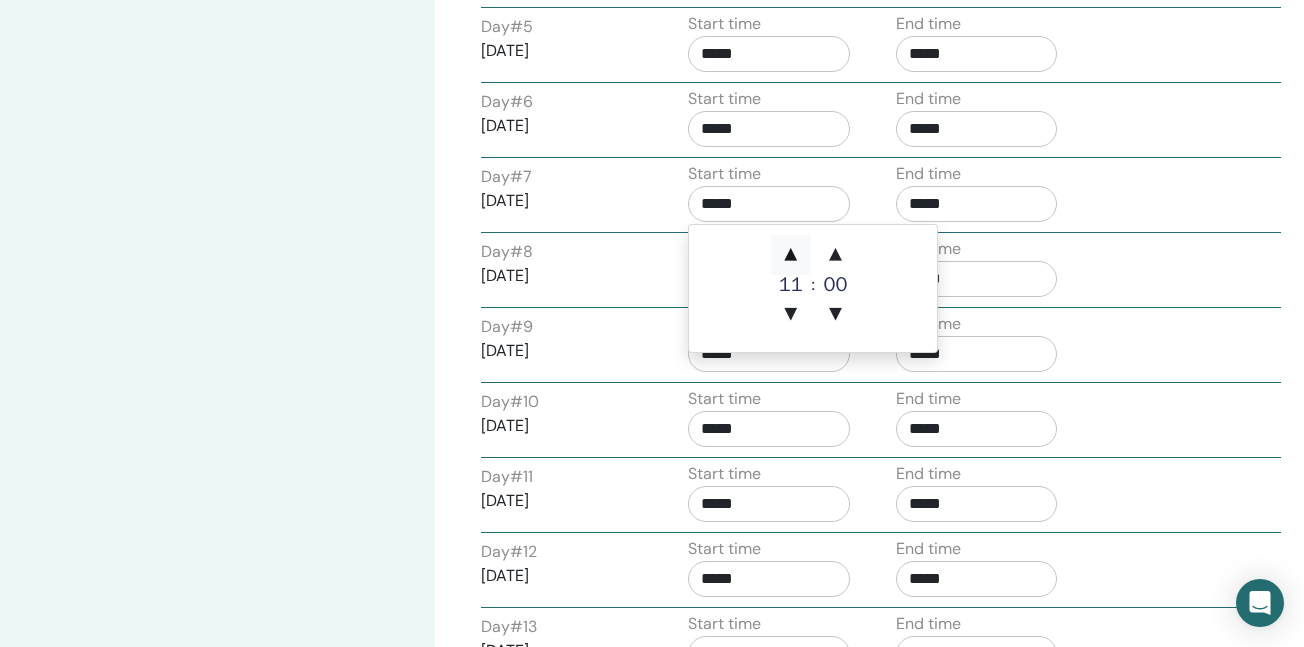click on "▲" at bounding box center [791, 255] 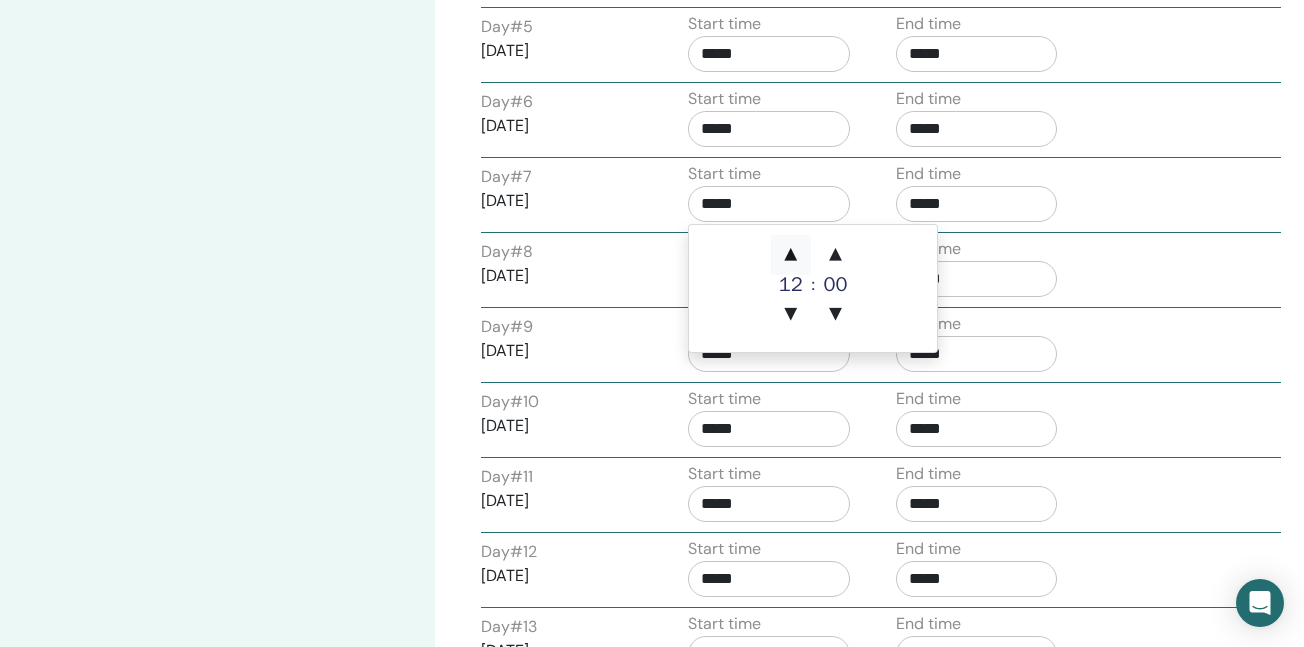 click on "▲" at bounding box center [791, 255] 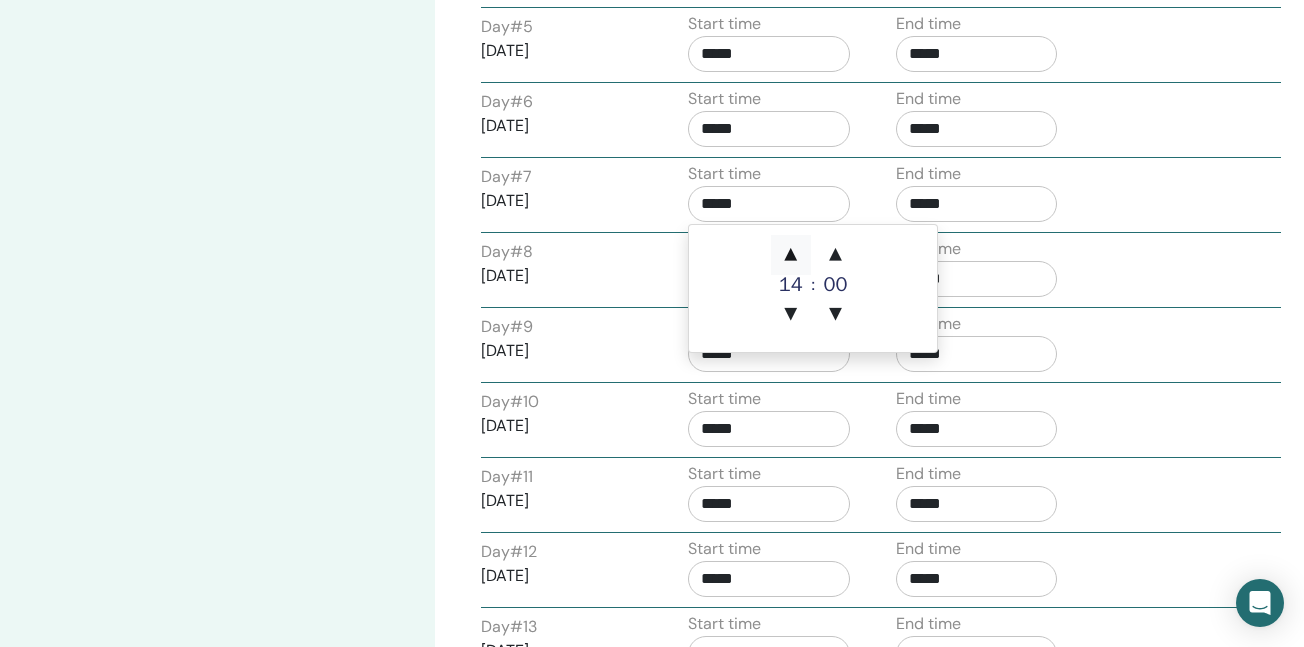click on "▲" at bounding box center (791, 255) 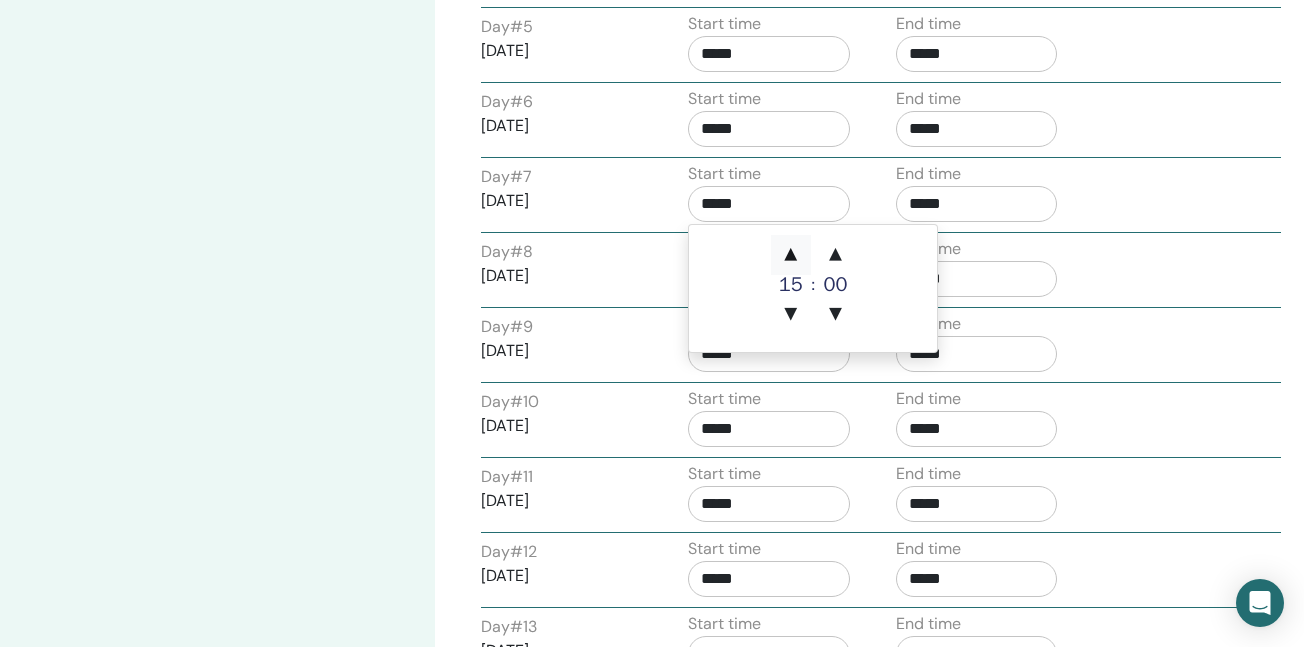 click on "▲" at bounding box center (791, 255) 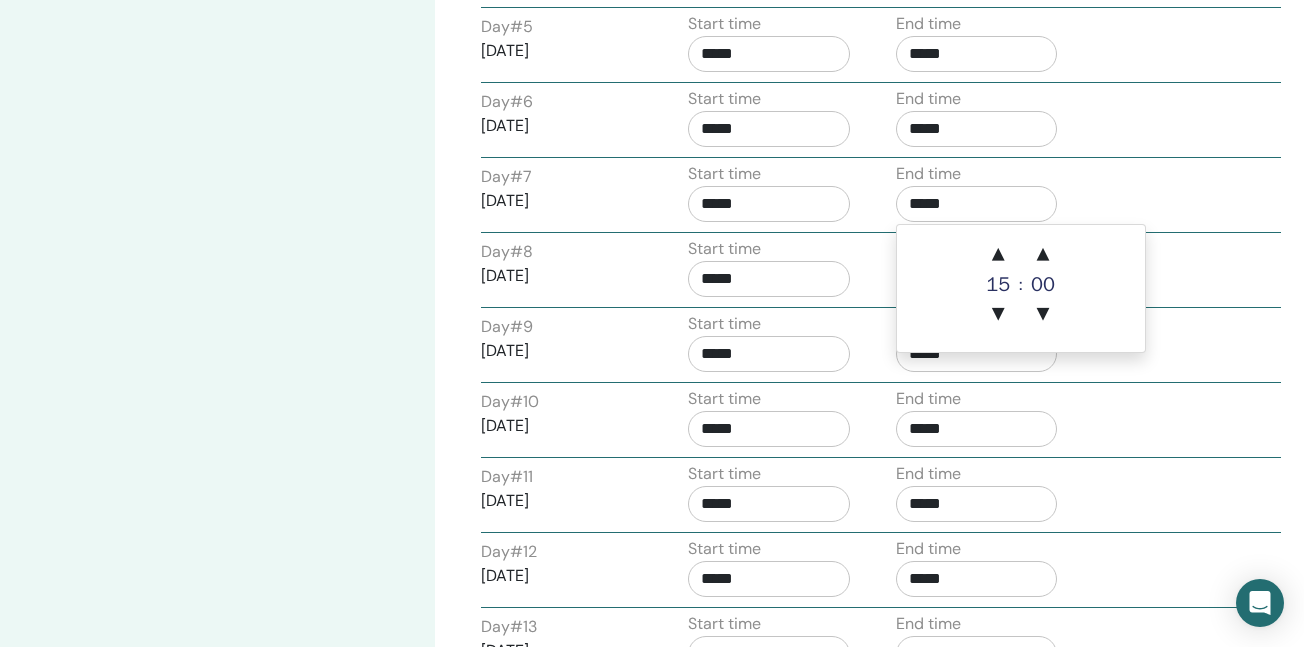 click on "*****" at bounding box center [977, 204] 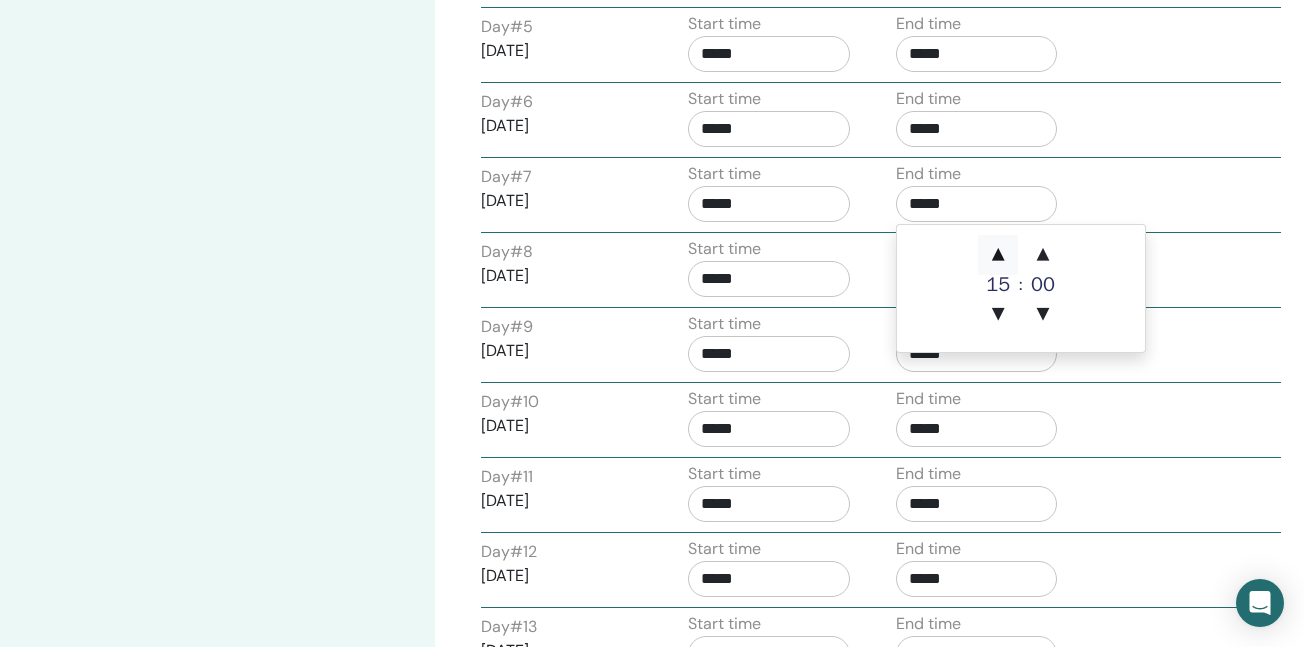 click on "▲" at bounding box center (998, 255) 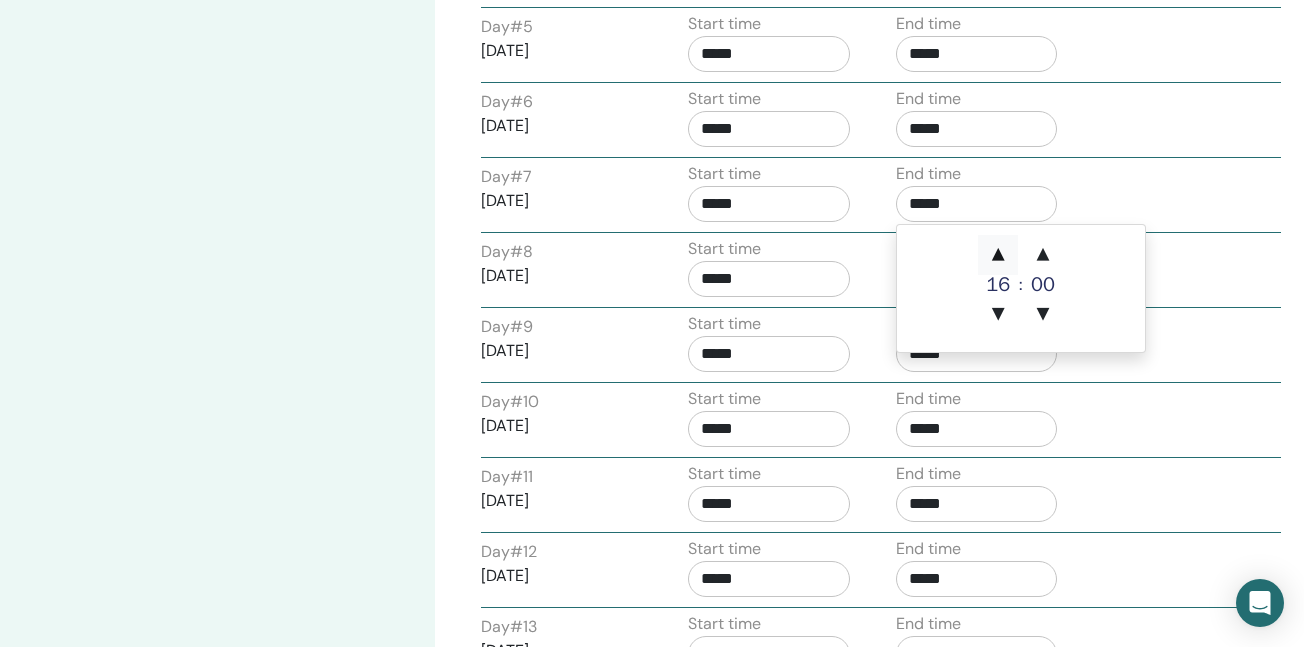 click on "▲" at bounding box center (998, 255) 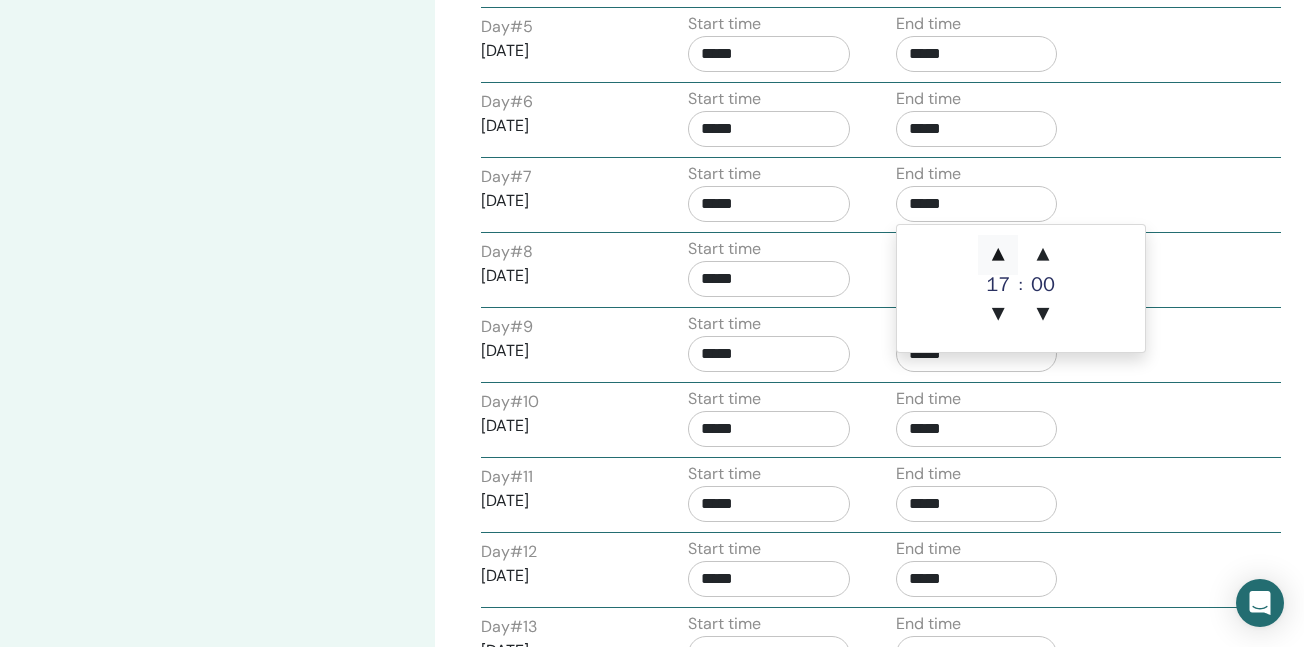 click on "▲" at bounding box center [998, 255] 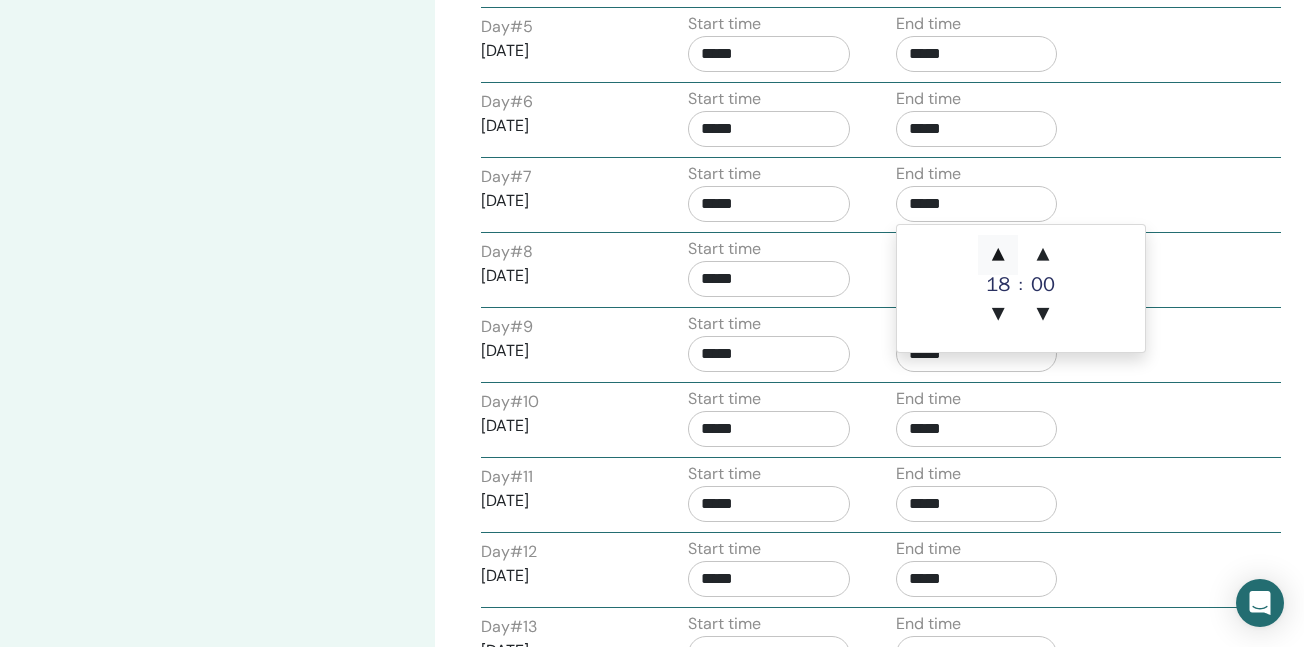 click on "▲" at bounding box center [998, 255] 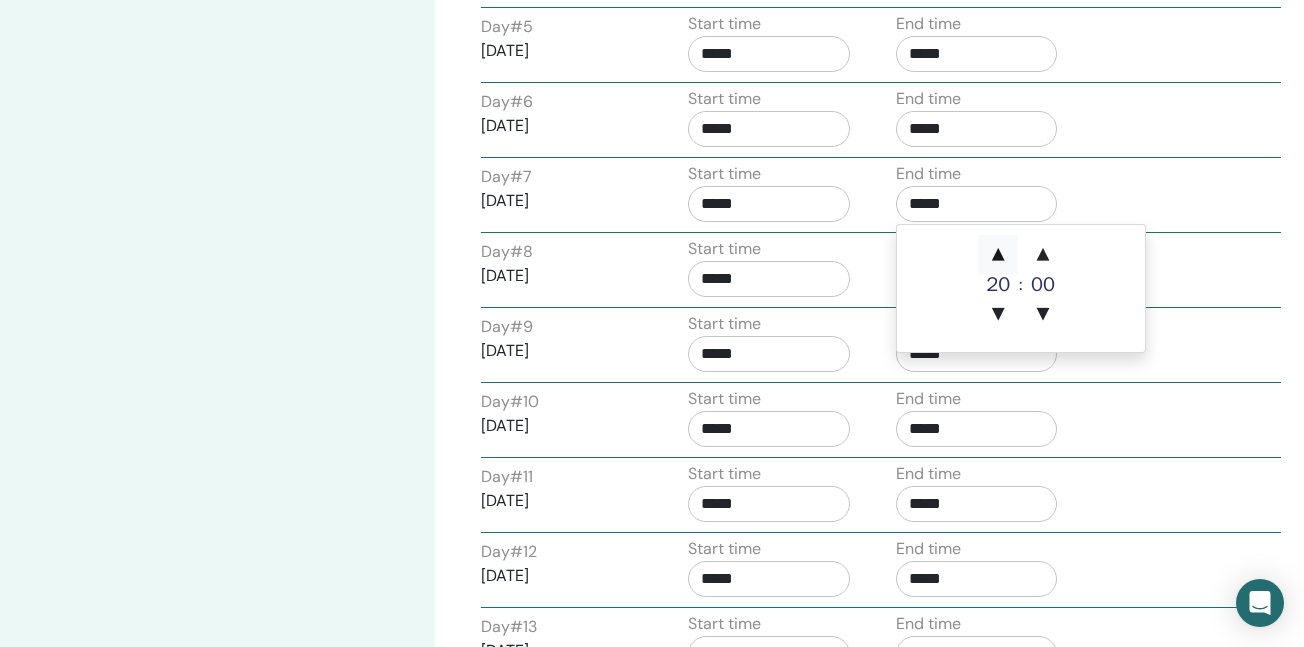click on "▲" at bounding box center [998, 255] 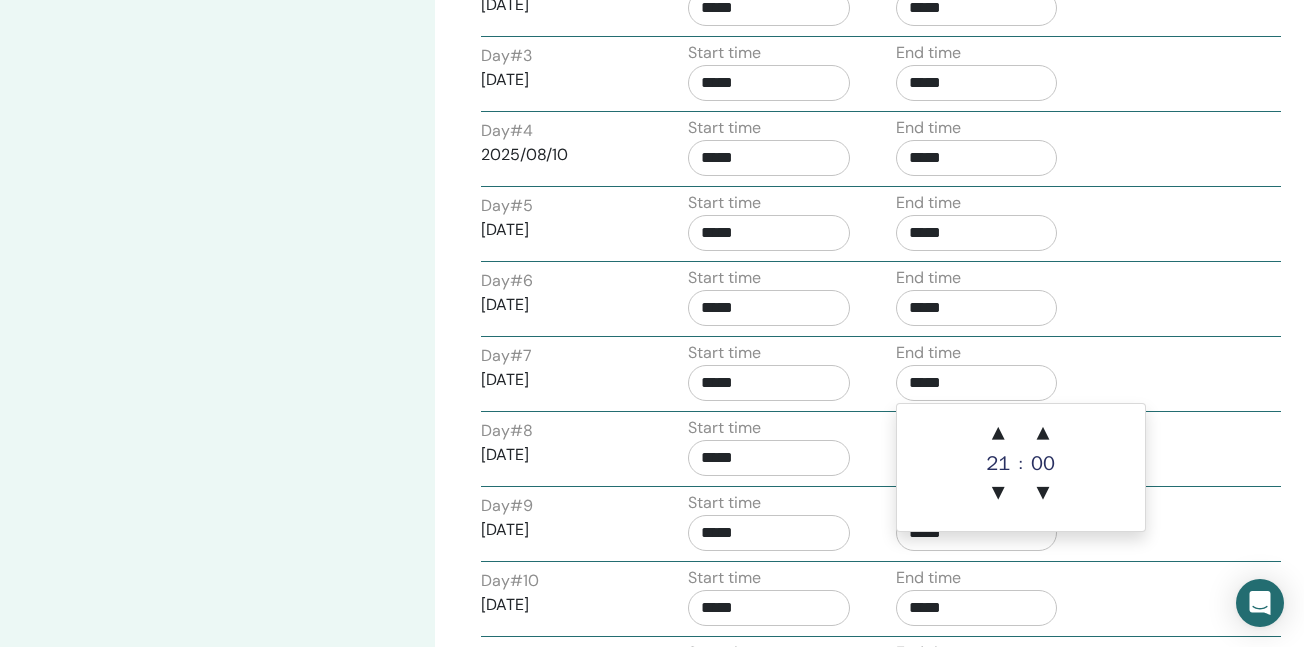scroll, scrollTop: 976, scrollLeft: 1, axis: both 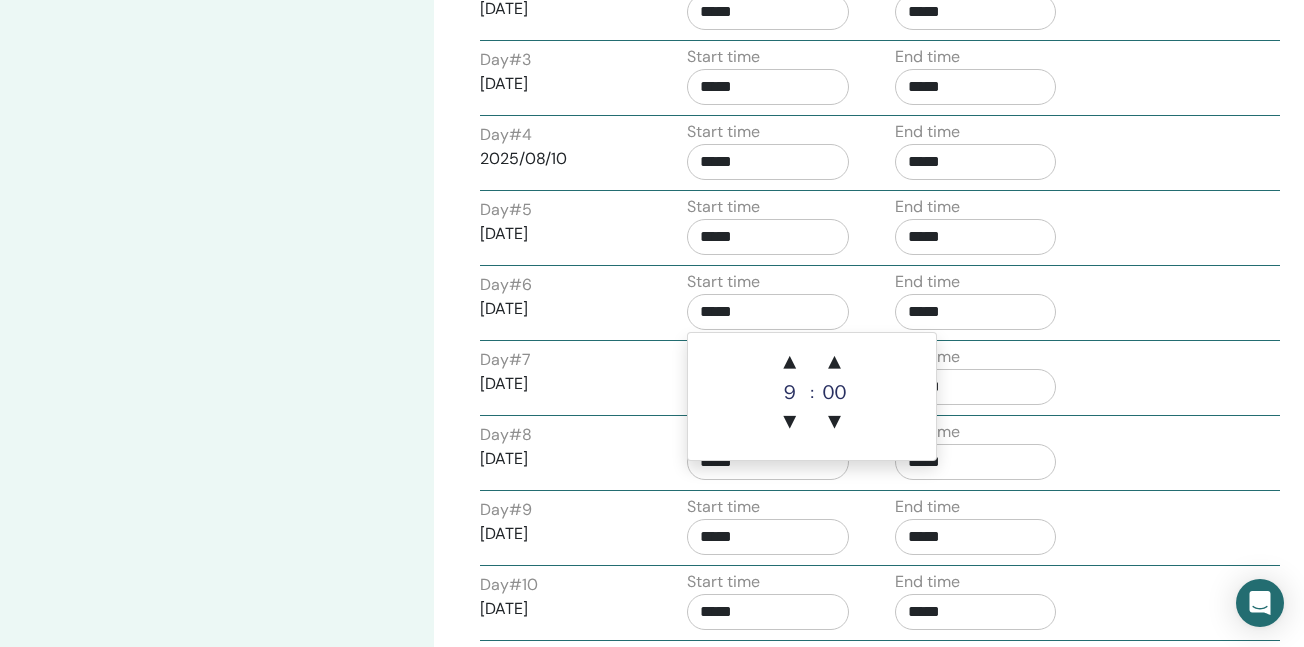 click on "*****" at bounding box center [768, 312] 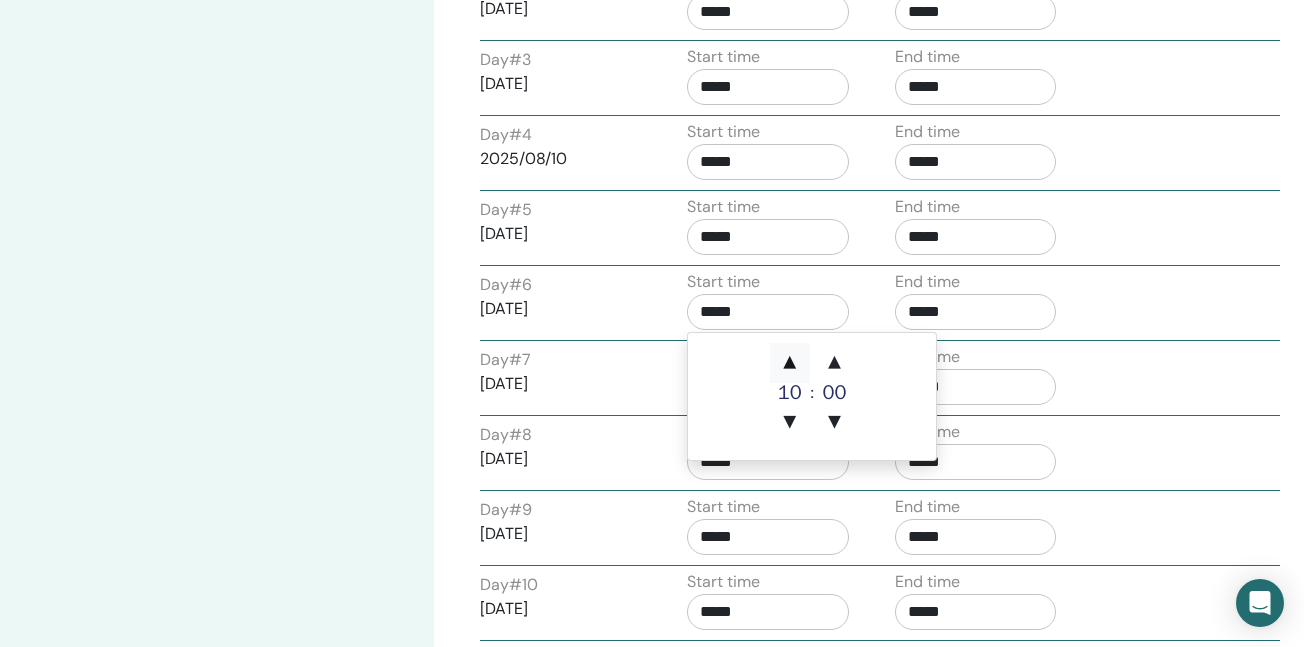 click on "▲" at bounding box center [790, 363] 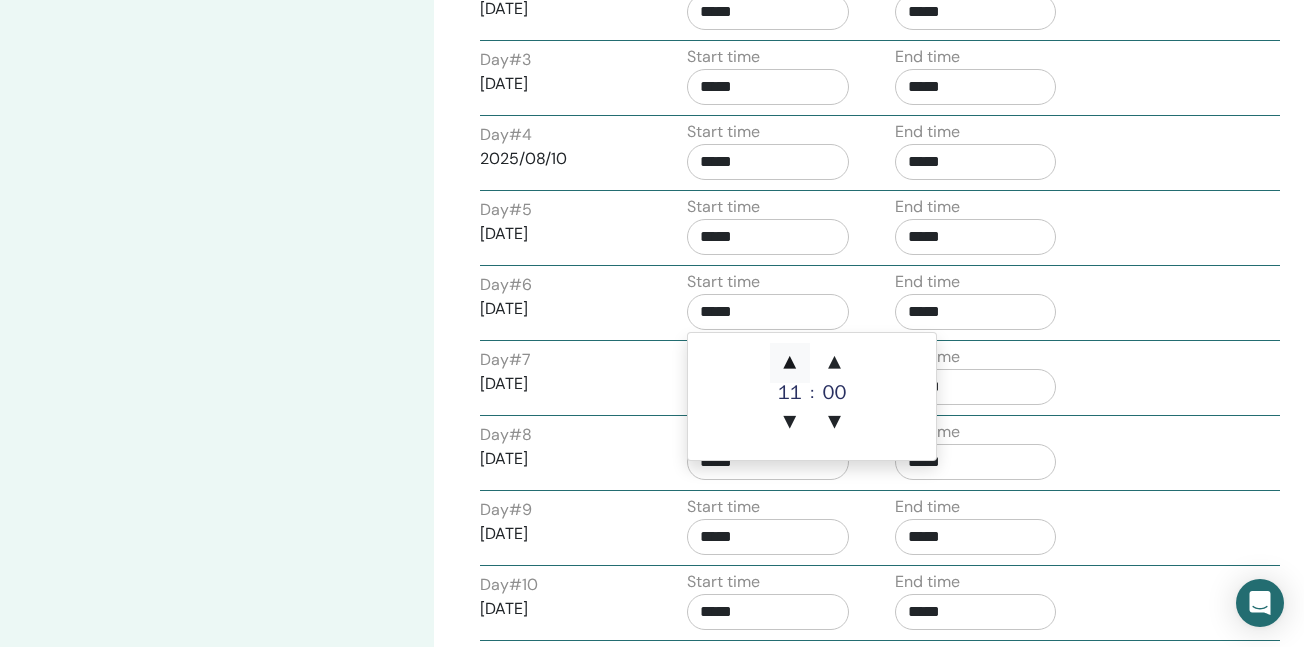 click on "▲" at bounding box center (790, 363) 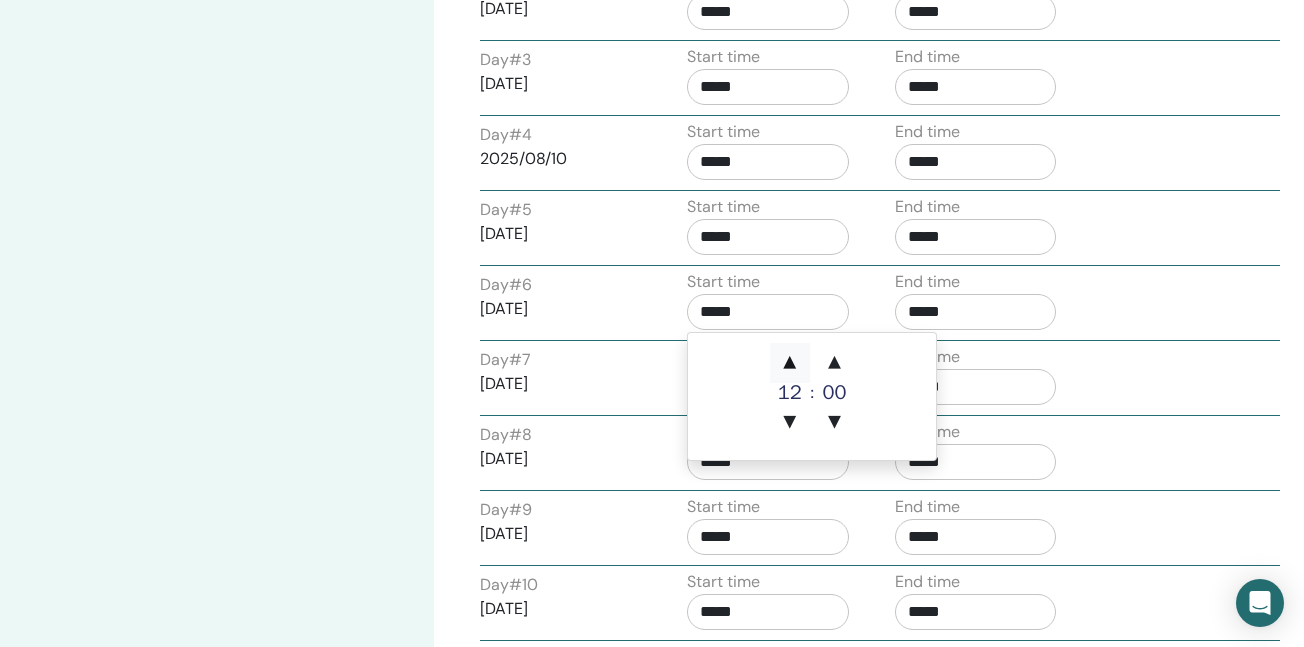 click on "▲" at bounding box center [790, 363] 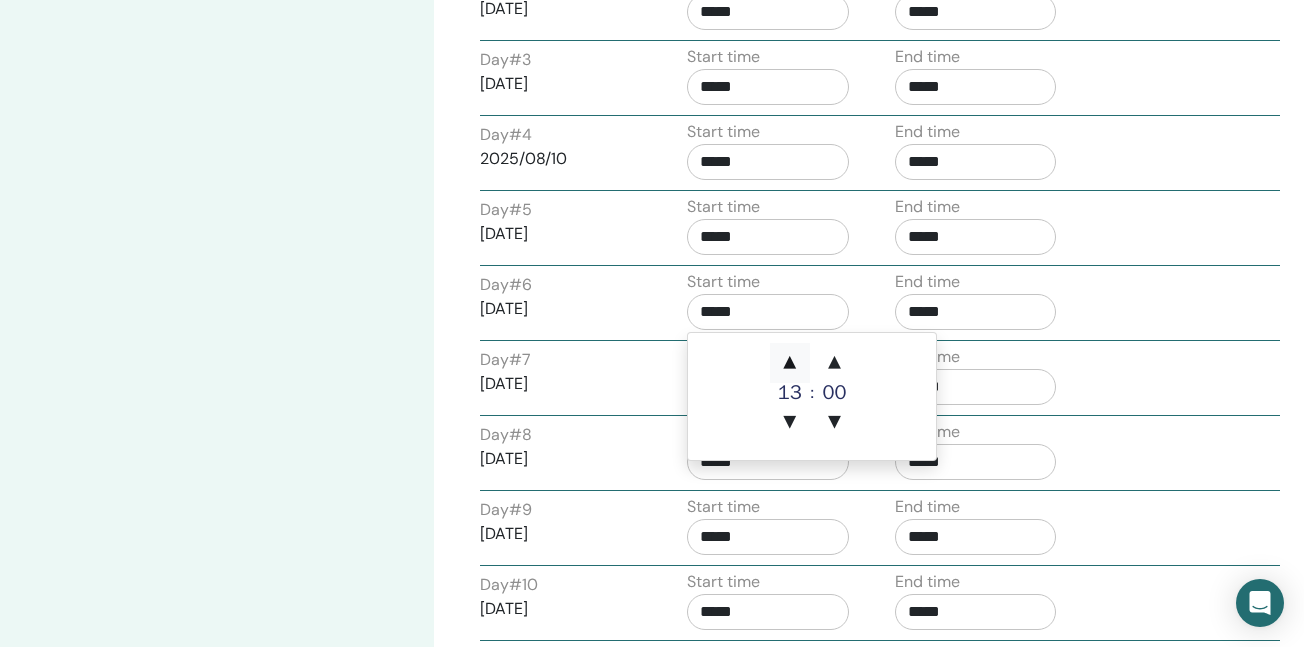 click on "▲" at bounding box center (790, 363) 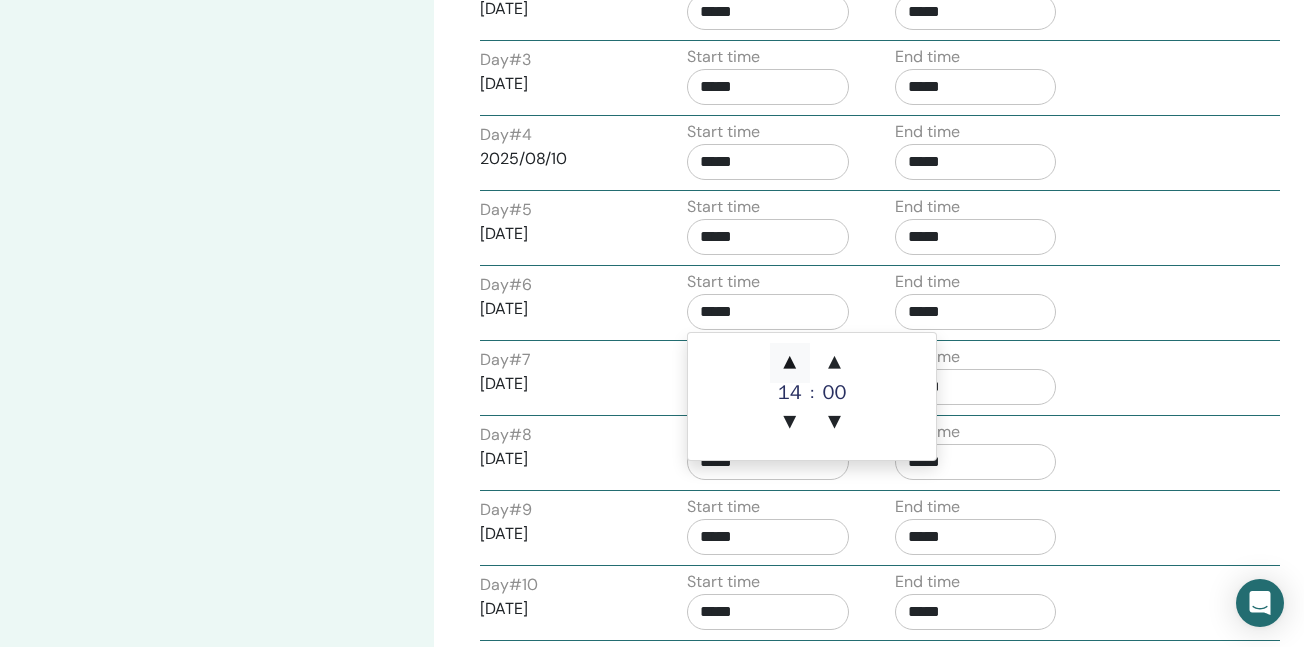 click on "▲" at bounding box center (790, 363) 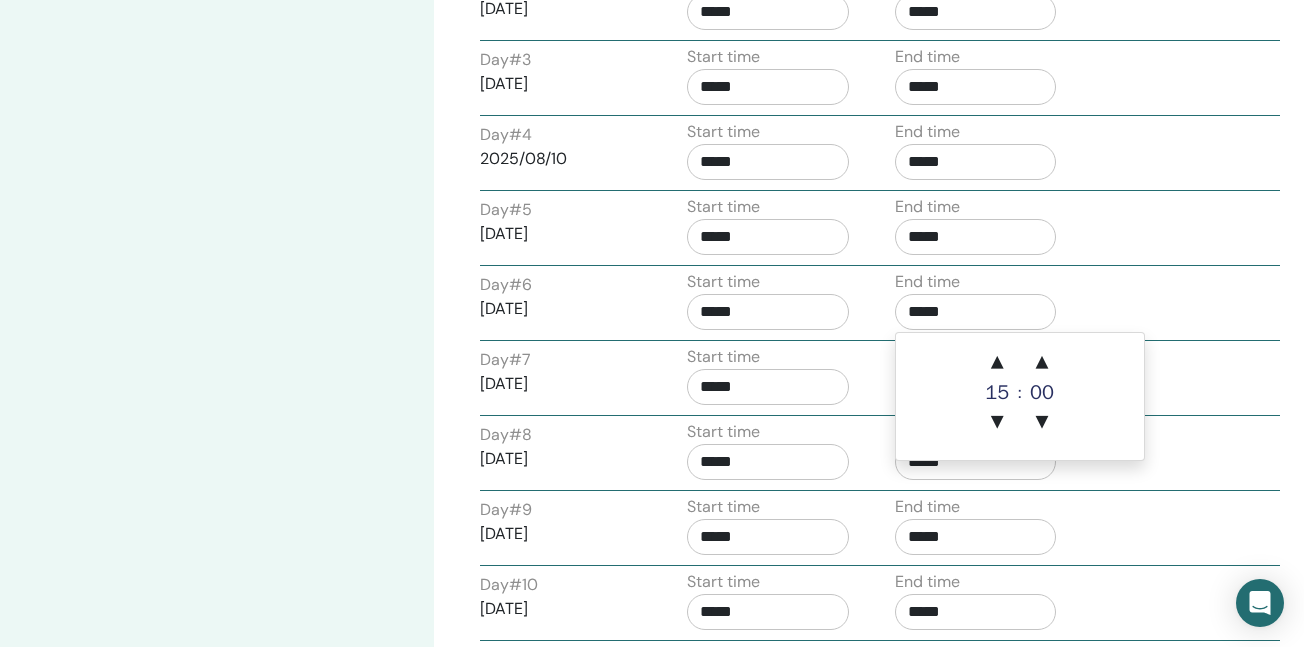 click on "*****" at bounding box center [976, 312] 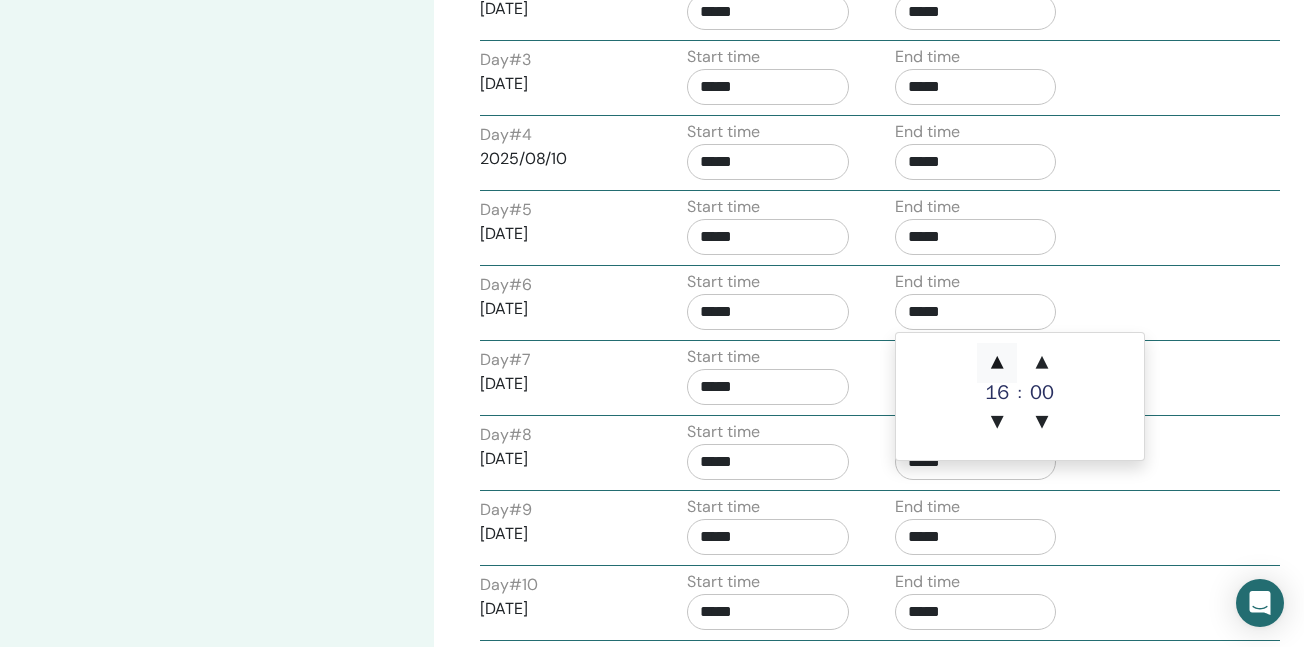click on "▲" at bounding box center (997, 363) 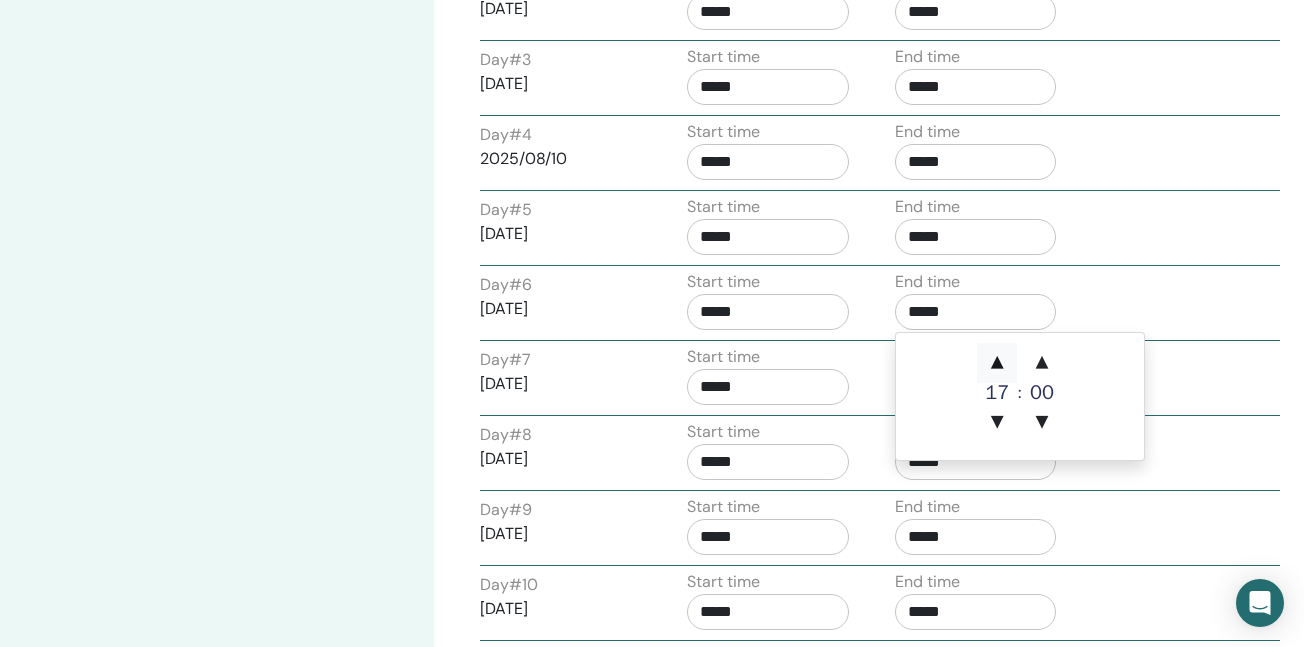 click on "▲" at bounding box center (997, 363) 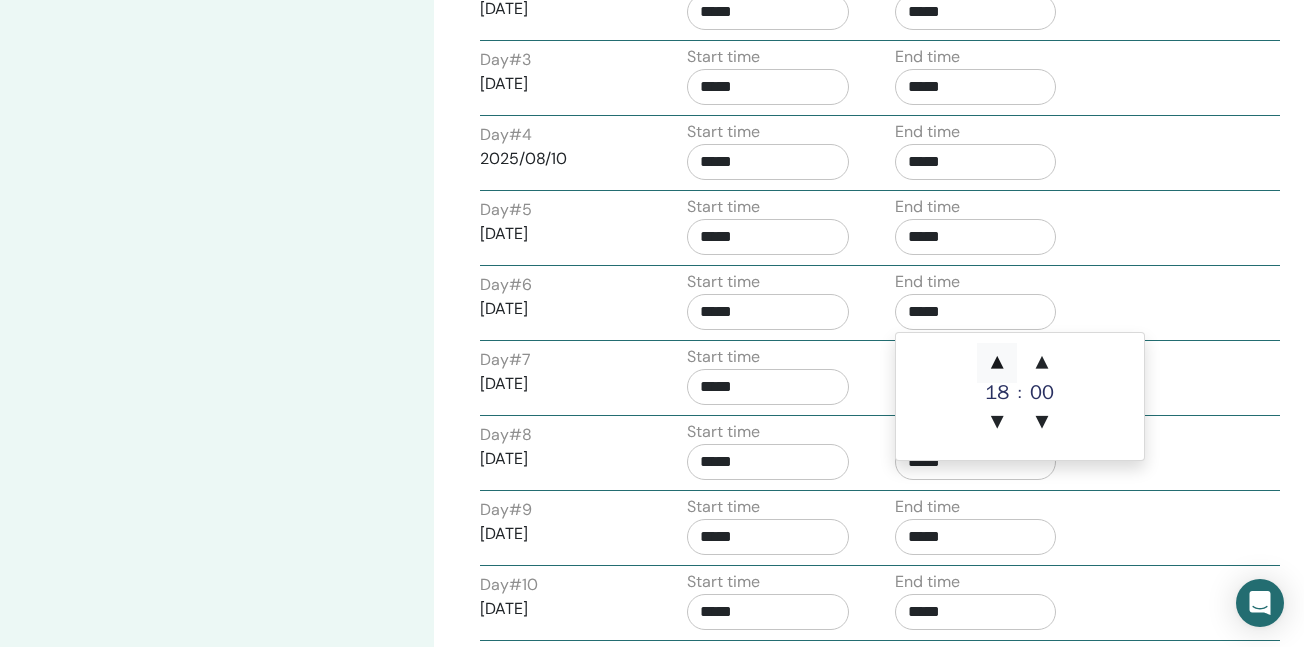 click on "▲" at bounding box center [997, 363] 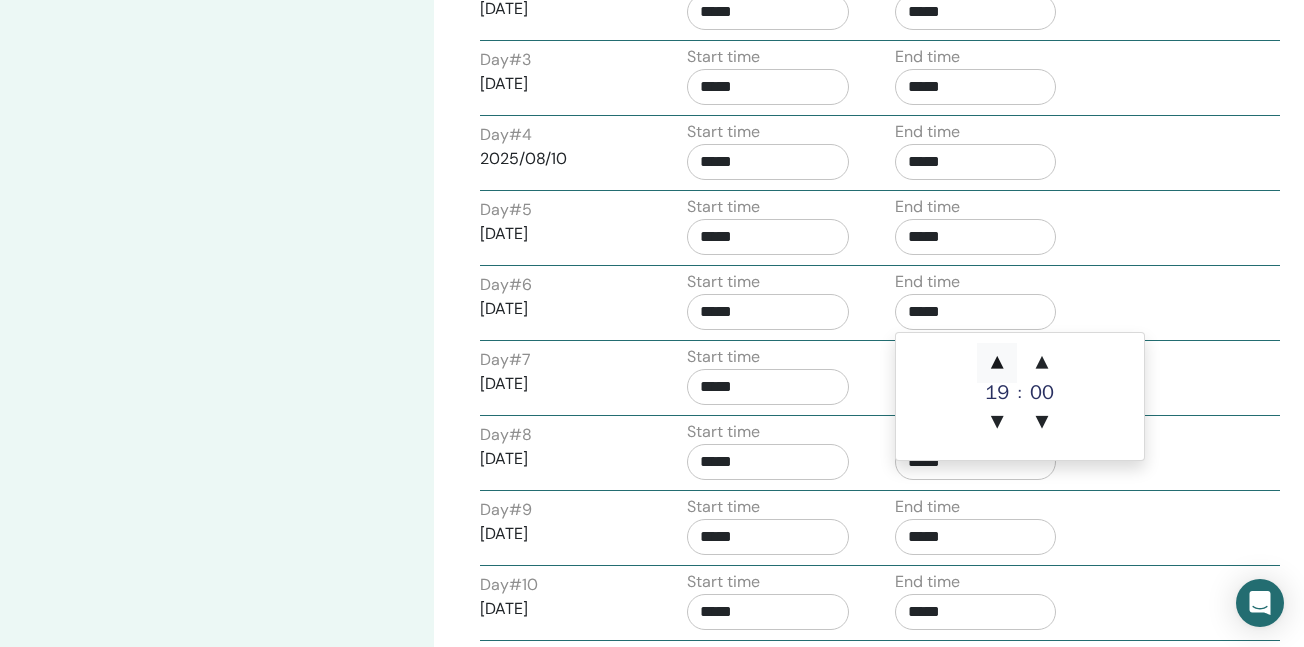 click on "▲" at bounding box center [997, 363] 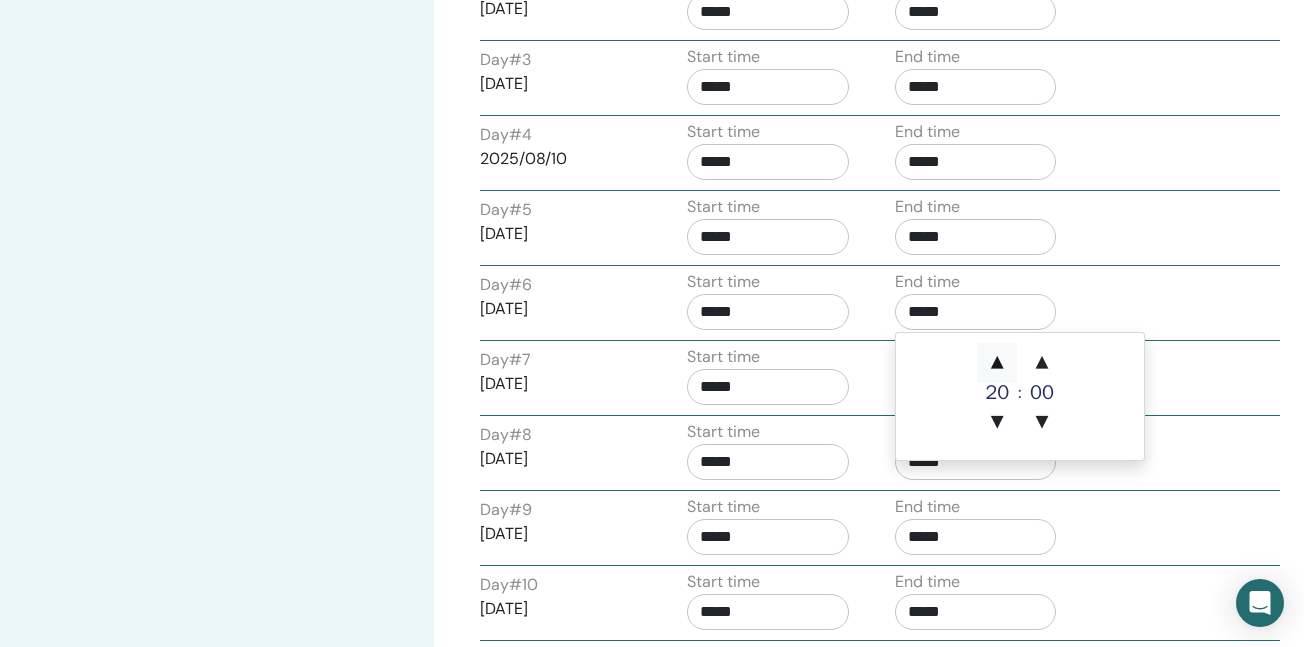 click on "▲" at bounding box center [997, 363] 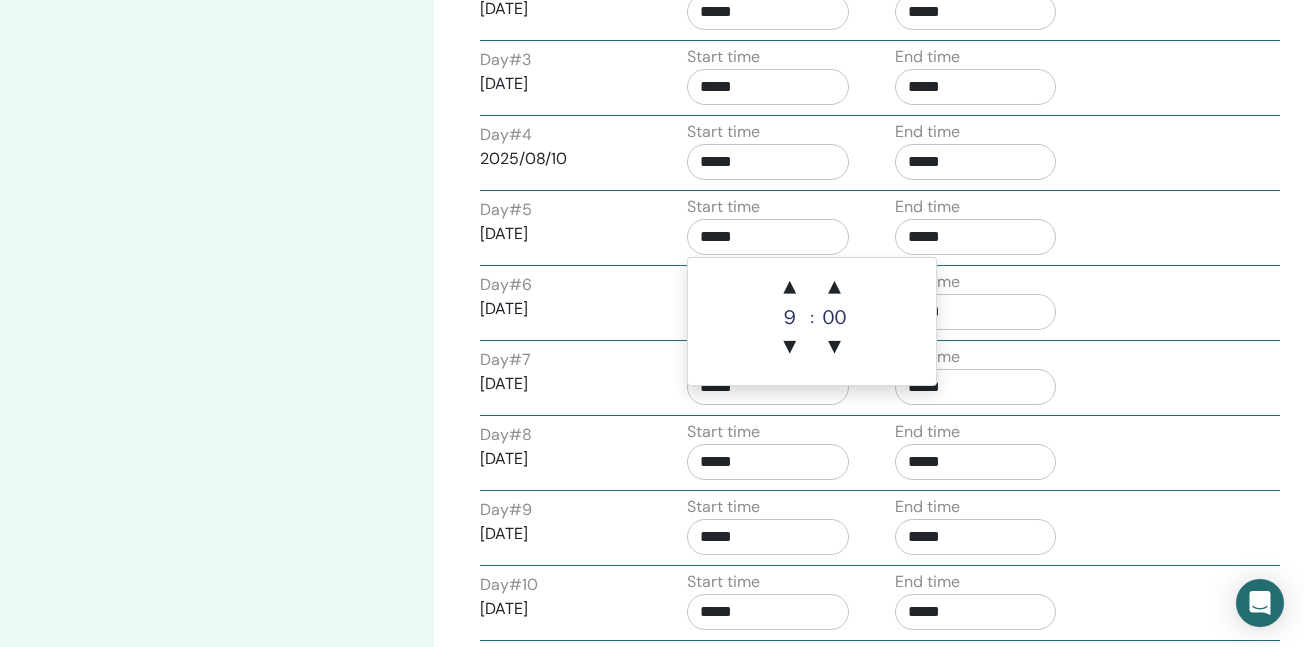 click on "*****" at bounding box center [768, 237] 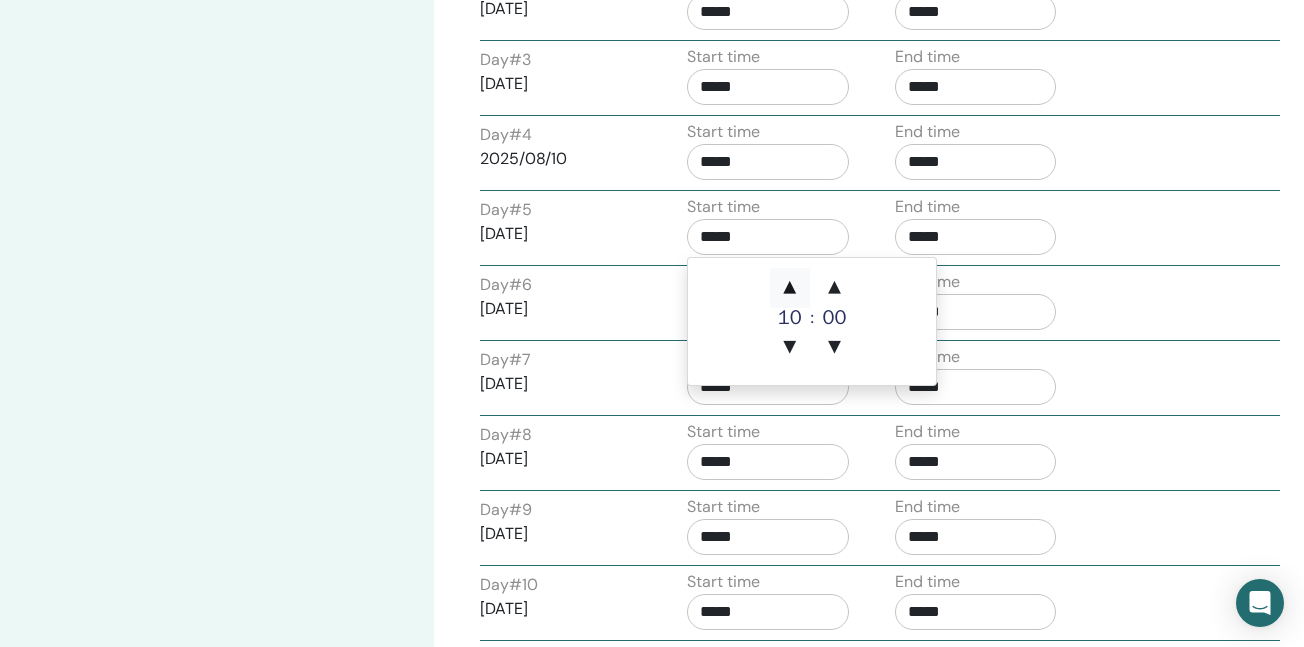 click on "▲" at bounding box center (790, 288) 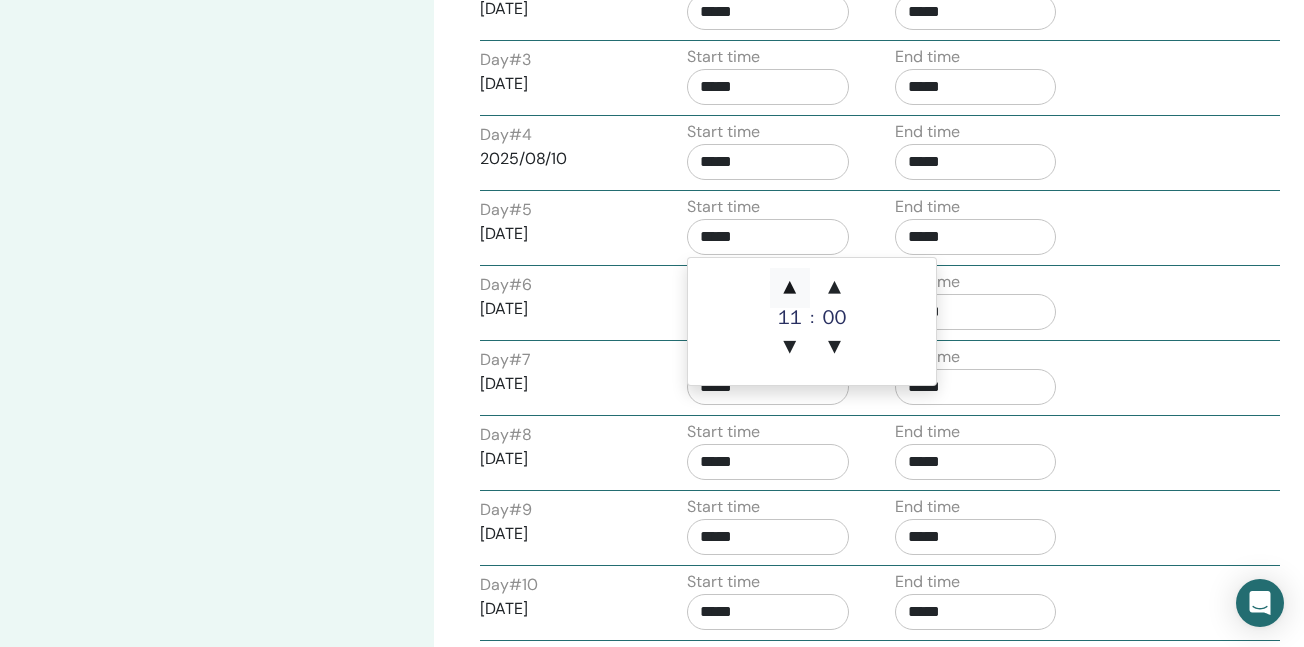 click on "▲" at bounding box center (790, 288) 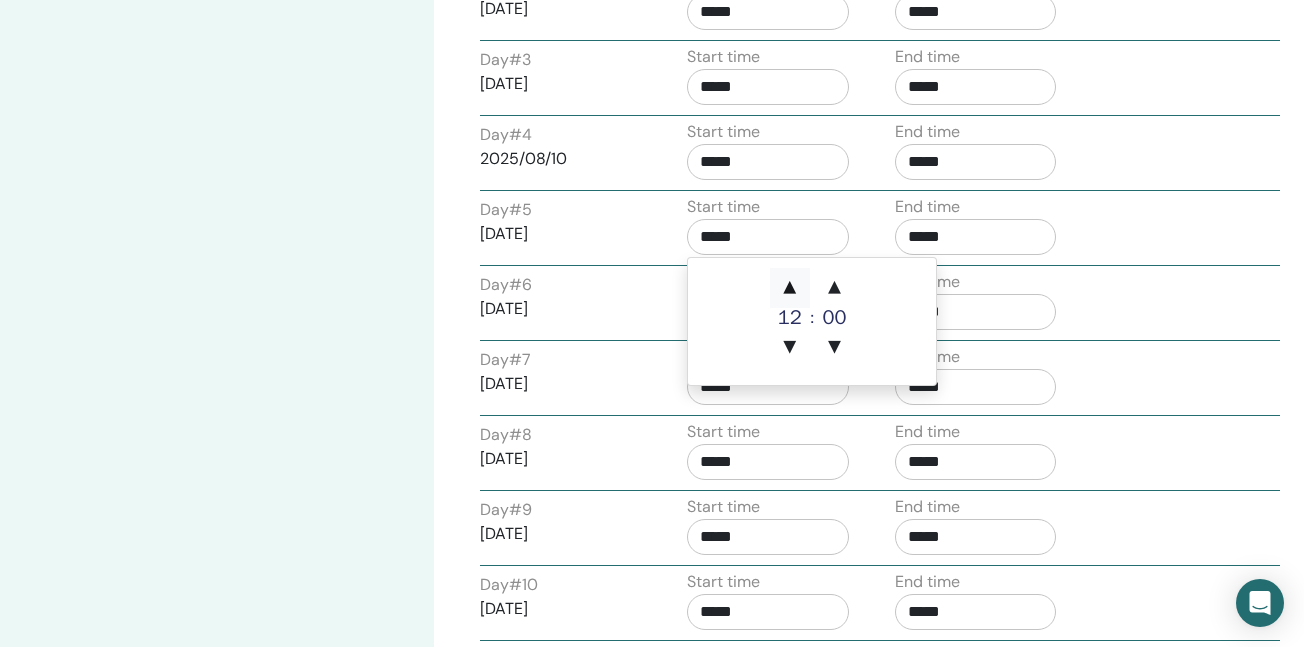 click on "▲" at bounding box center [790, 288] 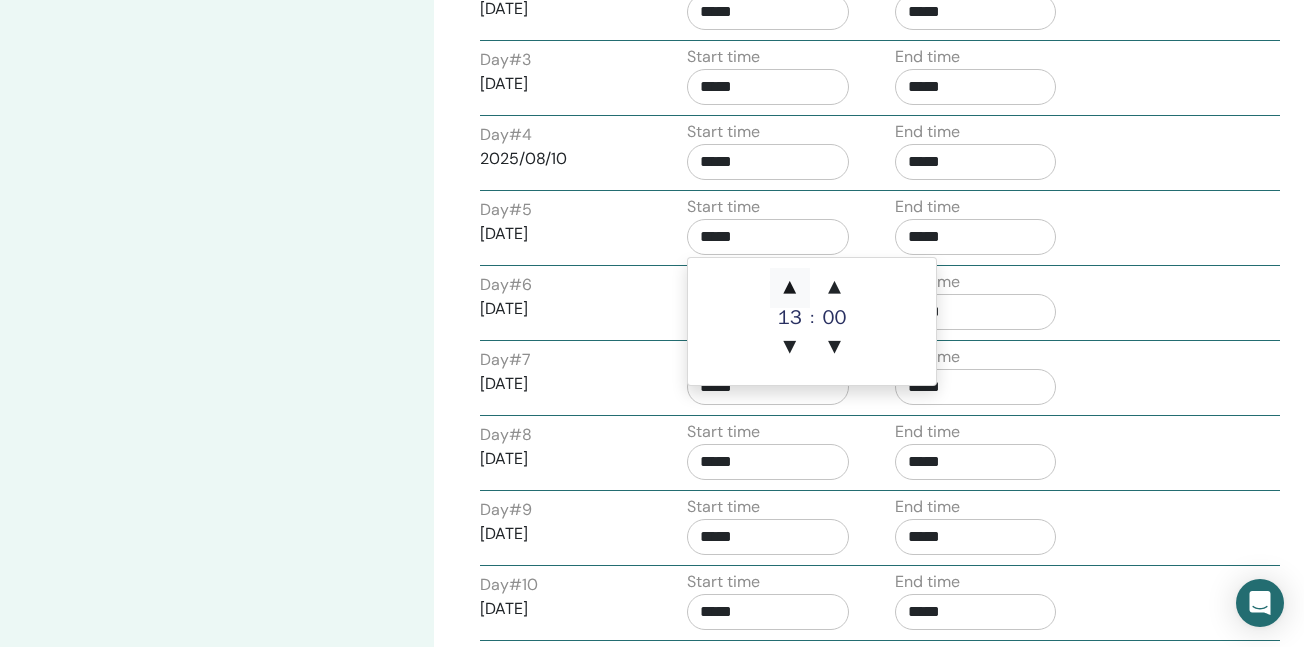 click on "▲" at bounding box center (790, 288) 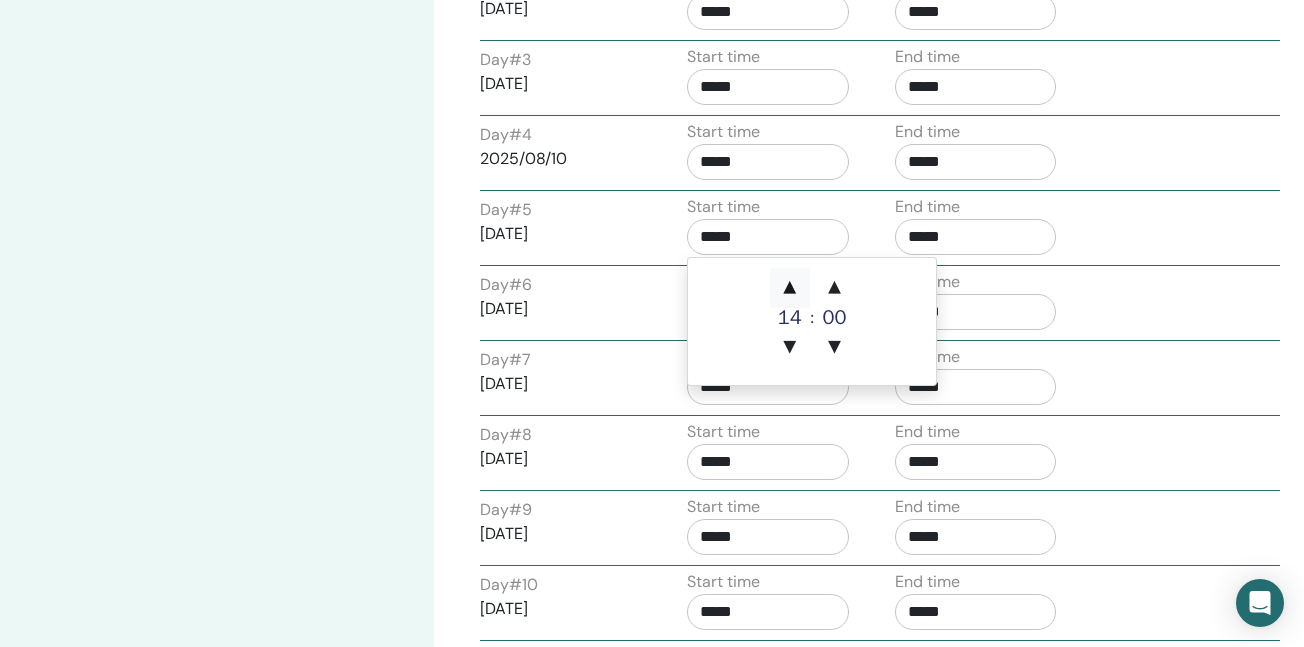 click on "▲" at bounding box center (790, 288) 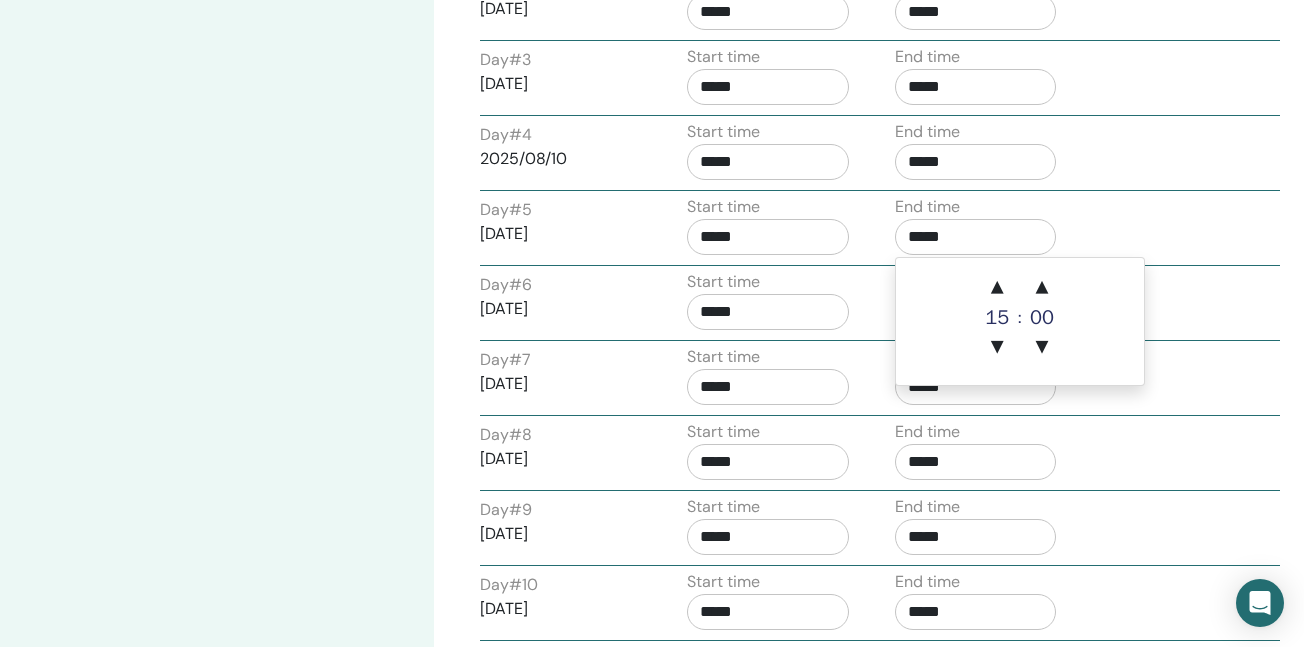 click on "*****" at bounding box center [976, 237] 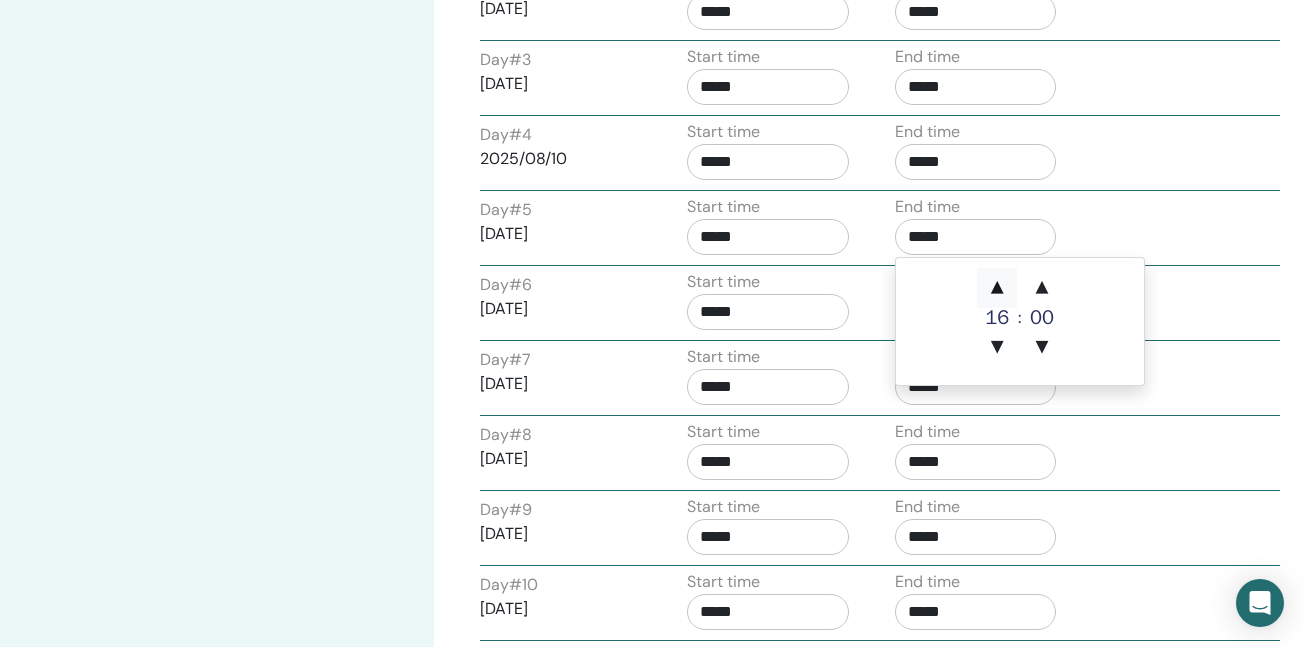 click on "▲" at bounding box center (997, 288) 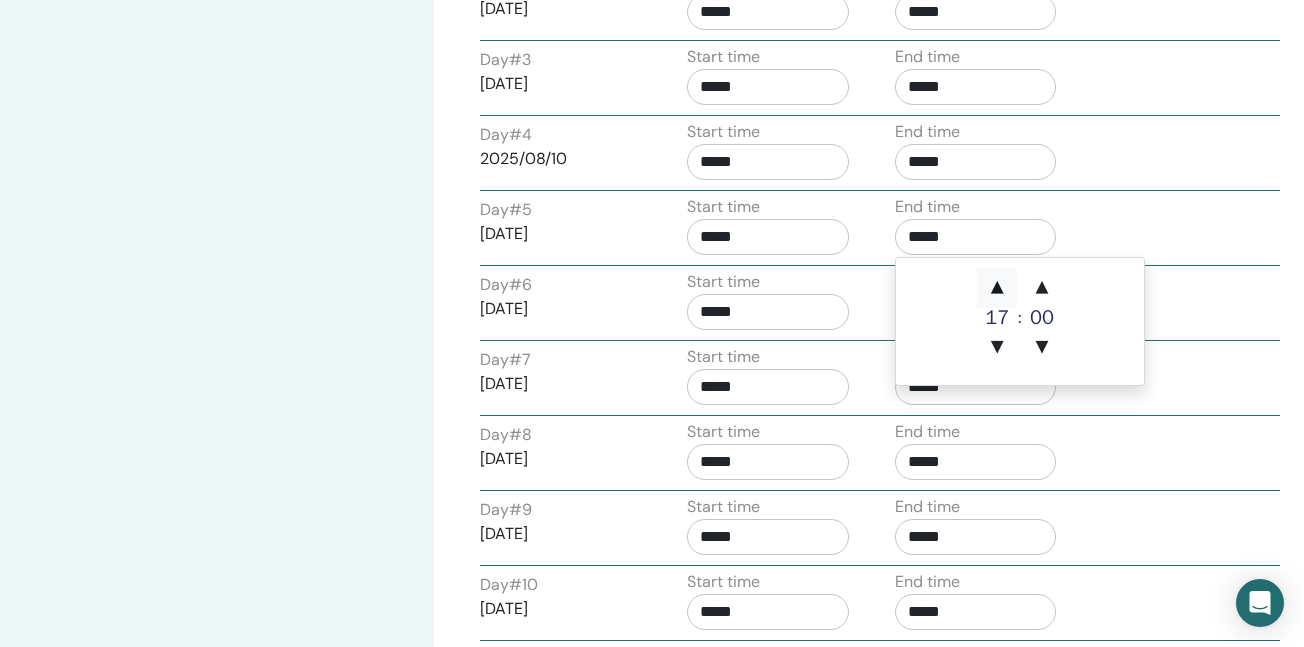 click on "▲" at bounding box center [997, 288] 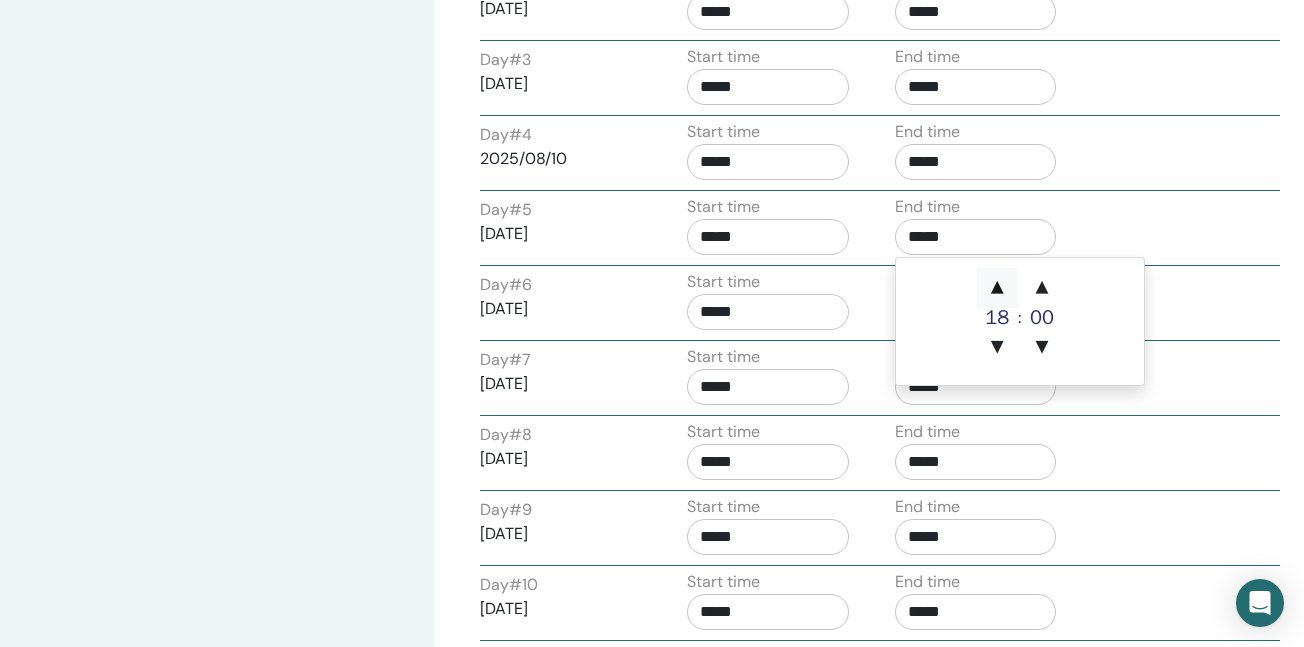 click on "▲" at bounding box center [997, 288] 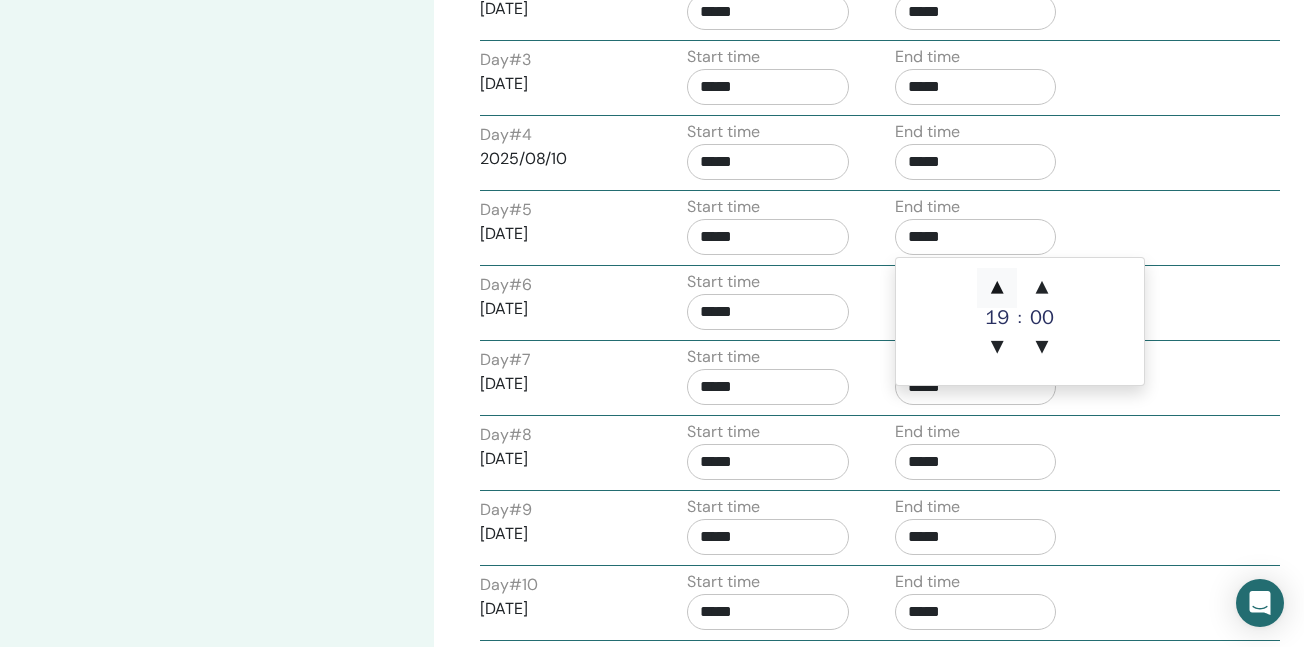 click on "▲" at bounding box center [997, 288] 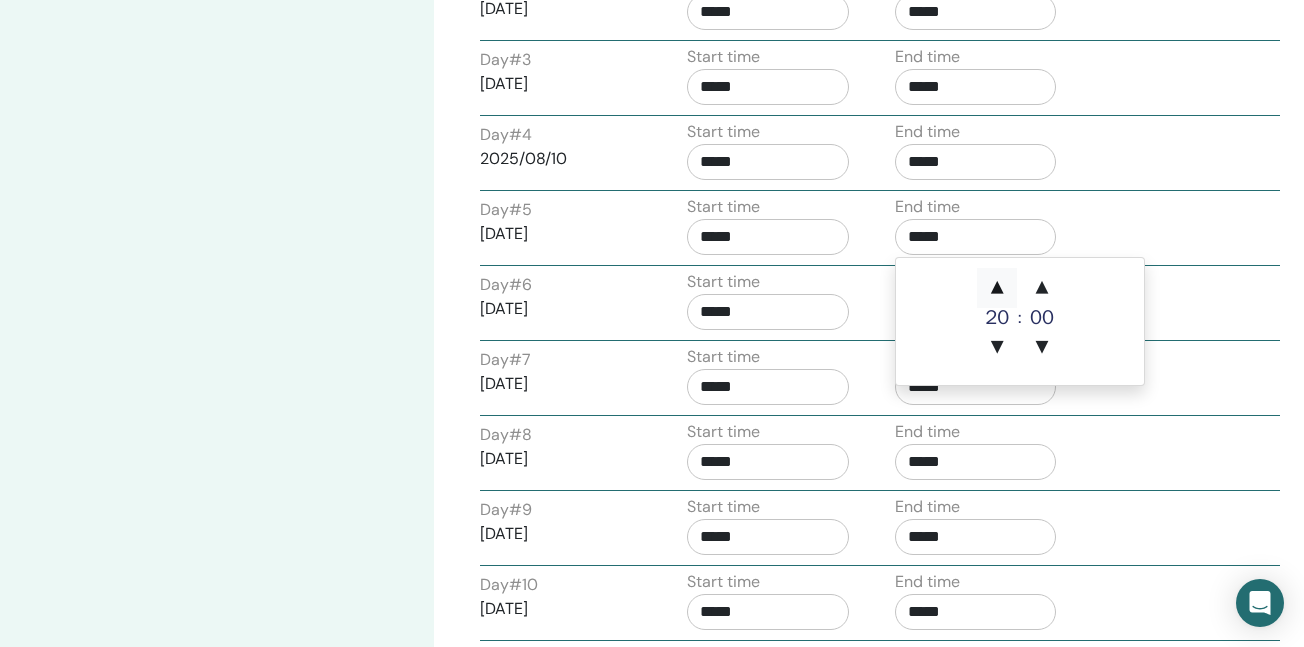 click on "▲" at bounding box center [997, 288] 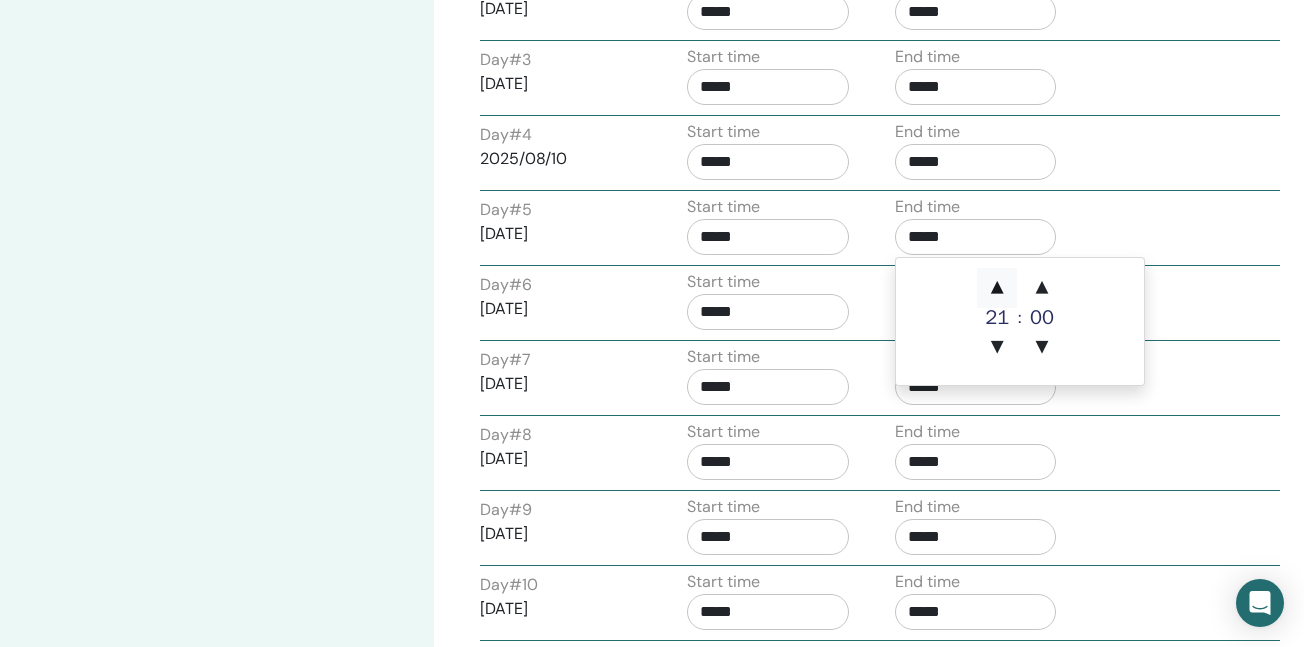 click on "▲" at bounding box center (997, 288) 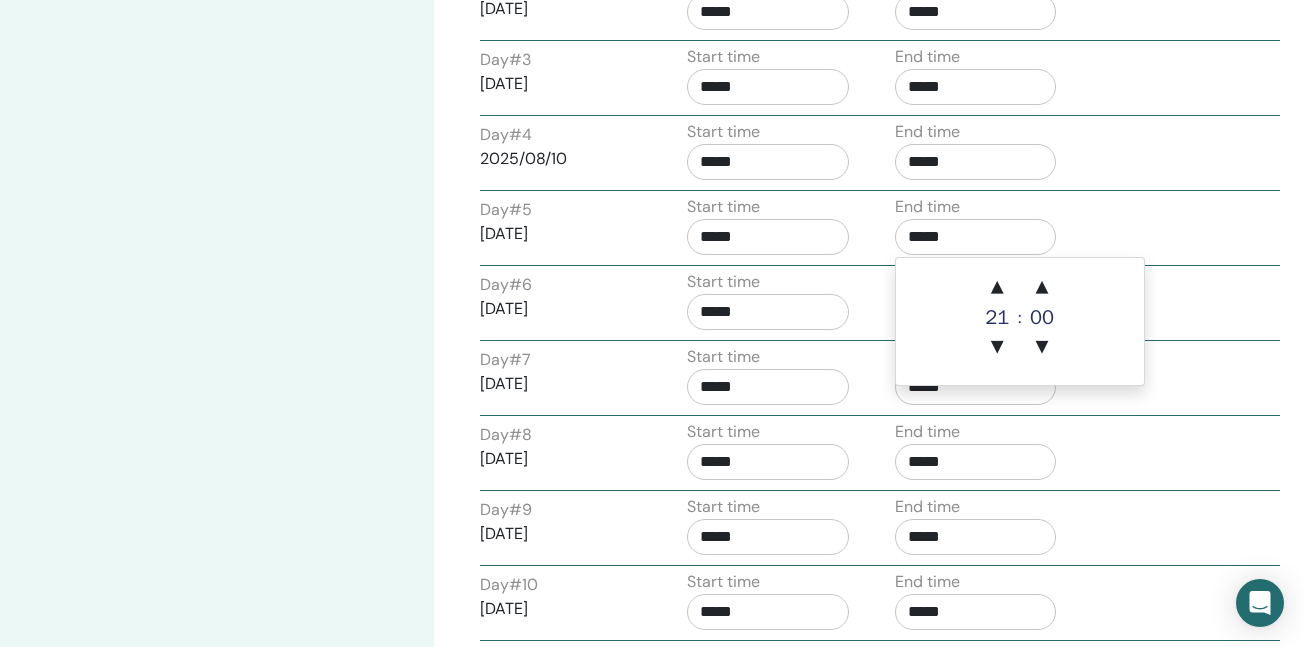 click on "*****" at bounding box center (768, 162) 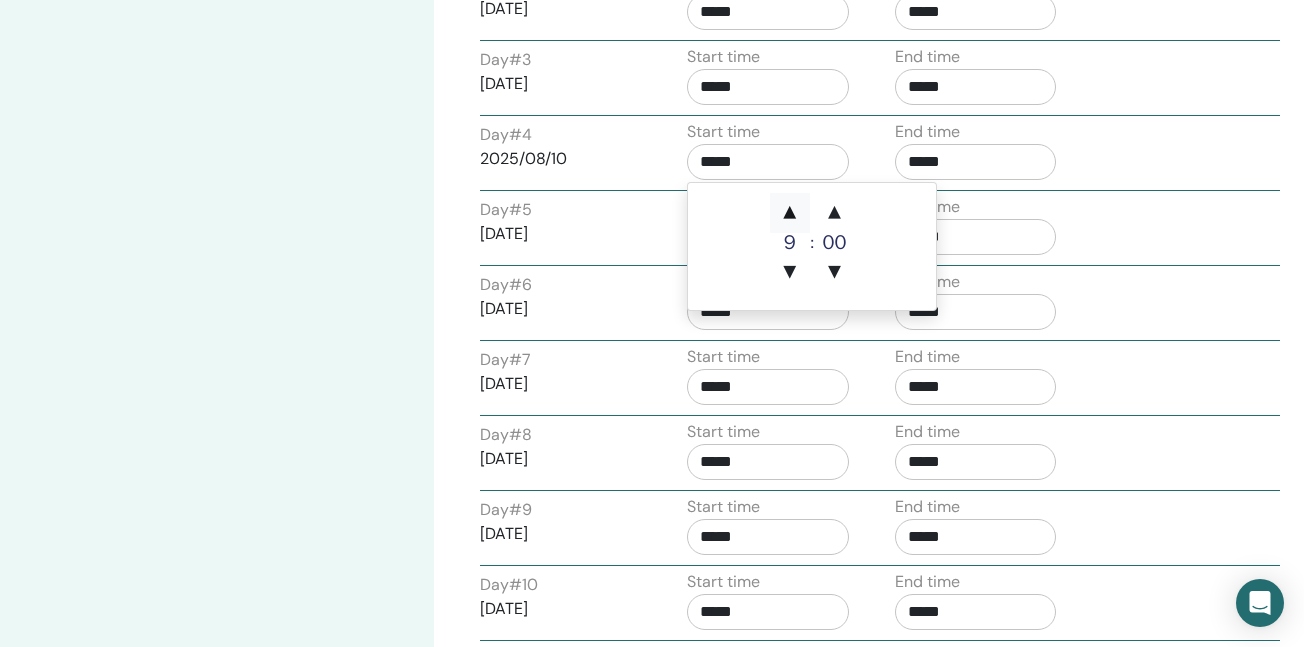 click on "▲" at bounding box center [790, 213] 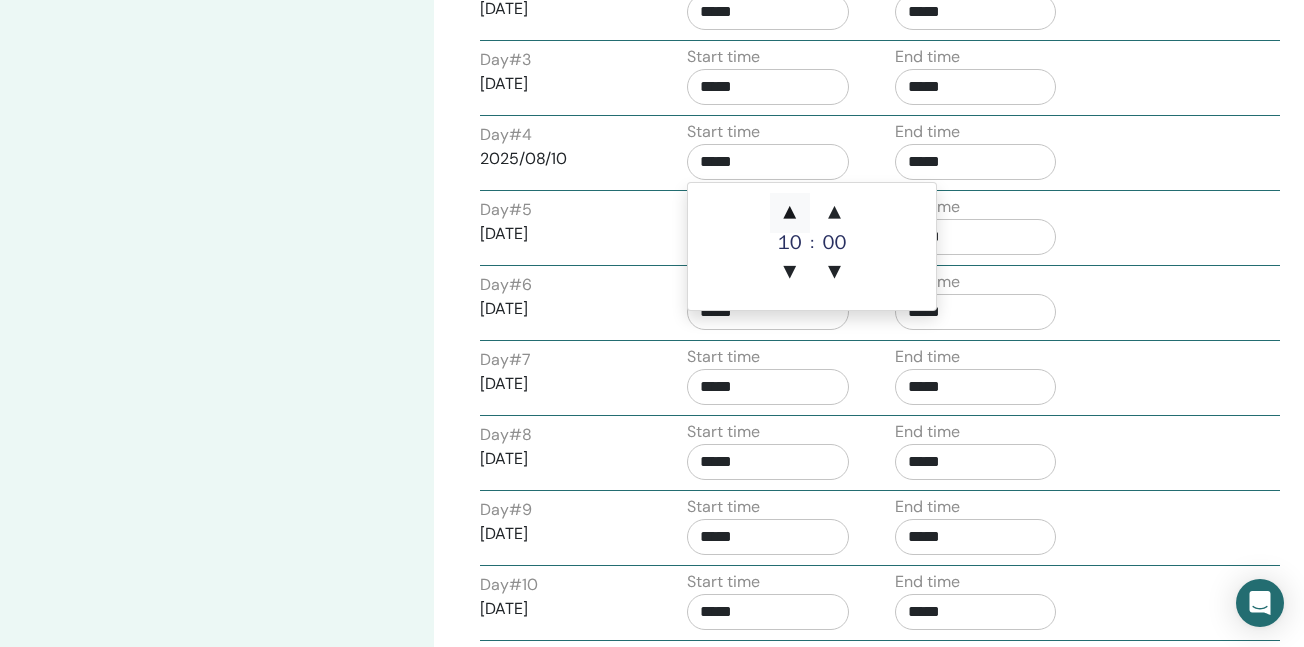 click on "▲" at bounding box center (790, 213) 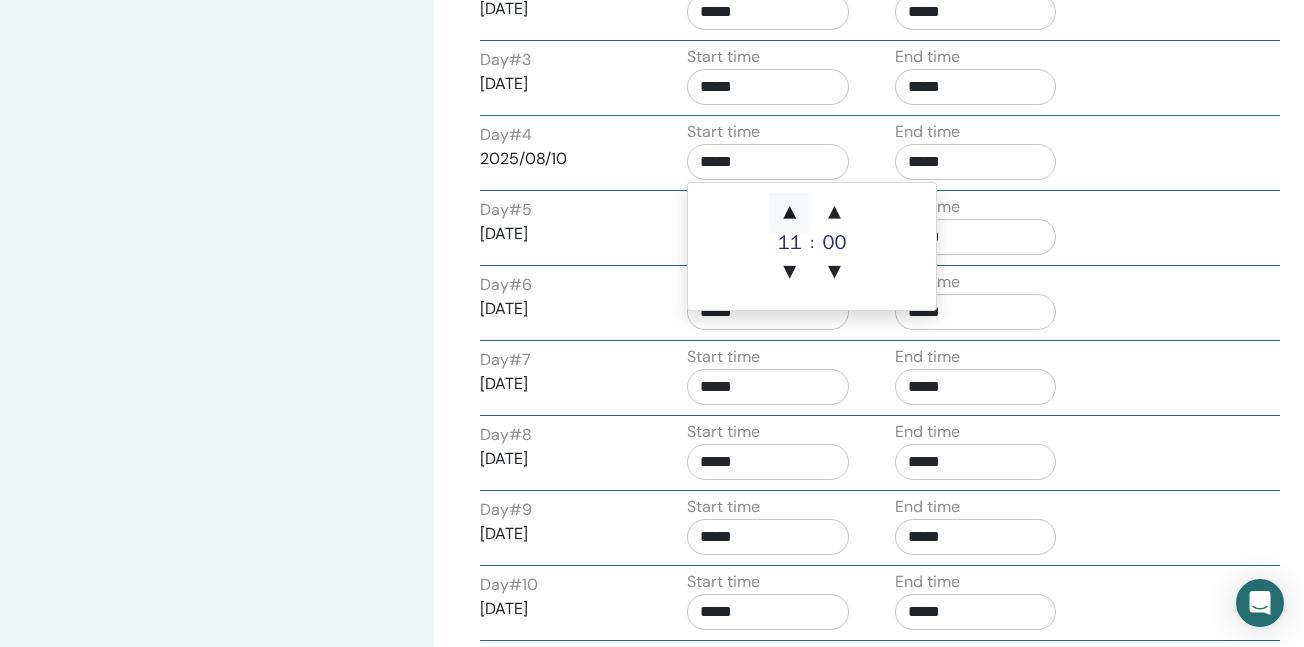 click on "▲" at bounding box center [790, 213] 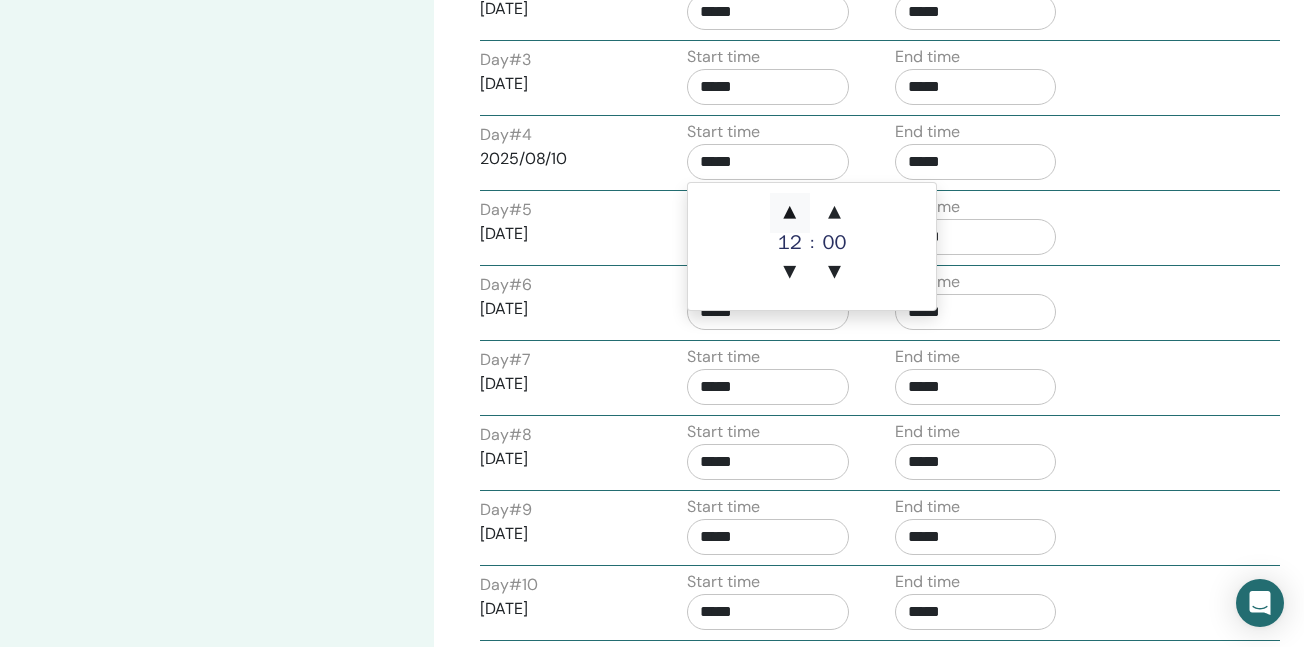 click on "▲" at bounding box center (790, 213) 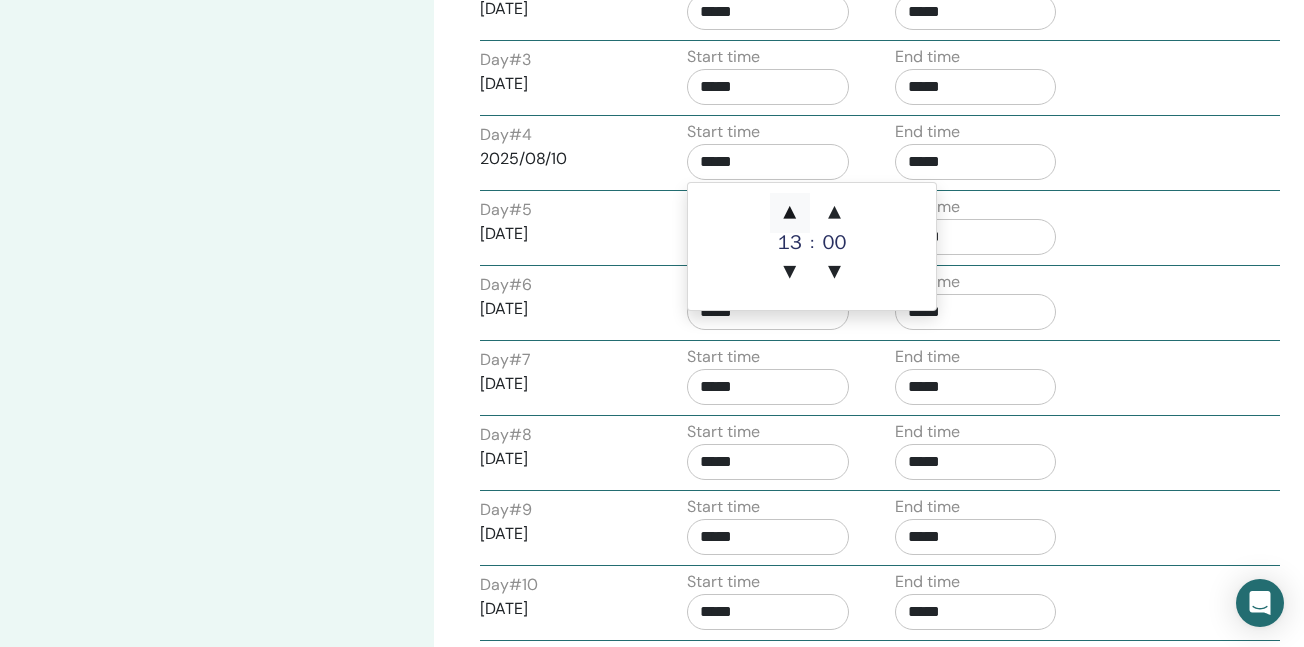 click on "▲" at bounding box center (790, 213) 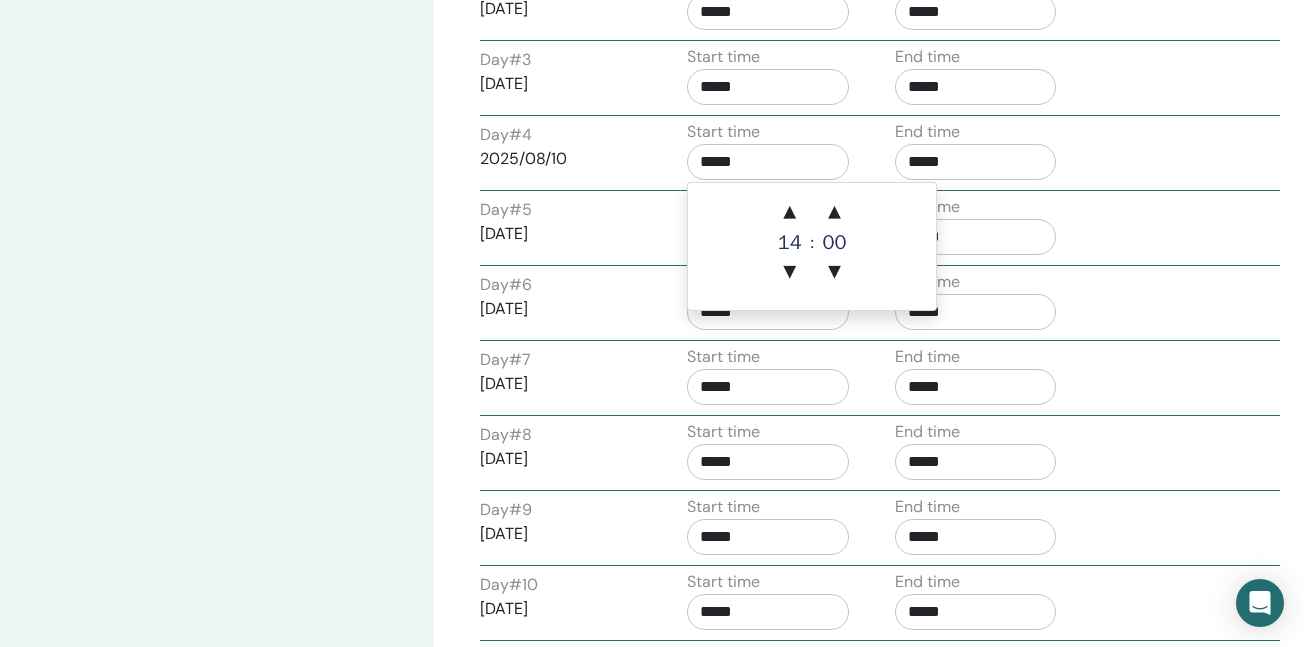 click on "*****" at bounding box center (976, 162) 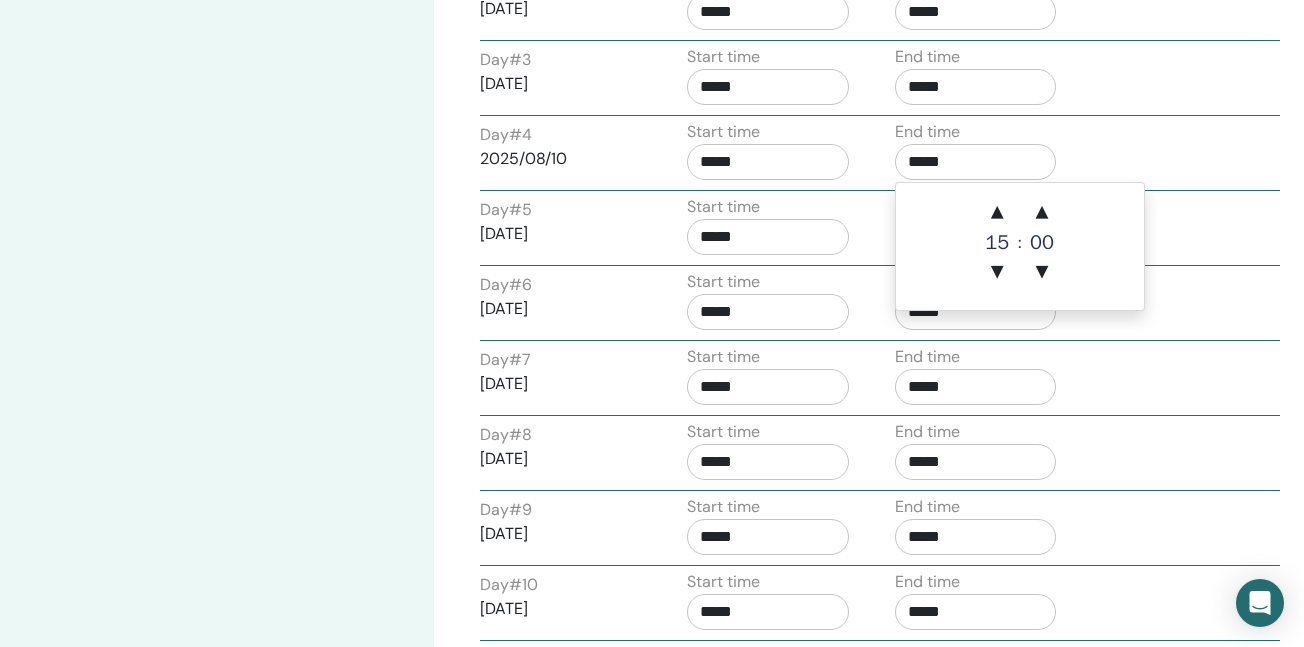 click on "*****" at bounding box center [976, 162] 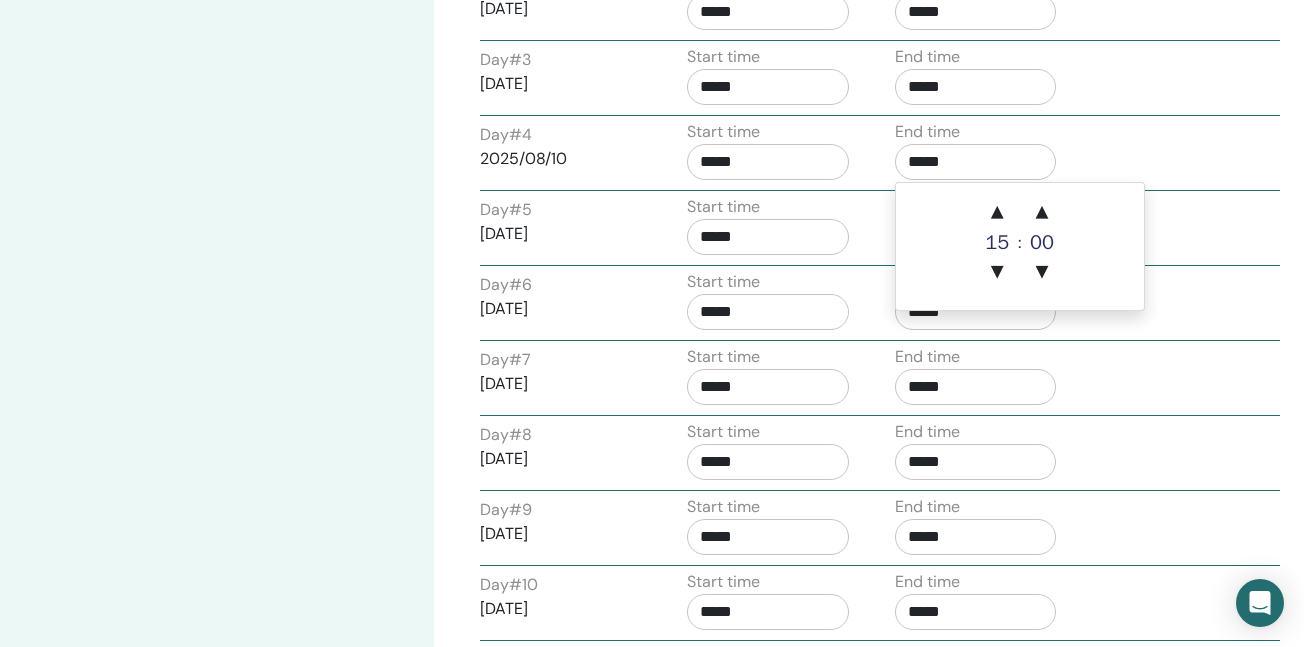 click on "*****" at bounding box center (976, 162) 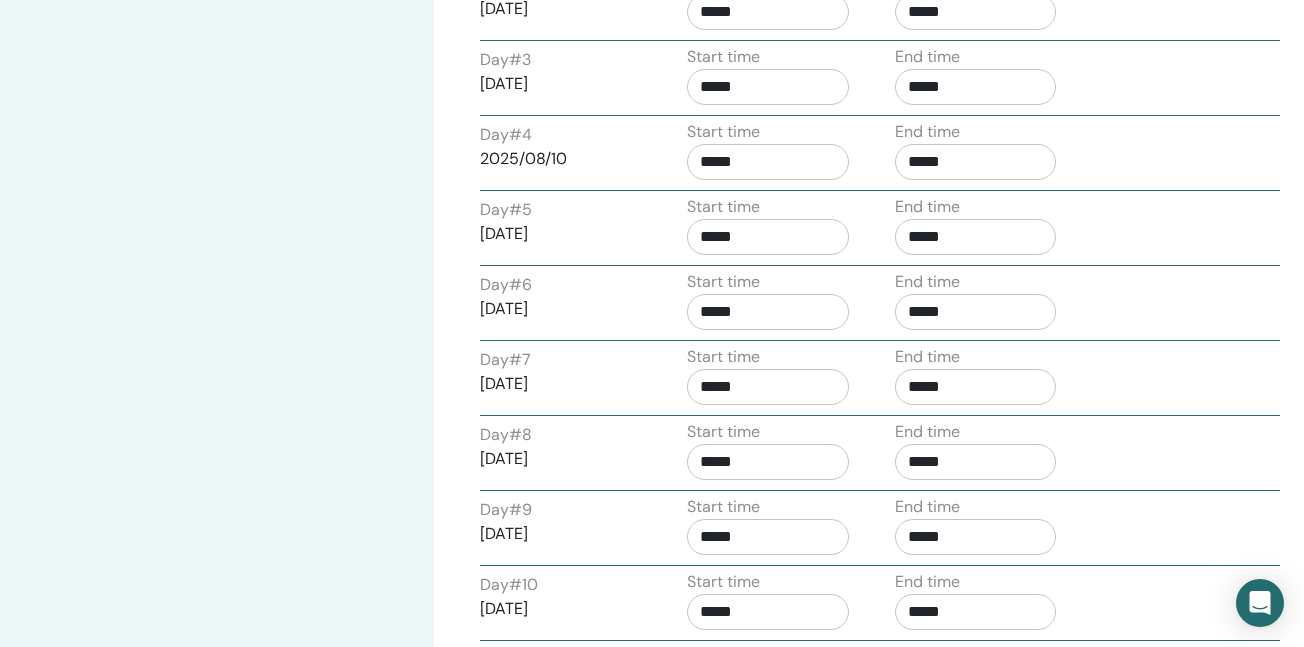 click on "*****" at bounding box center (976, 162) 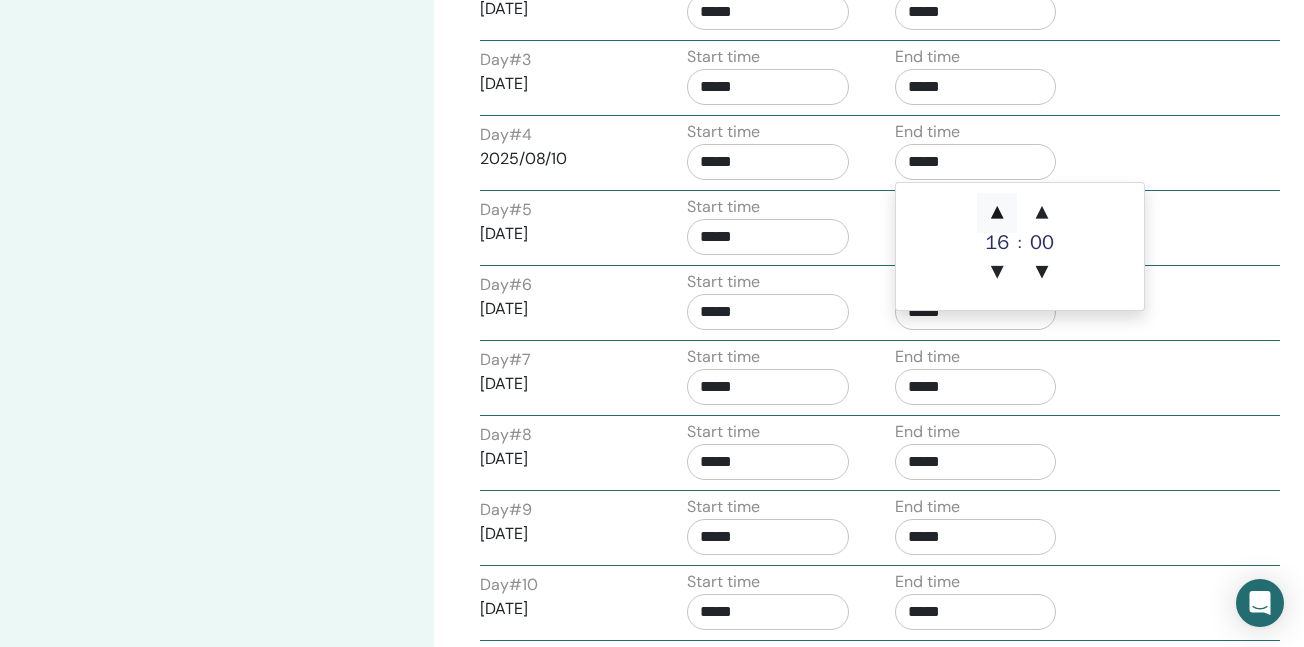 click on "▲" at bounding box center [997, 213] 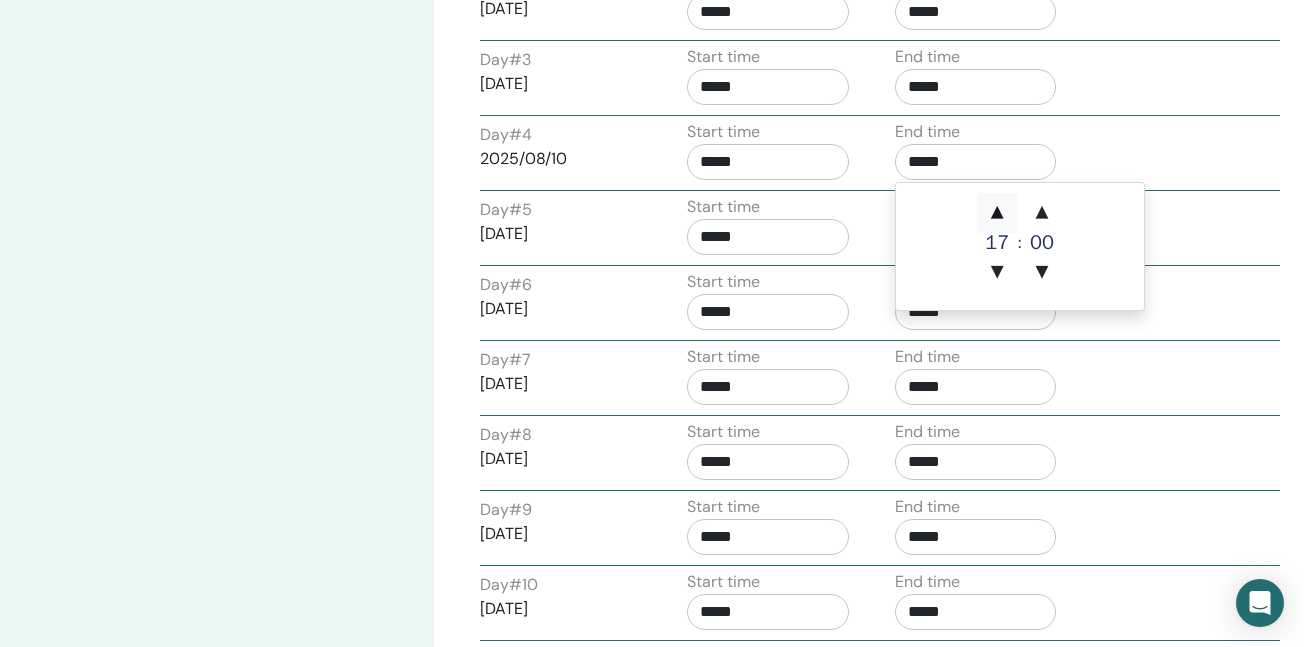 click on "▲" at bounding box center (997, 213) 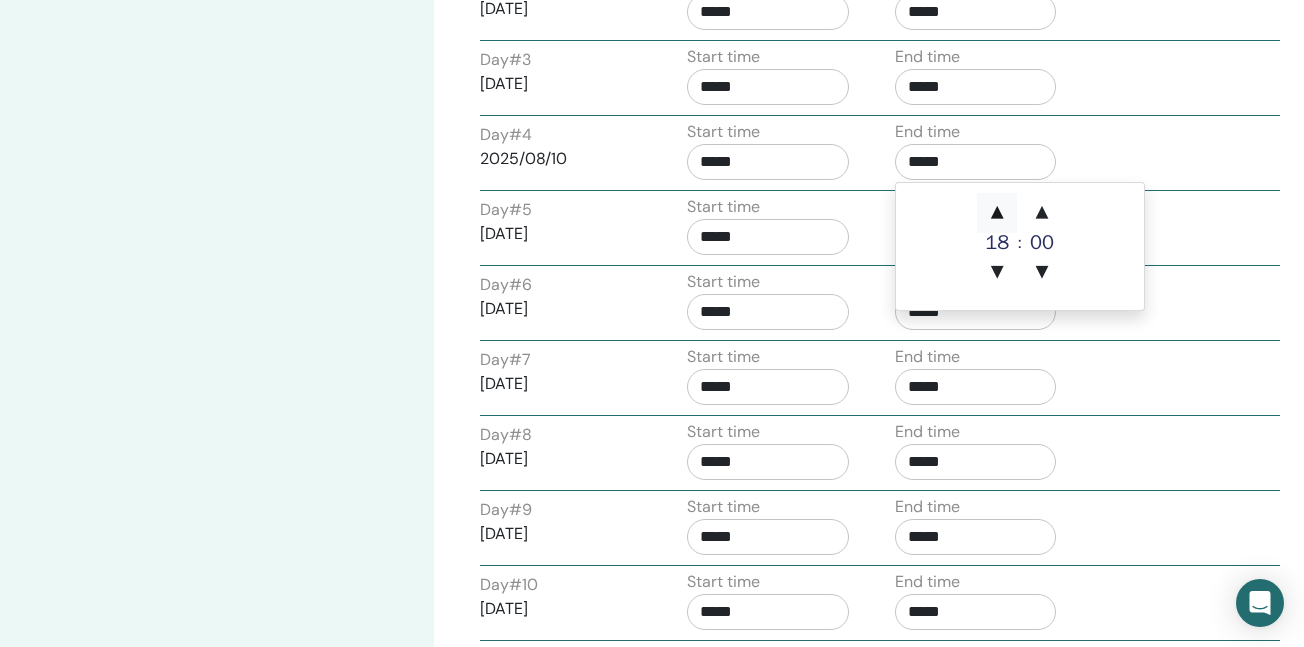 click on "▲" at bounding box center [997, 213] 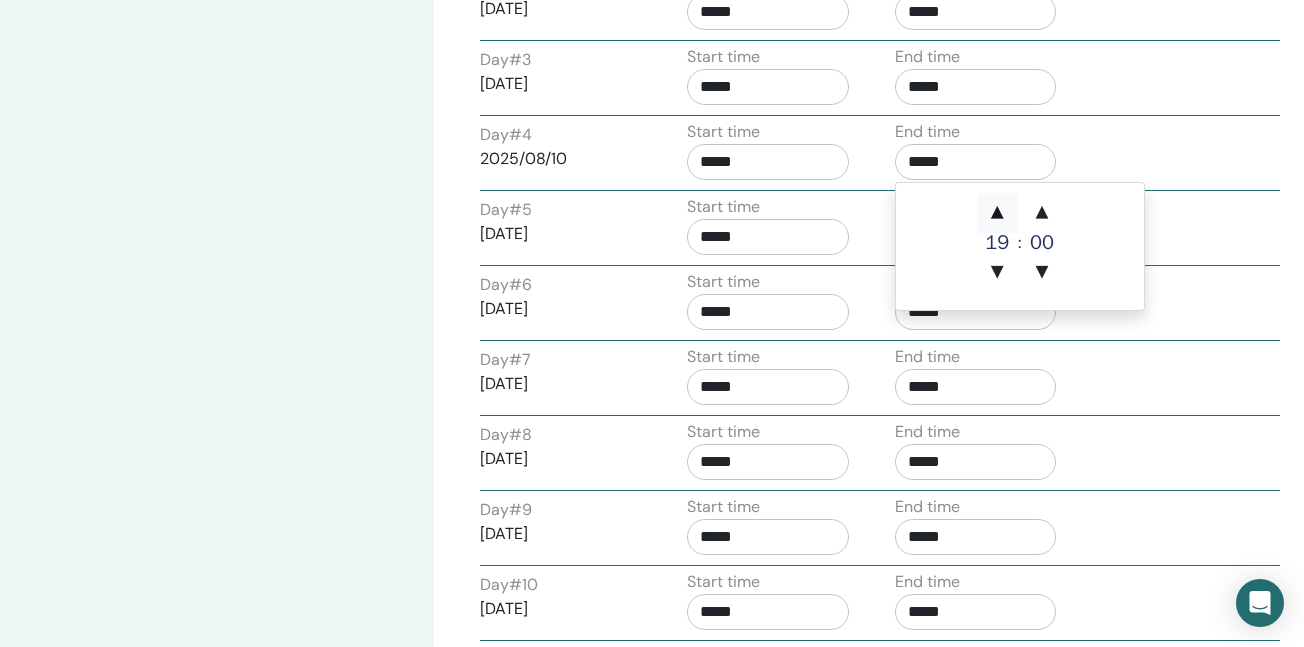 click on "▲" at bounding box center (997, 213) 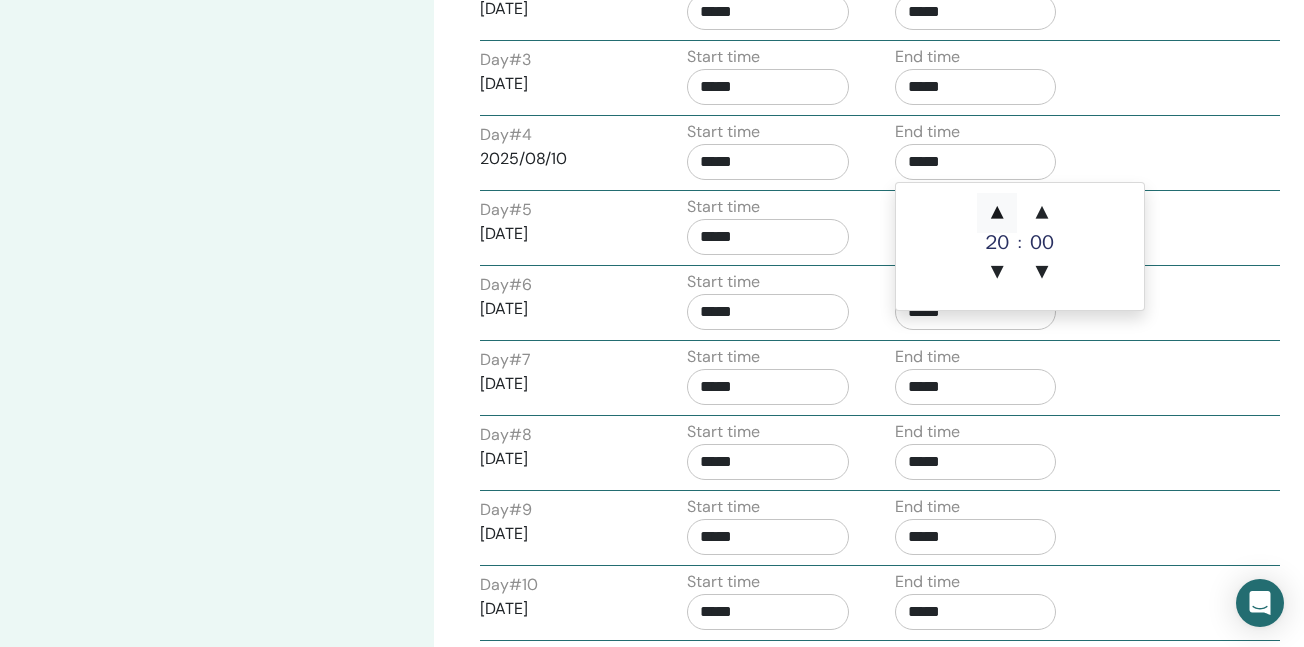 click on "▲" at bounding box center (997, 213) 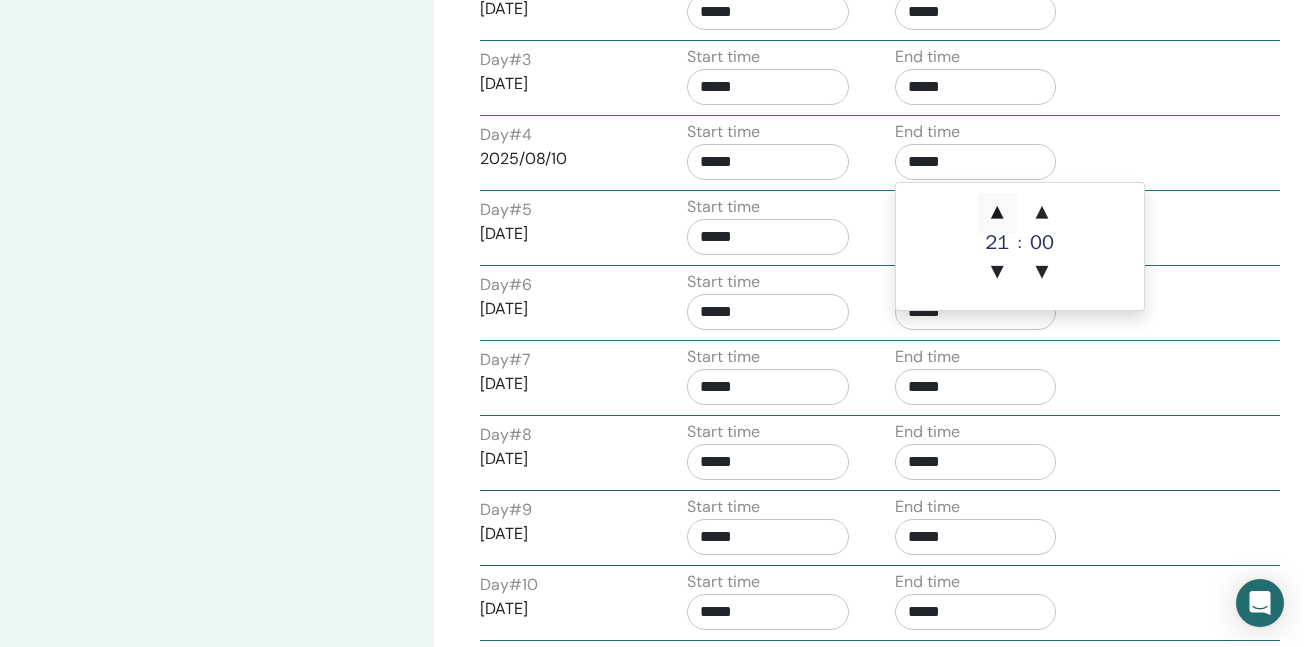 click on "▲" at bounding box center (997, 213) 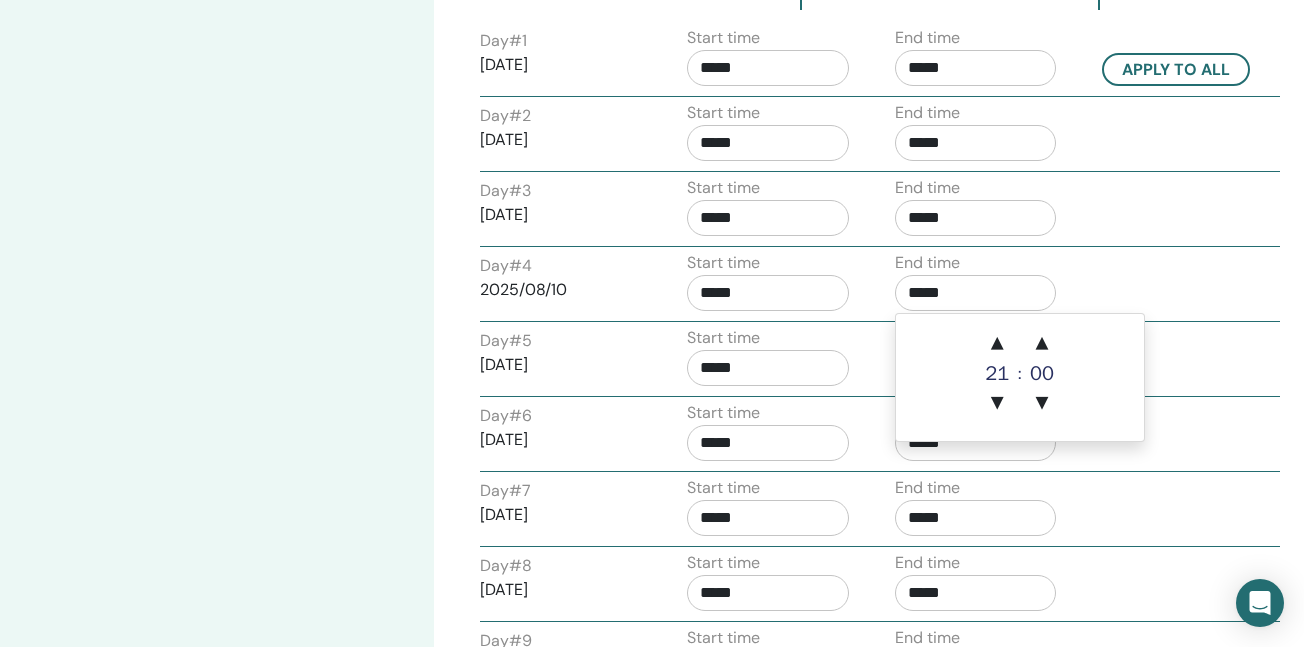 scroll, scrollTop: 833, scrollLeft: 0, axis: vertical 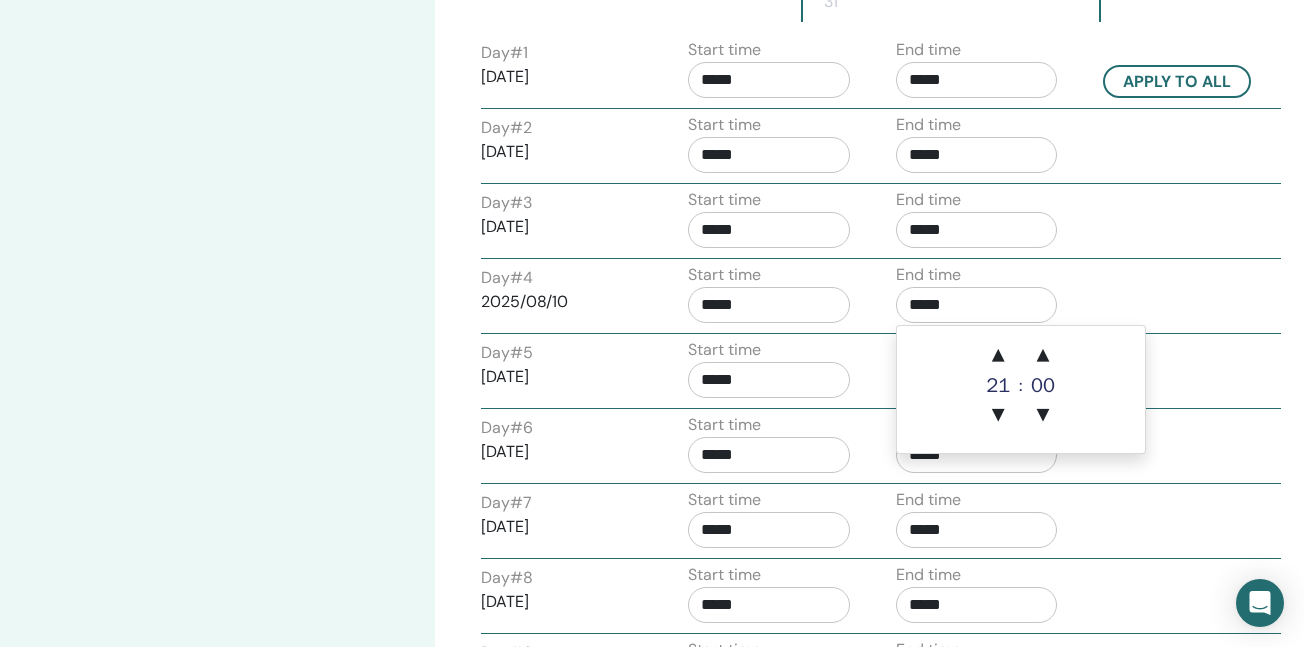 click on "*****" at bounding box center (769, 230) 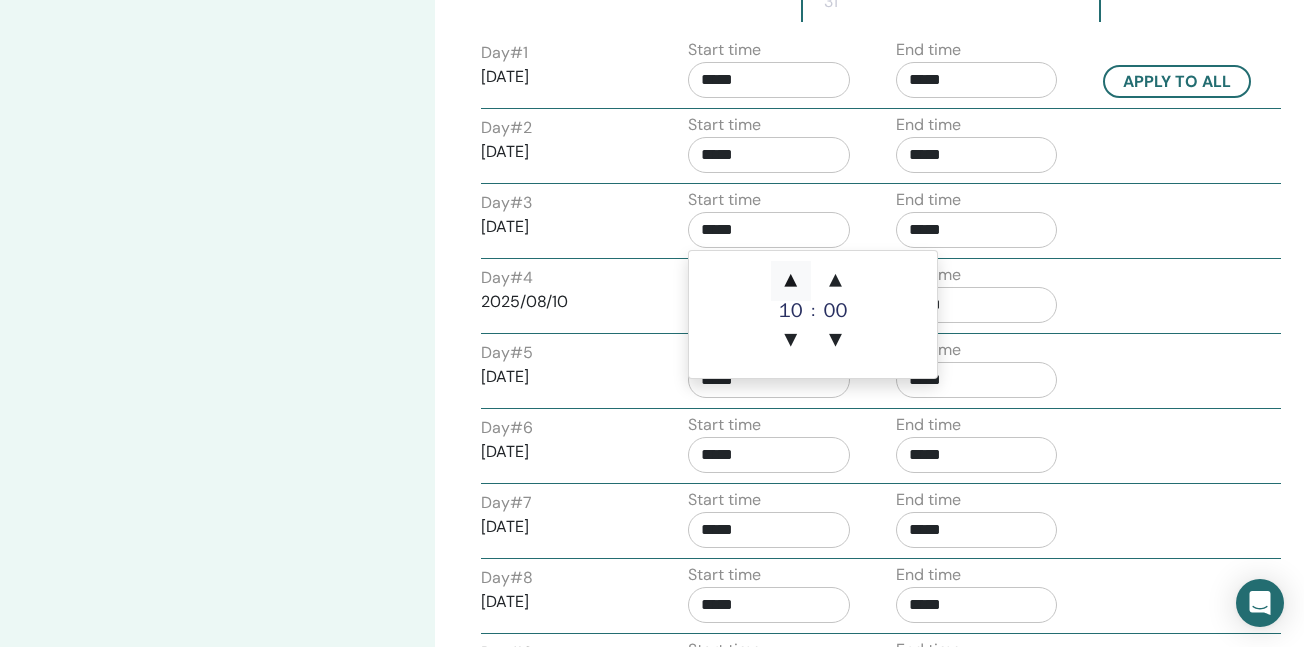 click on "▲" at bounding box center [791, 281] 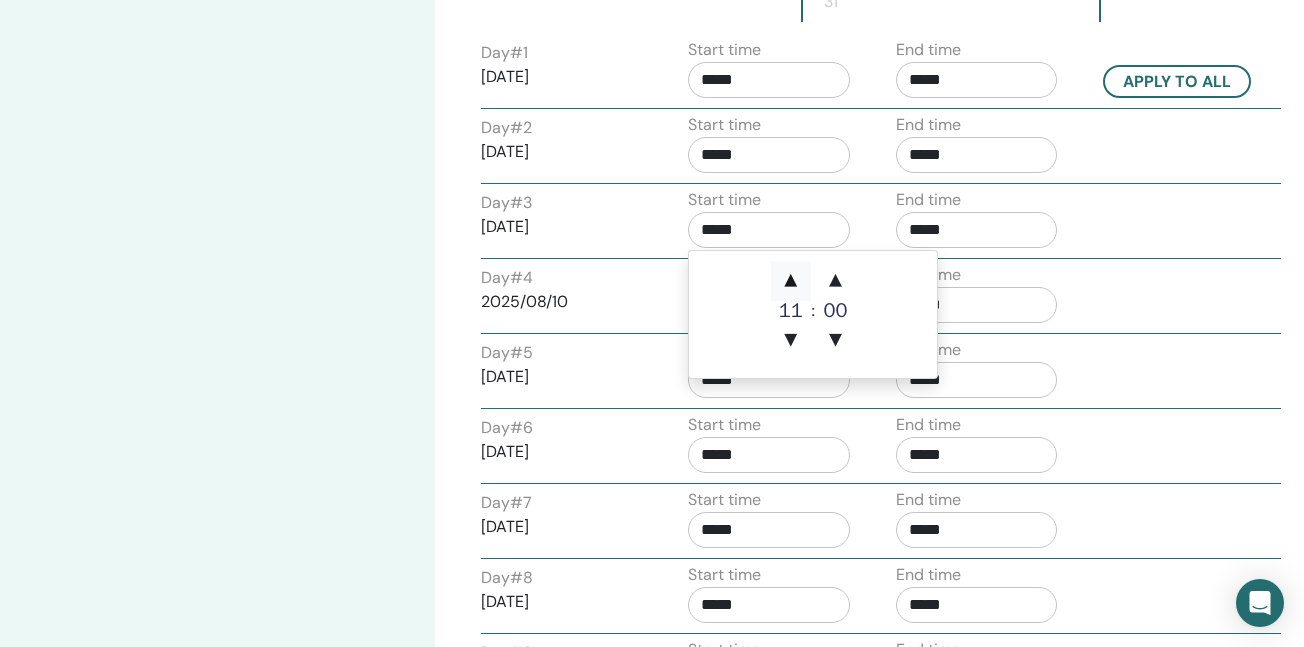 click on "▲" at bounding box center [791, 281] 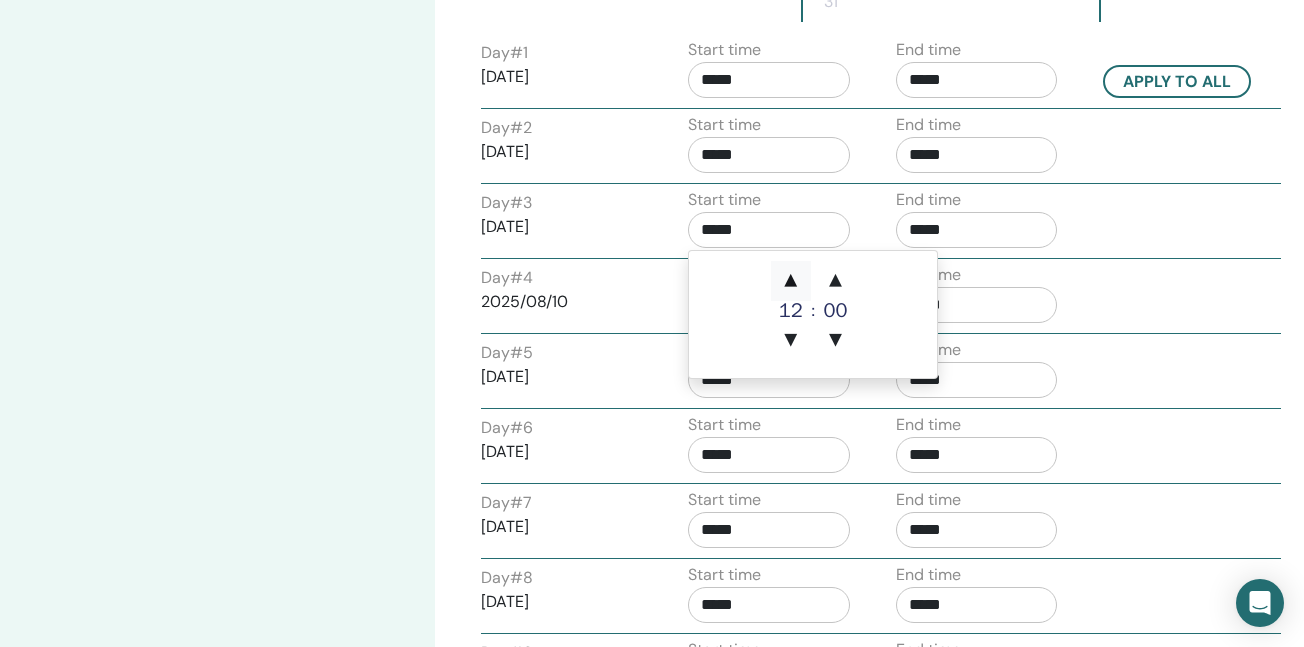 click on "▲" at bounding box center [791, 281] 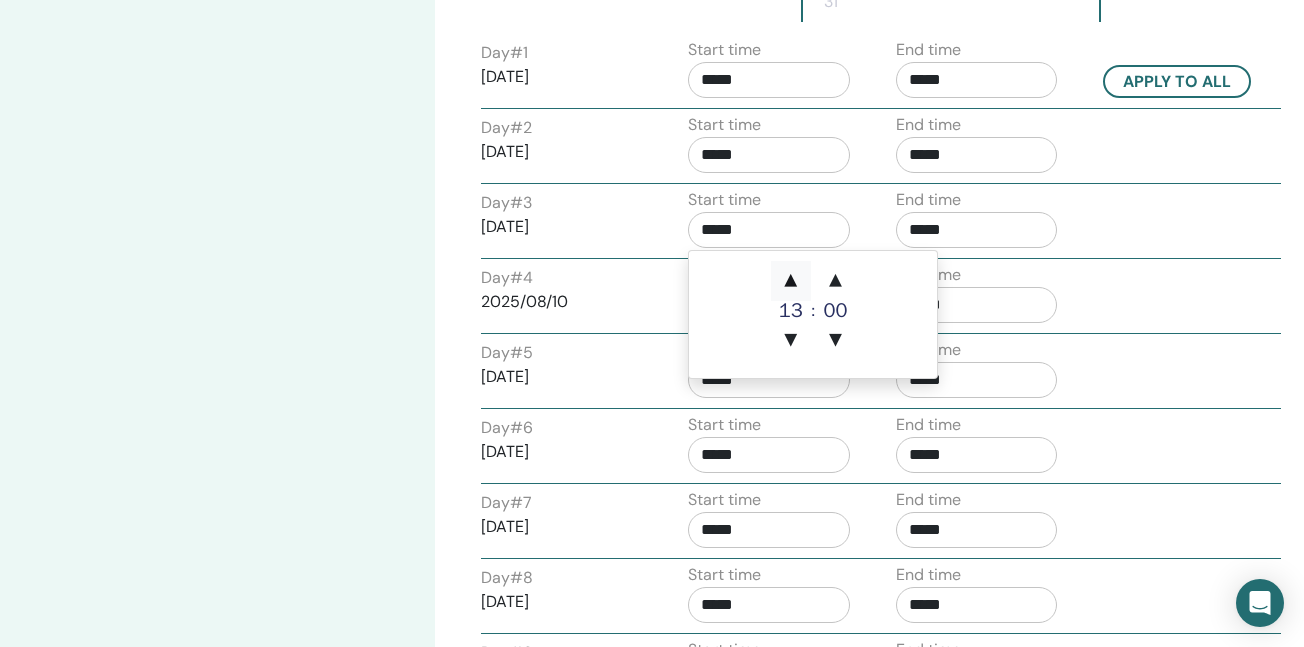 click on "▲" at bounding box center (791, 281) 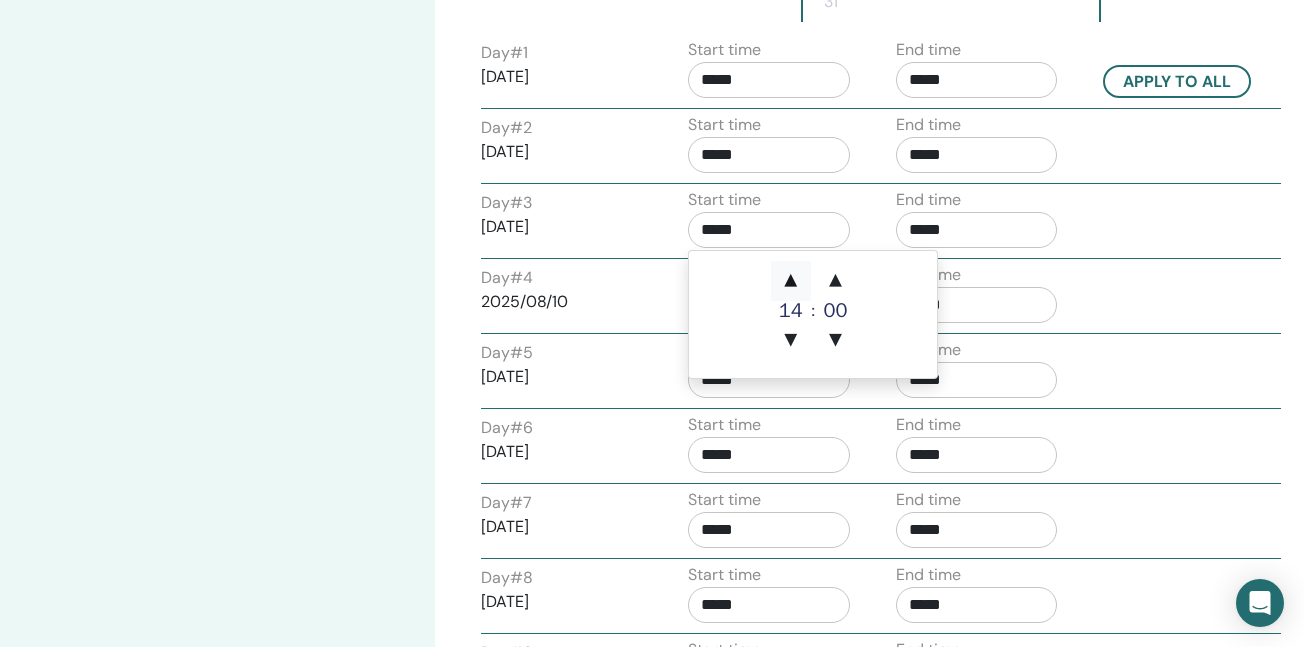 click on "▲" at bounding box center (791, 281) 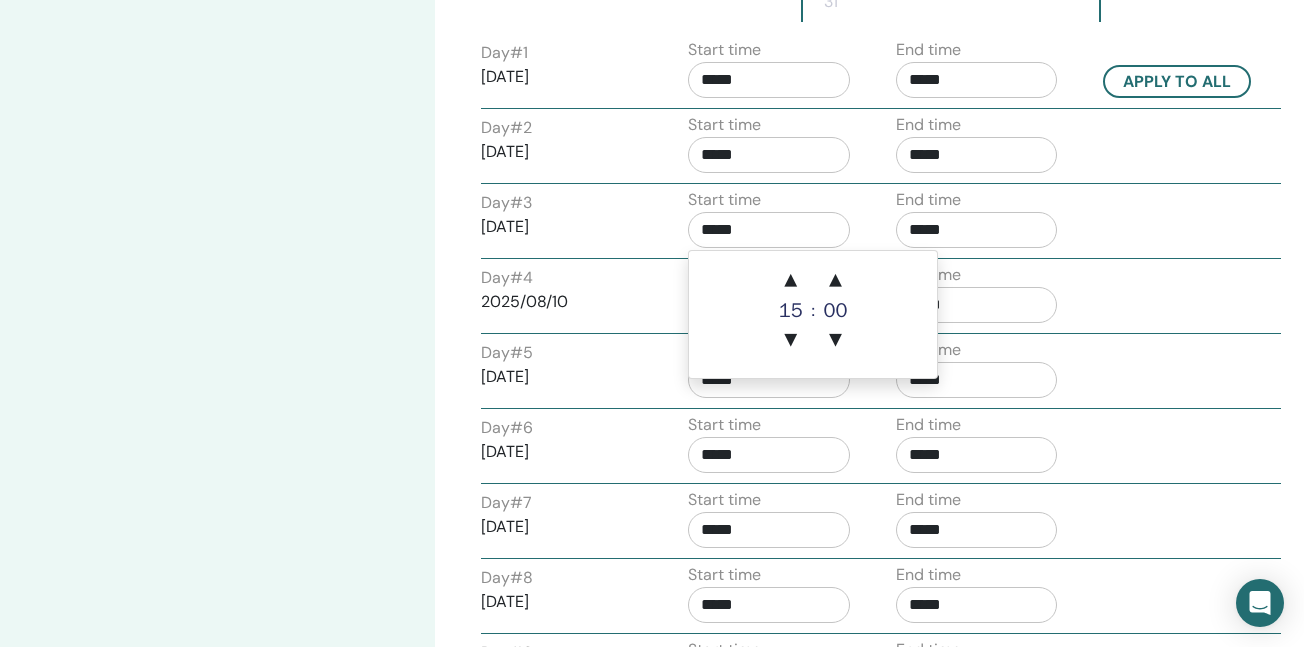 click on "*****" at bounding box center [977, 230] 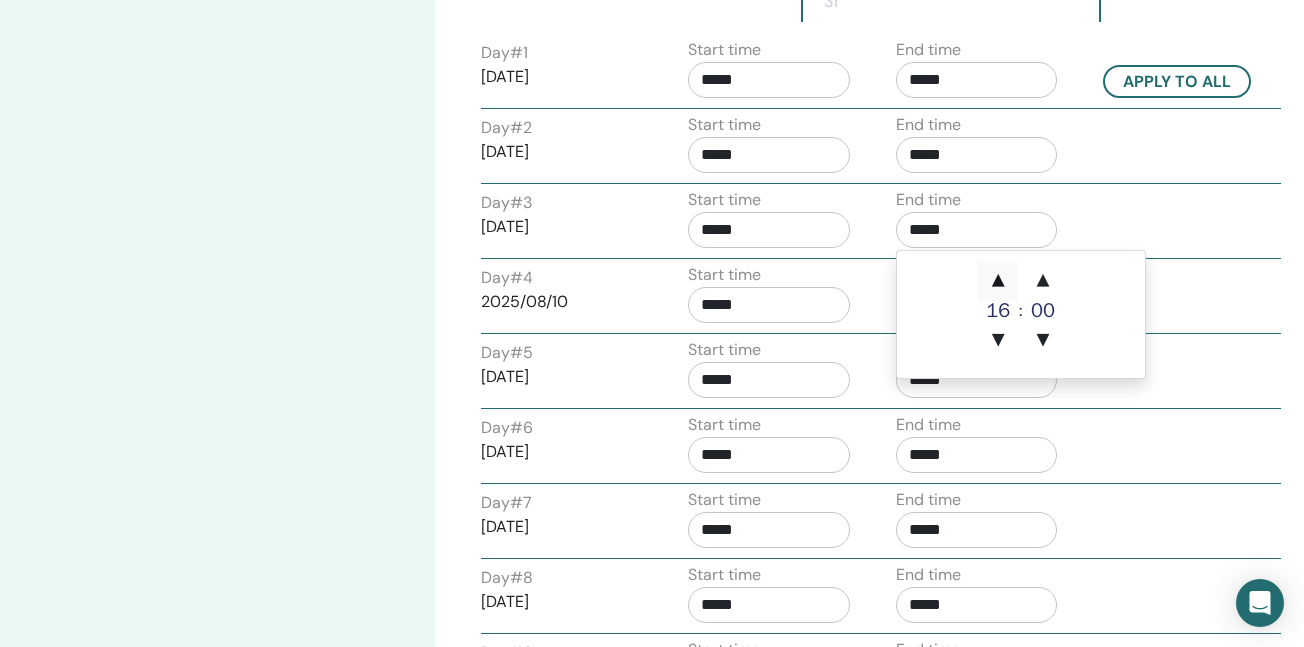 click on "▲" at bounding box center (998, 281) 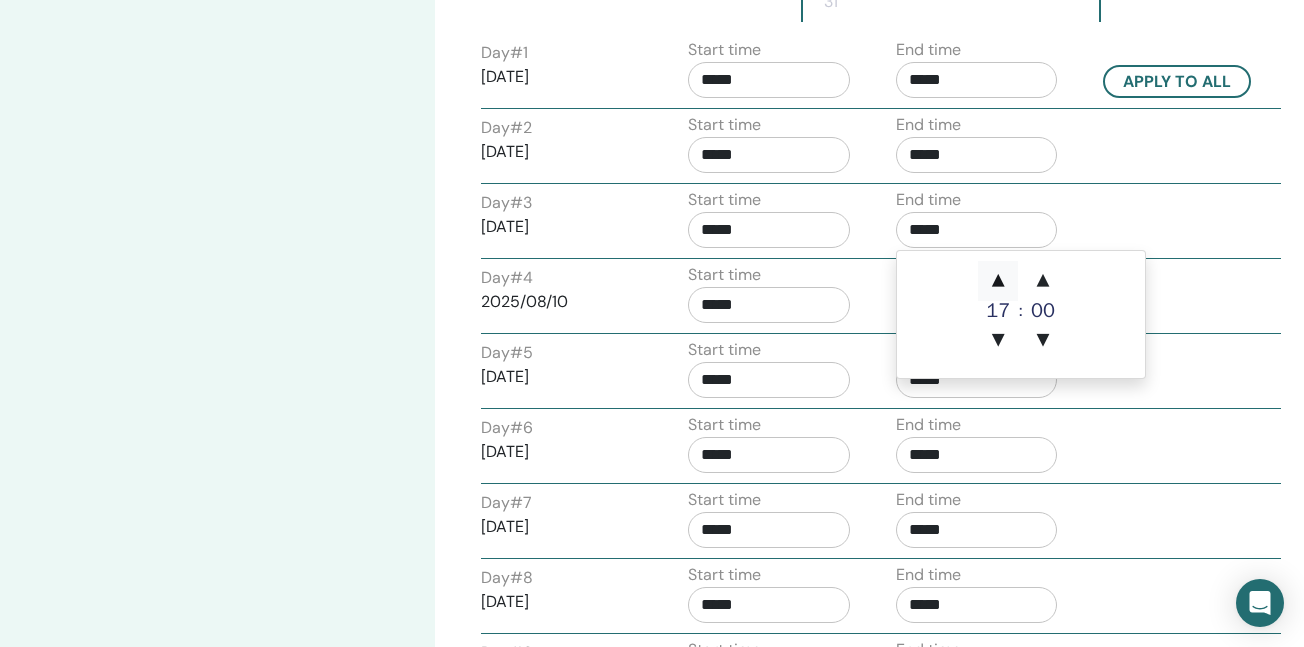click on "▲" at bounding box center [998, 281] 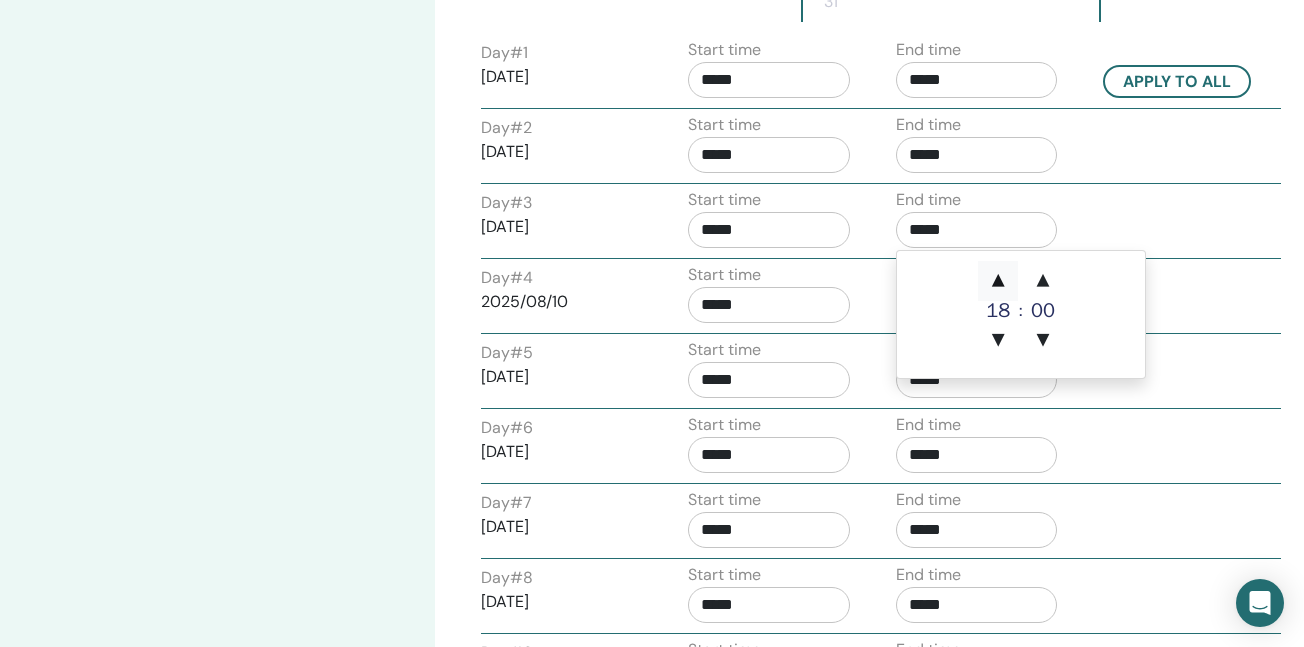 click on "▲" at bounding box center [998, 281] 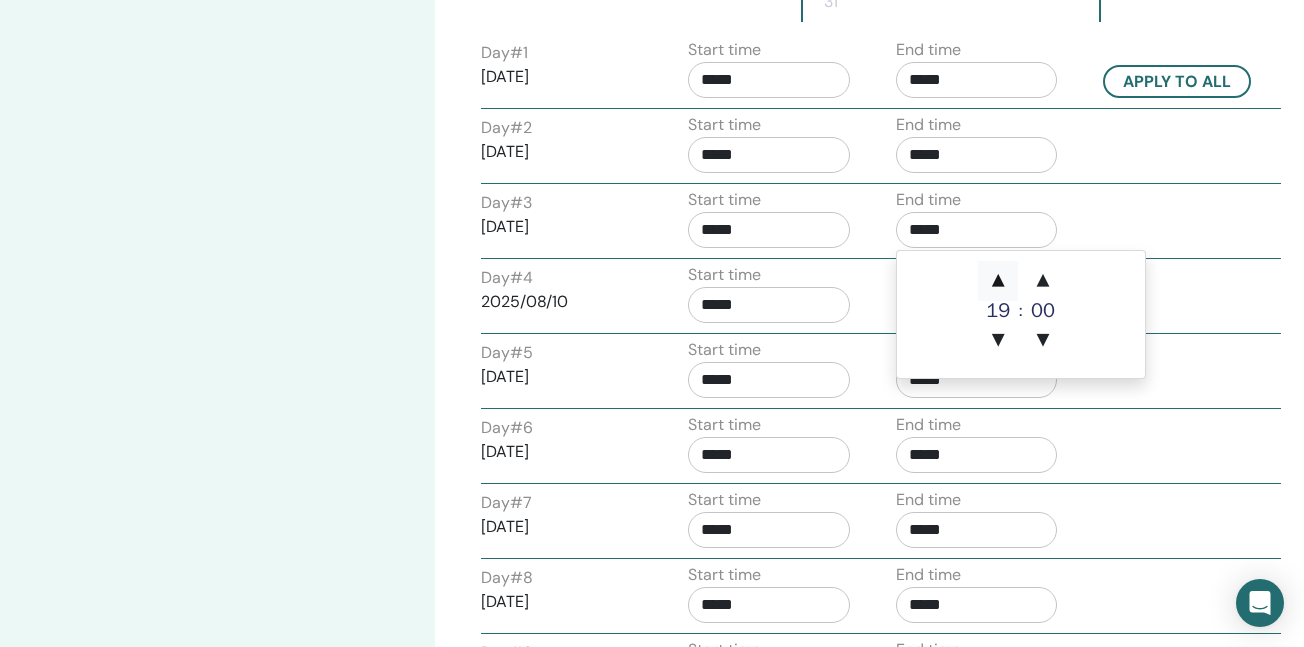 click on "▲" at bounding box center (998, 281) 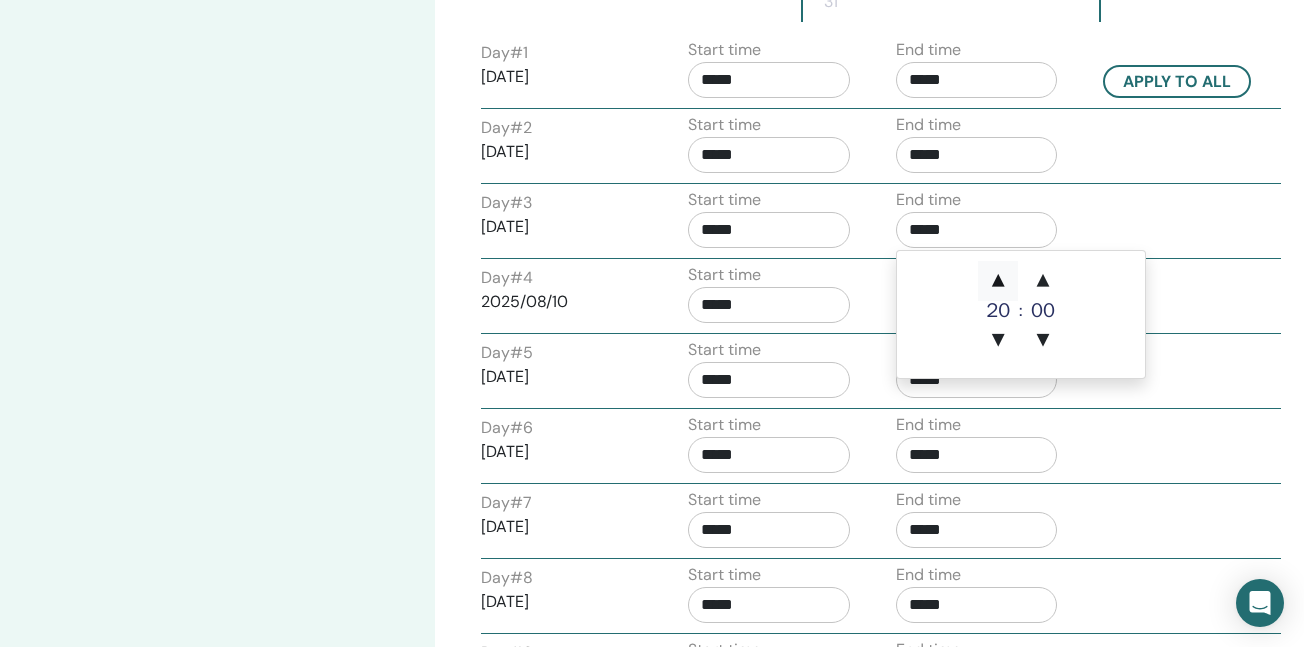 click on "▲" at bounding box center [998, 281] 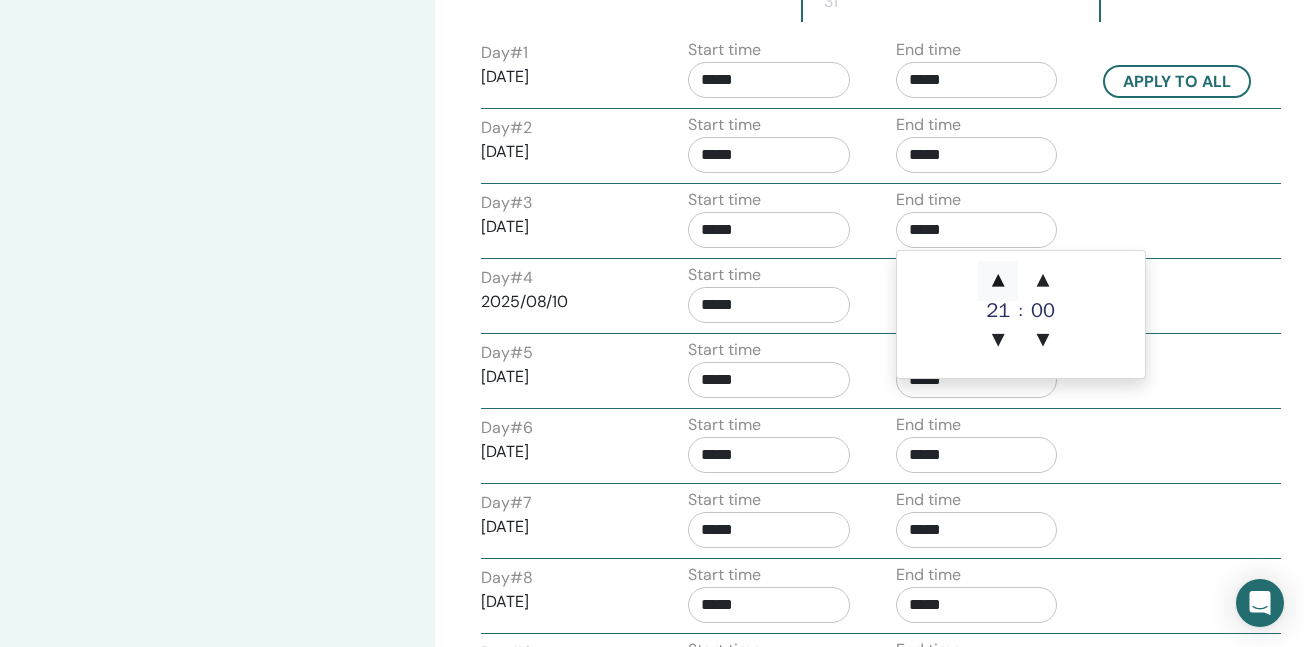 click on "▲" at bounding box center [998, 281] 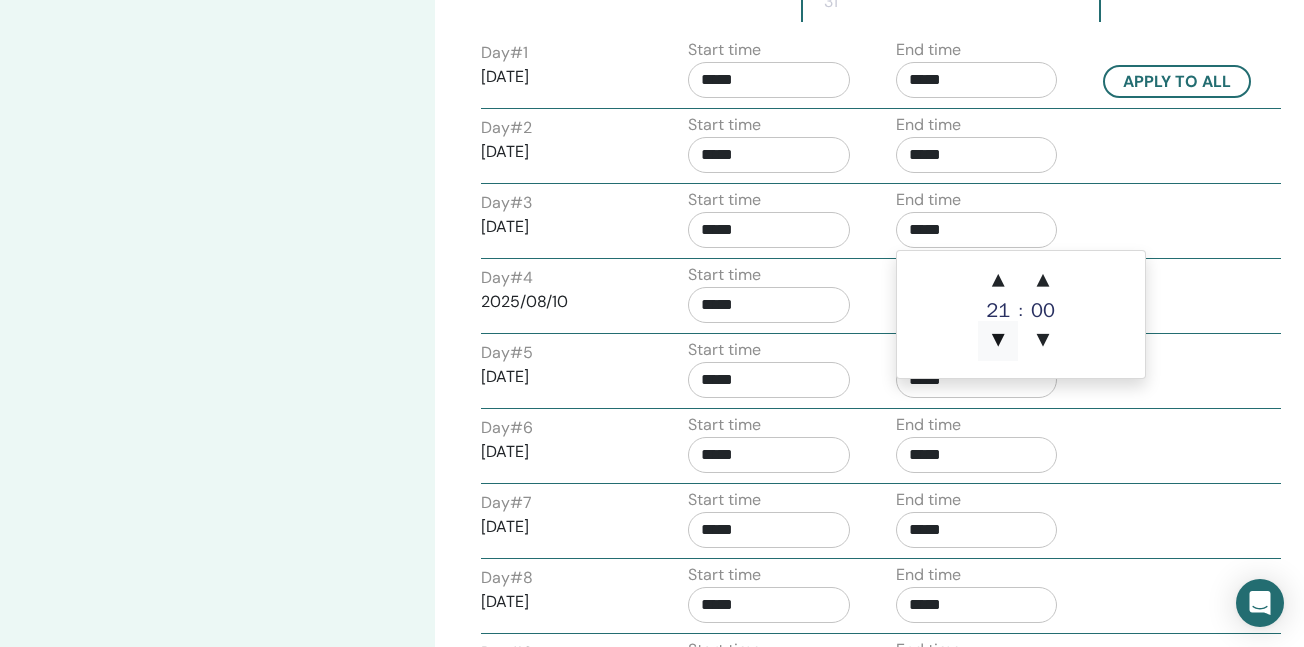 click on "▼" at bounding box center (998, 341) 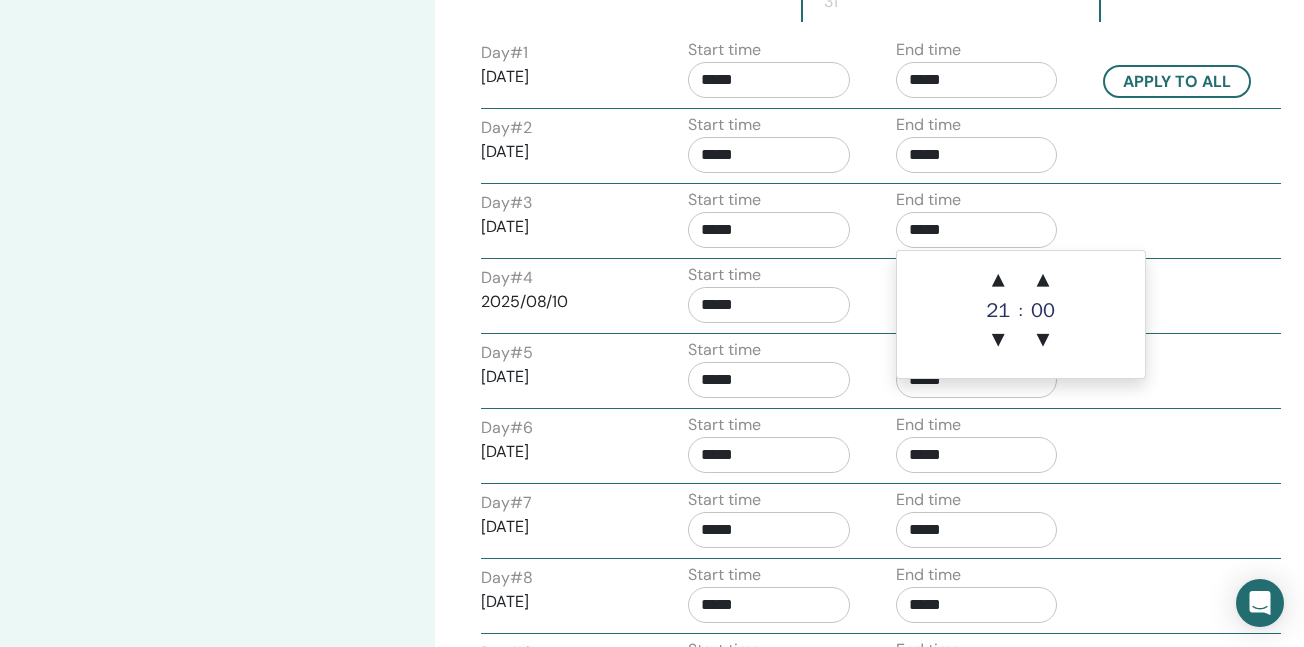 click on "*****" at bounding box center [769, 155] 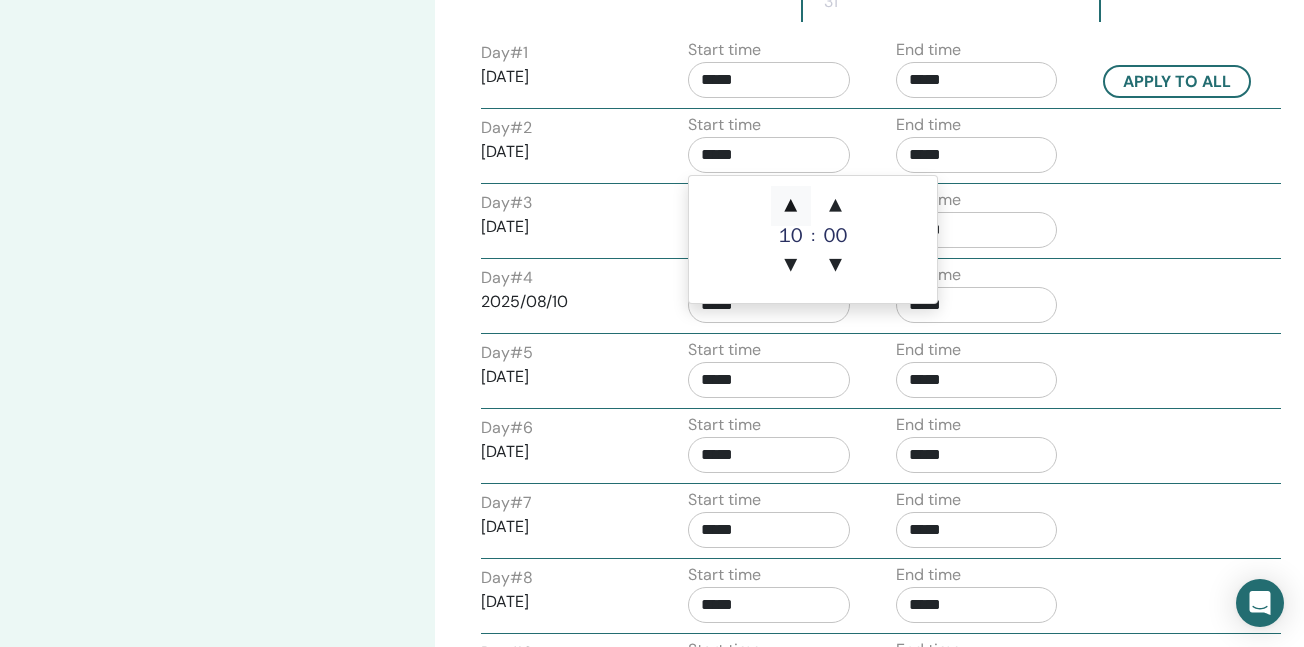 click on "▲" at bounding box center [791, 206] 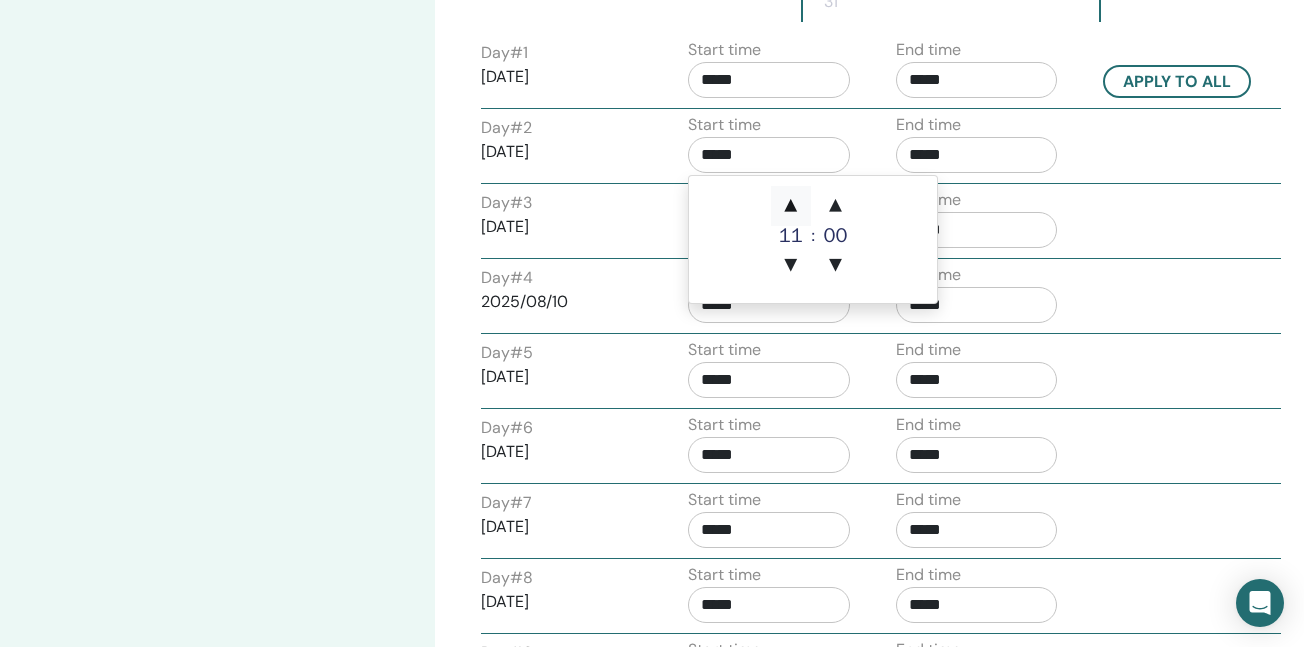 click on "▲" at bounding box center [791, 206] 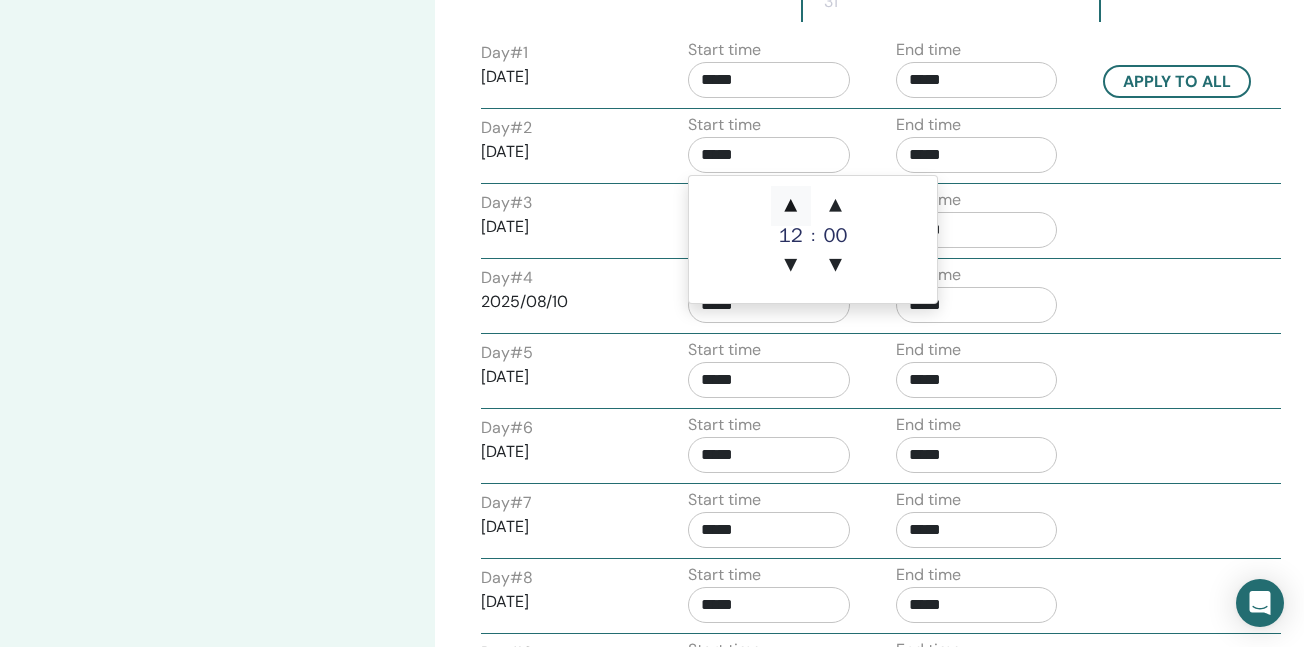 click on "▲" at bounding box center (791, 206) 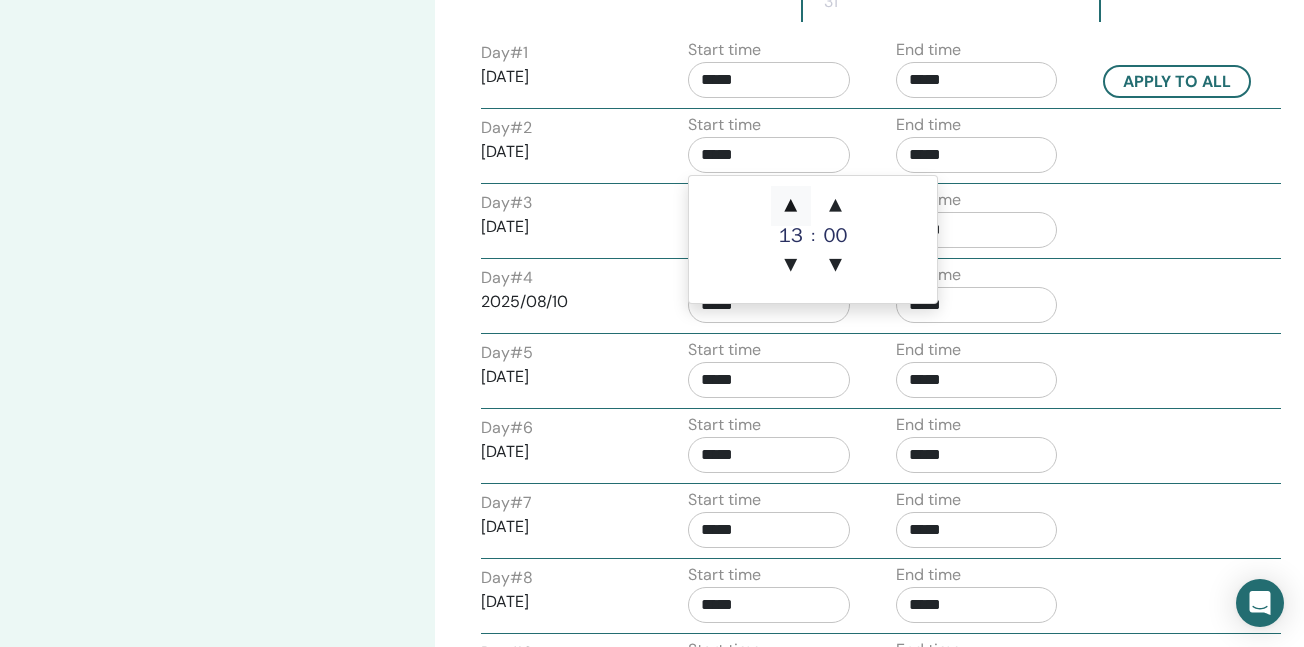click on "▲" at bounding box center (791, 206) 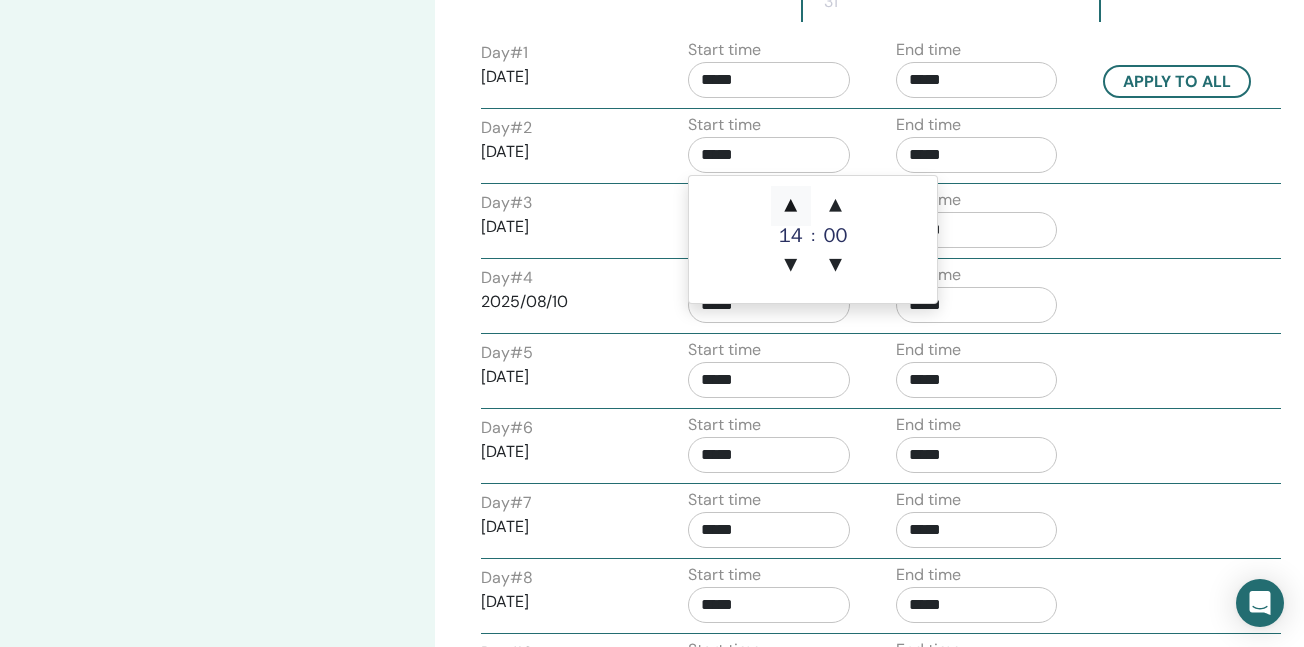 click on "▲" at bounding box center [791, 206] 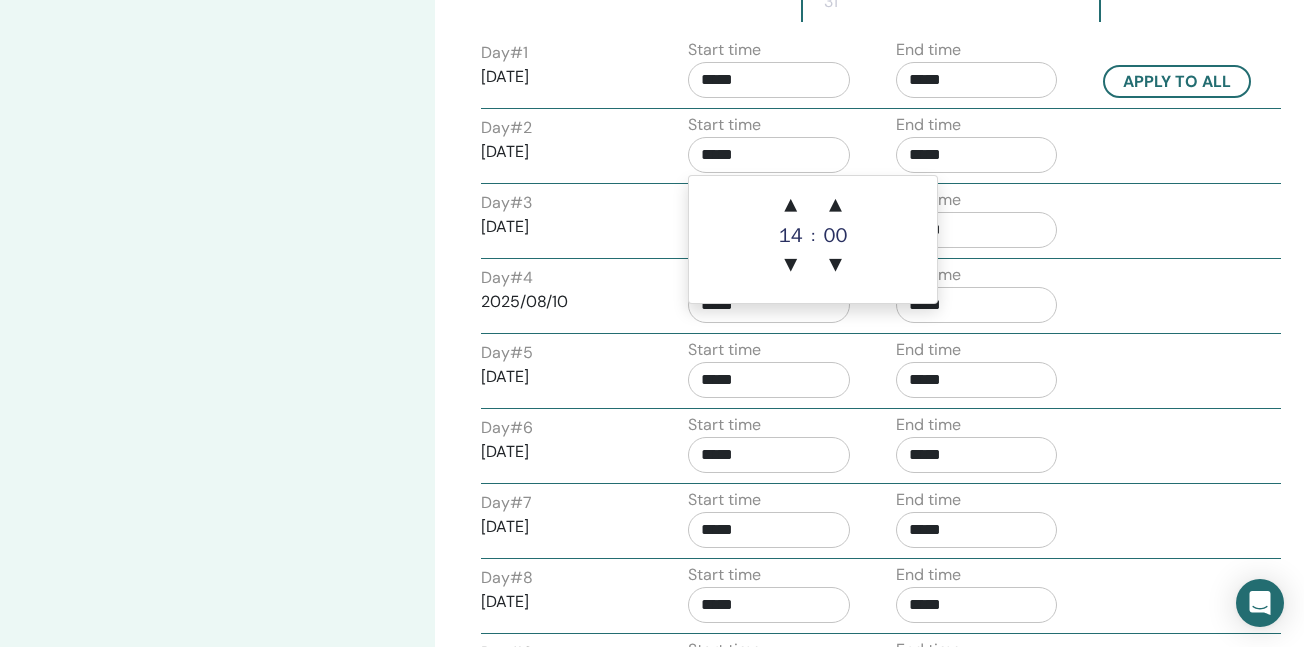 click on "*****" at bounding box center [977, 155] 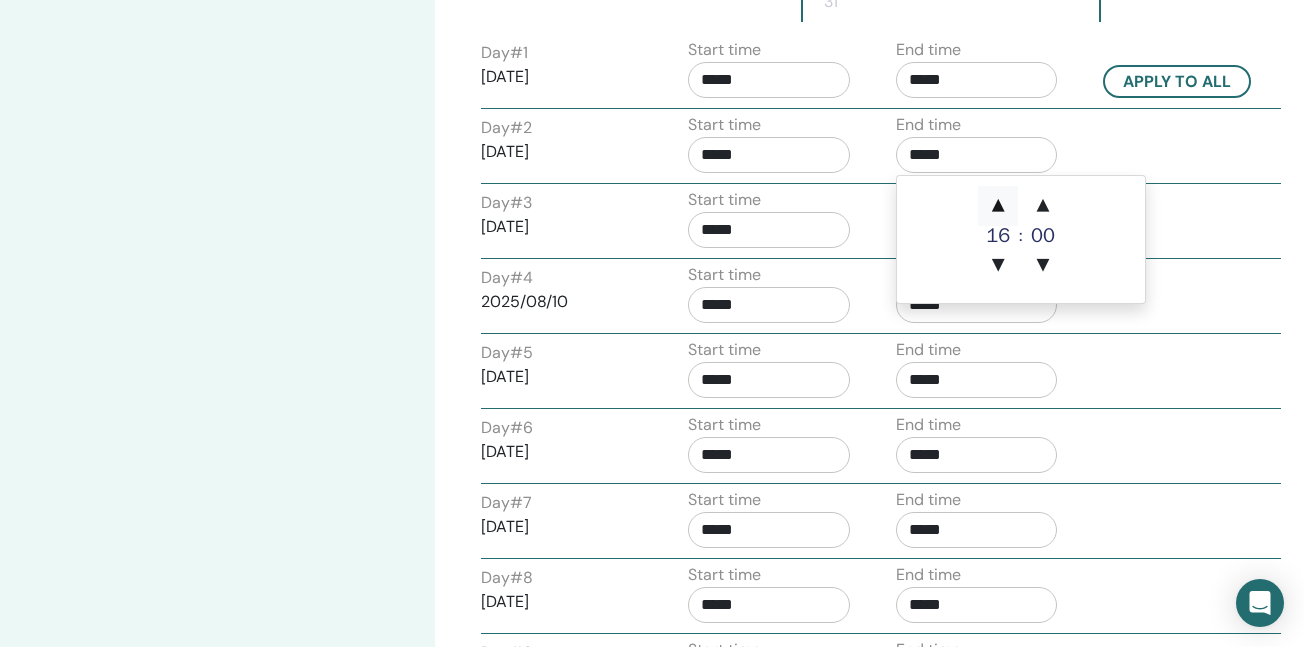 click on "▲" at bounding box center [998, 206] 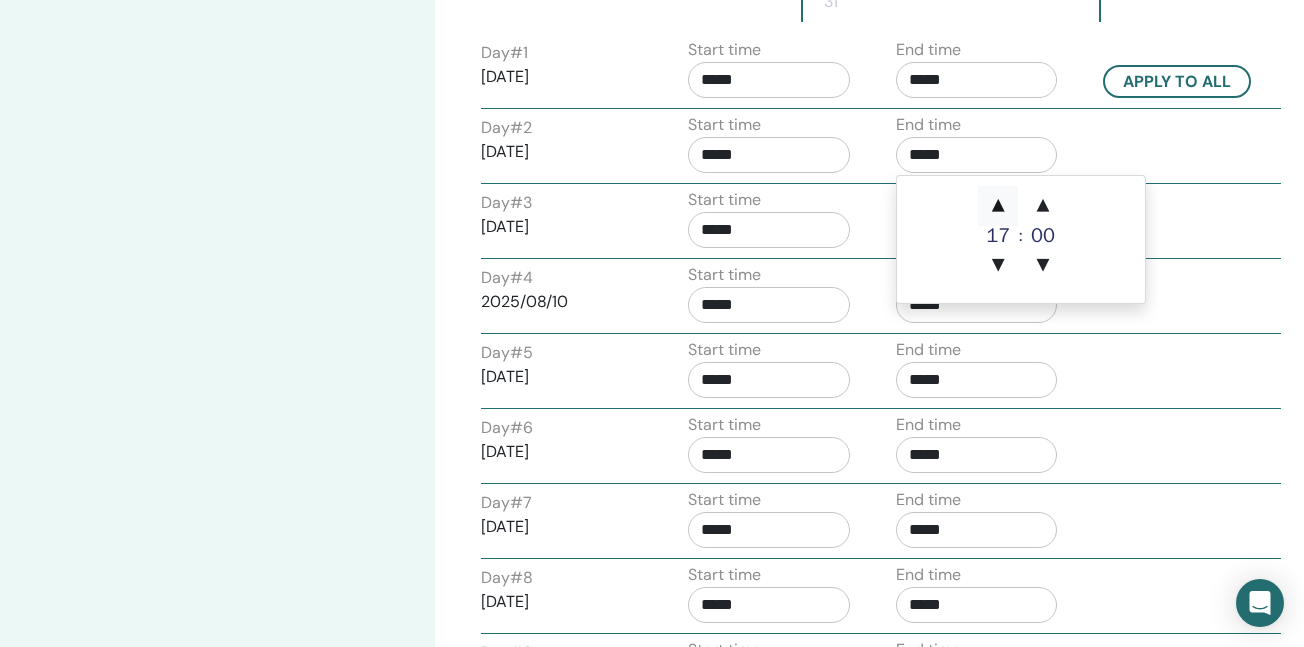 click on "▲" at bounding box center [998, 206] 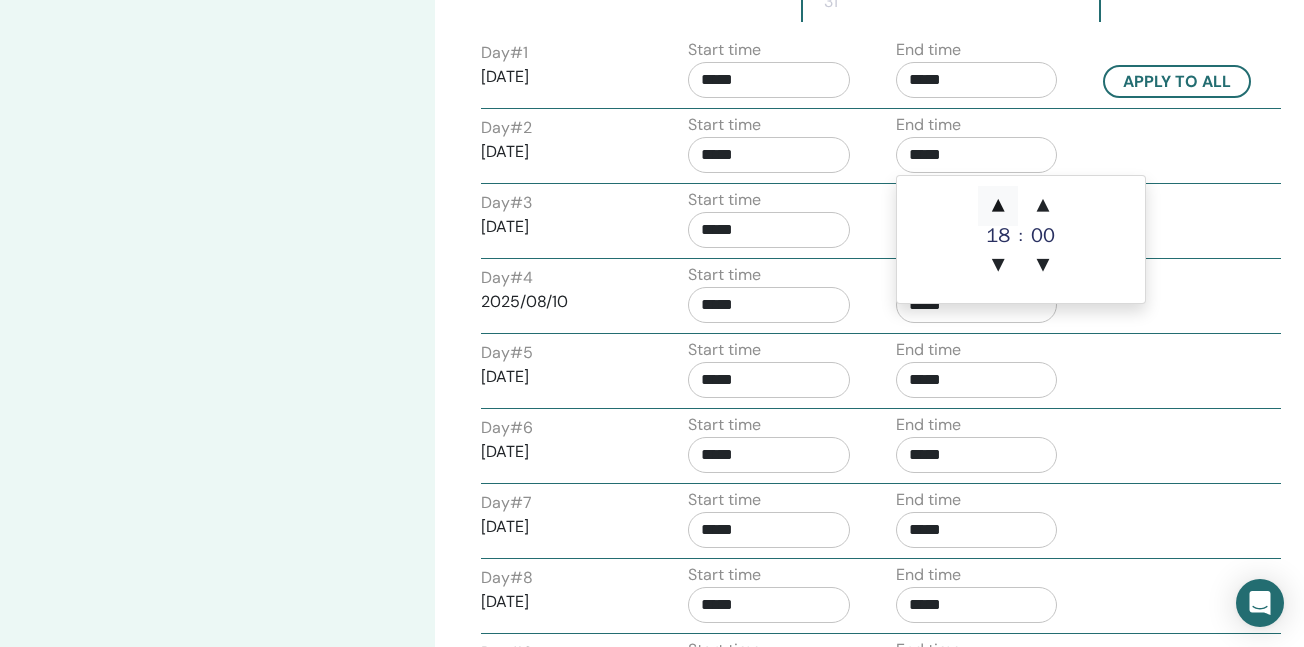 click on "▲" at bounding box center [998, 206] 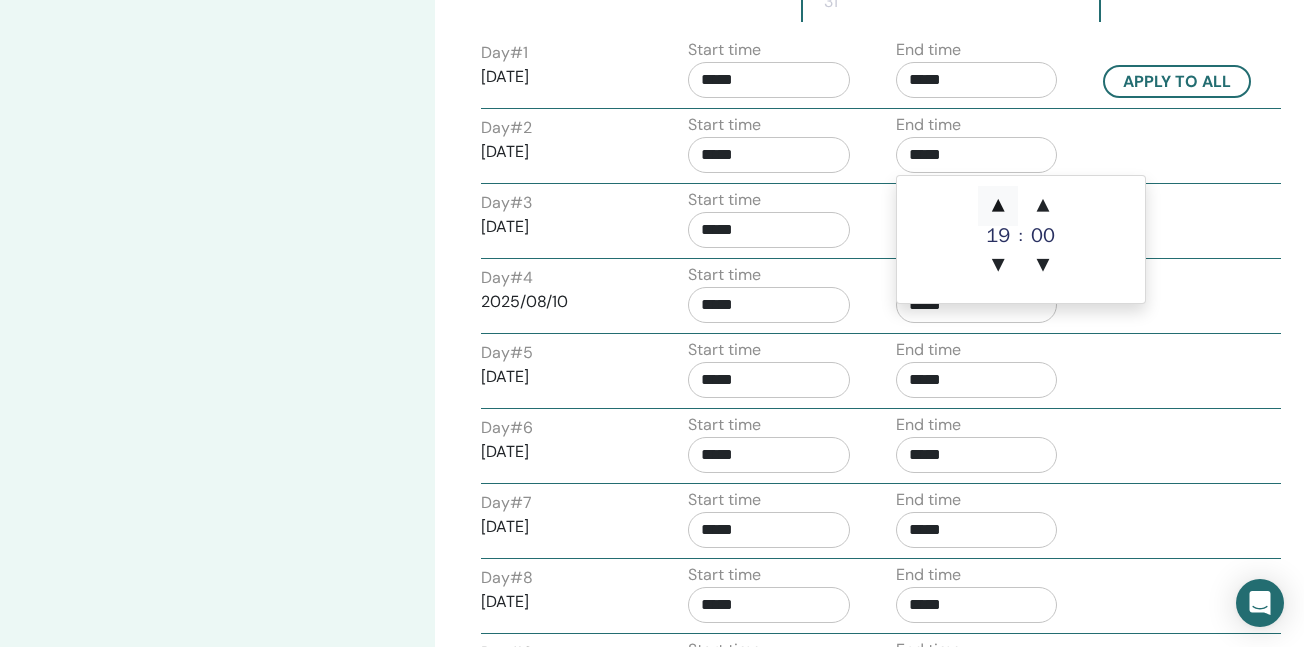 click on "▲" at bounding box center [998, 206] 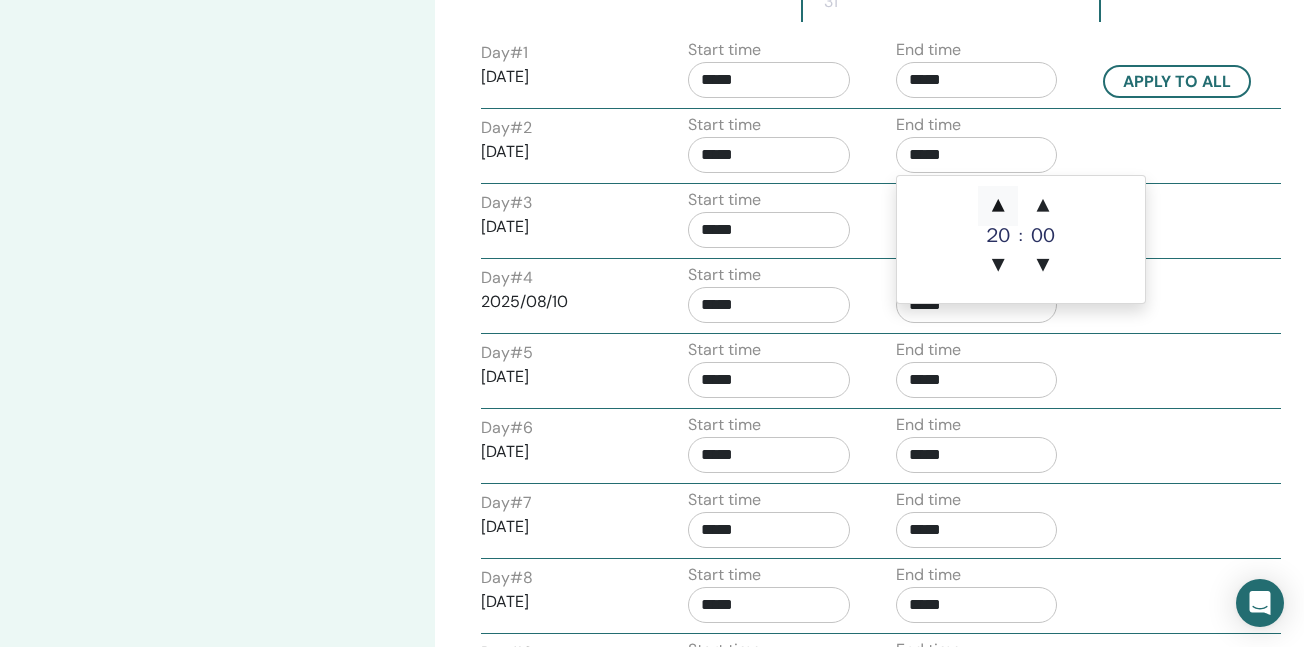click on "▲" at bounding box center [998, 206] 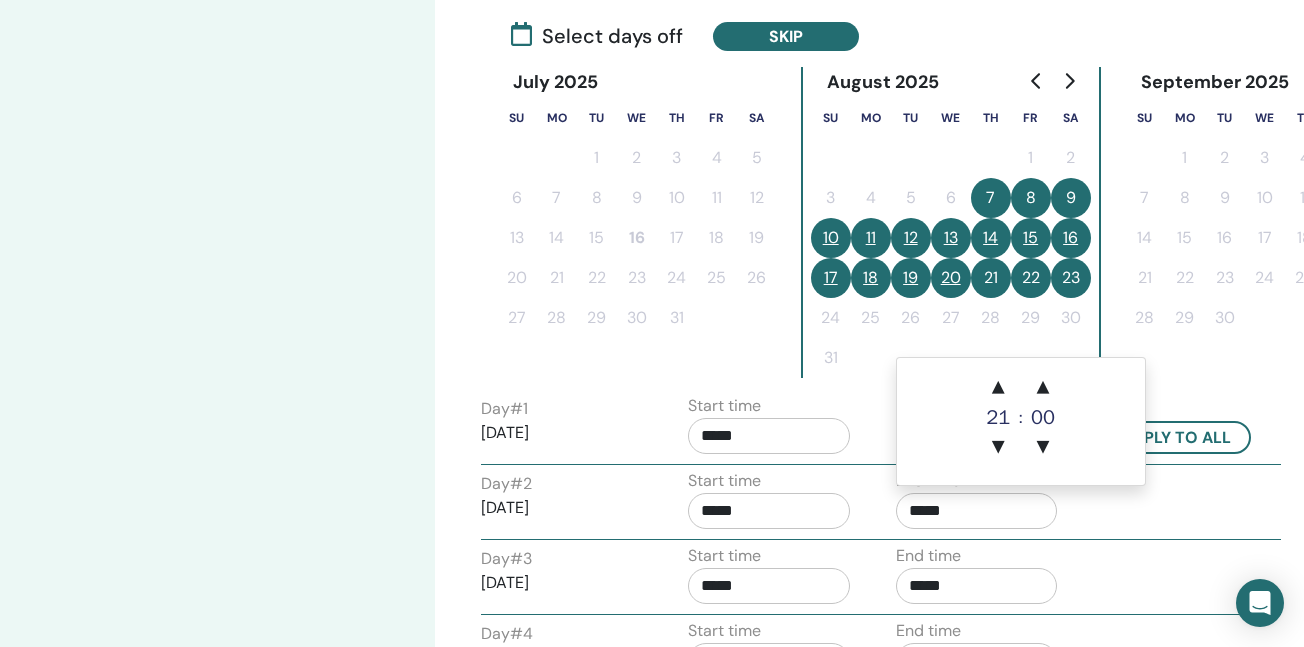 scroll, scrollTop: 465, scrollLeft: 0, axis: vertical 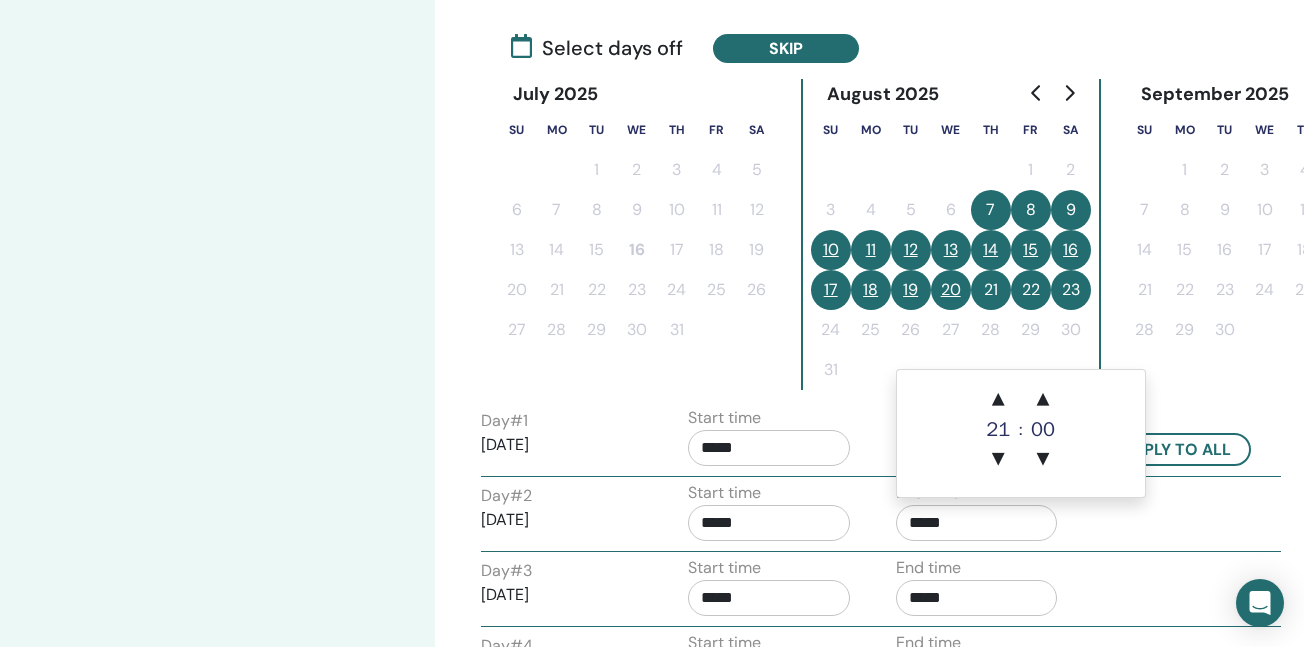 click on "15" at bounding box center [1031, 250] 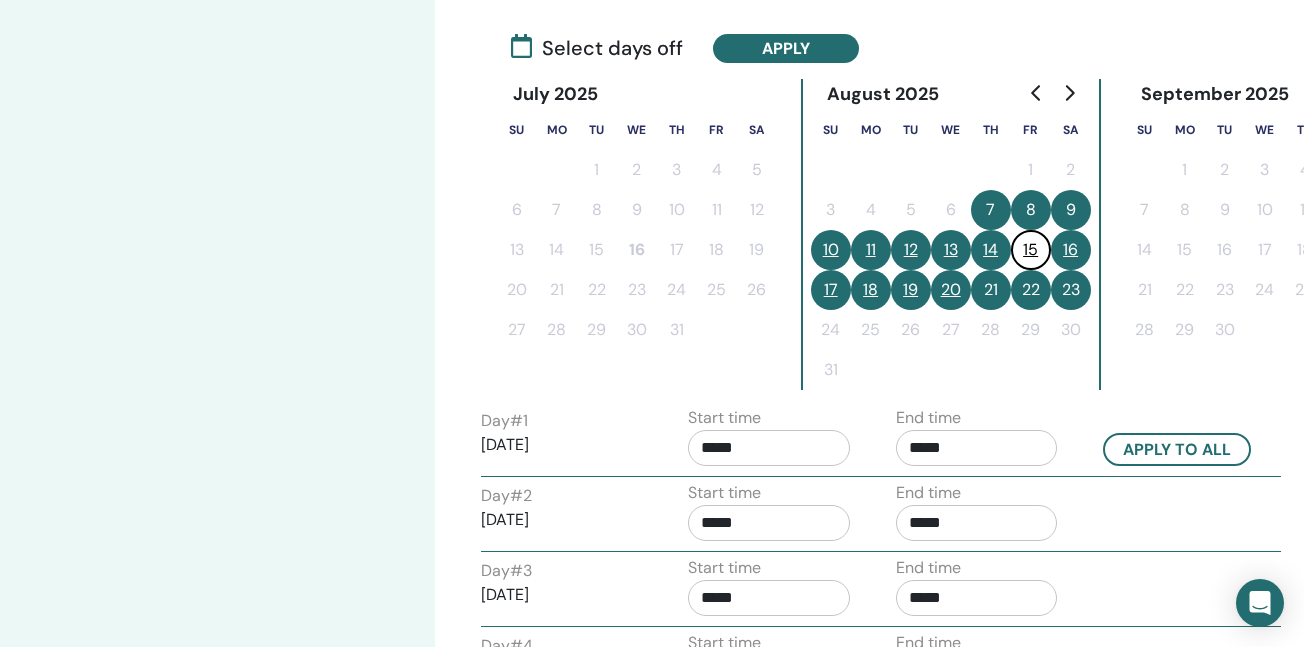 click on "16" at bounding box center (1071, 250) 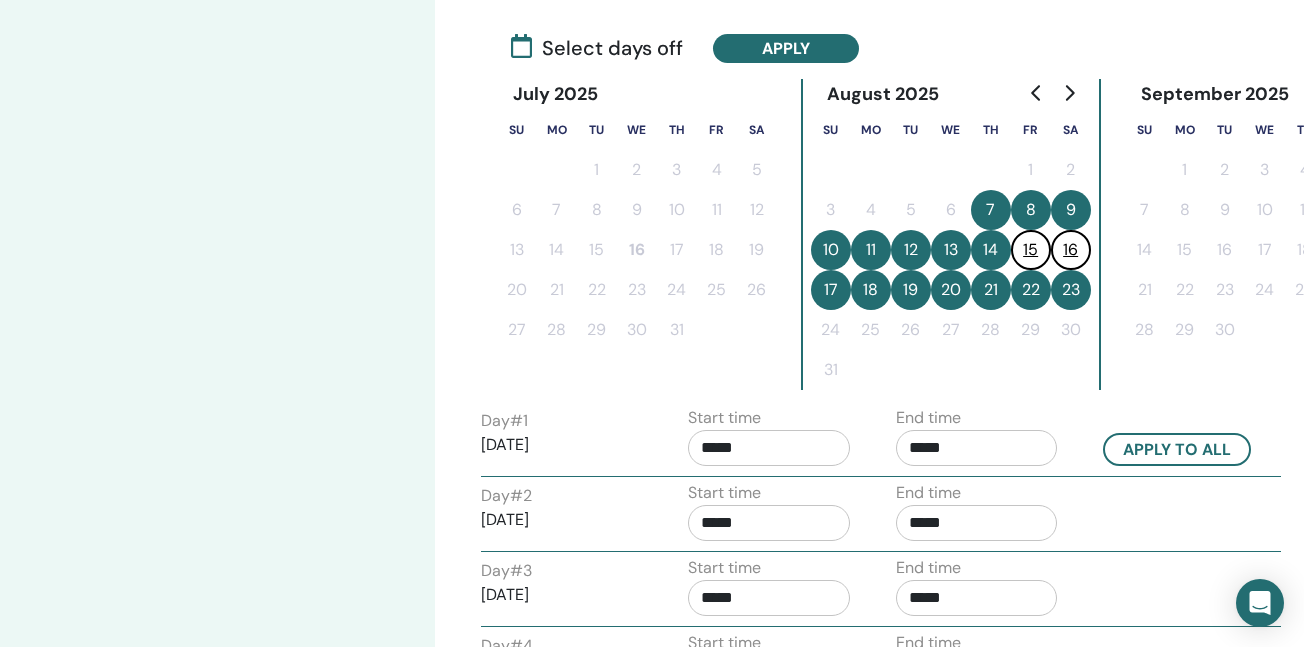 click on "17" at bounding box center (831, 290) 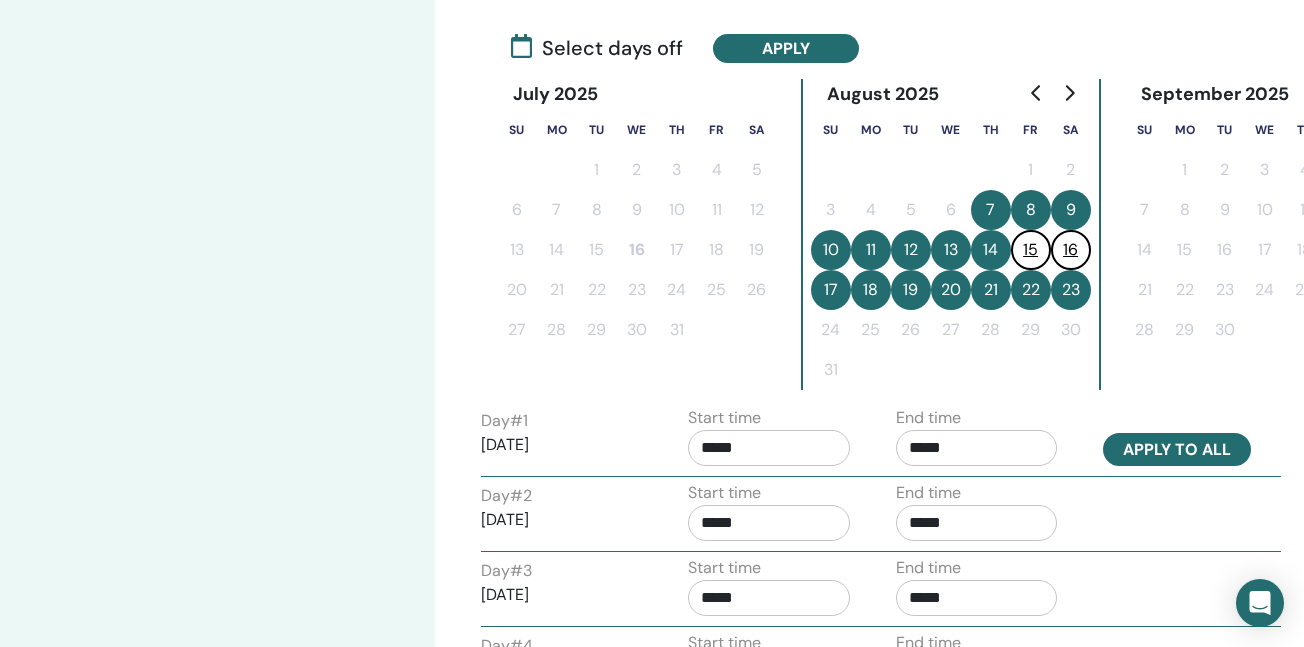 click on "Apply to all" at bounding box center (1177, 449) 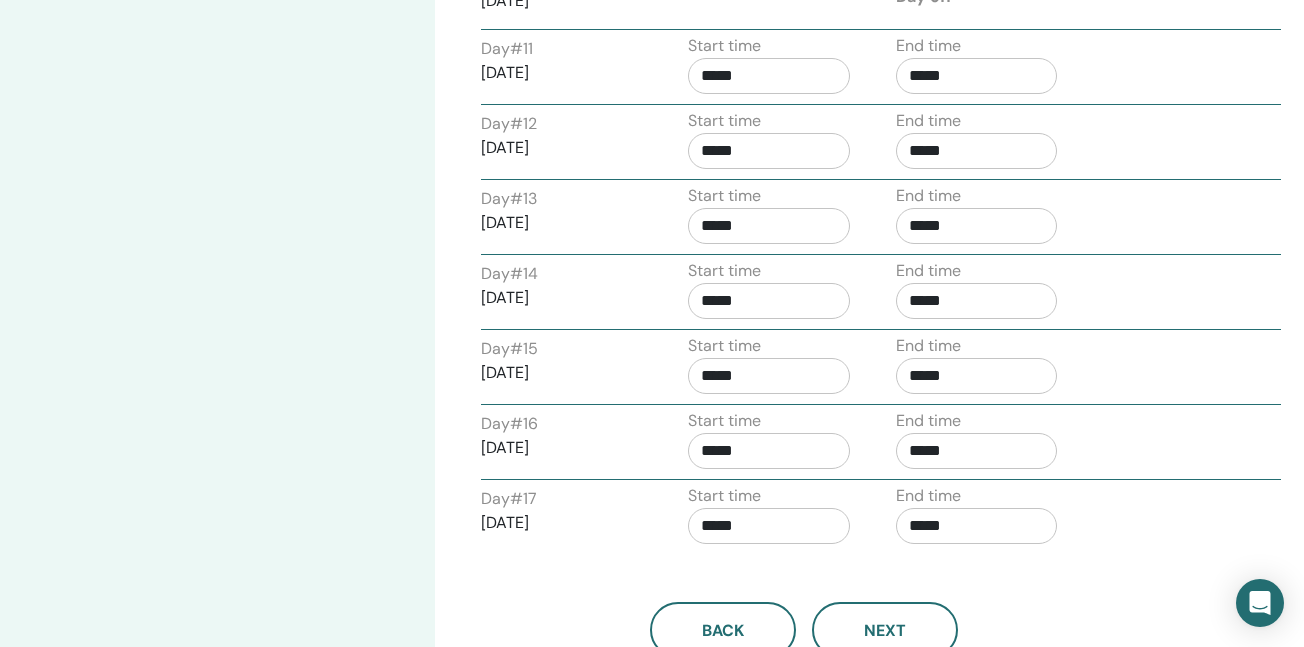 scroll, scrollTop: 1584, scrollLeft: 0, axis: vertical 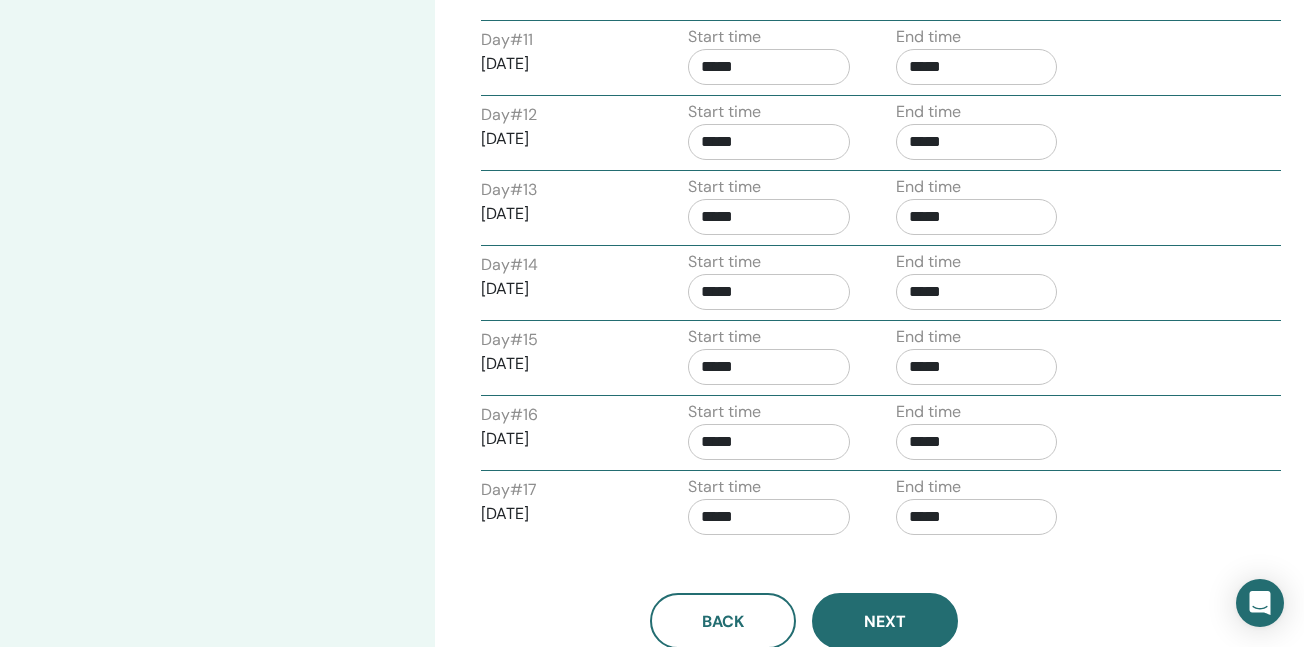 click on "Next" at bounding box center (885, 621) 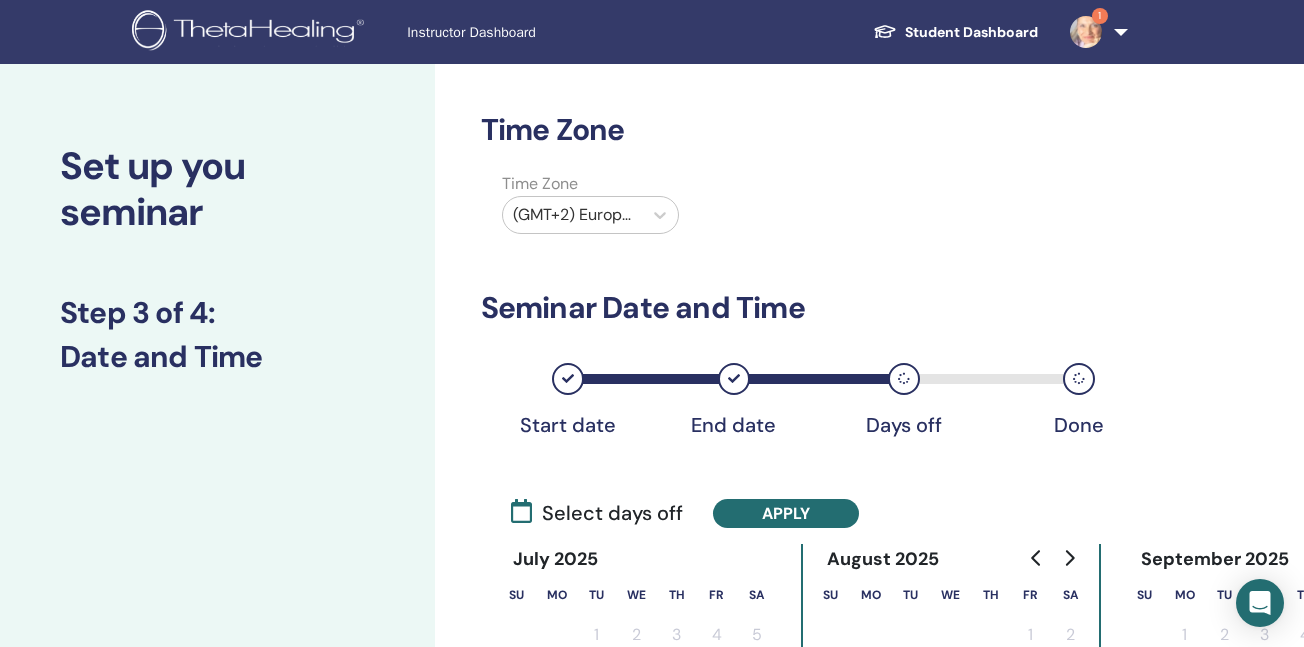 scroll, scrollTop: 0, scrollLeft: 0, axis: both 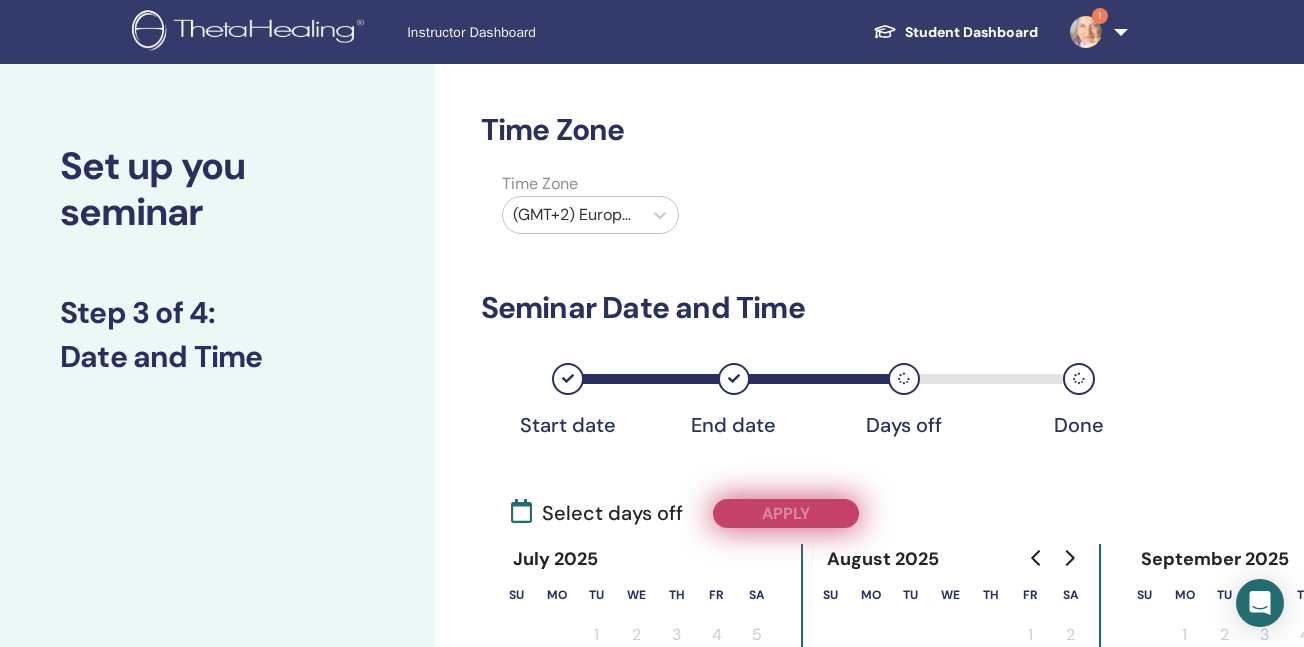 click on "Apply" at bounding box center (786, 513) 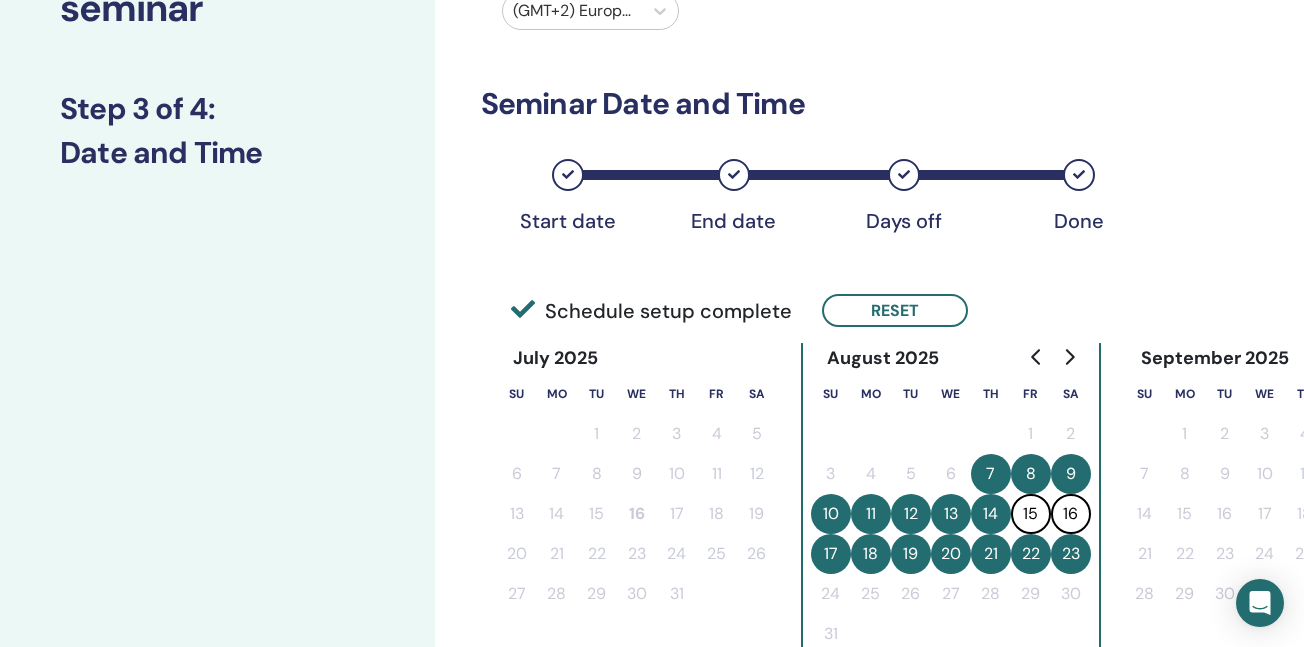 scroll, scrollTop: 203, scrollLeft: 0, axis: vertical 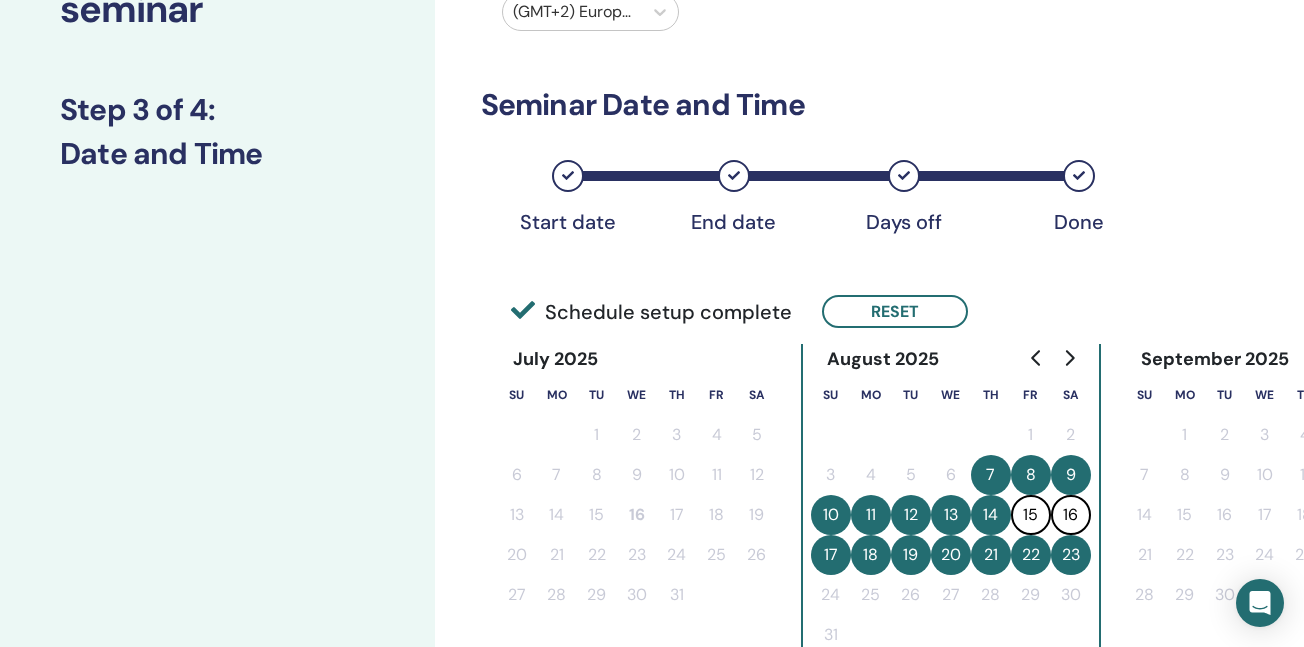 click on "17" at bounding box center [831, 555] 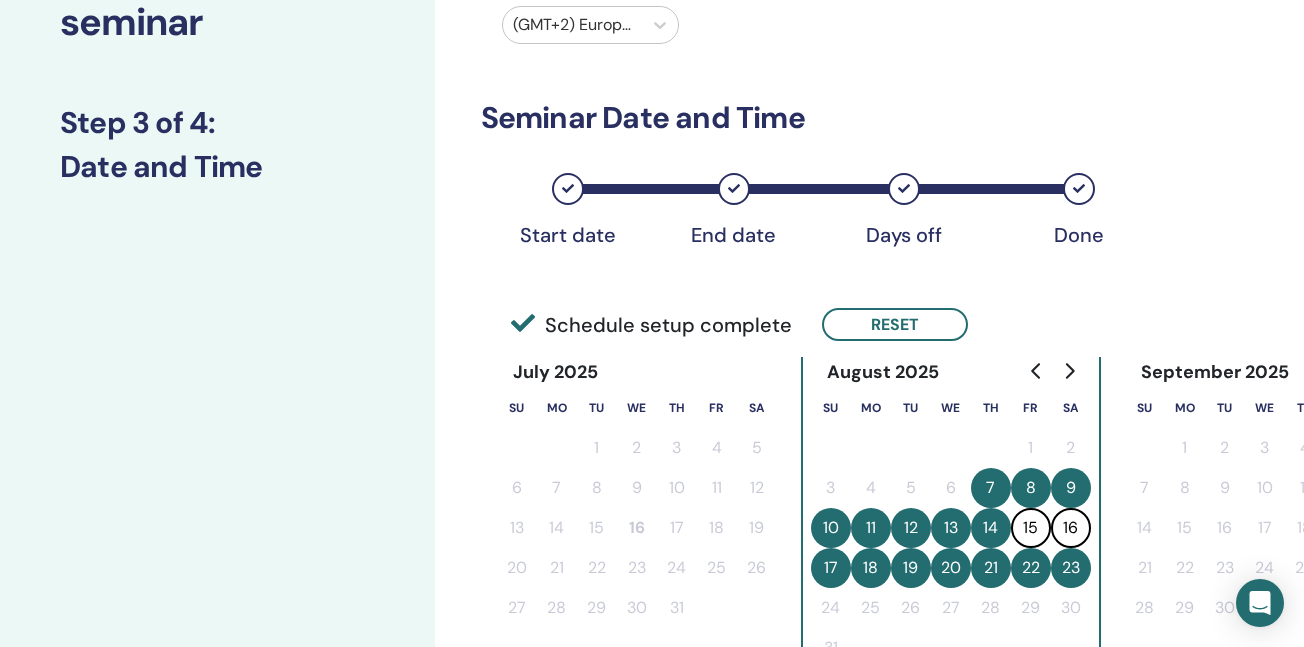 scroll, scrollTop: 181, scrollLeft: 0, axis: vertical 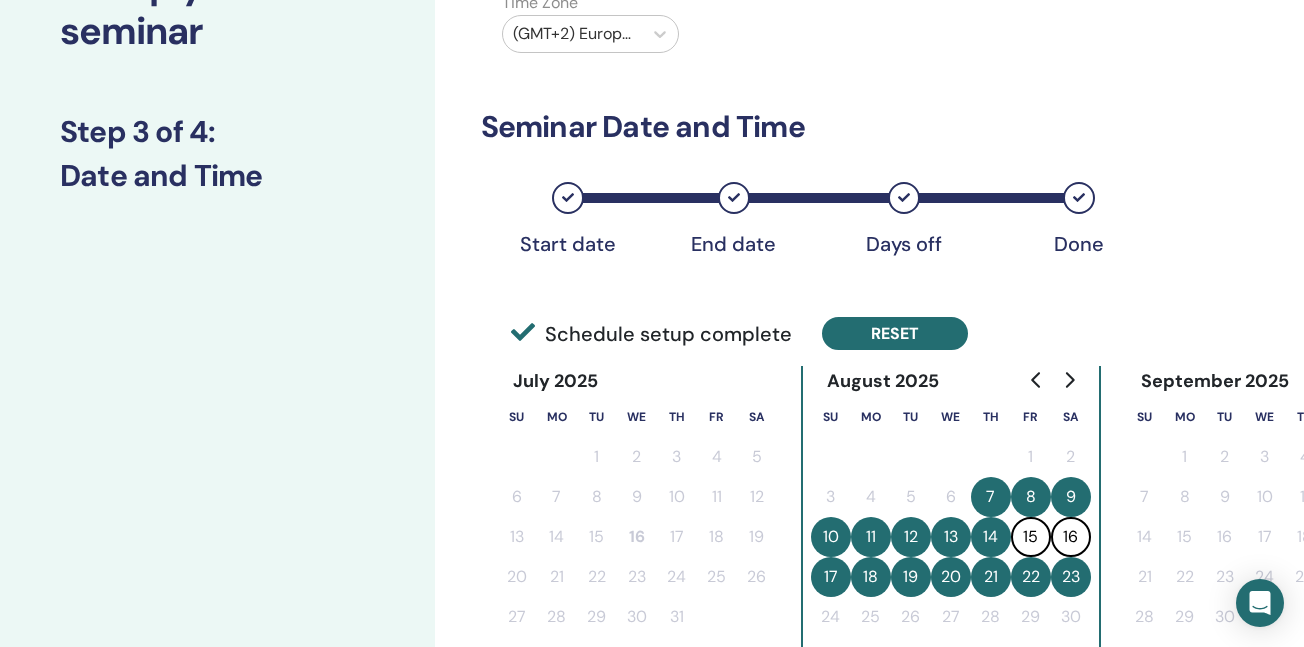click on "Reset" at bounding box center [895, 333] 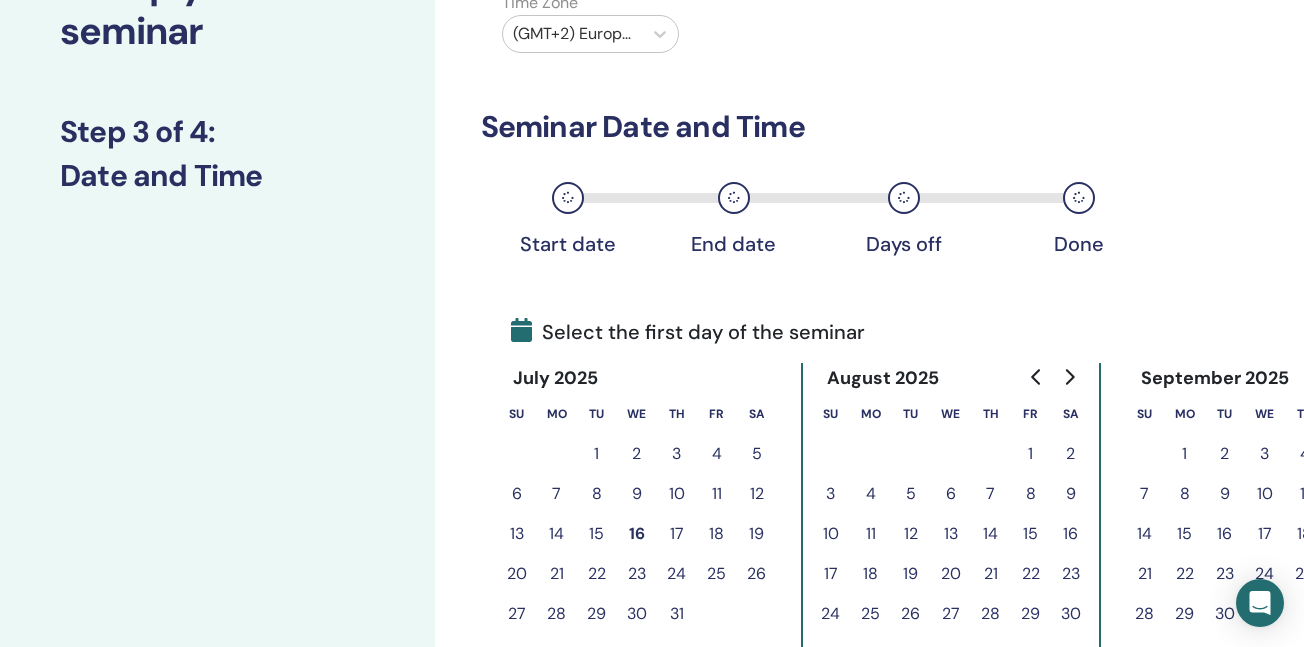 click on "7" at bounding box center [991, 494] 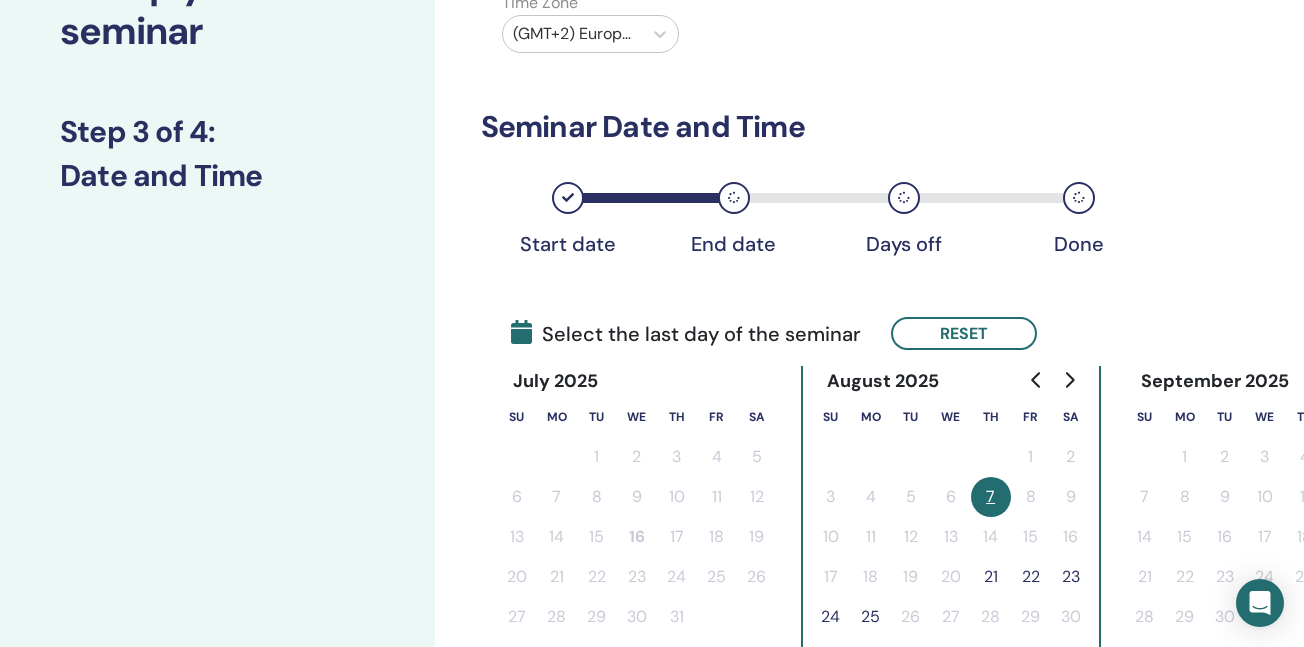 click on "25" at bounding box center (871, 617) 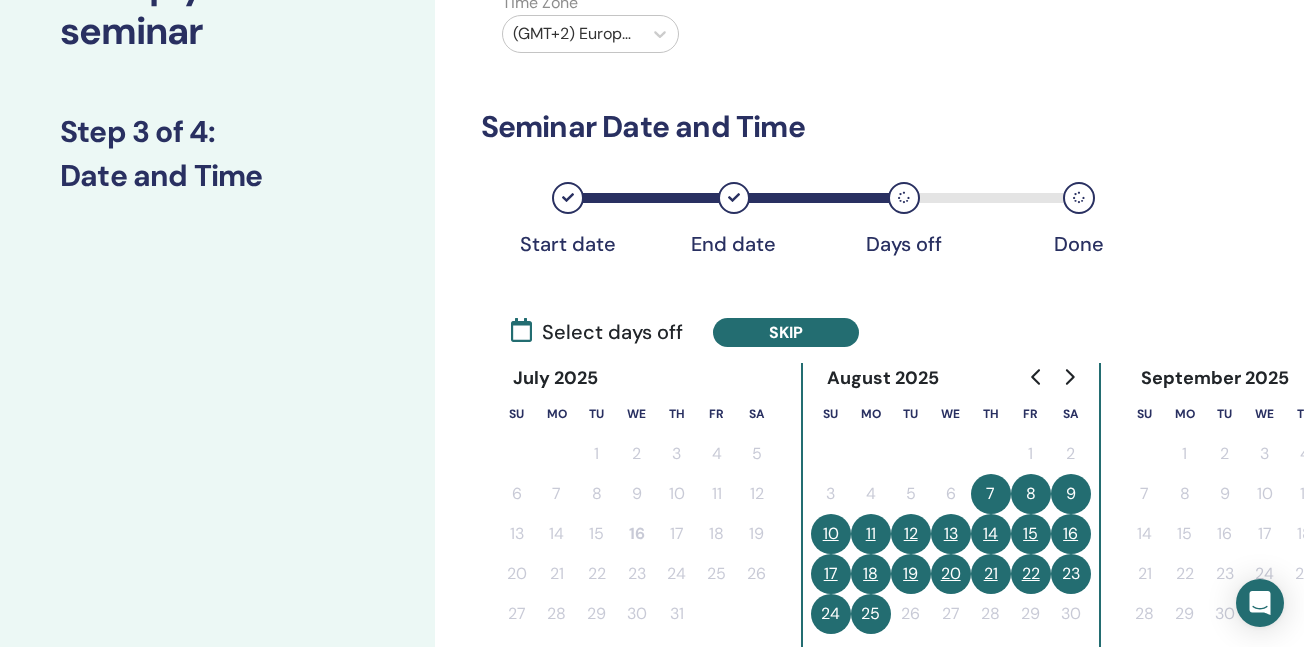 click on "16" at bounding box center (1071, 534) 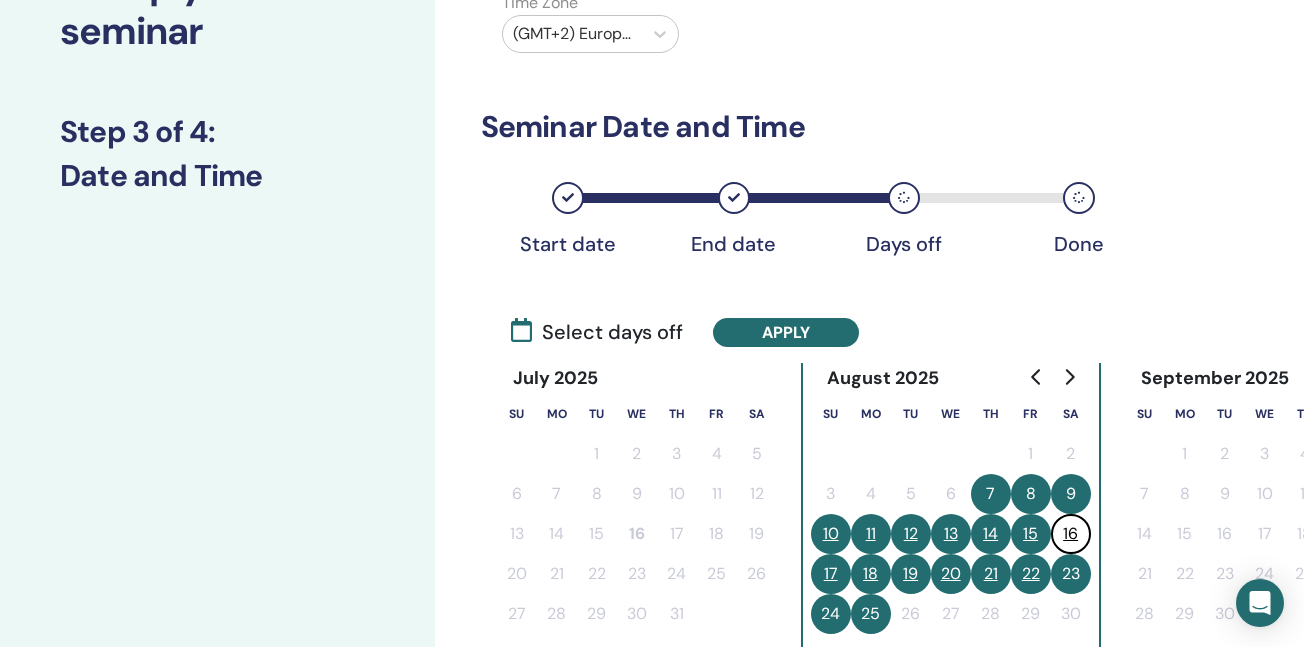 click on "15" at bounding box center (1031, 534) 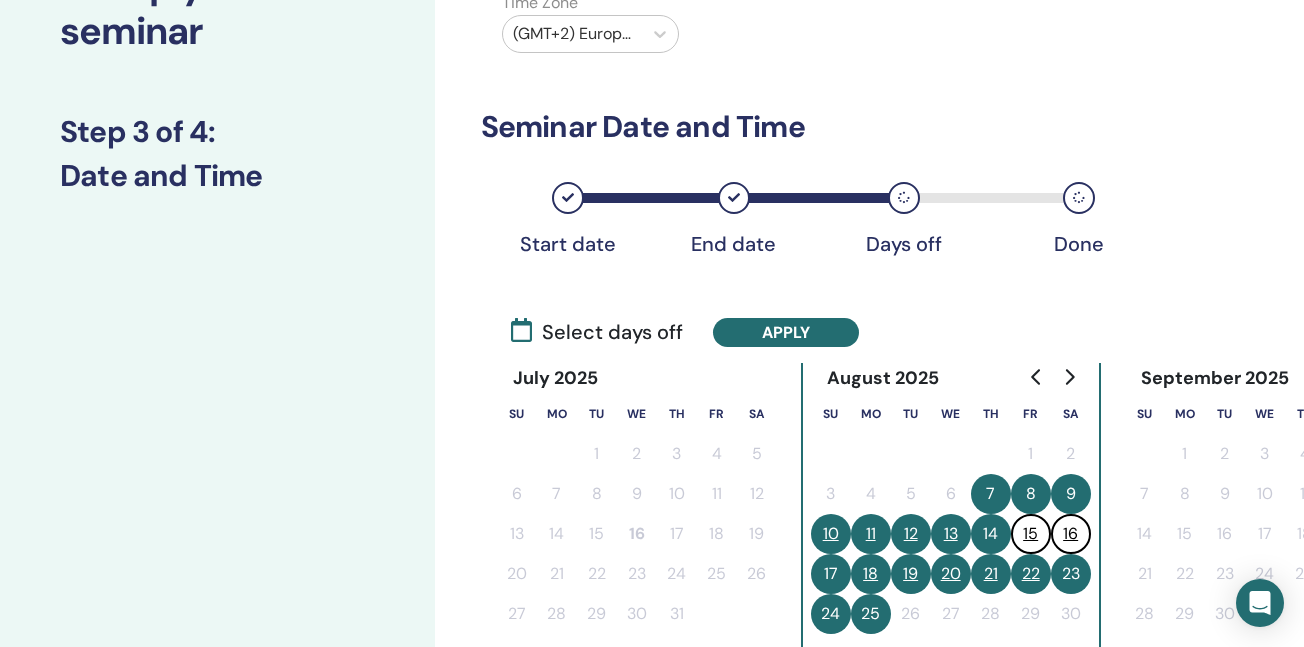 click on "17" at bounding box center [831, 574] 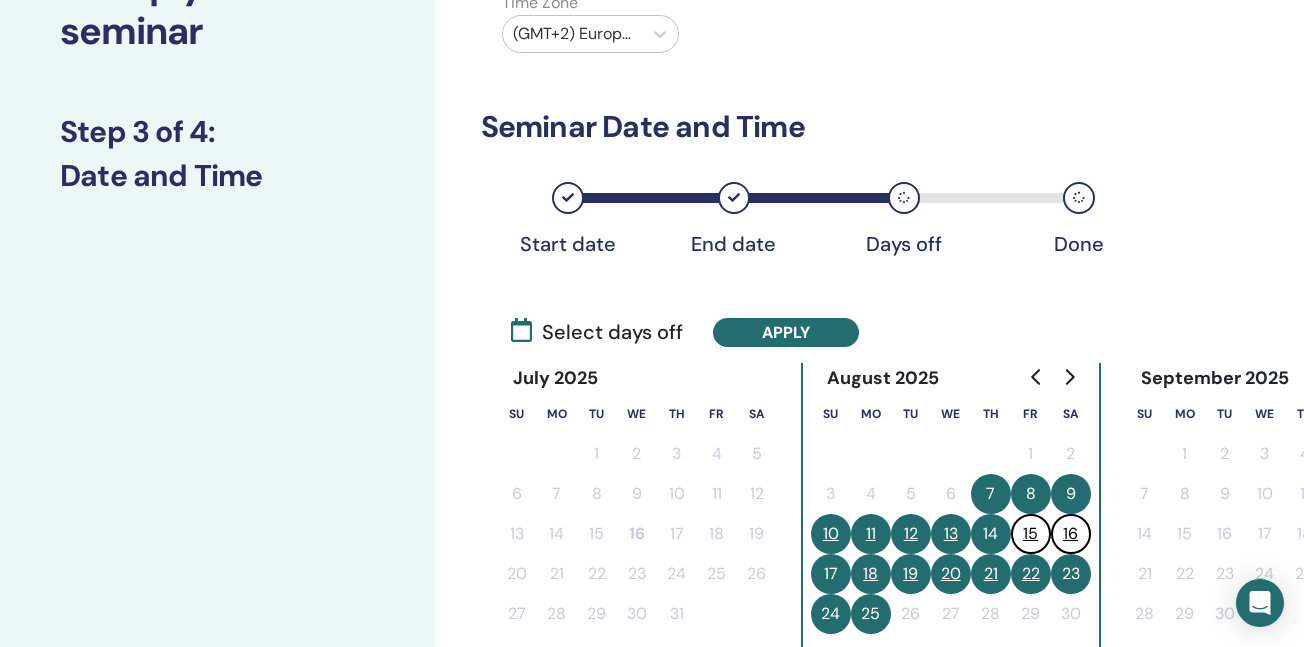 click on "25" at bounding box center [871, 614] 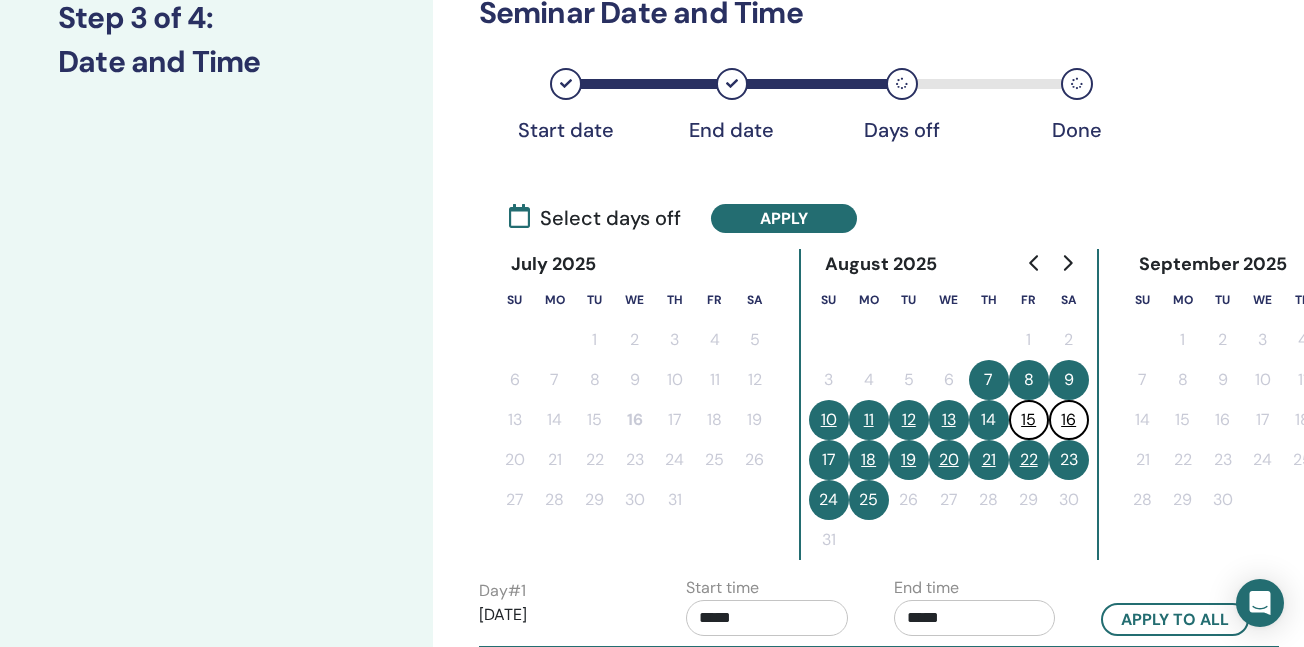 scroll, scrollTop: 283, scrollLeft: 2, axis: both 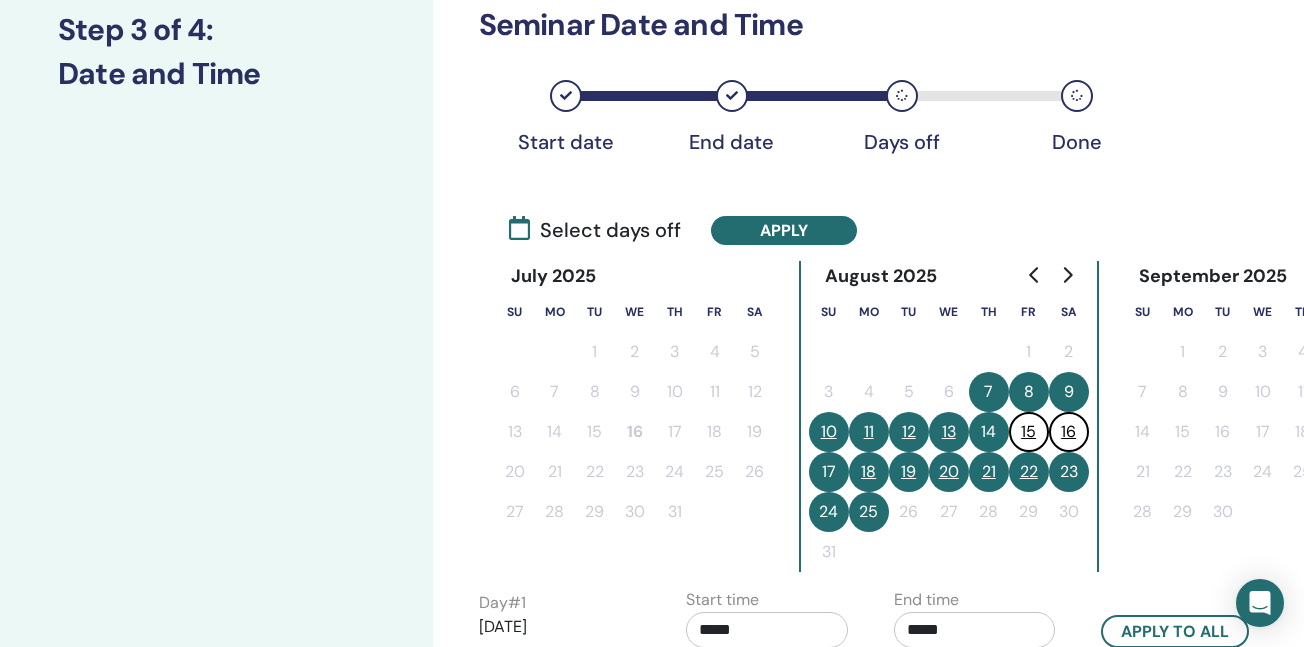 click on "25" at bounding box center (869, 512) 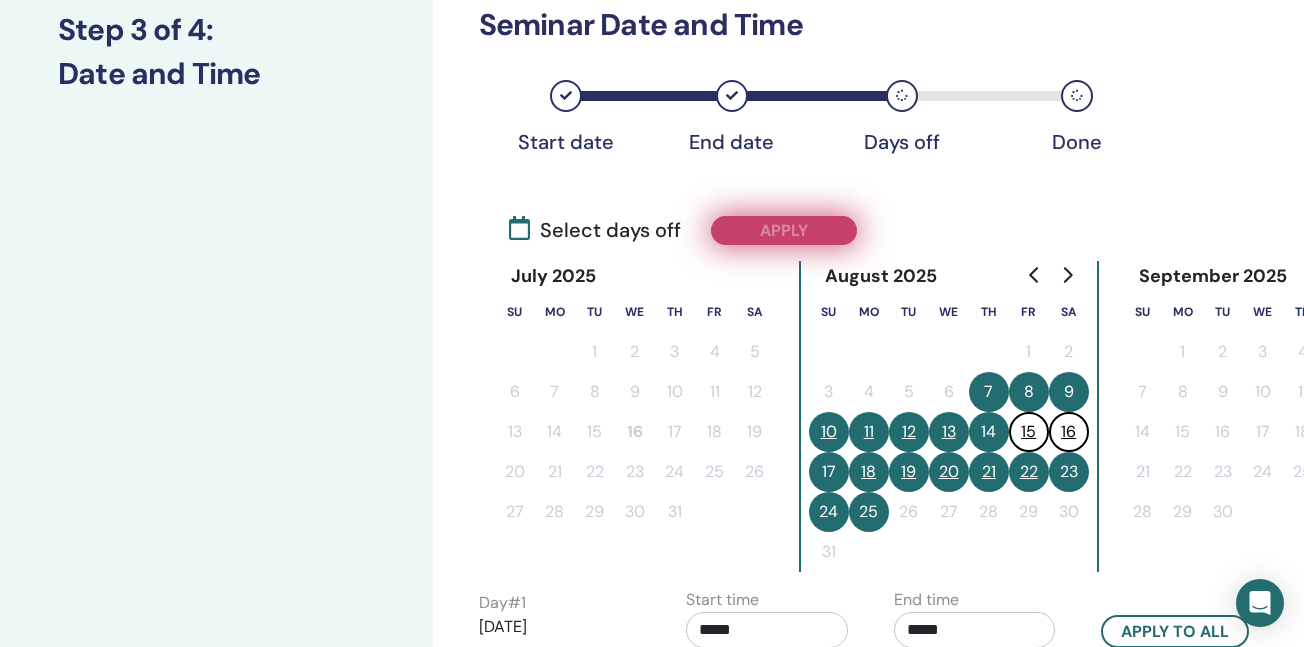 click on "Apply" at bounding box center (784, 230) 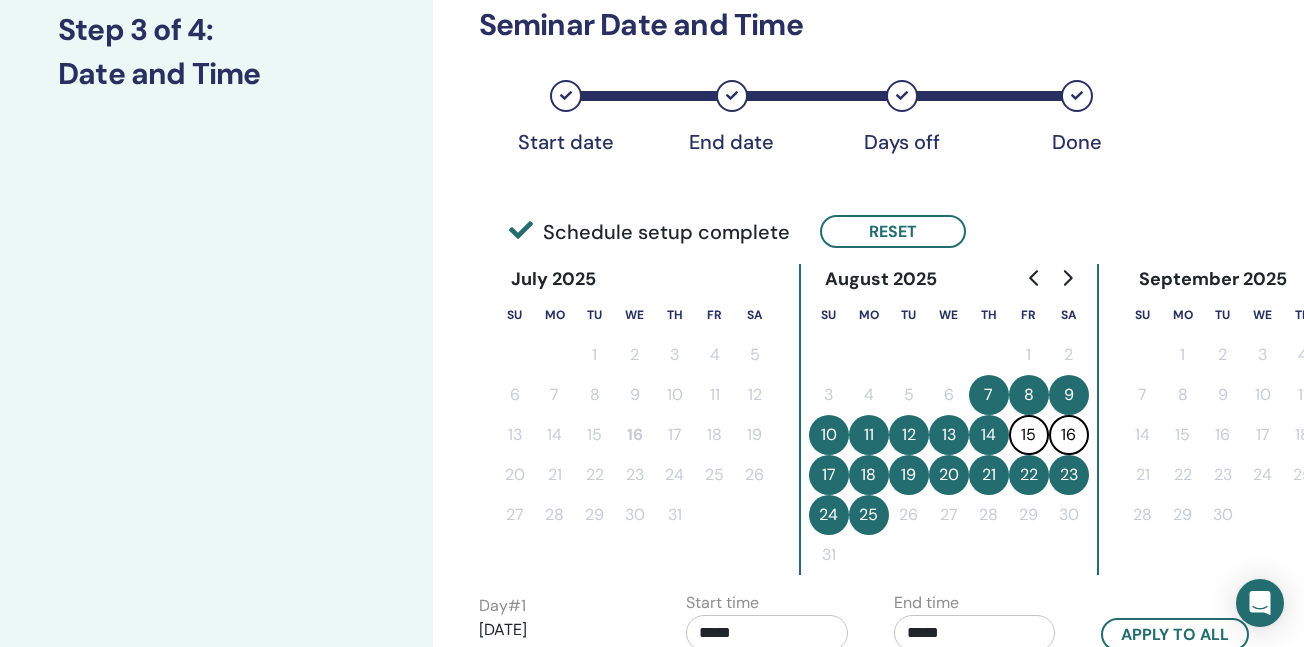 click on "17" at bounding box center (829, 475) 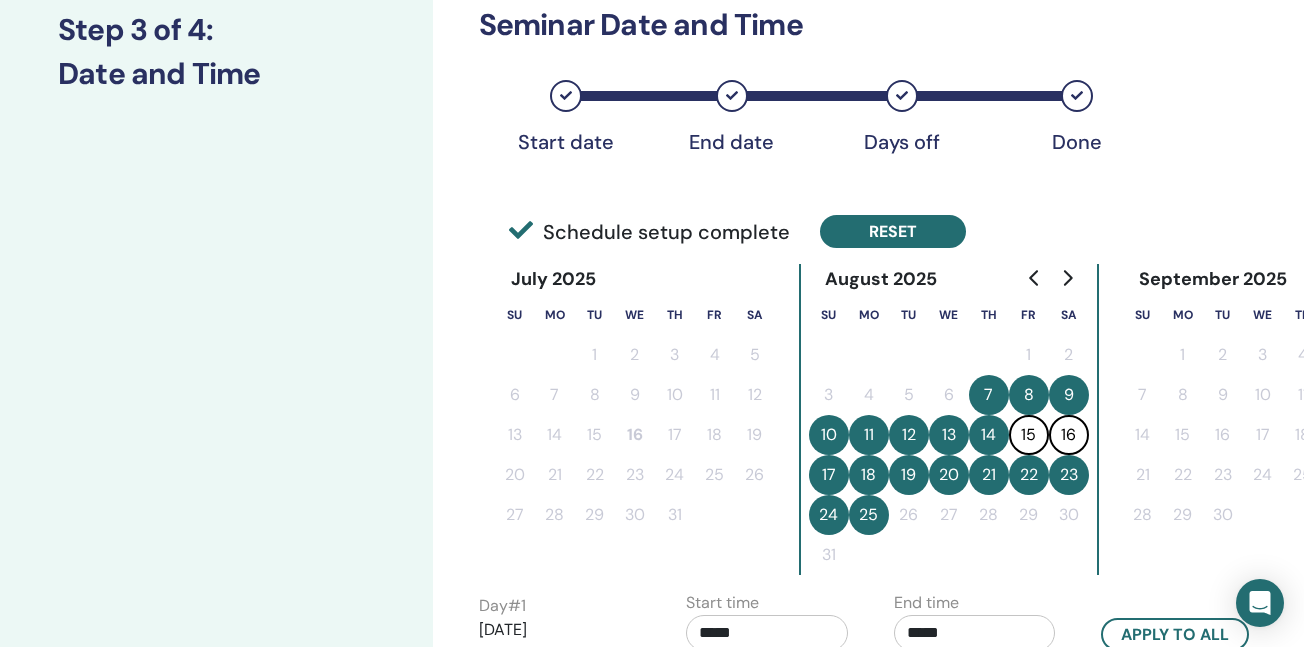 click on "Reset" at bounding box center [893, 231] 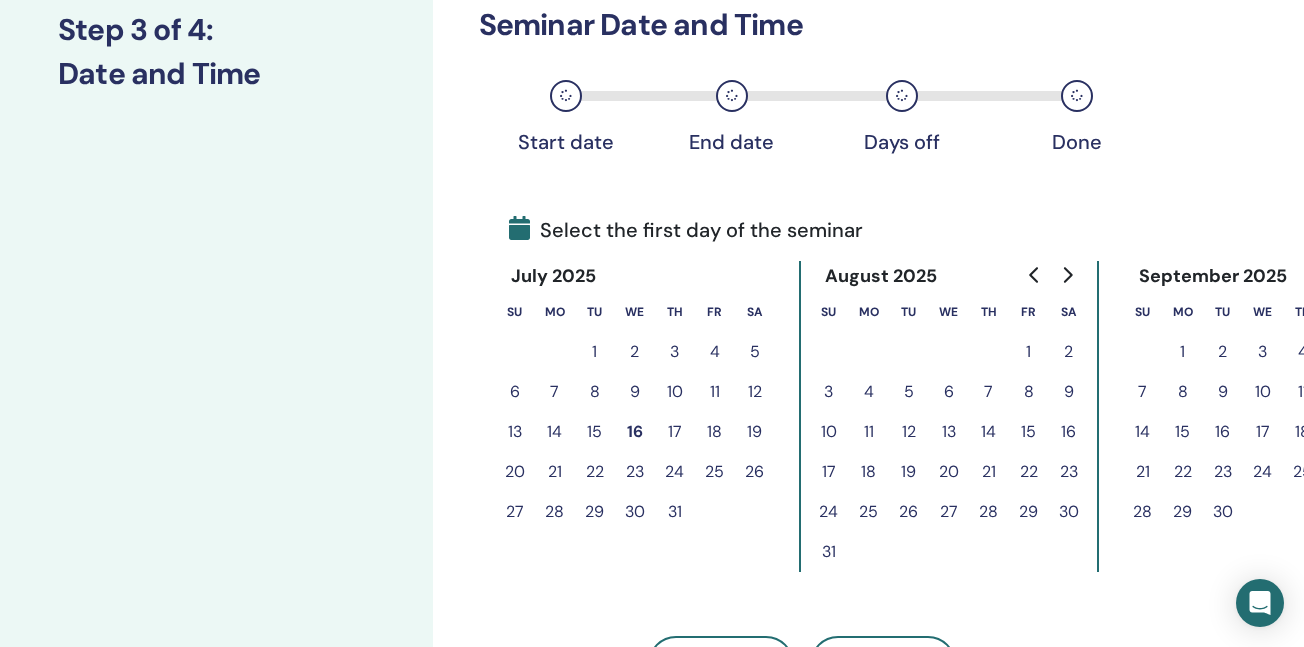 click on "7" at bounding box center (989, 392) 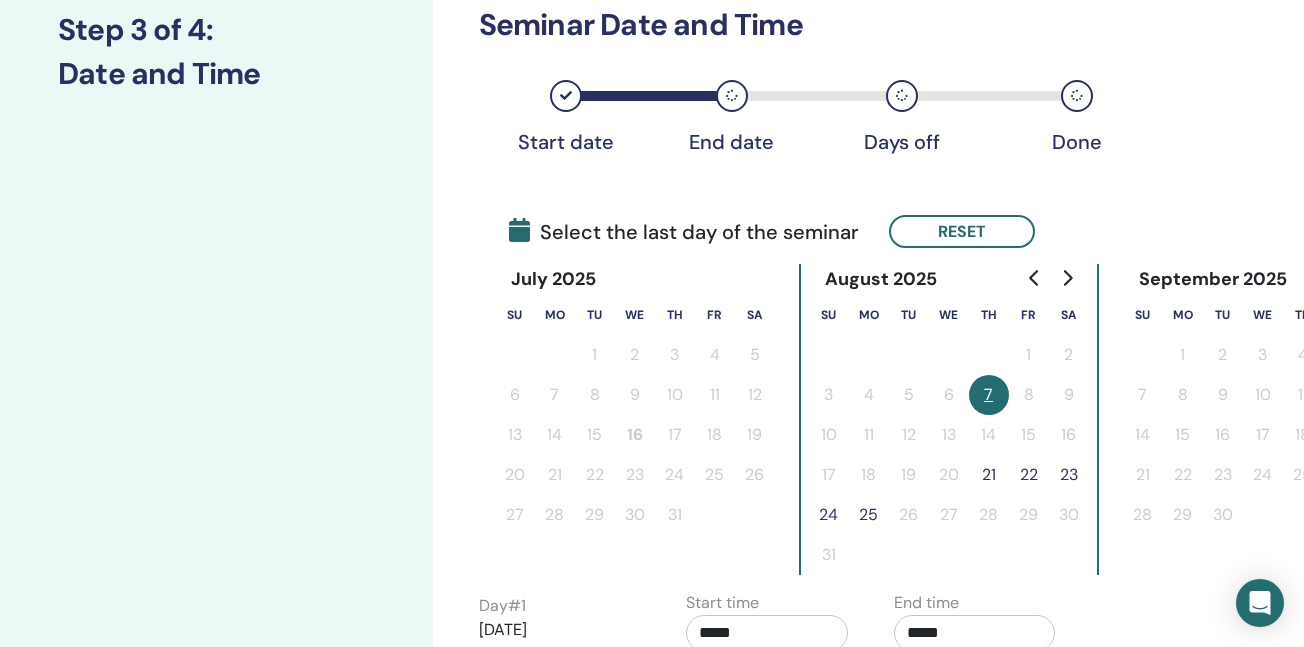 click on "24" at bounding box center (829, 515) 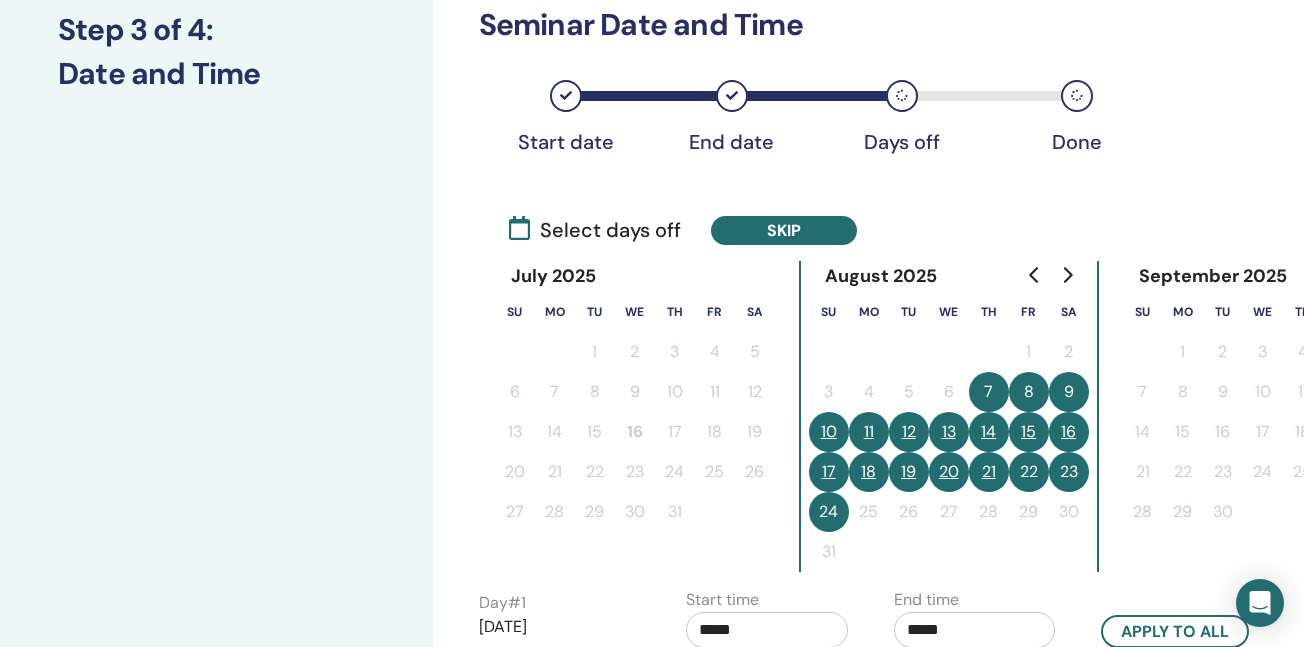 click on "15" at bounding box center [1029, 432] 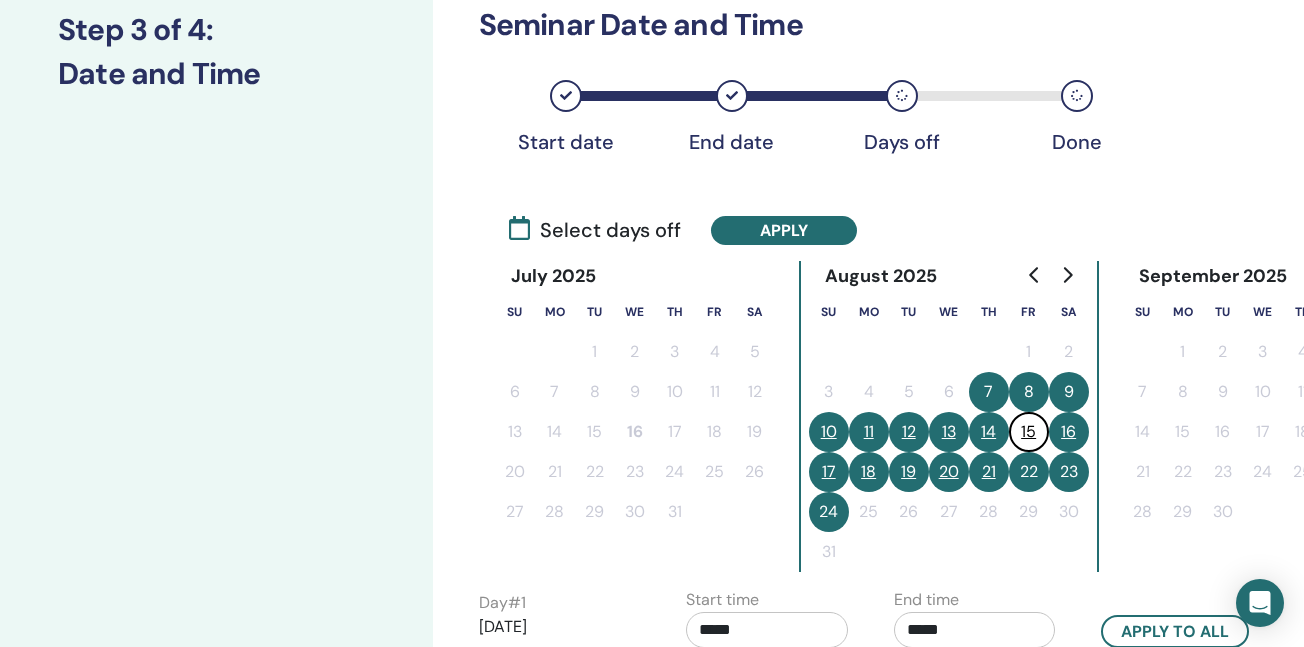 click on "16" at bounding box center [1069, 432] 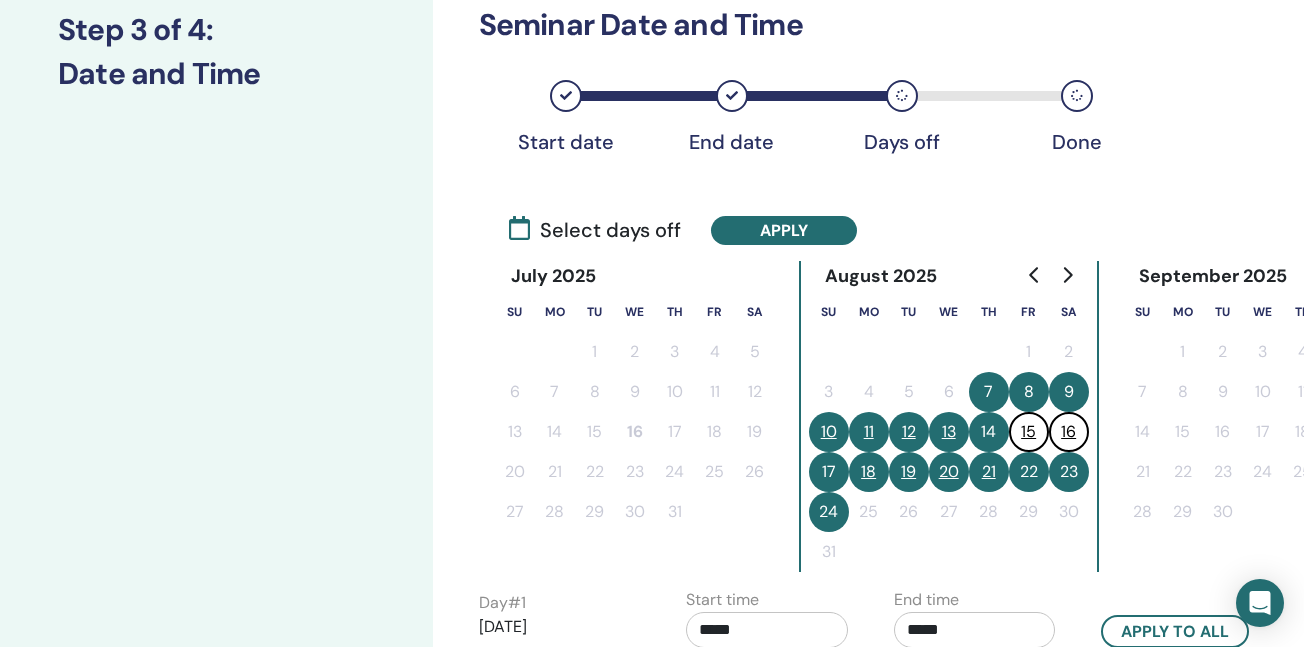 click on "17" at bounding box center (829, 472) 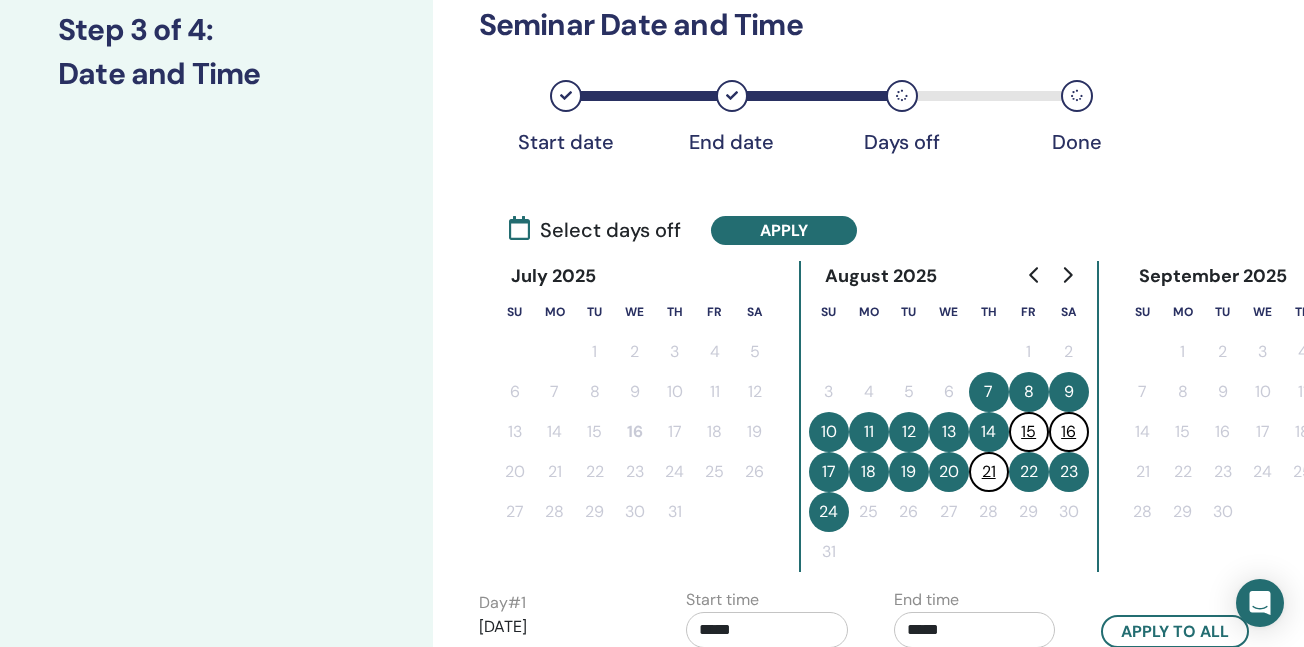 click on "12" at bounding box center (909, 432) 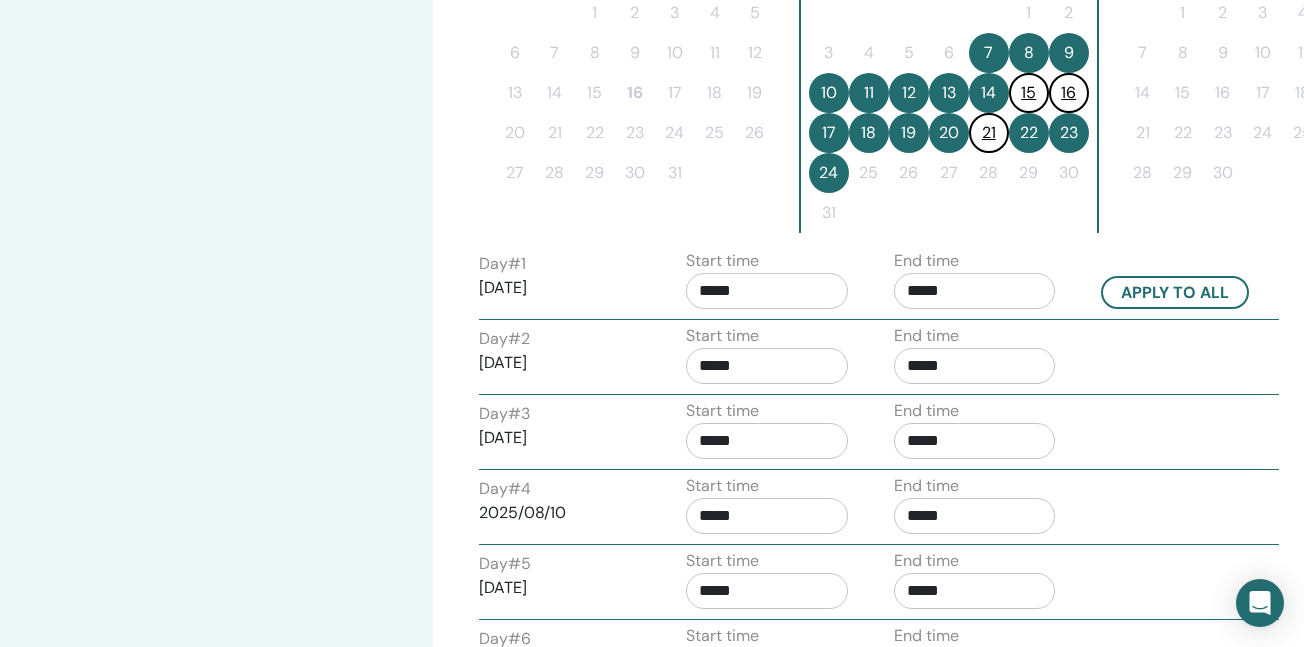 scroll, scrollTop: 620, scrollLeft: 2, axis: both 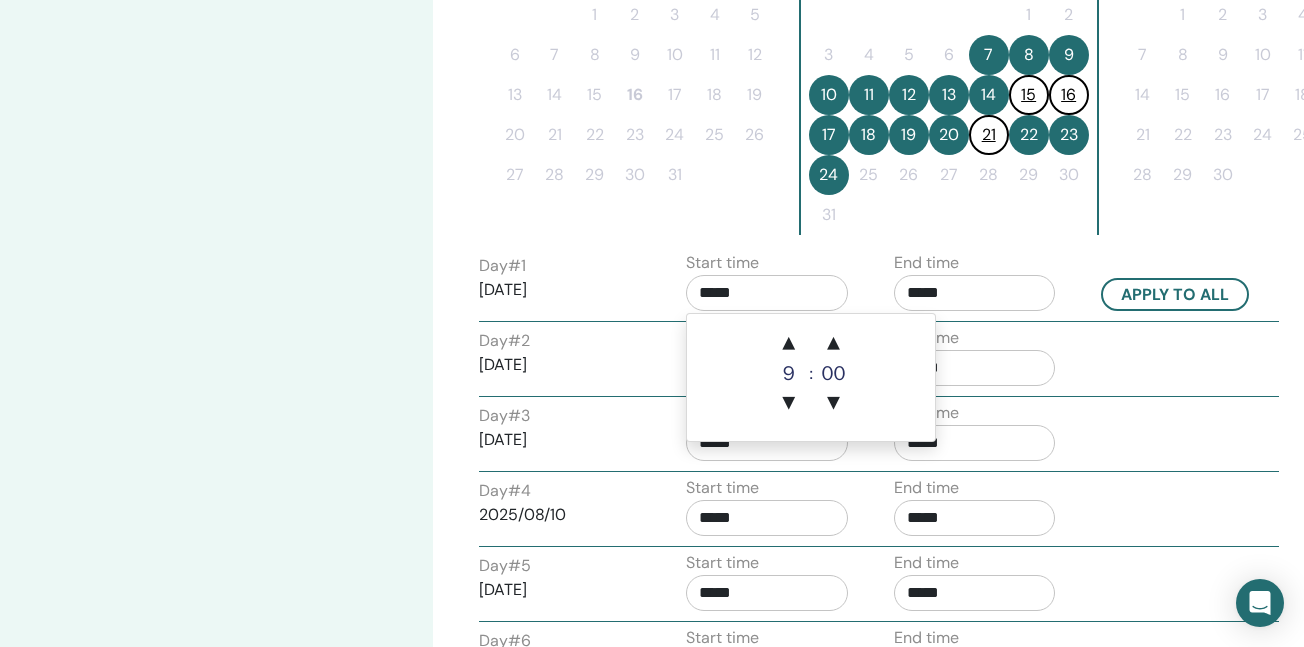 click on "*****" at bounding box center [767, 293] 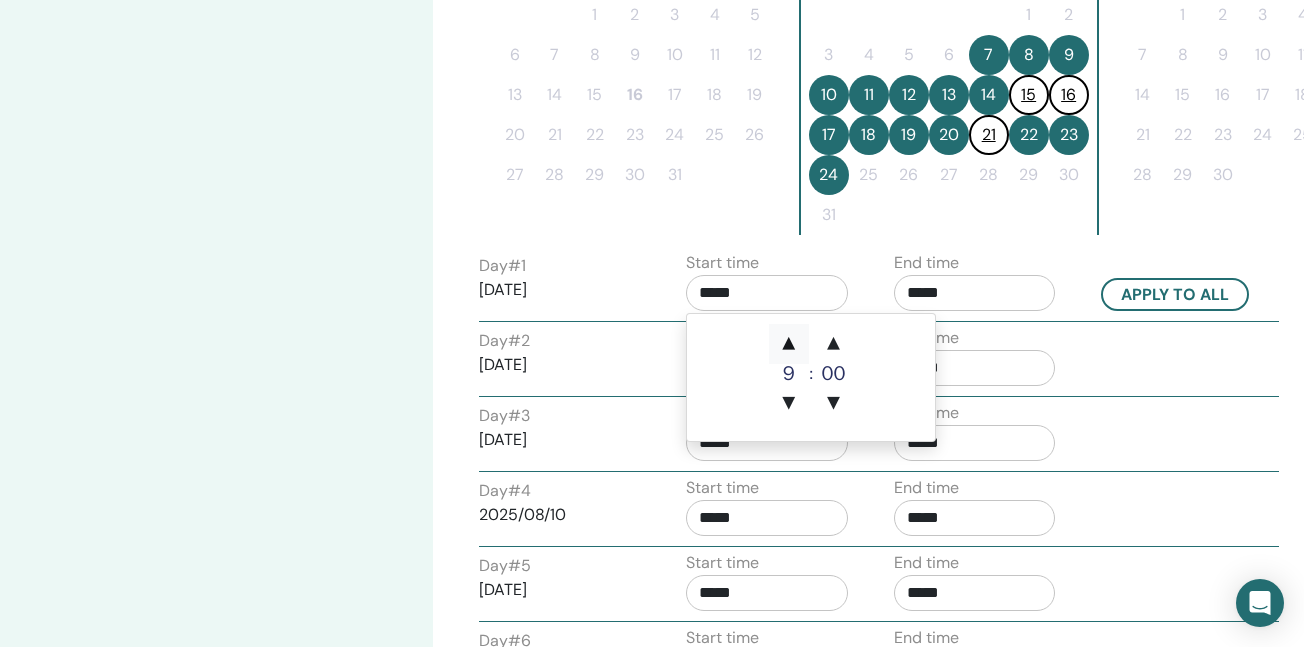 click on "▲" at bounding box center [789, 344] 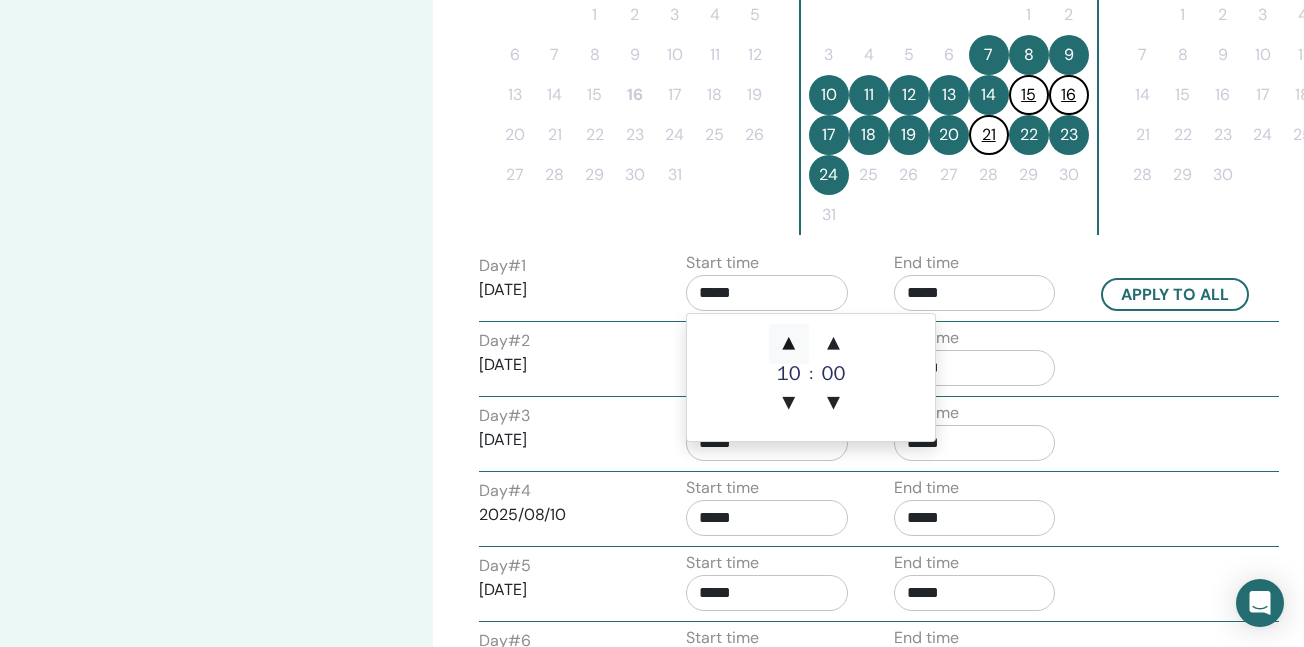 click on "▲" at bounding box center [789, 344] 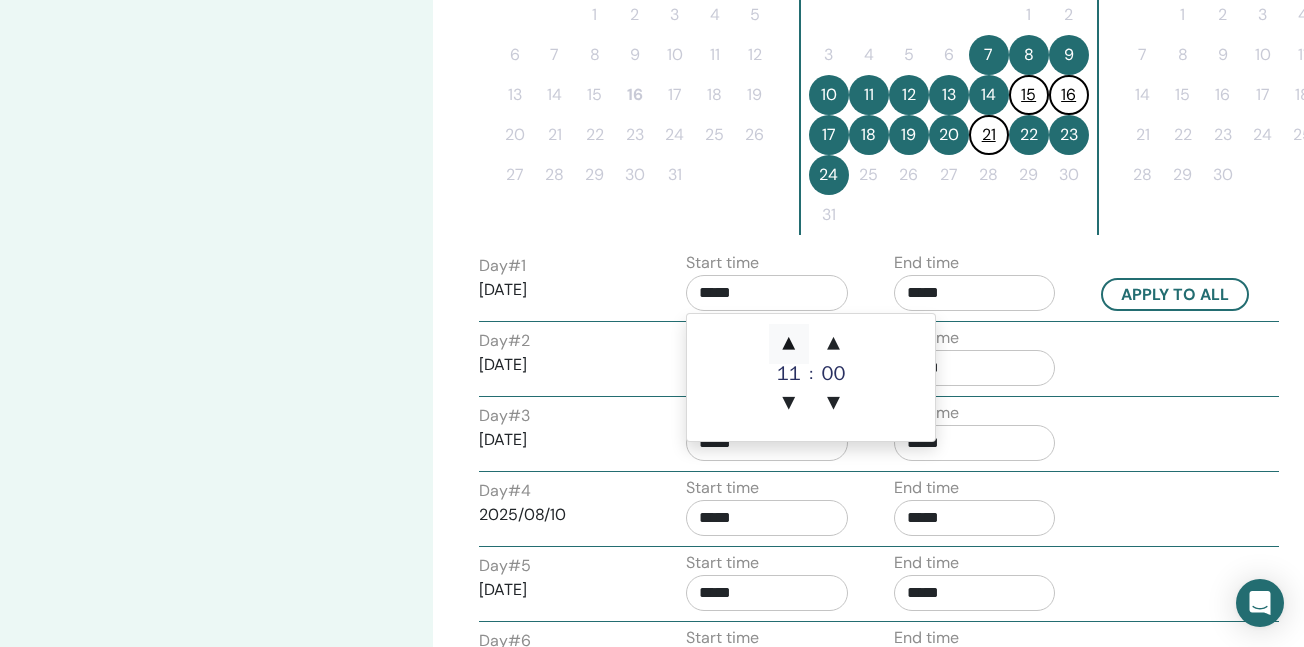 click on "▲" at bounding box center [789, 344] 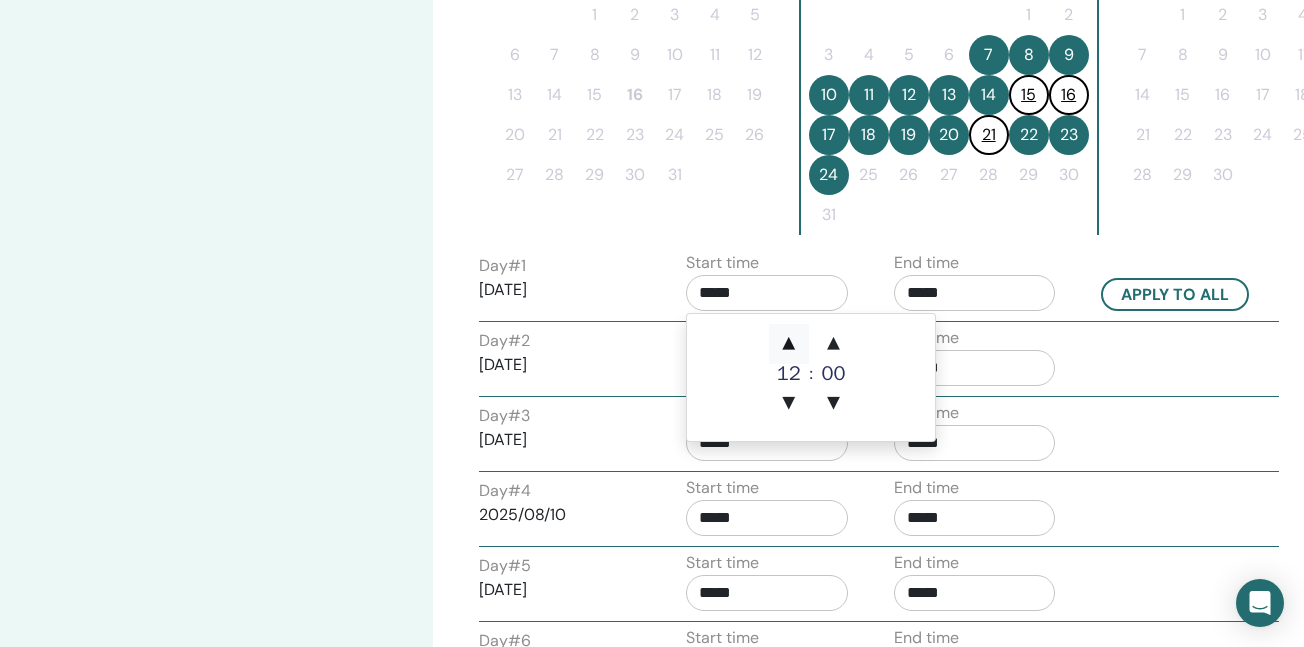 click on "▲" at bounding box center [789, 344] 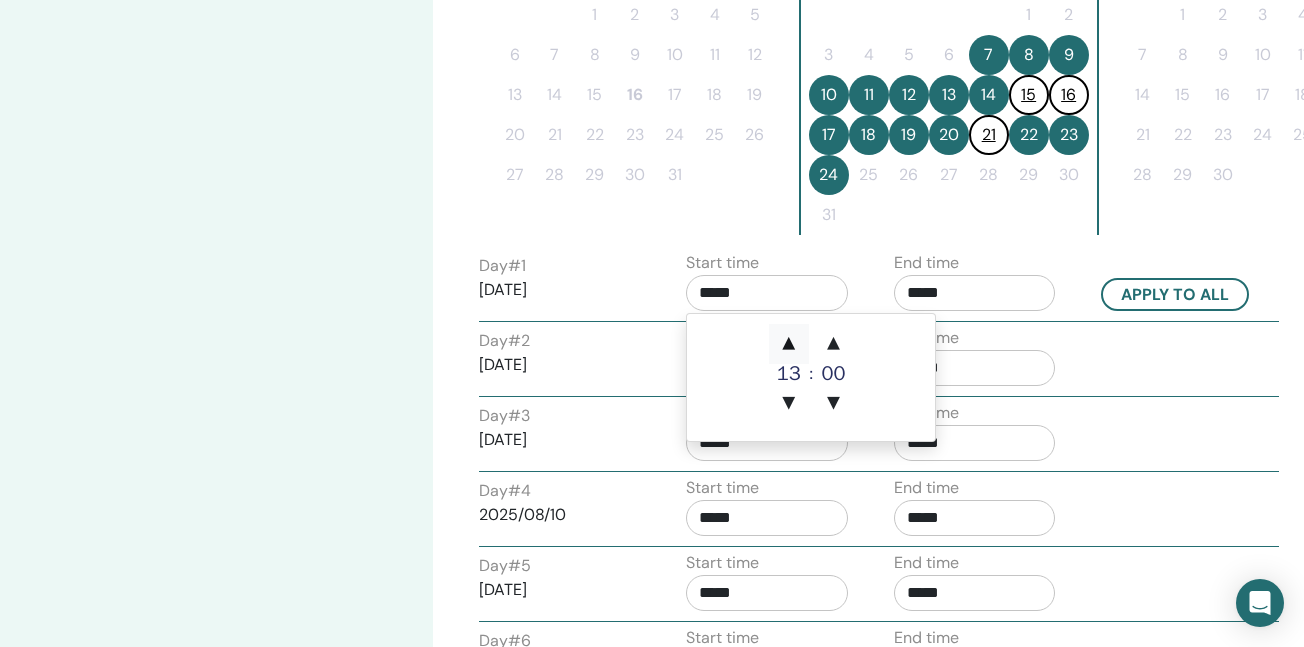 click on "▲" at bounding box center (789, 344) 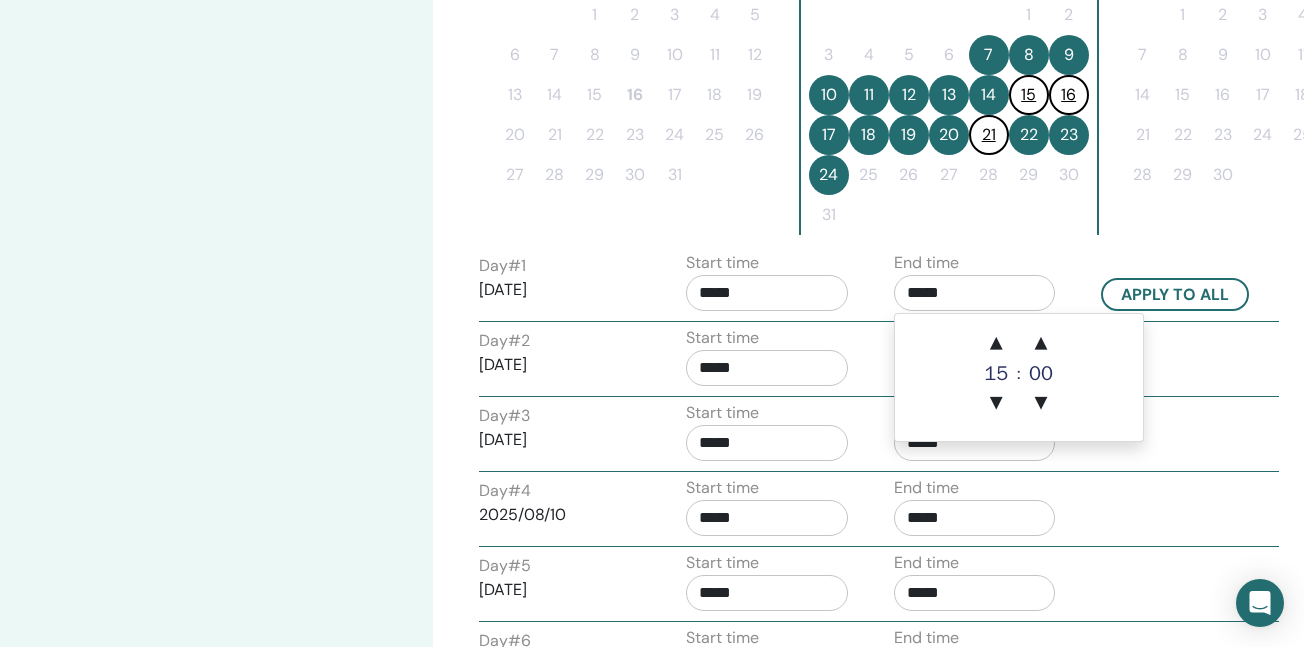 click on "*****" at bounding box center (975, 293) 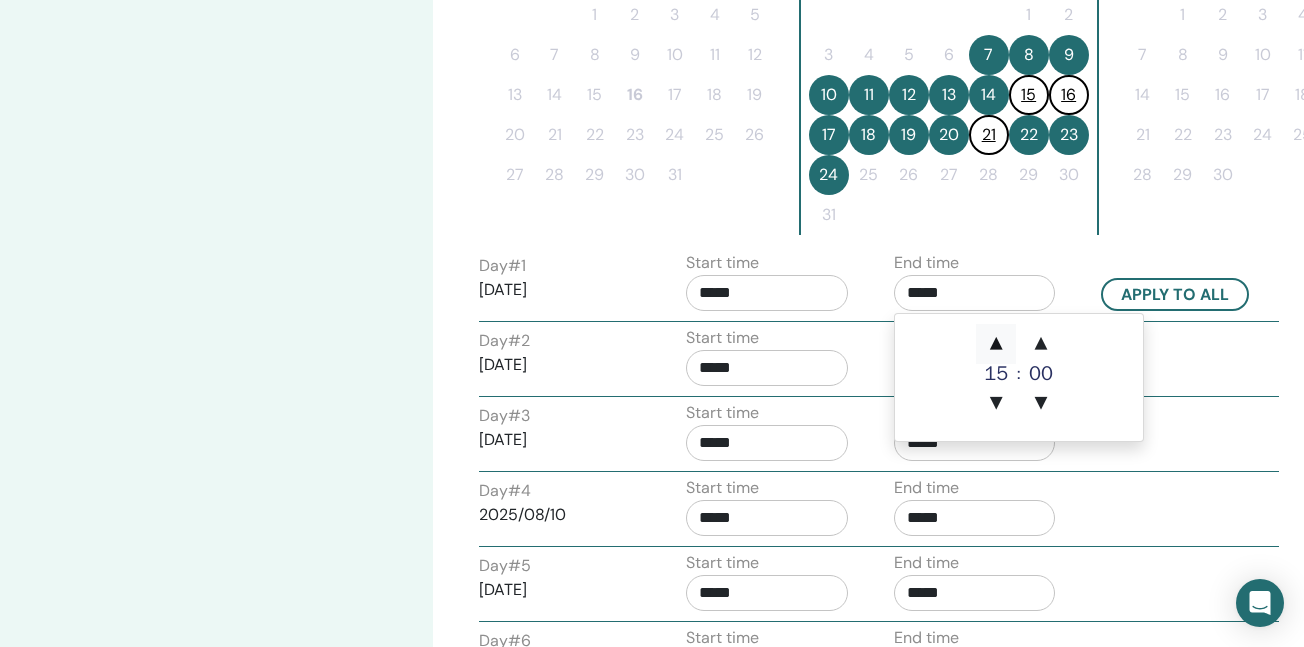 click on "▲" at bounding box center (996, 344) 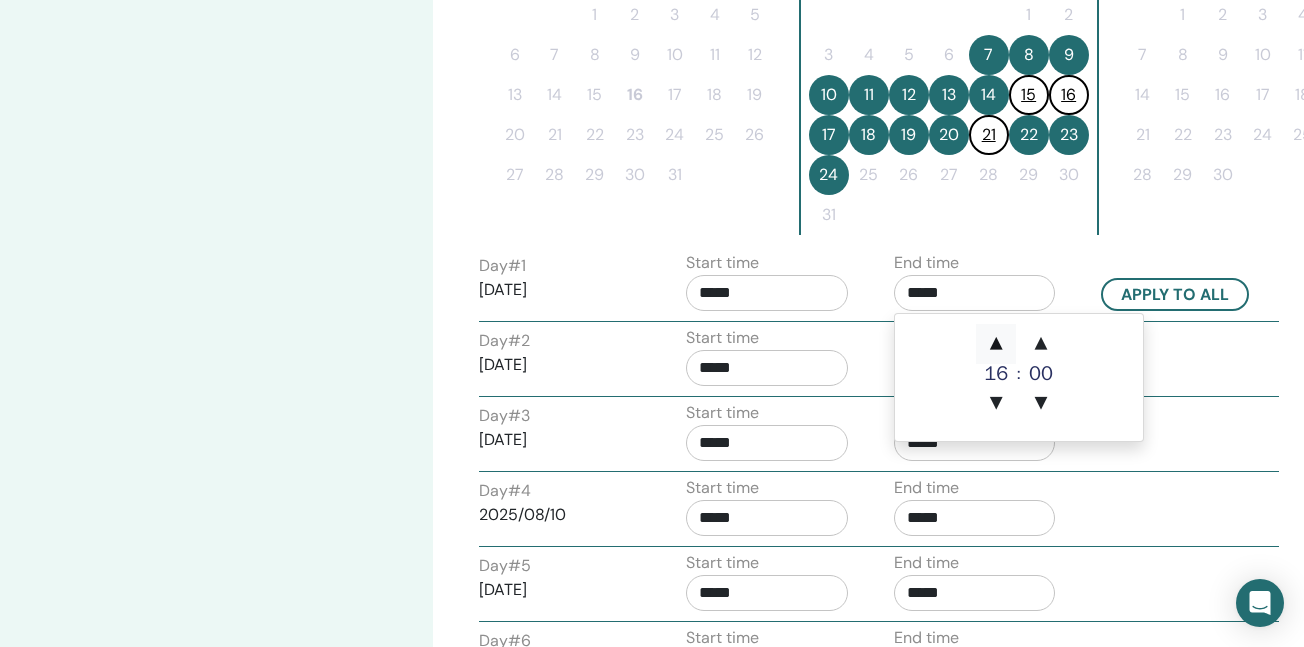 click on "▲" at bounding box center (996, 344) 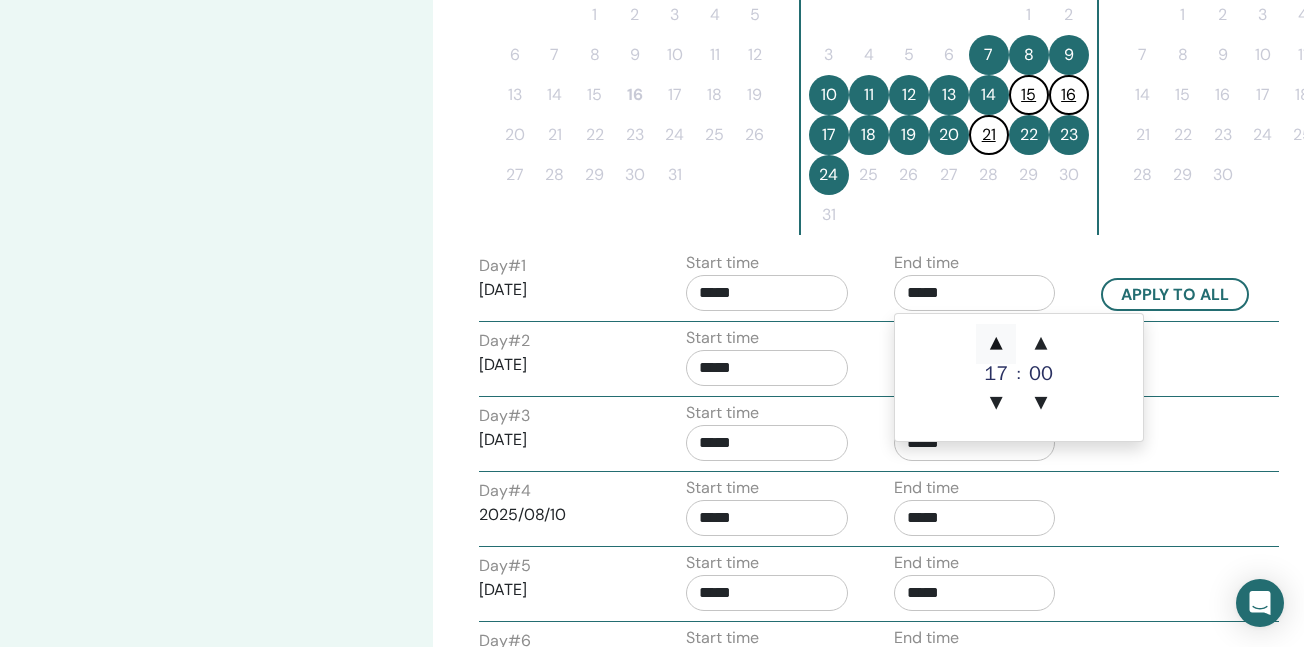 click on "▲" at bounding box center (996, 344) 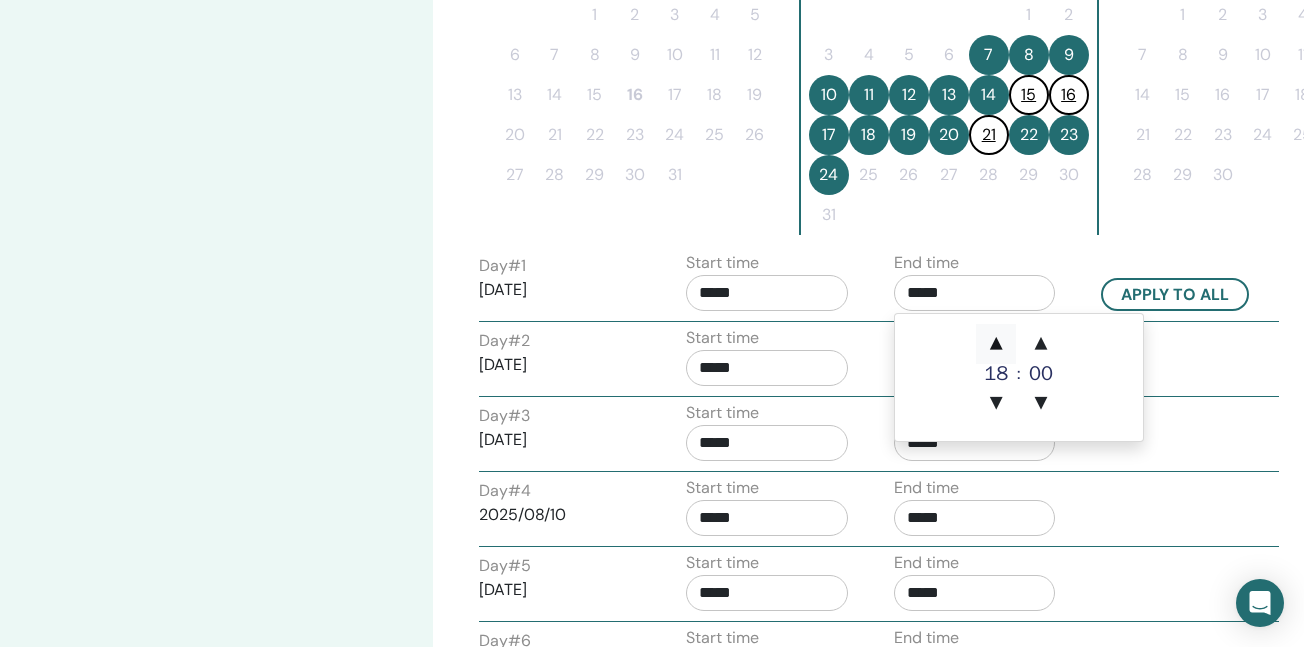 click on "▲" at bounding box center [996, 344] 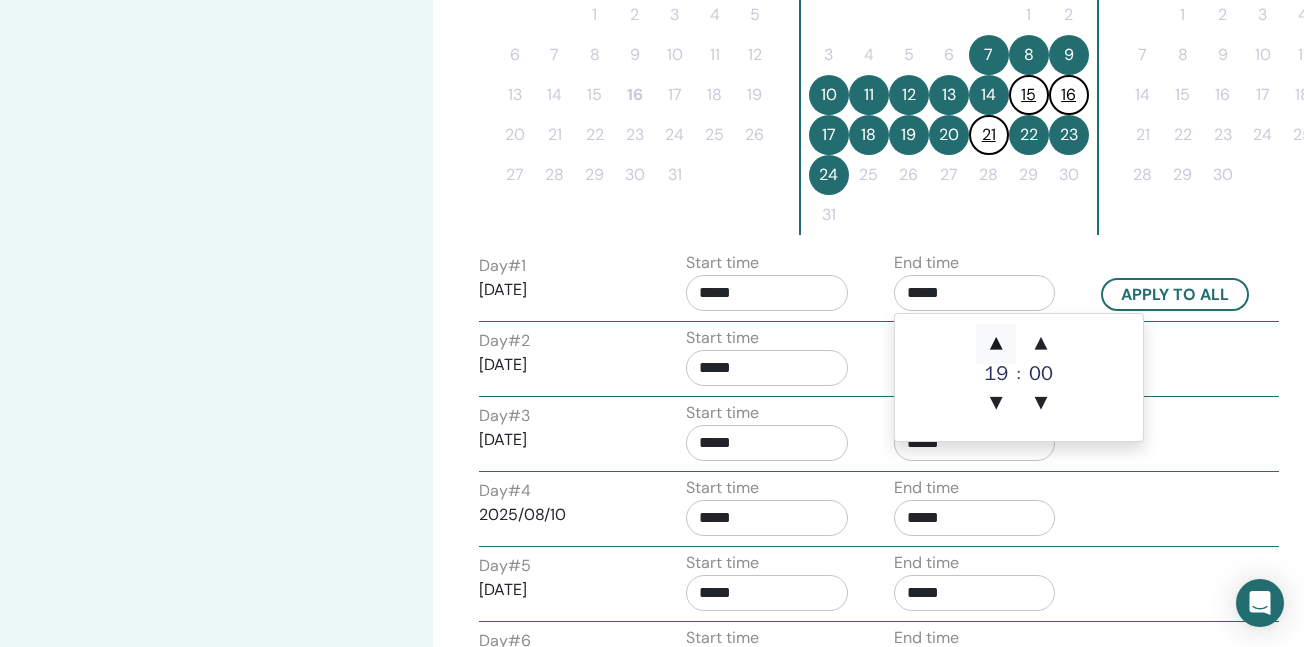 click on "▲" at bounding box center (996, 344) 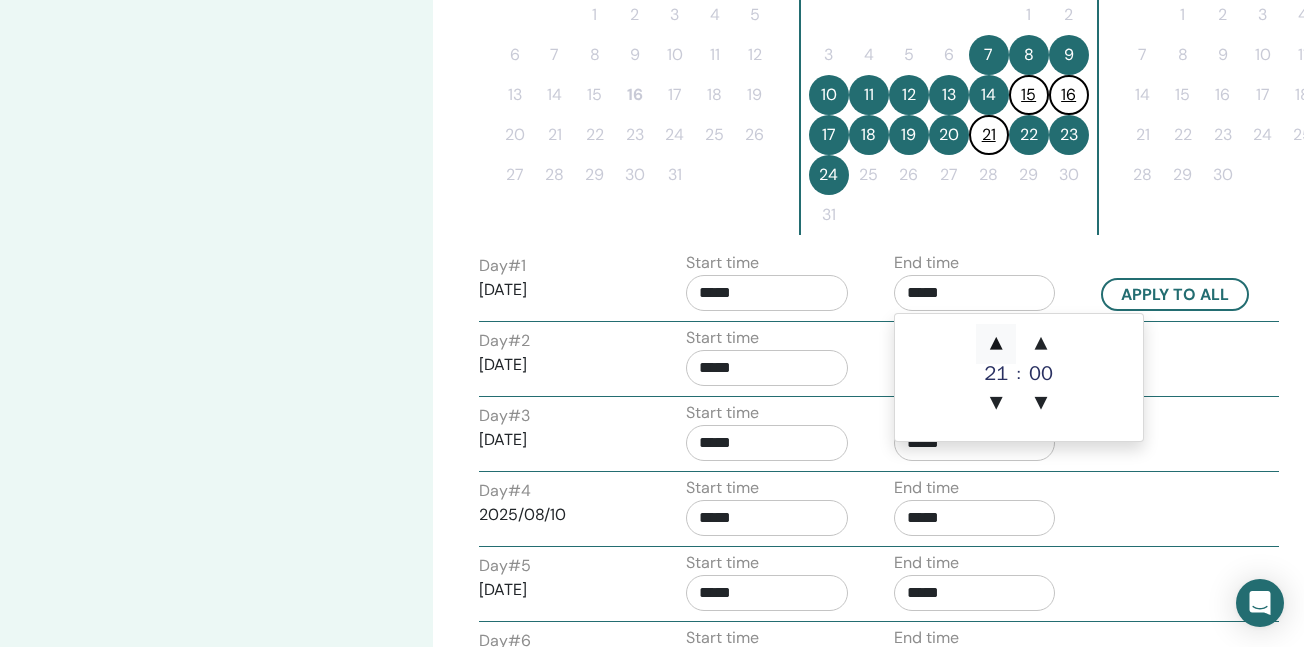 click on "▲" at bounding box center [996, 344] 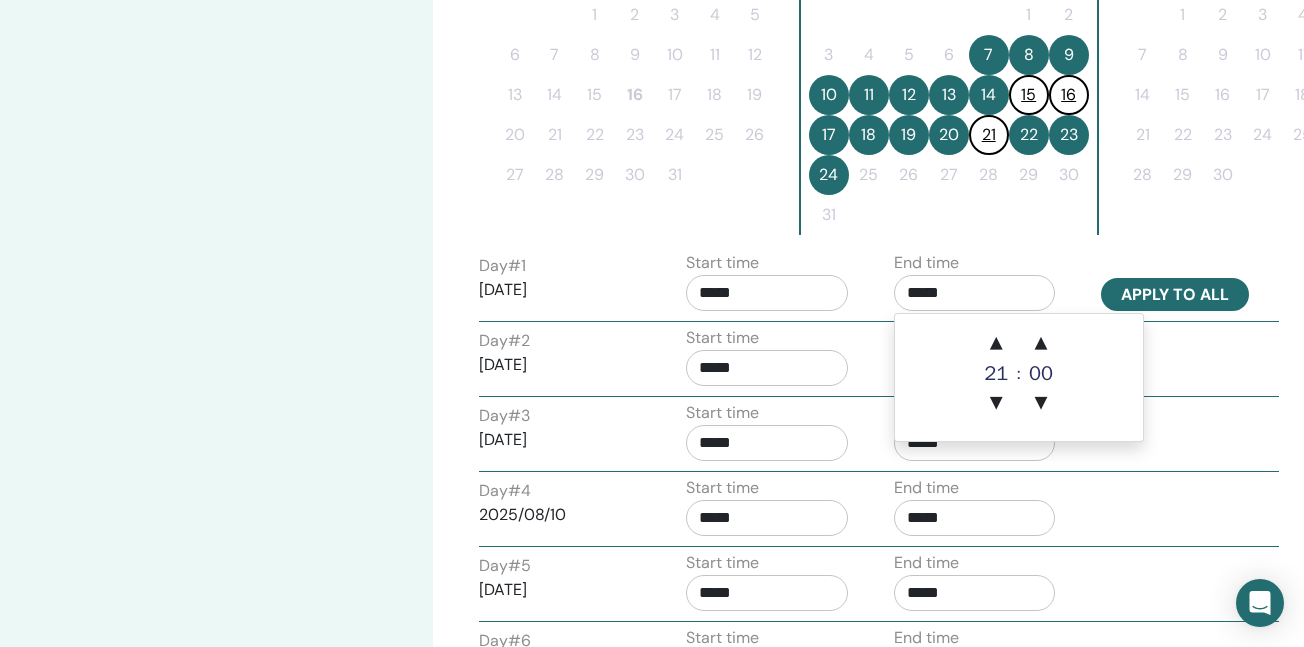 click on "Apply to all" at bounding box center (1175, 294) 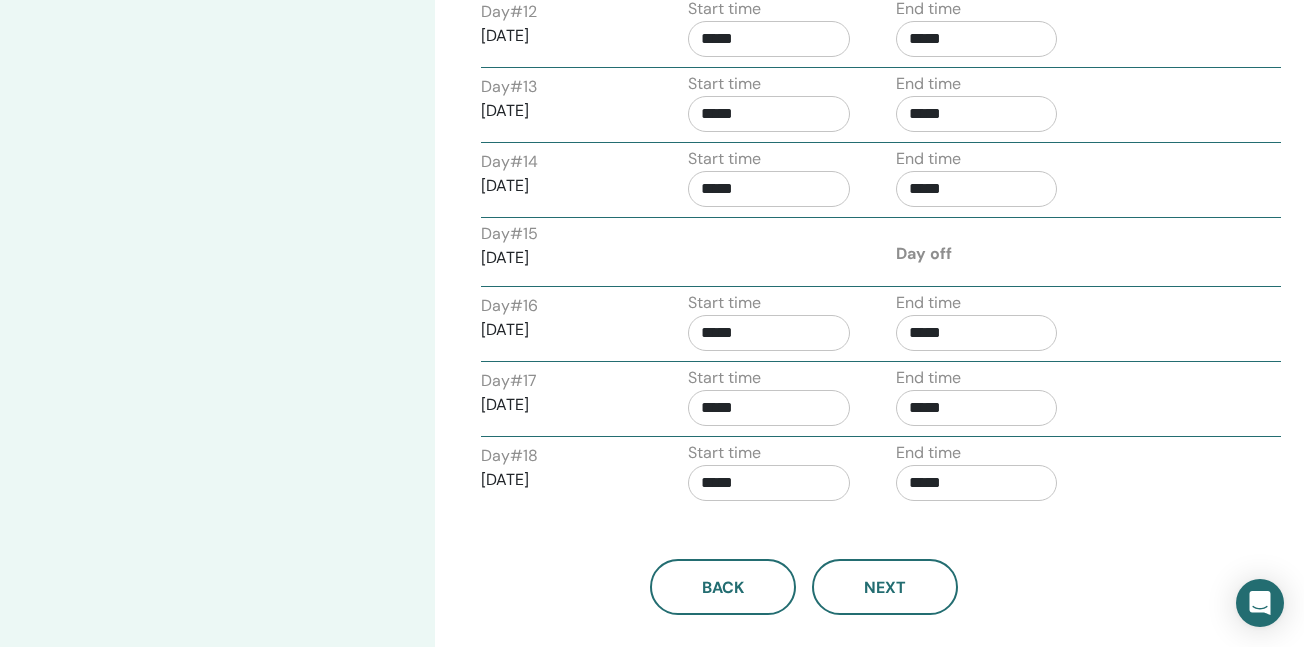 scroll, scrollTop: 1697, scrollLeft: 0, axis: vertical 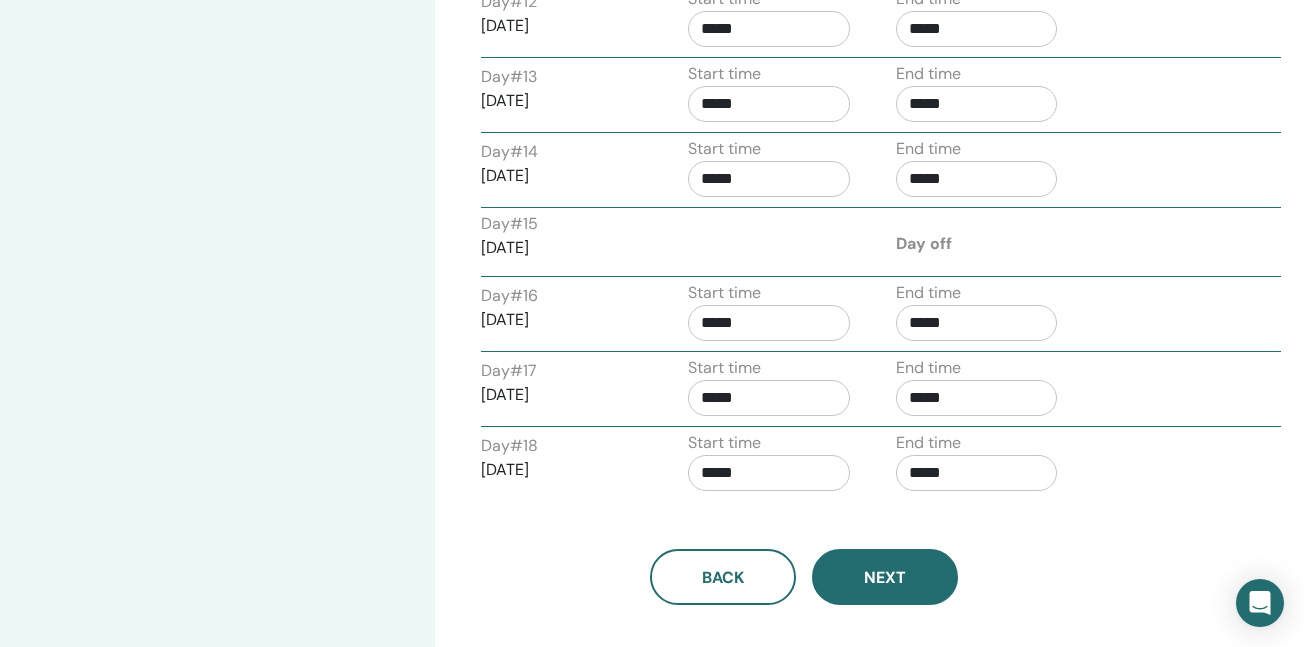 click on "Next" at bounding box center (885, 577) 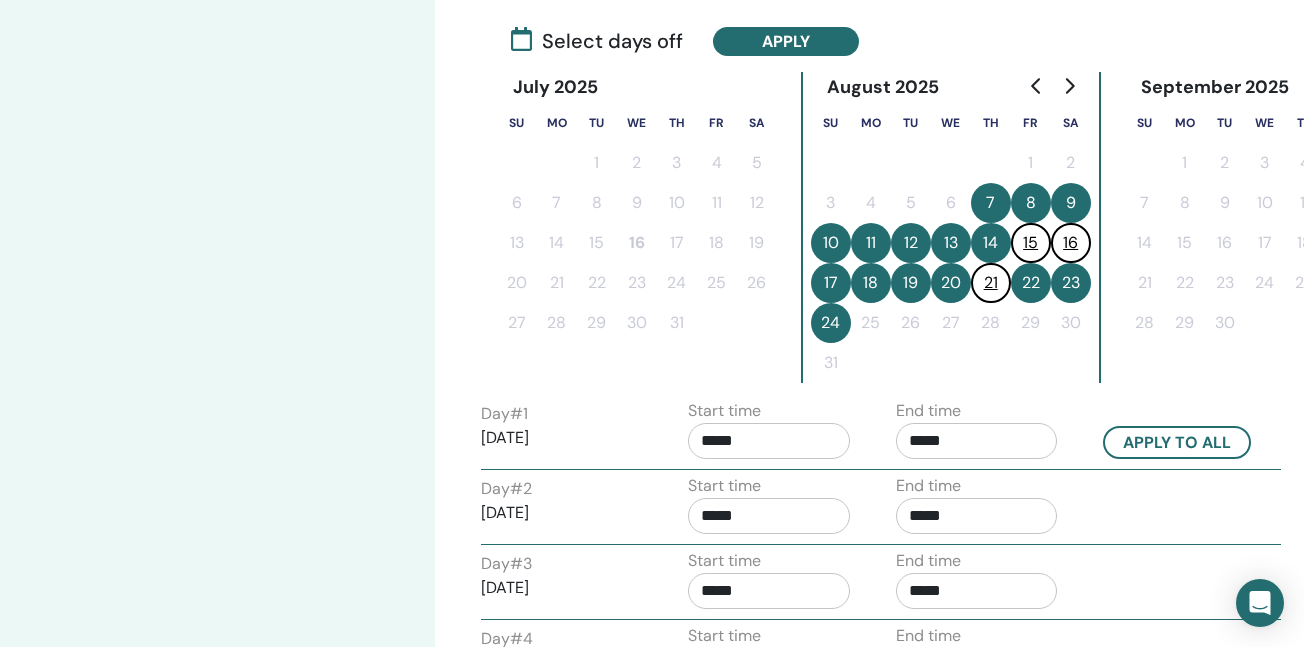 scroll, scrollTop: 487, scrollLeft: 0, axis: vertical 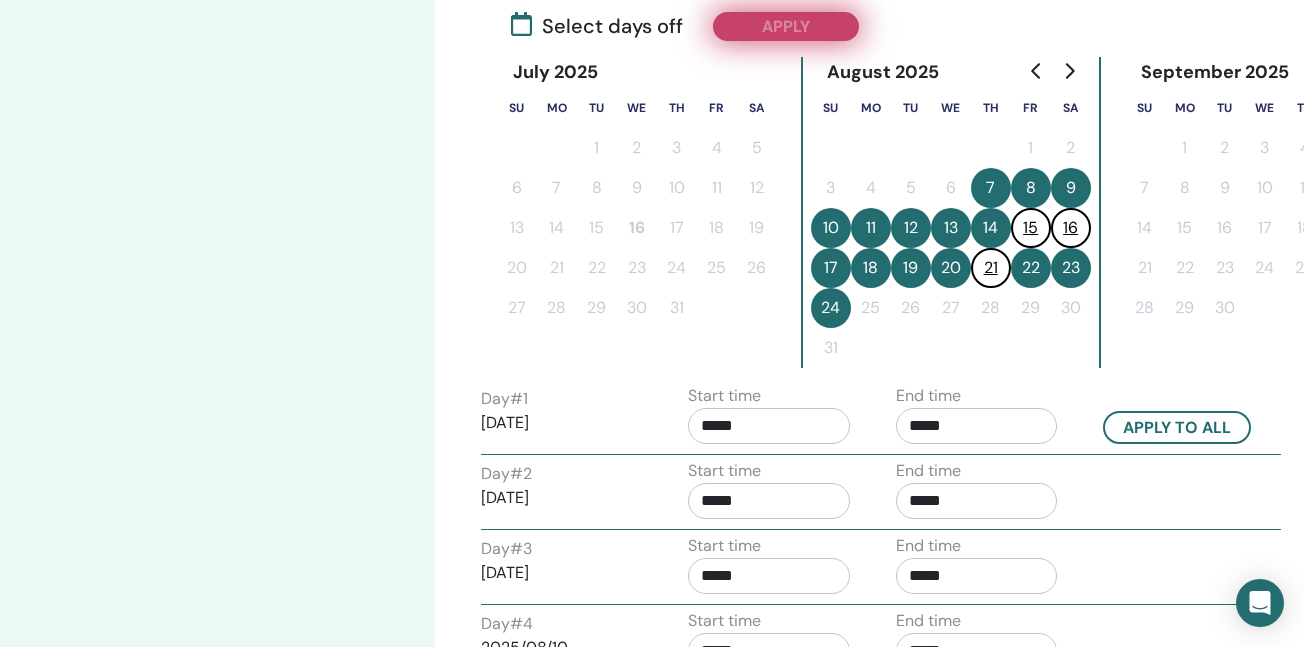 click on "Apply" at bounding box center [786, 26] 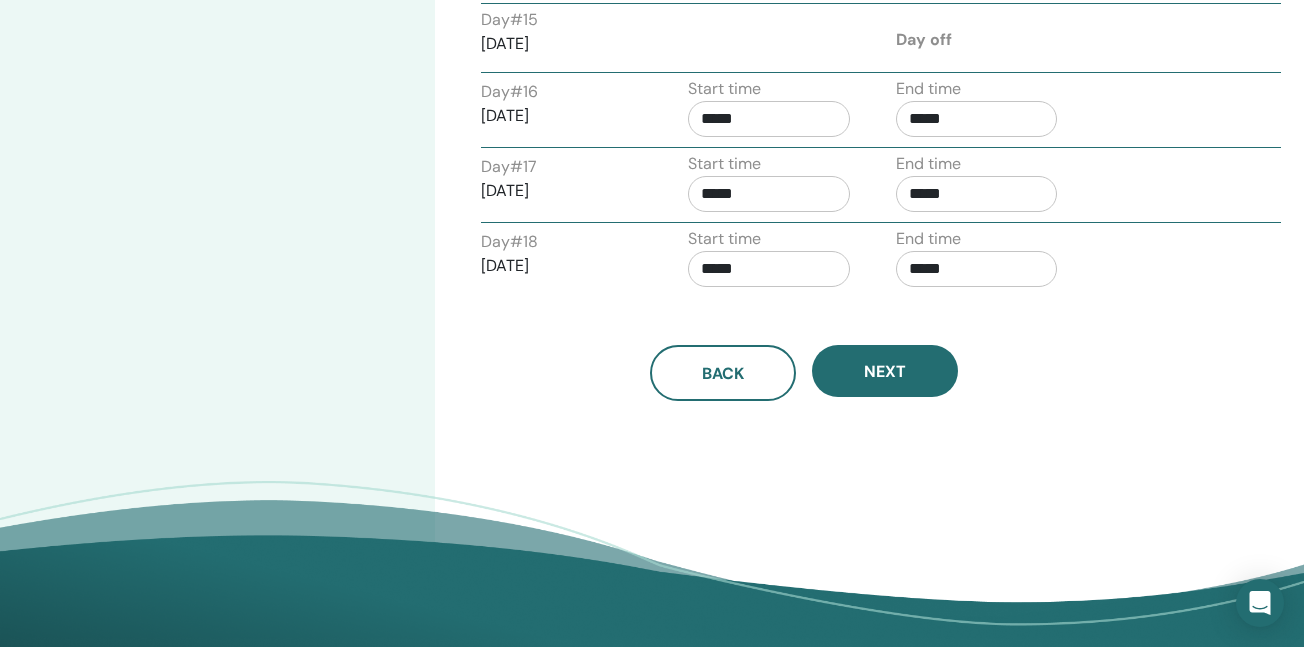 scroll, scrollTop: 1921, scrollLeft: 0, axis: vertical 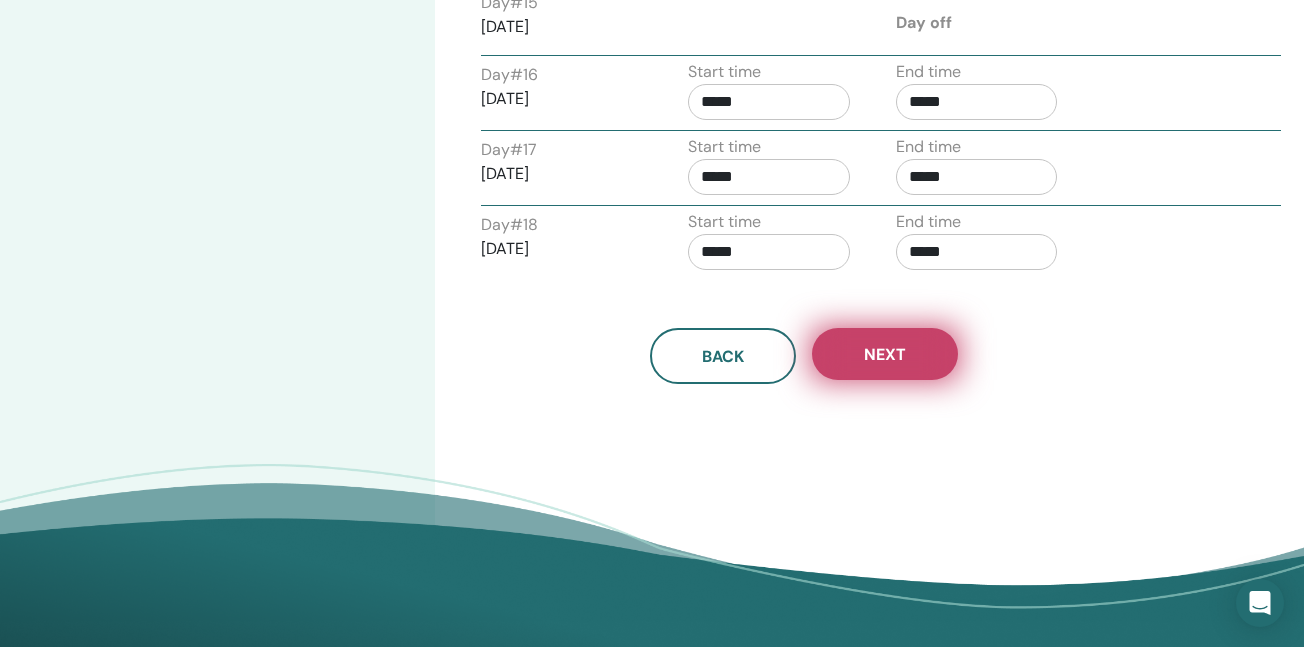 click on "Next" at bounding box center [885, 354] 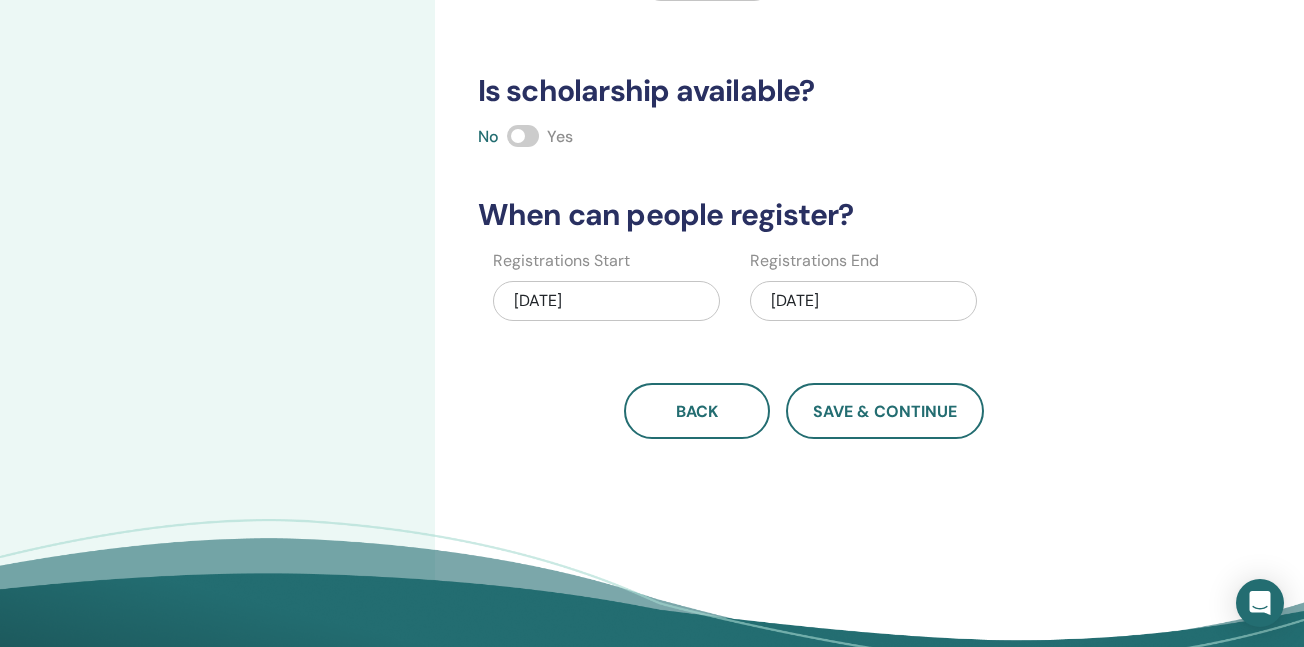 click on "[DATE]" at bounding box center (863, 301) 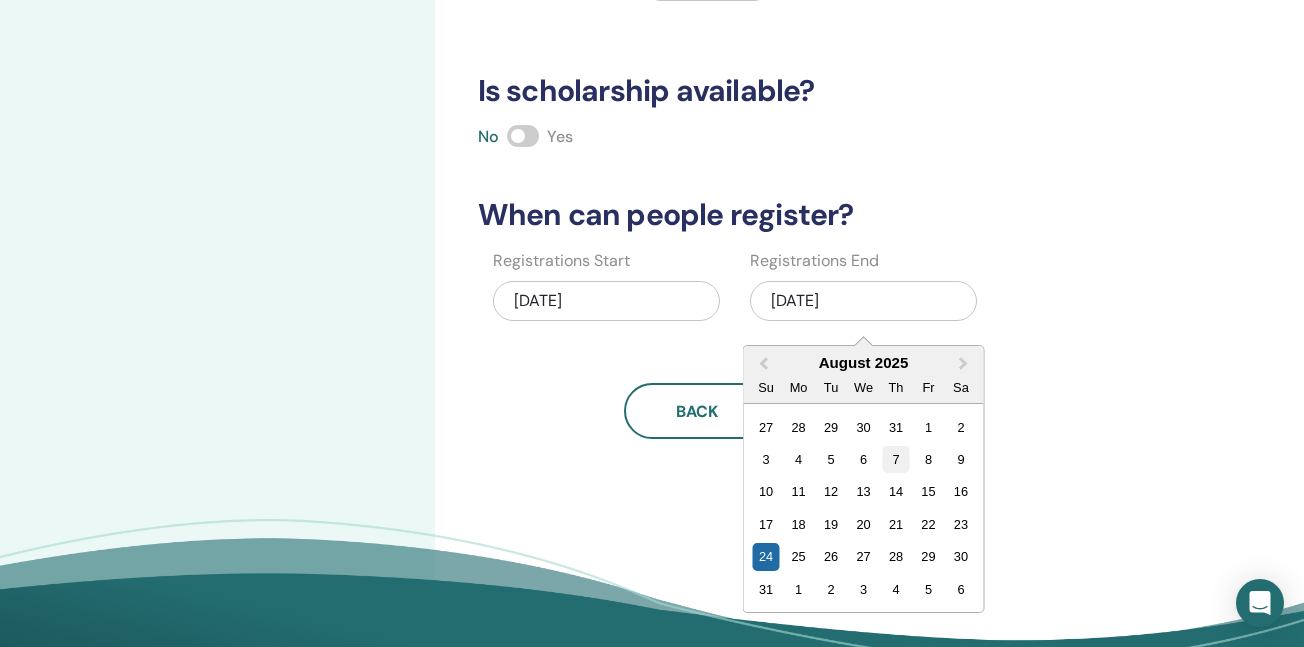 click on "7" at bounding box center [895, 459] 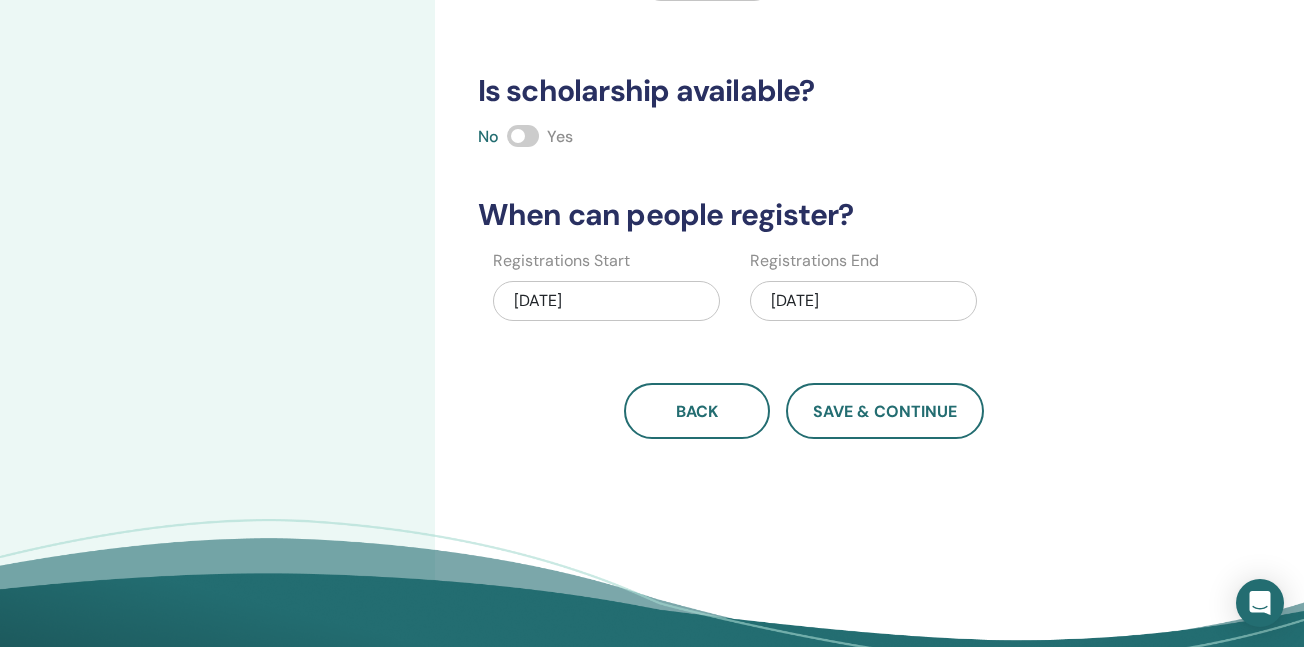 click at bounding box center [523, 136] 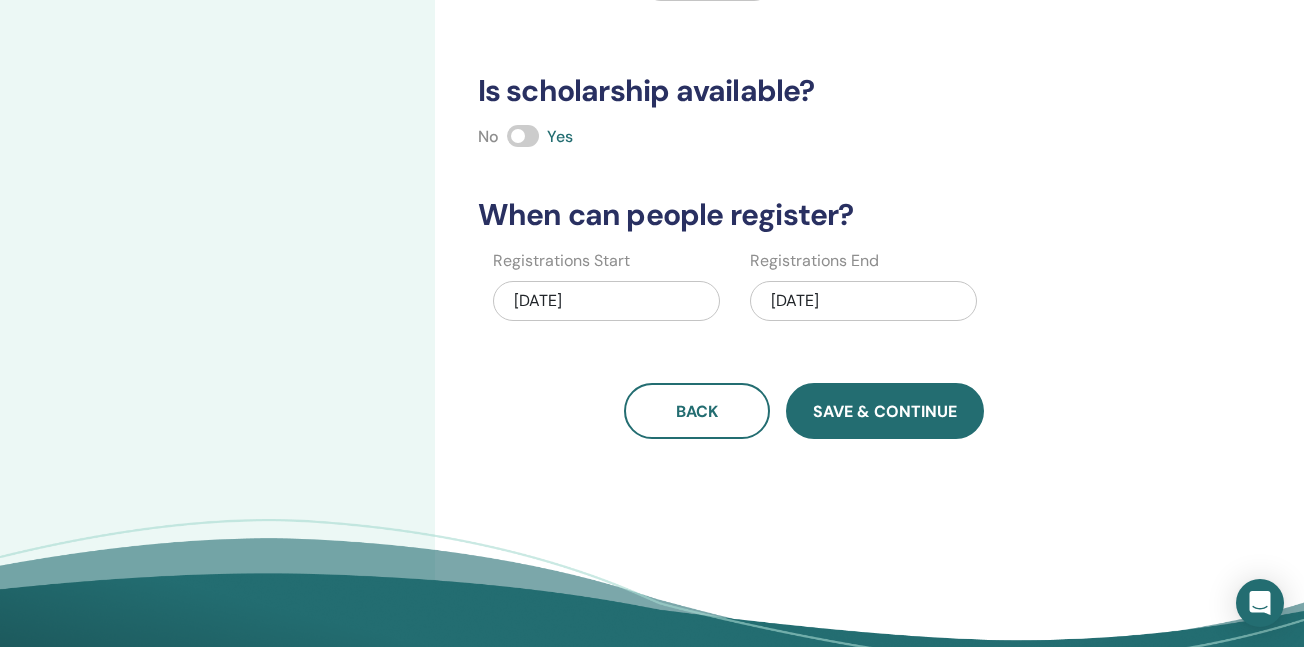 click on "Save & Continue" at bounding box center (885, 411) 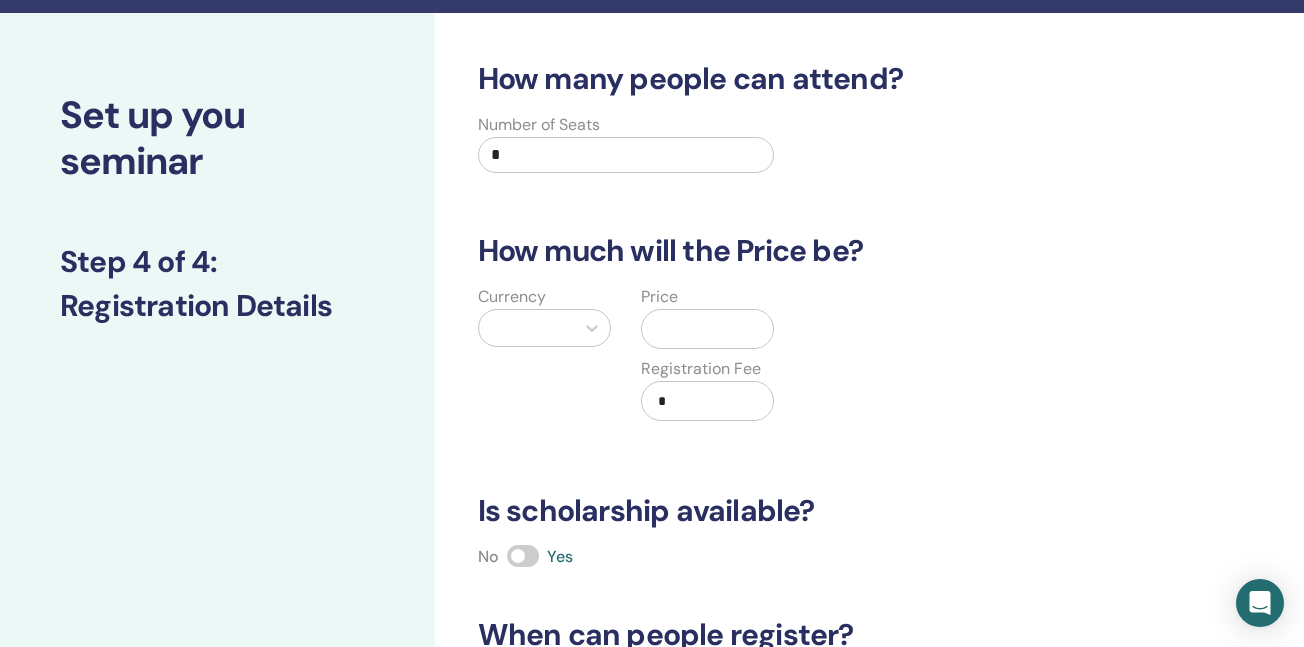 scroll, scrollTop: 47, scrollLeft: 0, axis: vertical 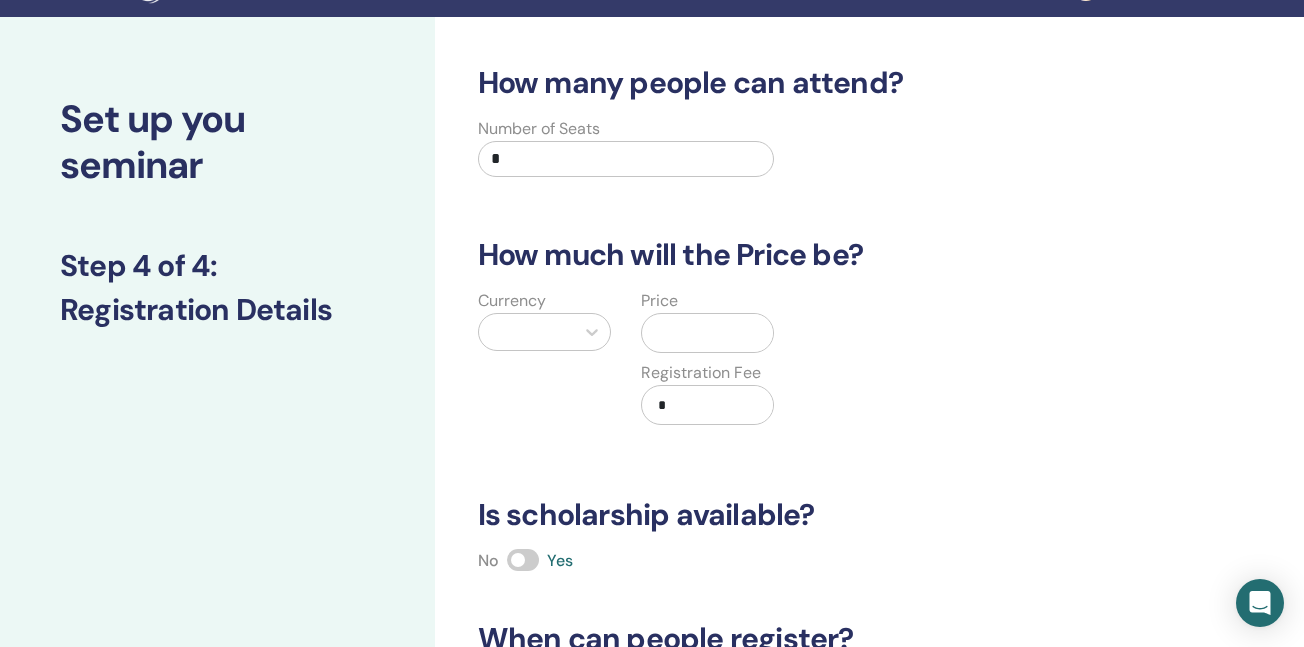 click on "*" at bounding box center [626, 159] 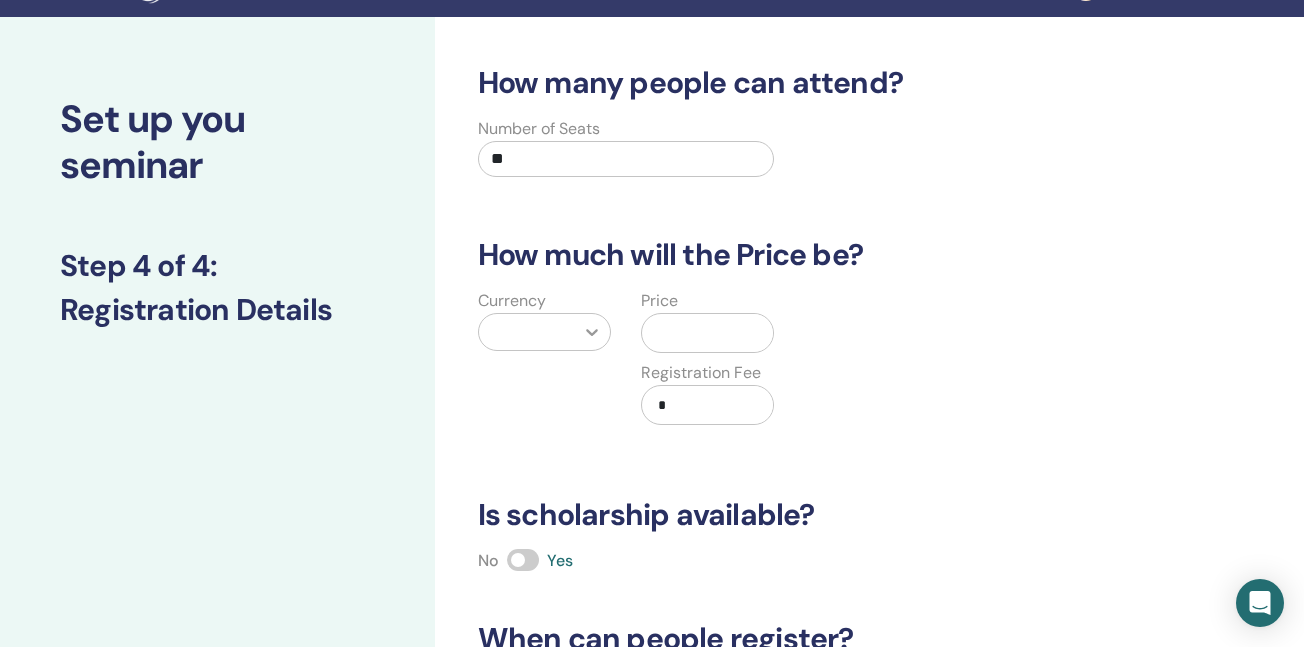 type on "**" 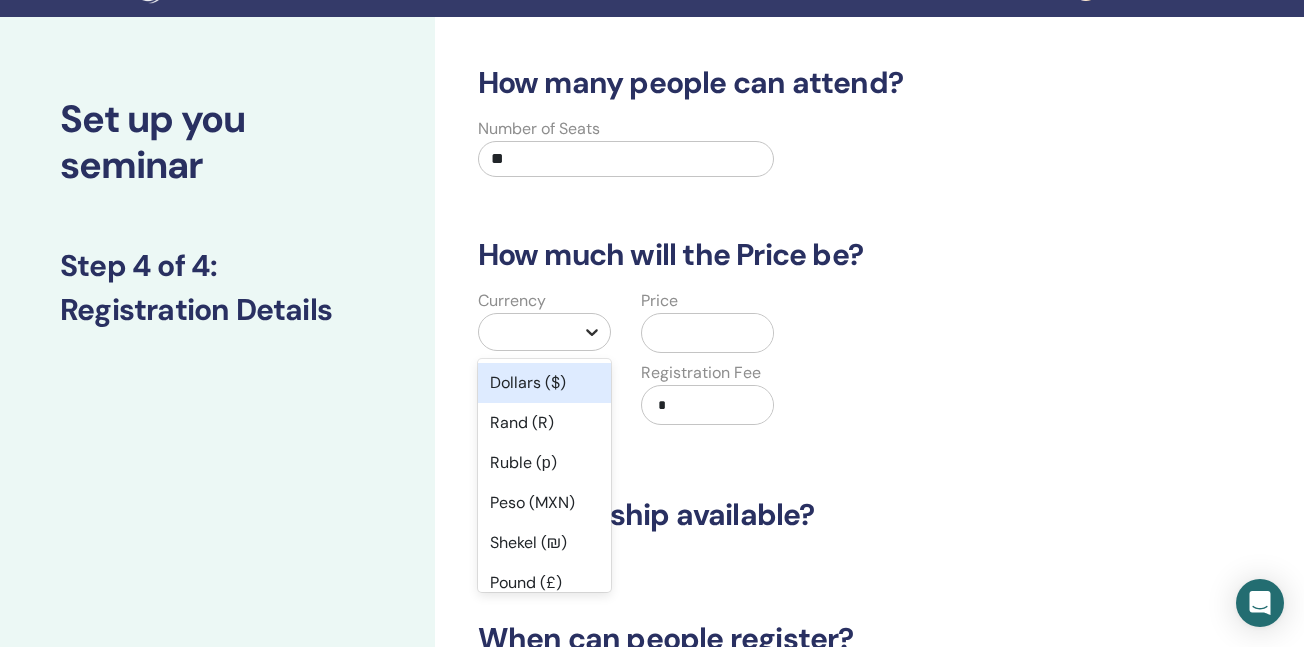 click at bounding box center (592, 332) 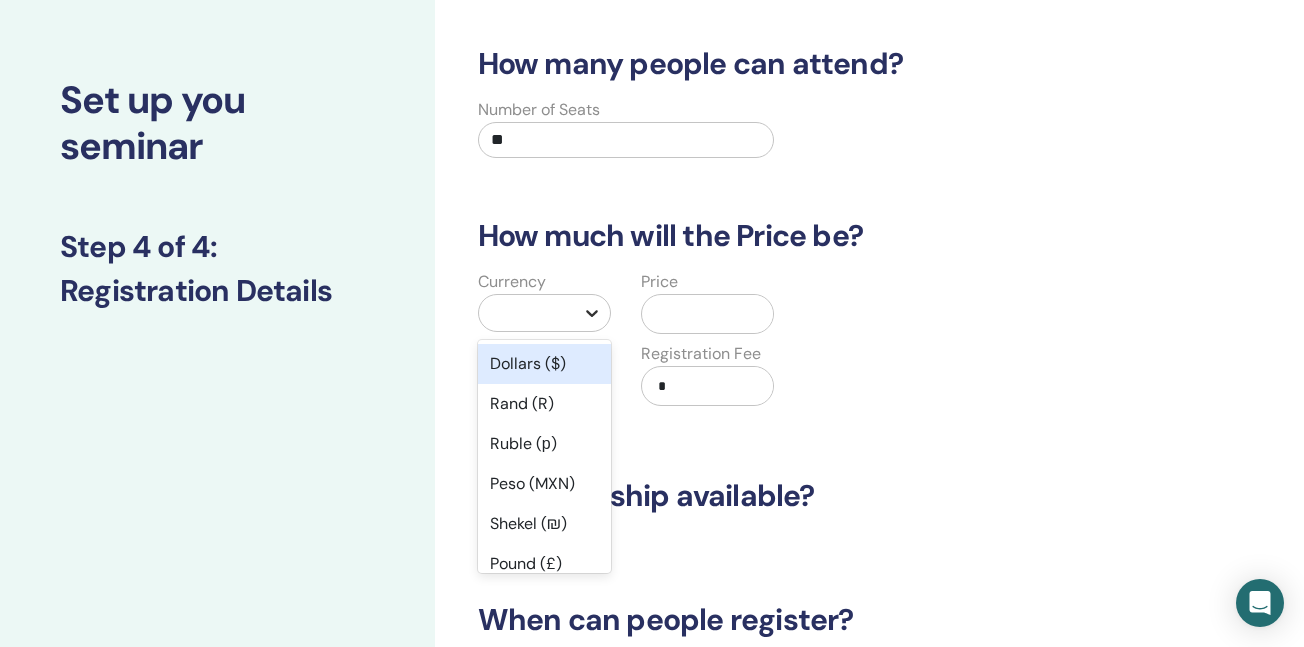 scroll, scrollTop: 67, scrollLeft: 0, axis: vertical 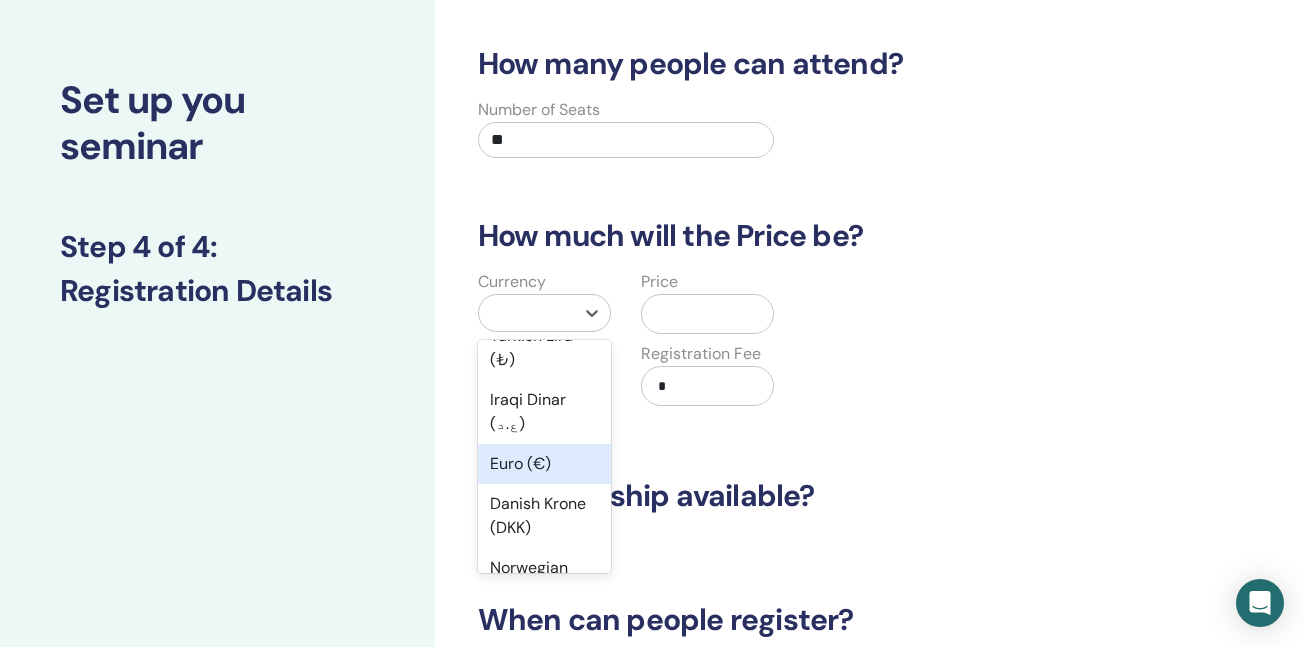 click on "Euro (€)" at bounding box center [544, 464] 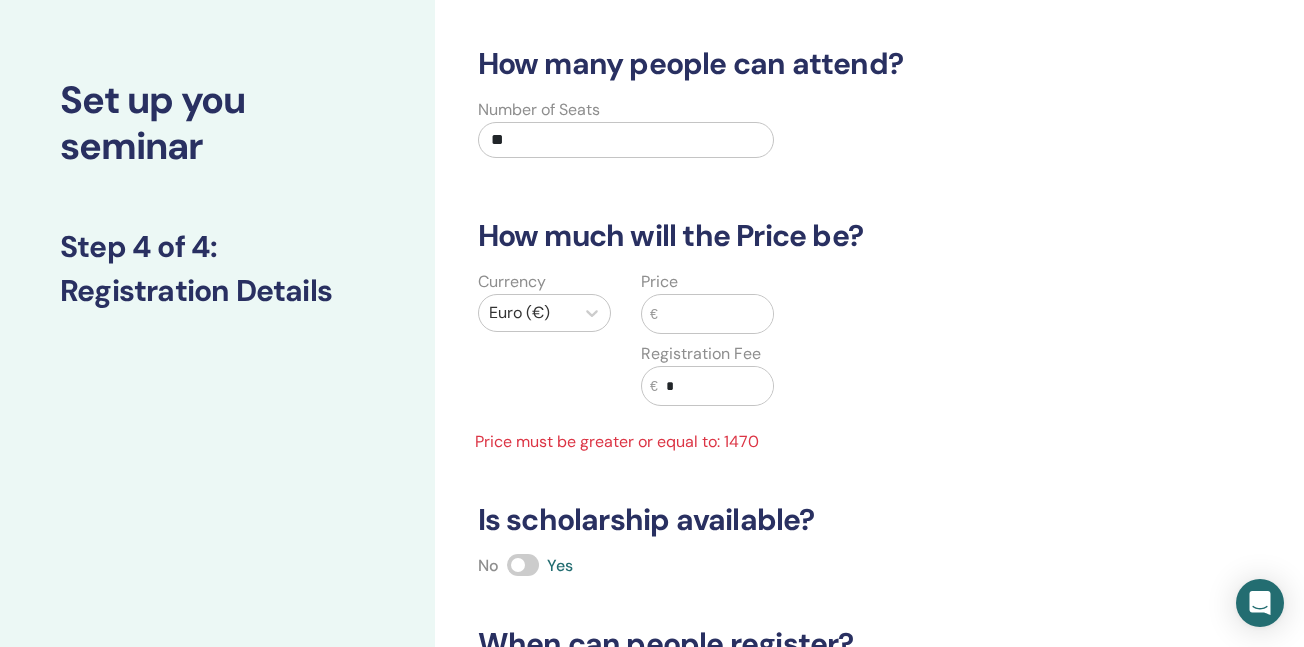 click at bounding box center [716, 314] 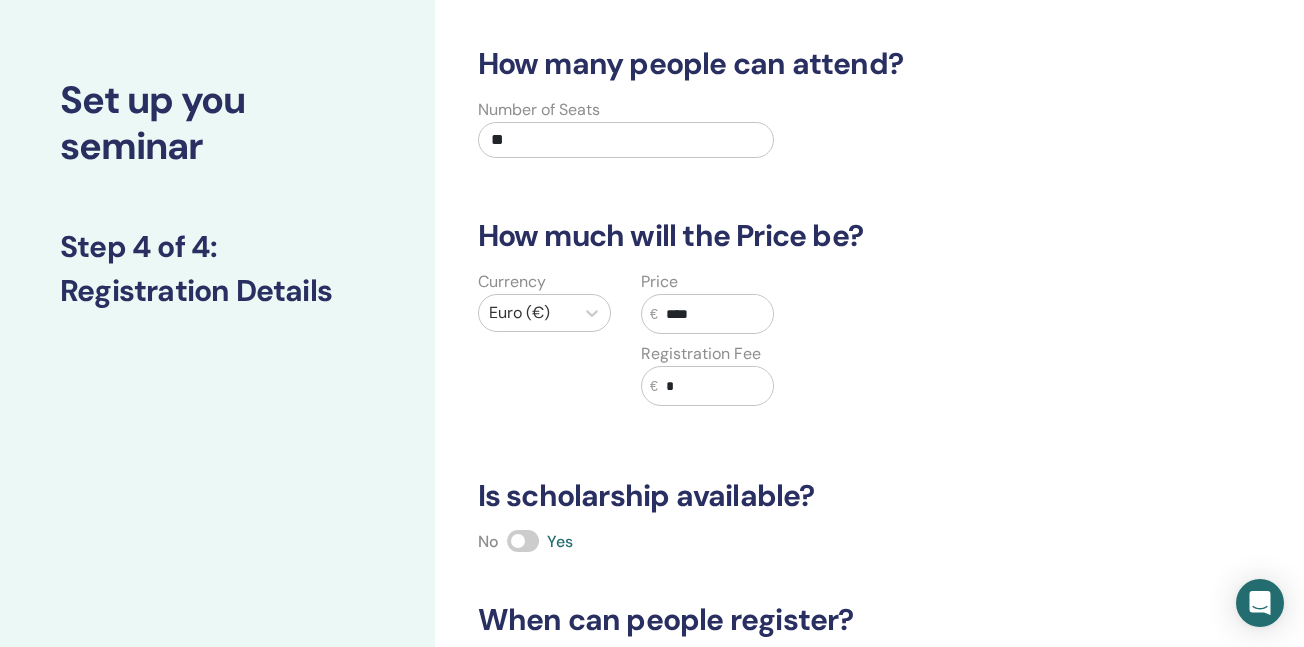 type on "****" 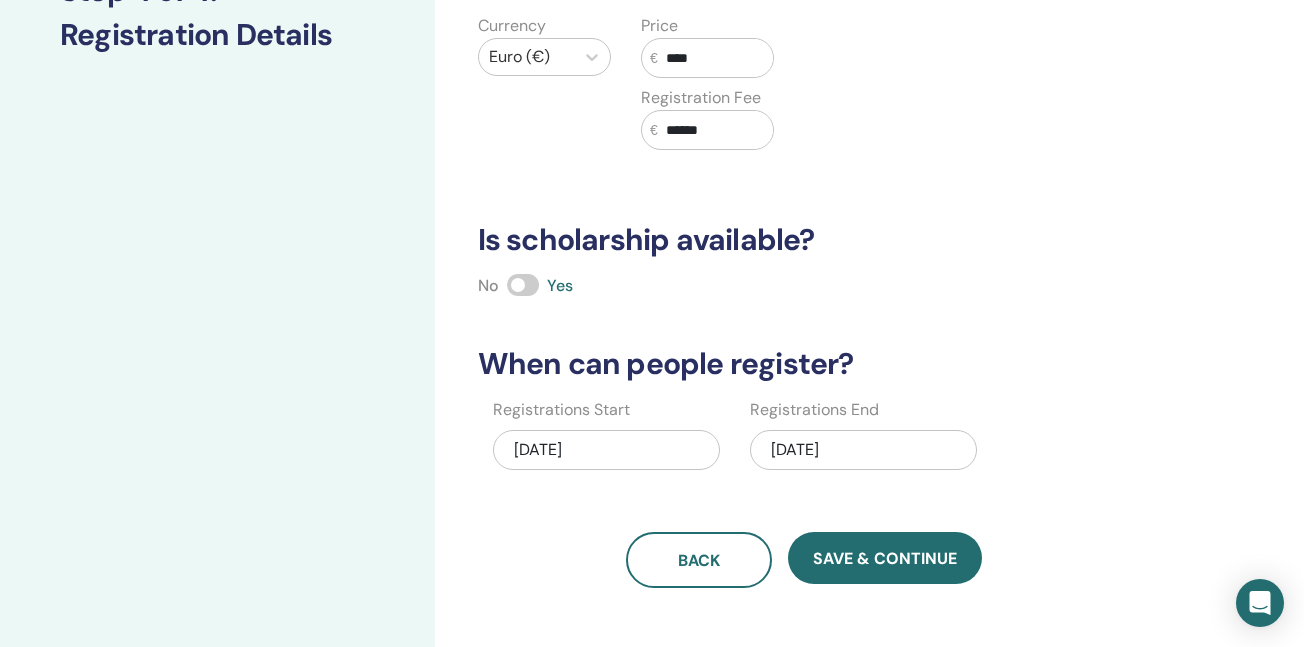 scroll, scrollTop: 330, scrollLeft: 0, axis: vertical 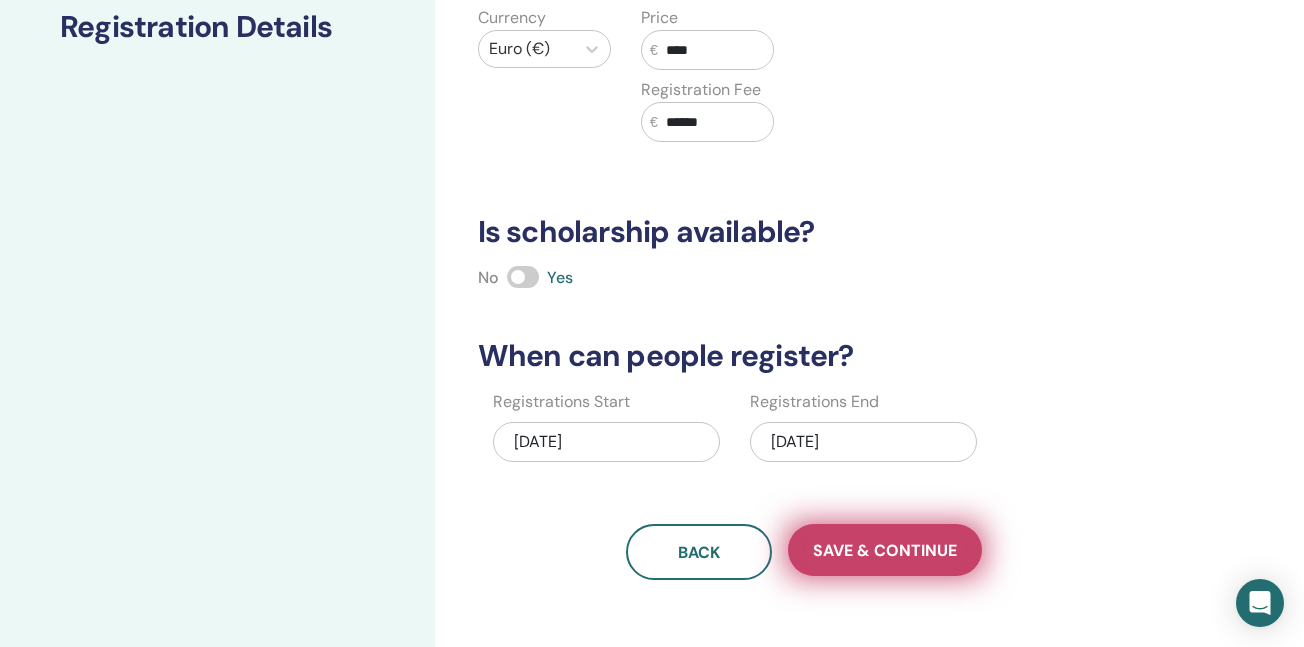 type on "******" 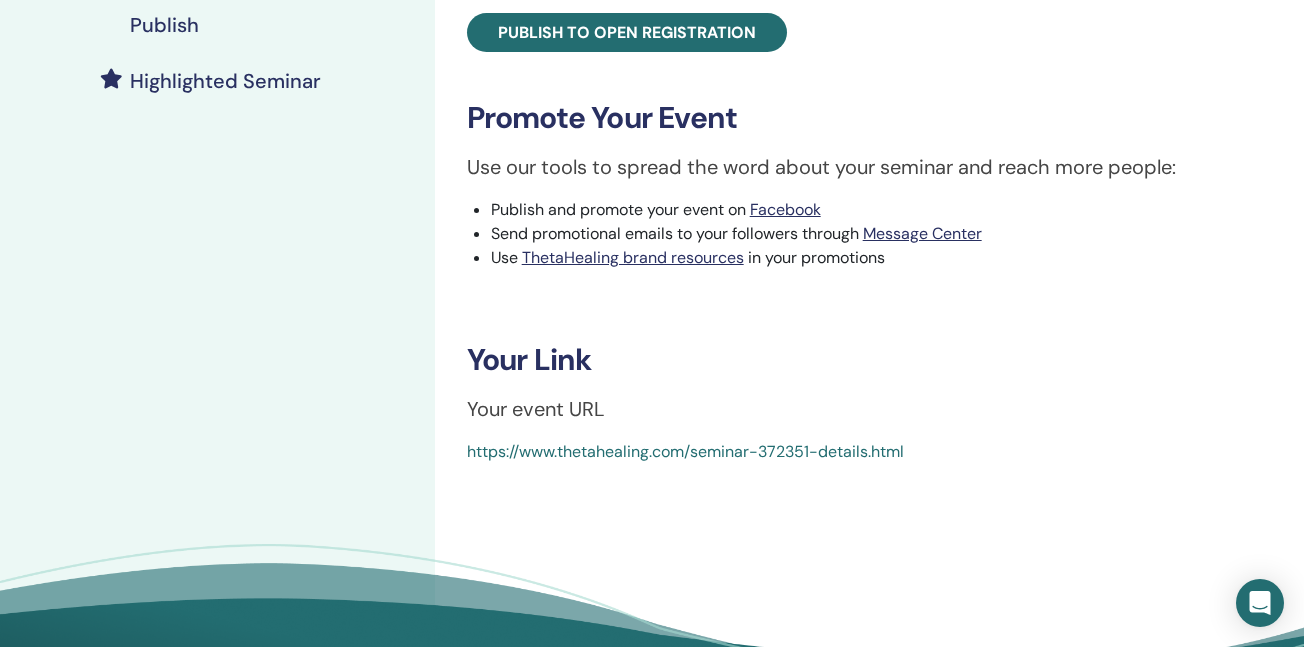 scroll, scrollTop: 534, scrollLeft: 0, axis: vertical 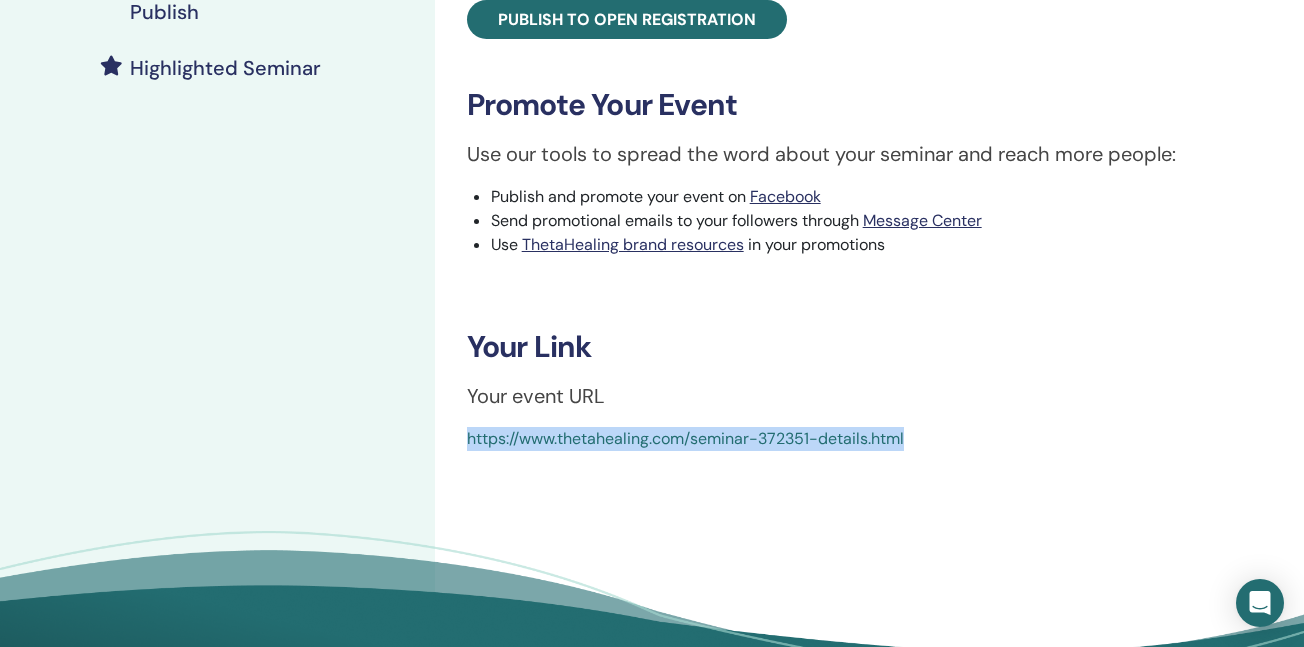 drag, startPoint x: 457, startPoint y: 438, endPoint x: 683, endPoint y: 464, distance: 227.49066 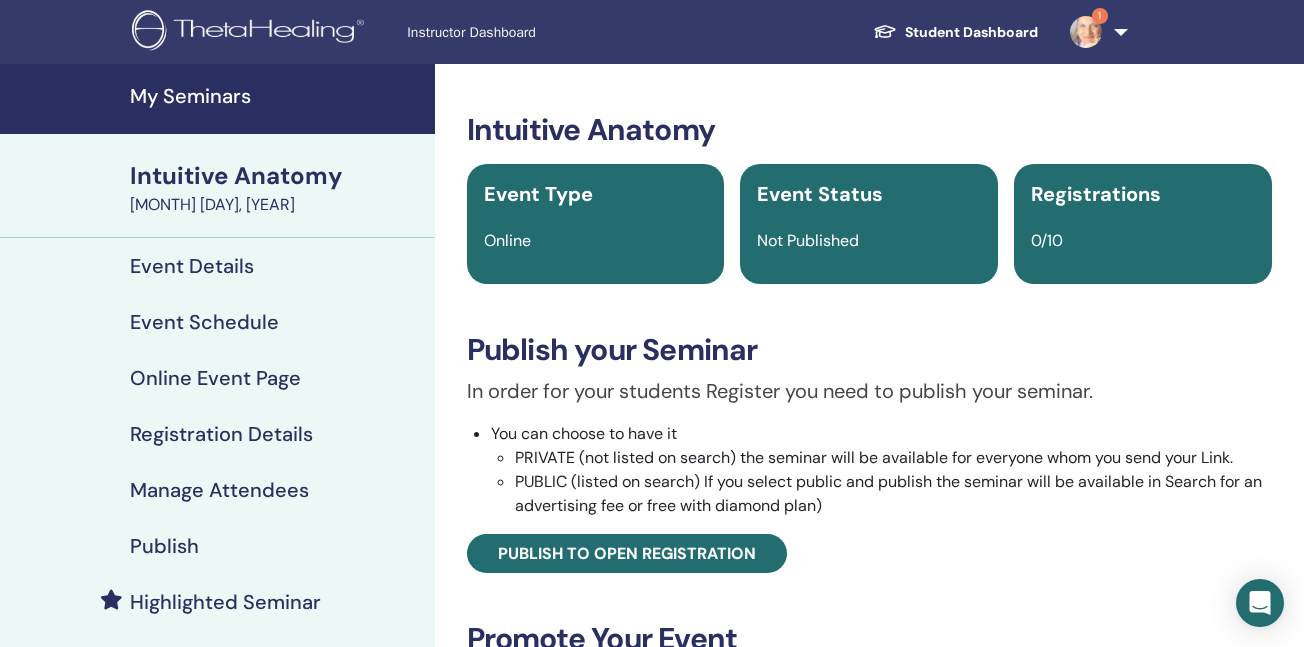 scroll, scrollTop: 0, scrollLeft: 0, axis: both 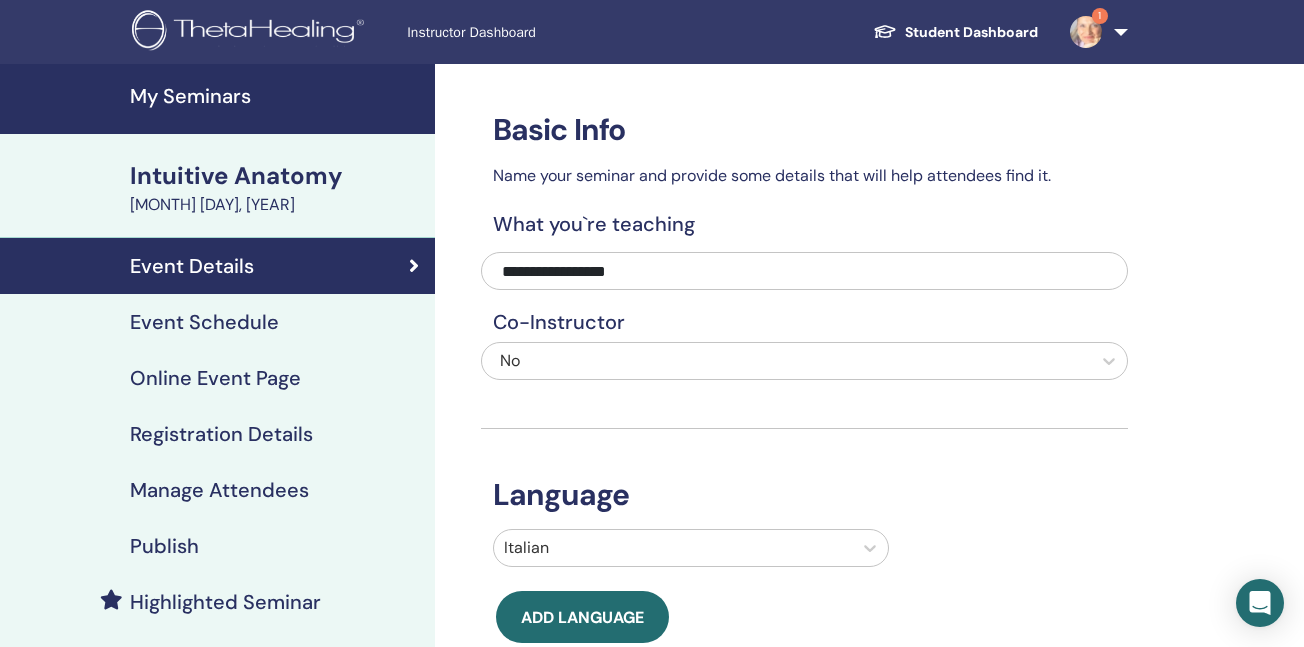 click on "Event Schedule" at bounding box center (204, 322) 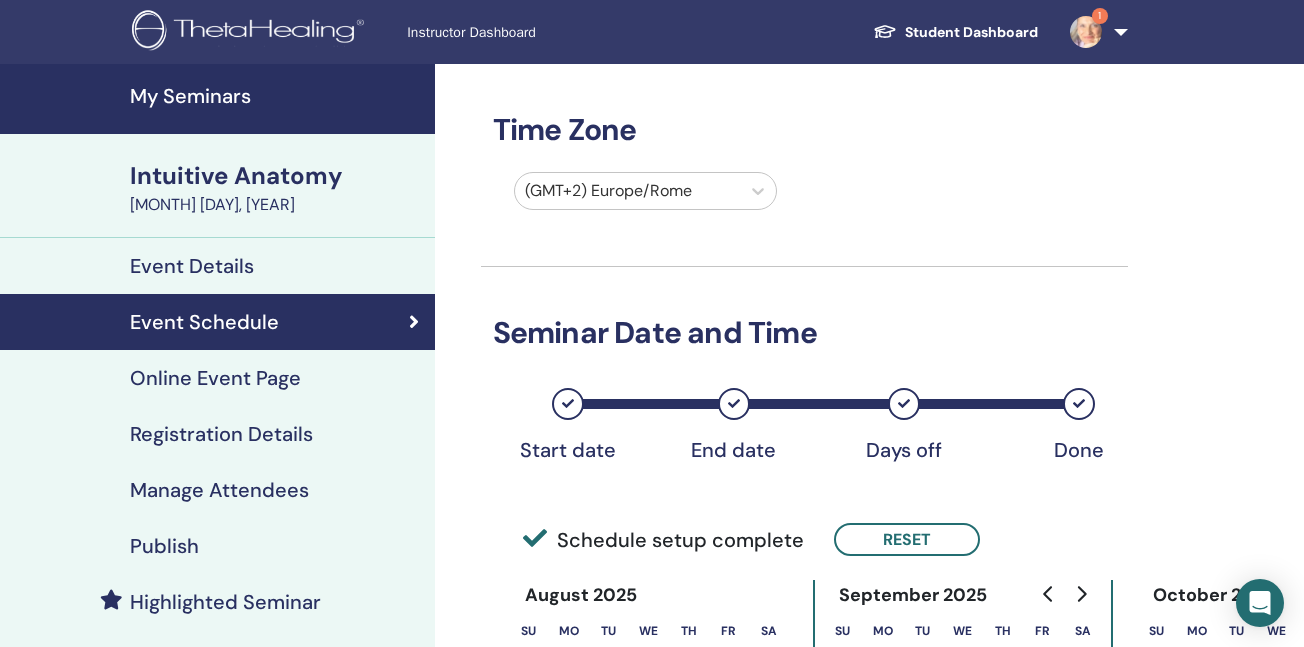 click on "Online Event Page" at bounding box center [215, 378] 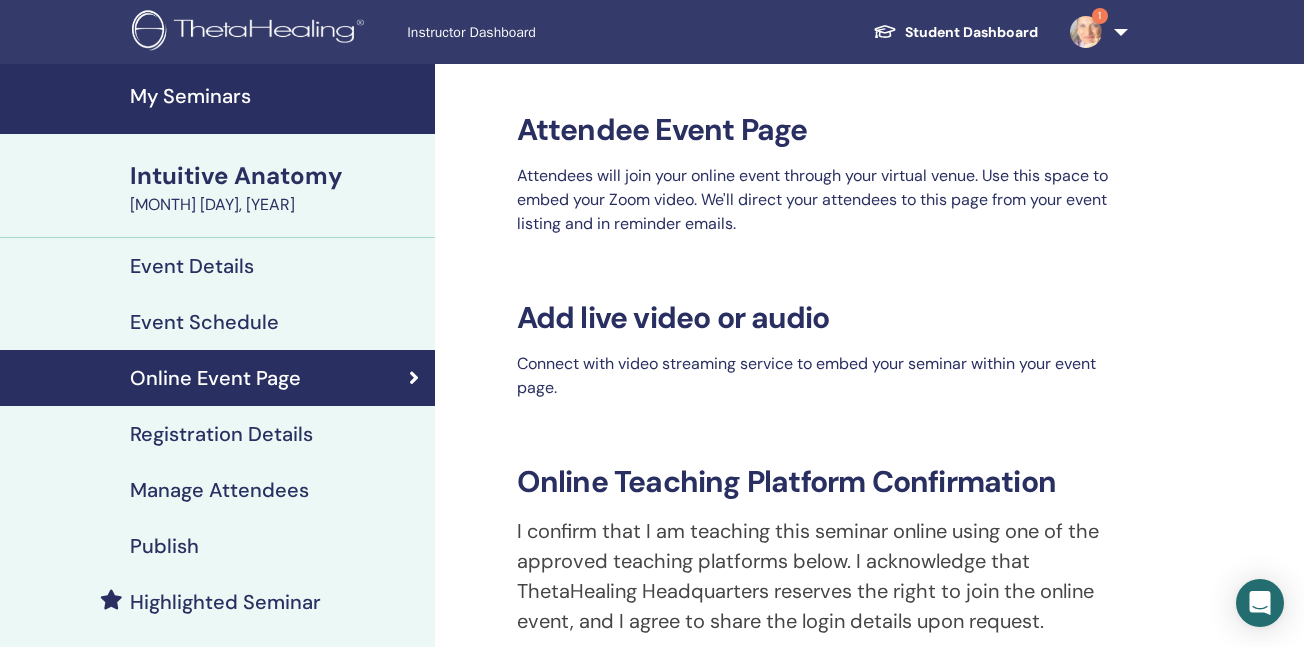 click on "Registration Details" at bounding box center [221, 434] 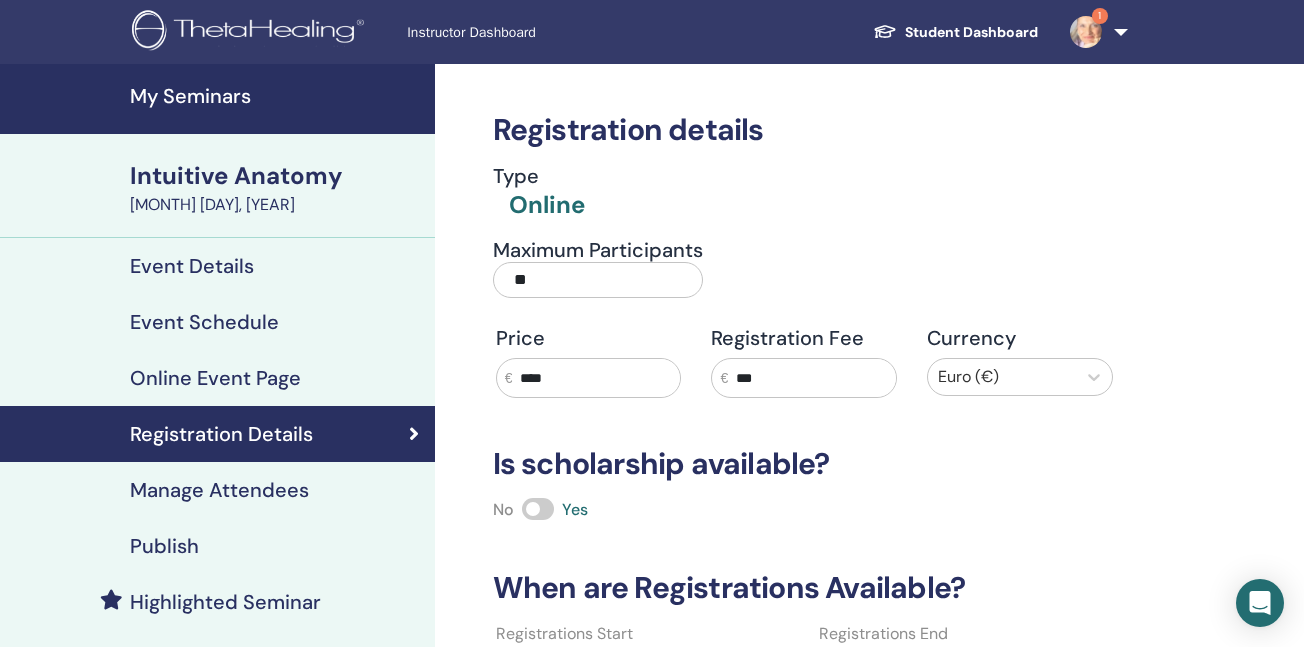 click on "Manage Attendees" at bounding box center (219, 490) 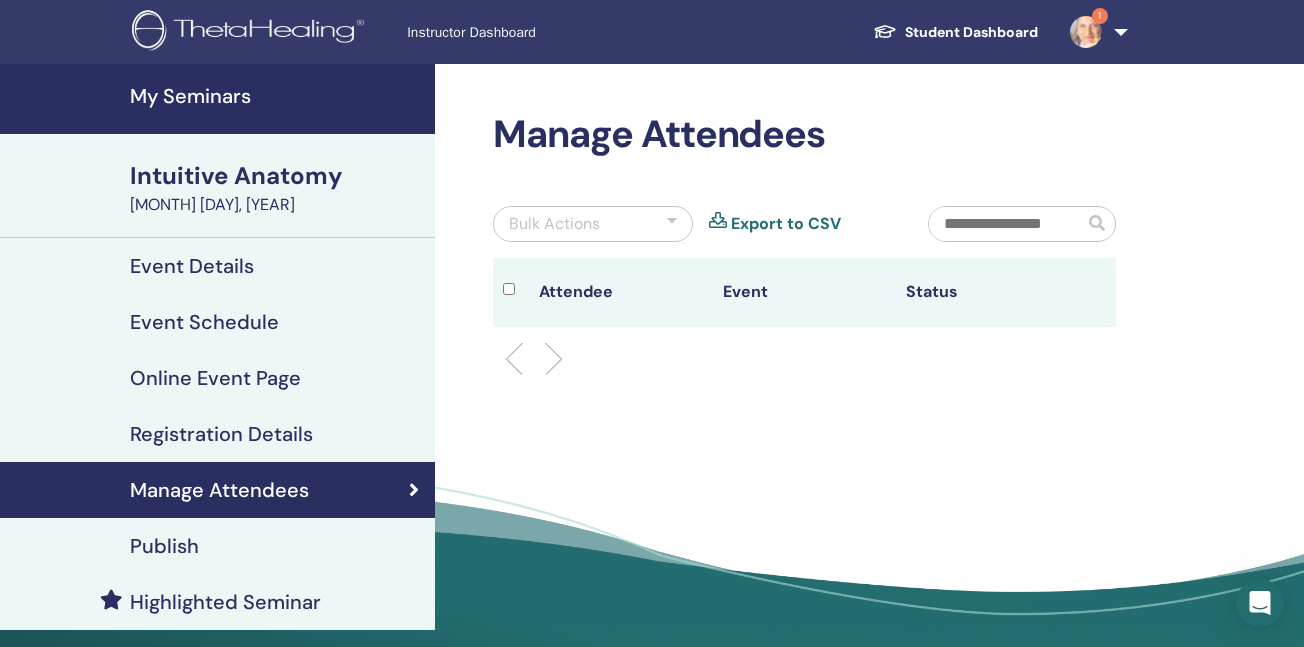 click on "Publish" at bounding box center (164, 546) 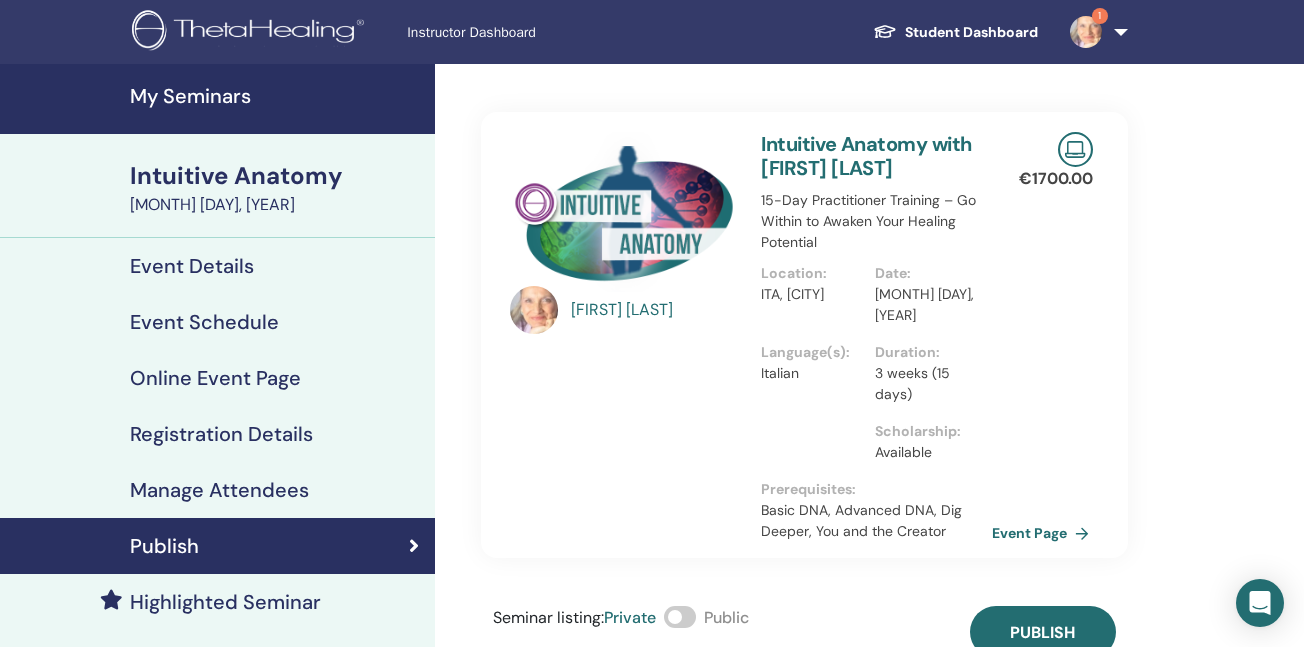 click on "Event Page" at bounding box center (1044, 533) 